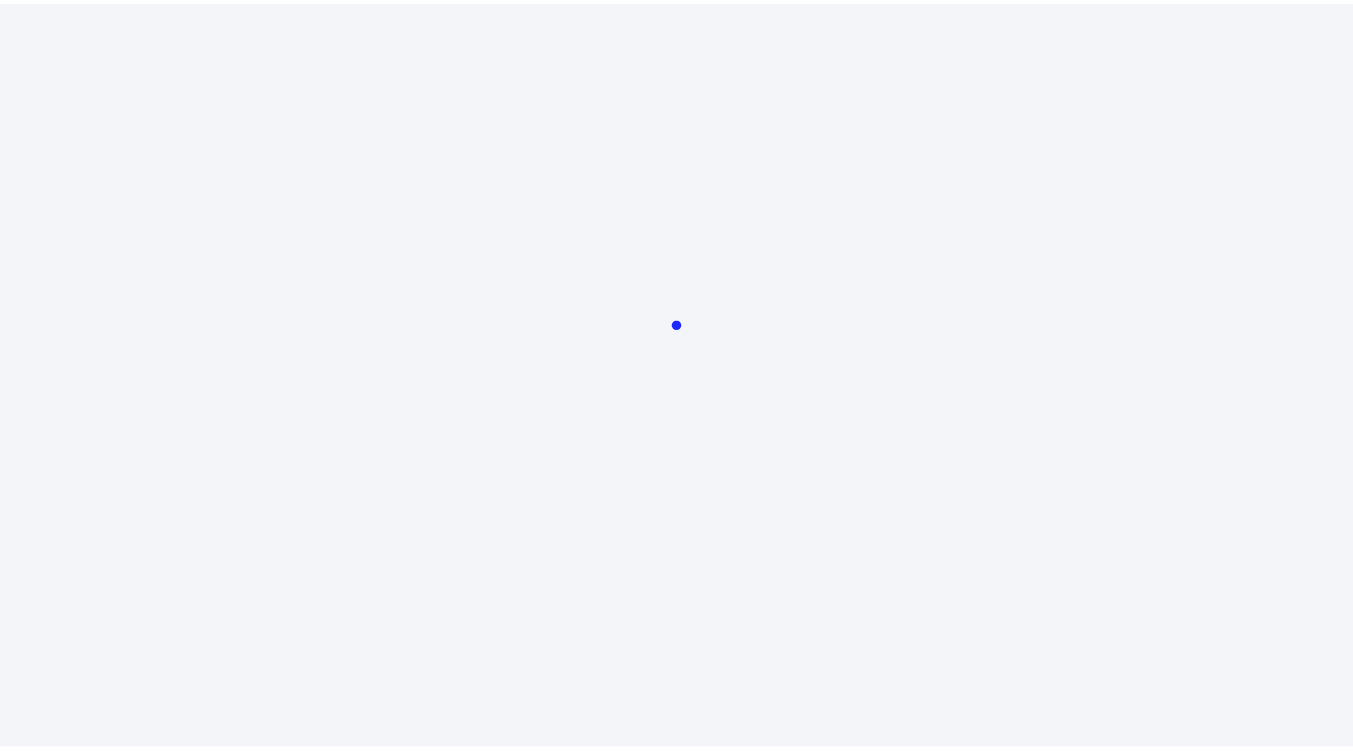 scroll, scrollTop: 0, scrollLeft: 0, axis: both 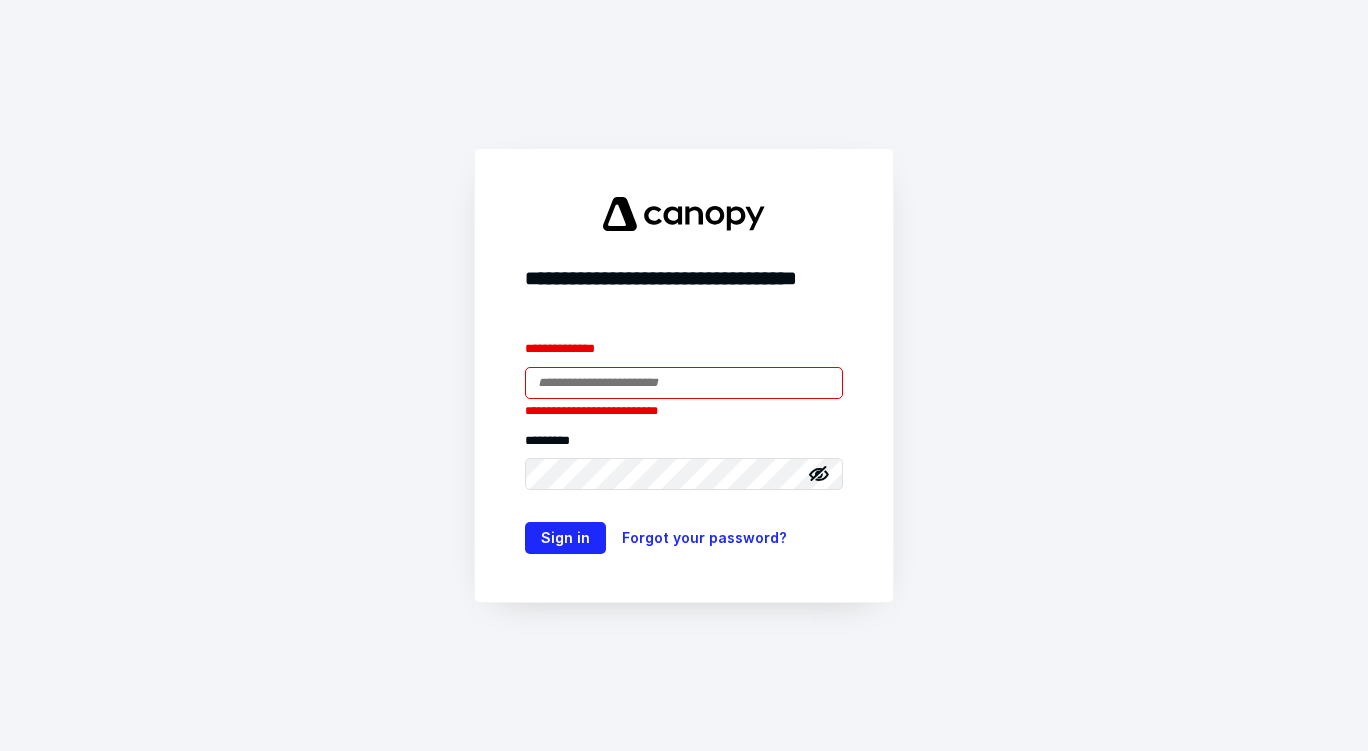 type on "**********" 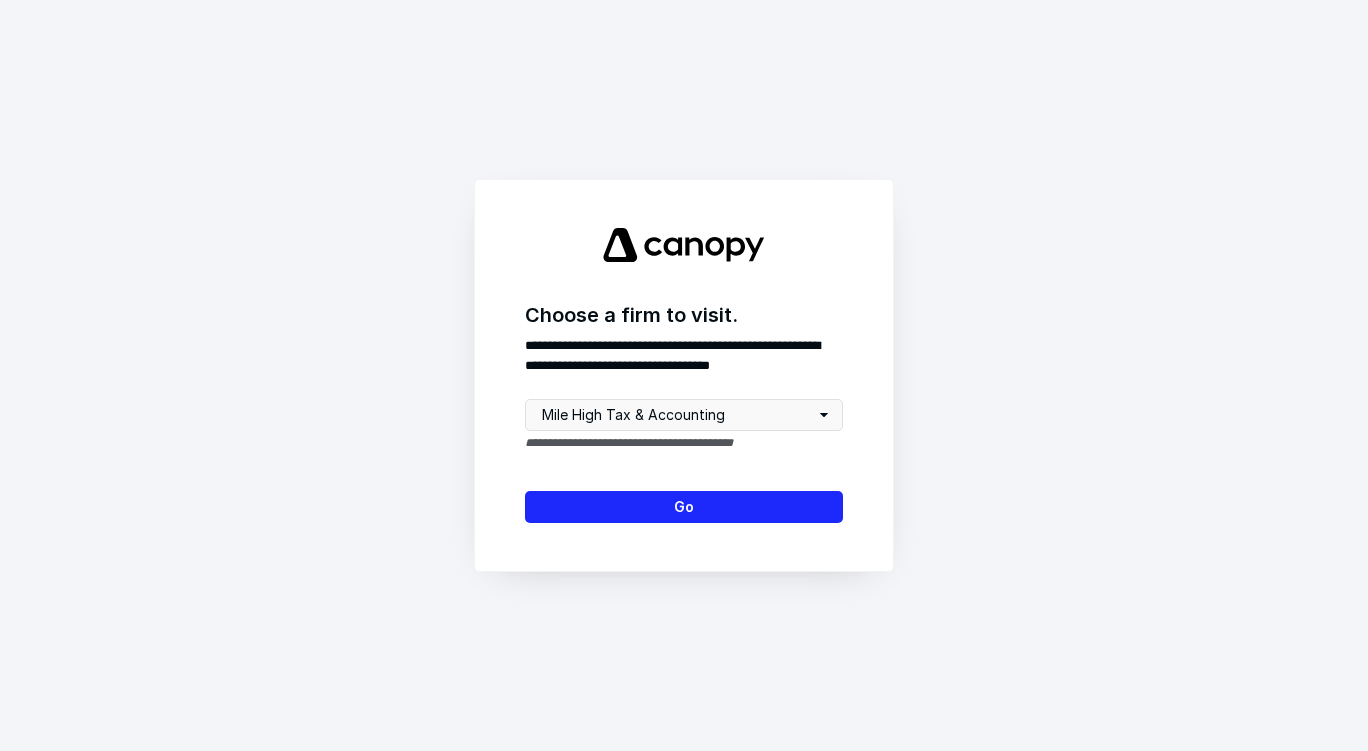 click on "Go" at bounding box center (684, 507) 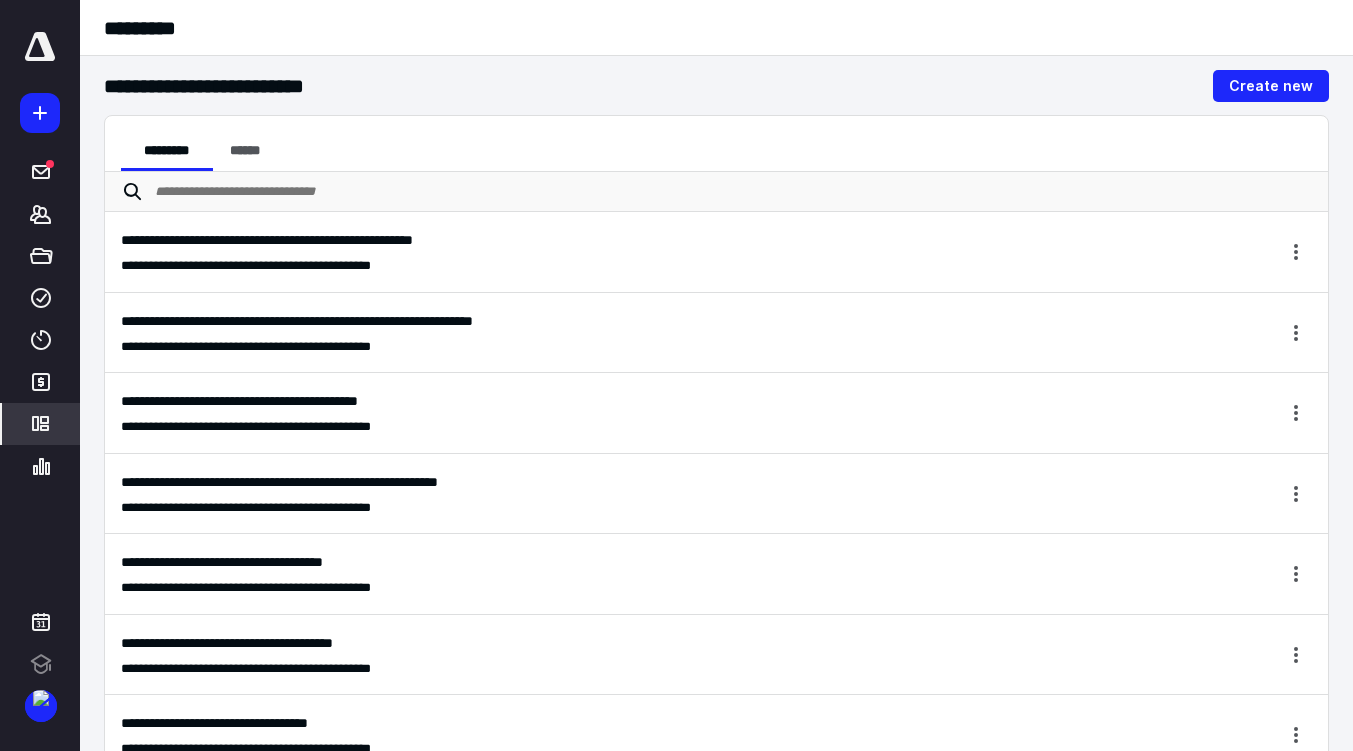 click 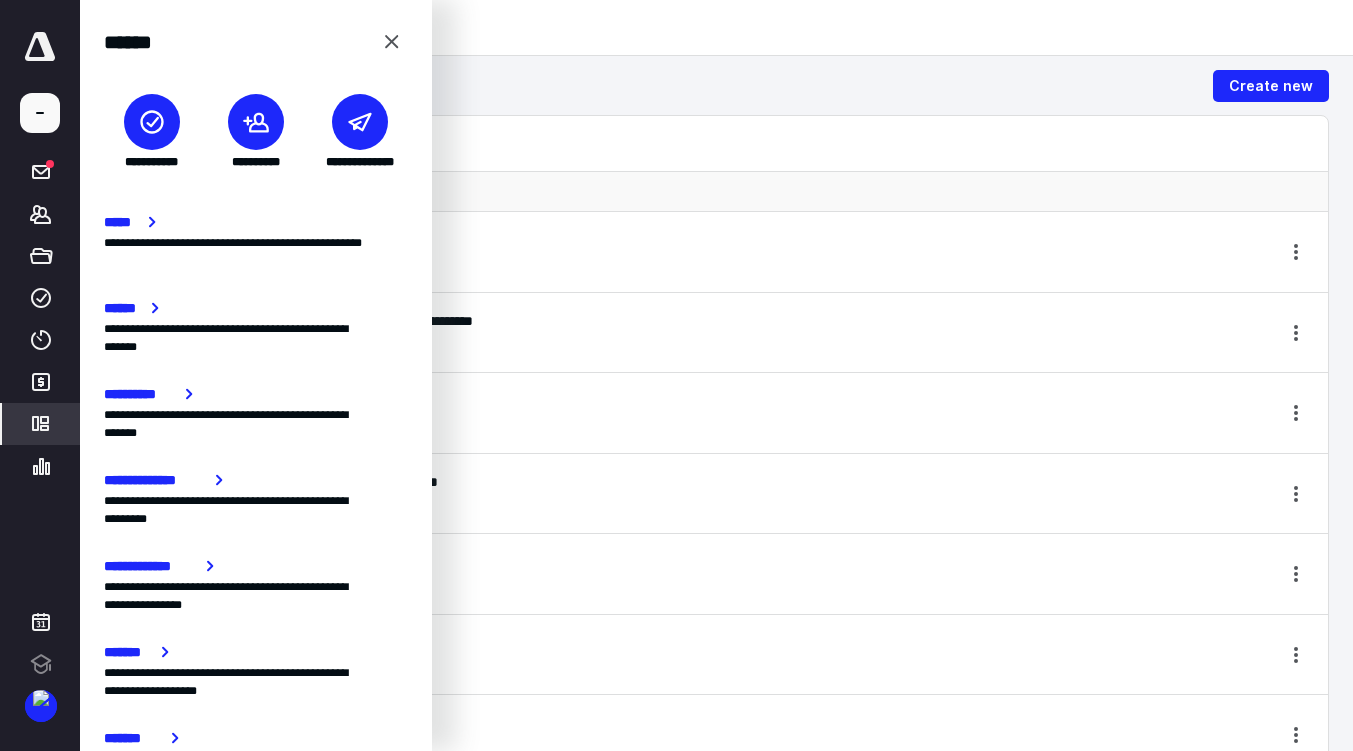 click 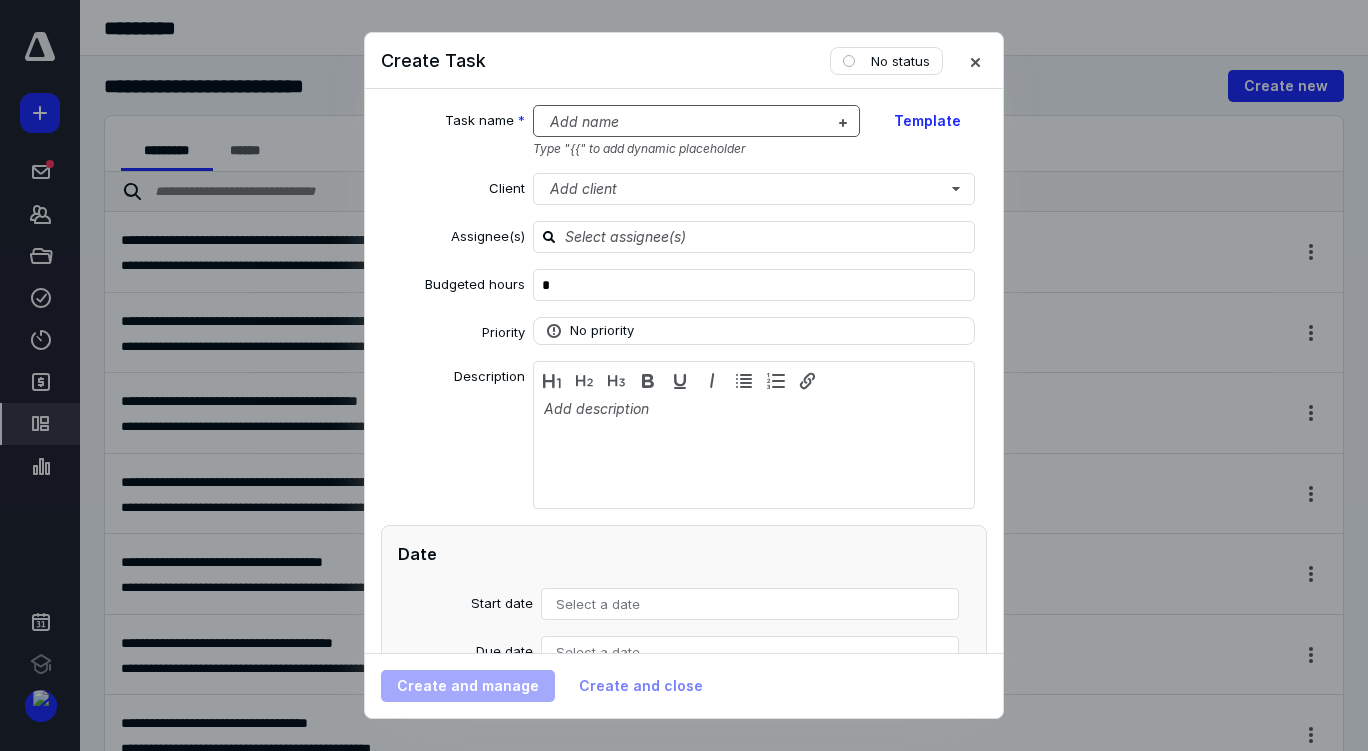 click at bounding box center (685, 122) 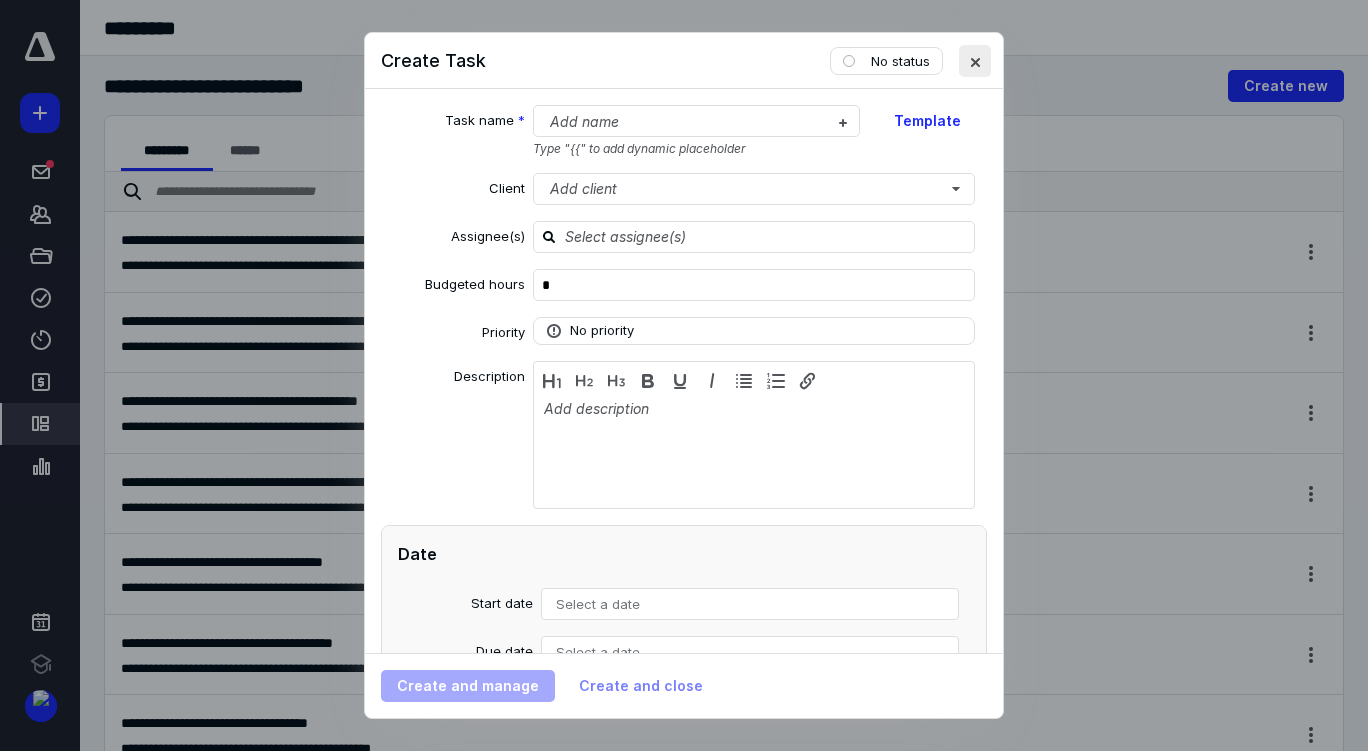 click at bounding box center (975, 61) 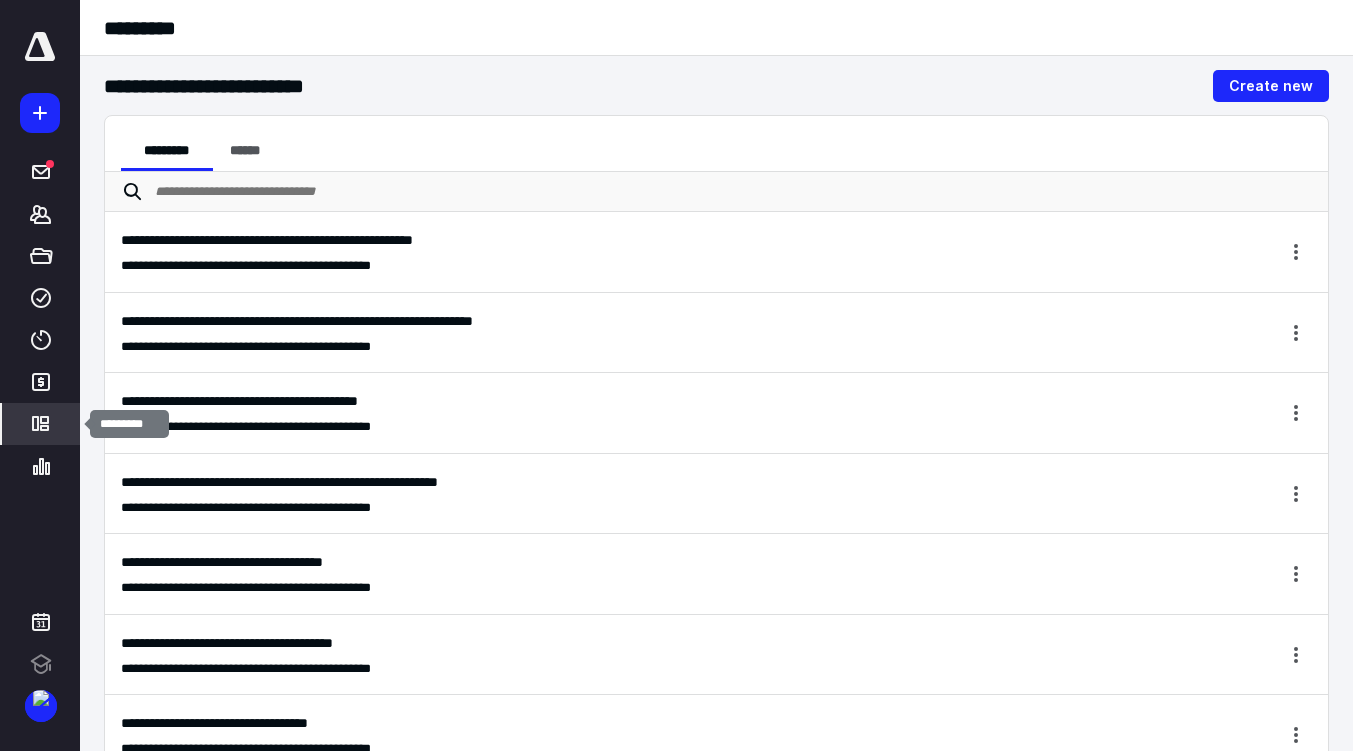 click on "*********" at bounding box center [41, 424] 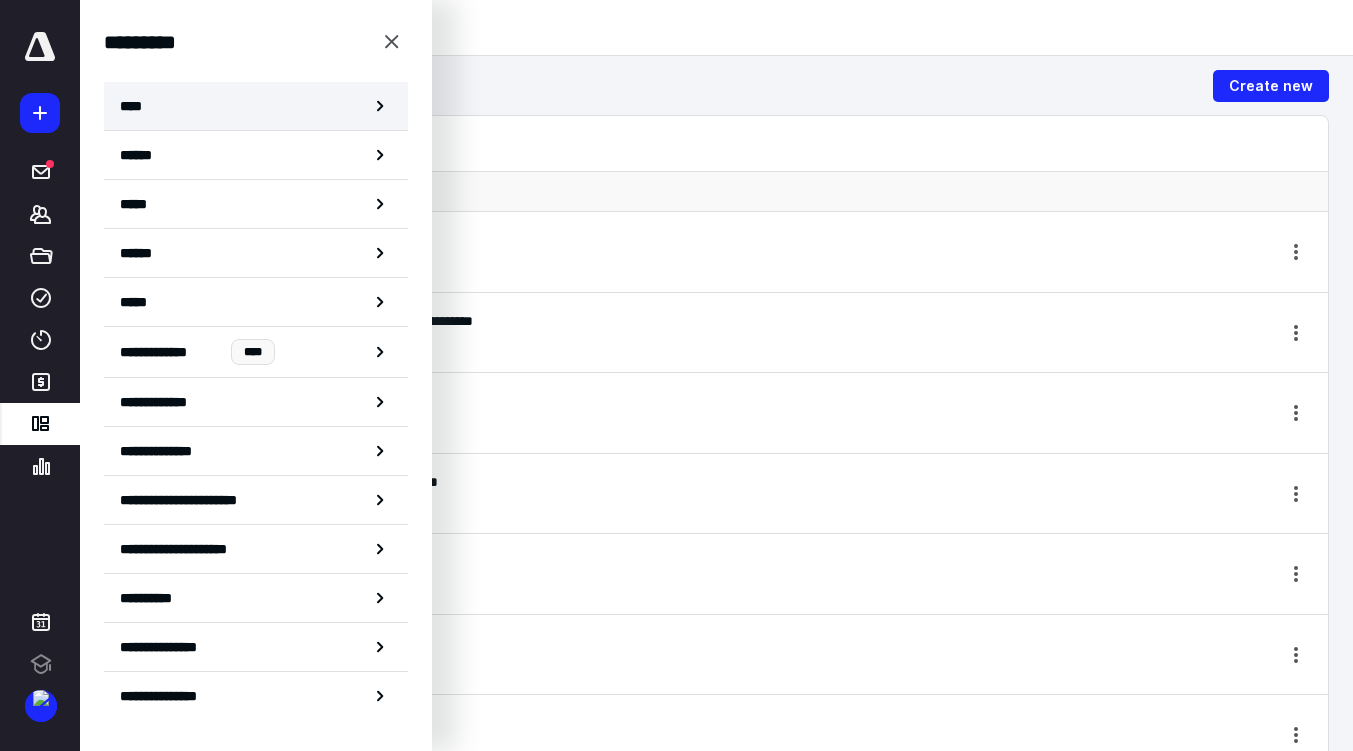 click on "****" at bounding box center [256, 106] 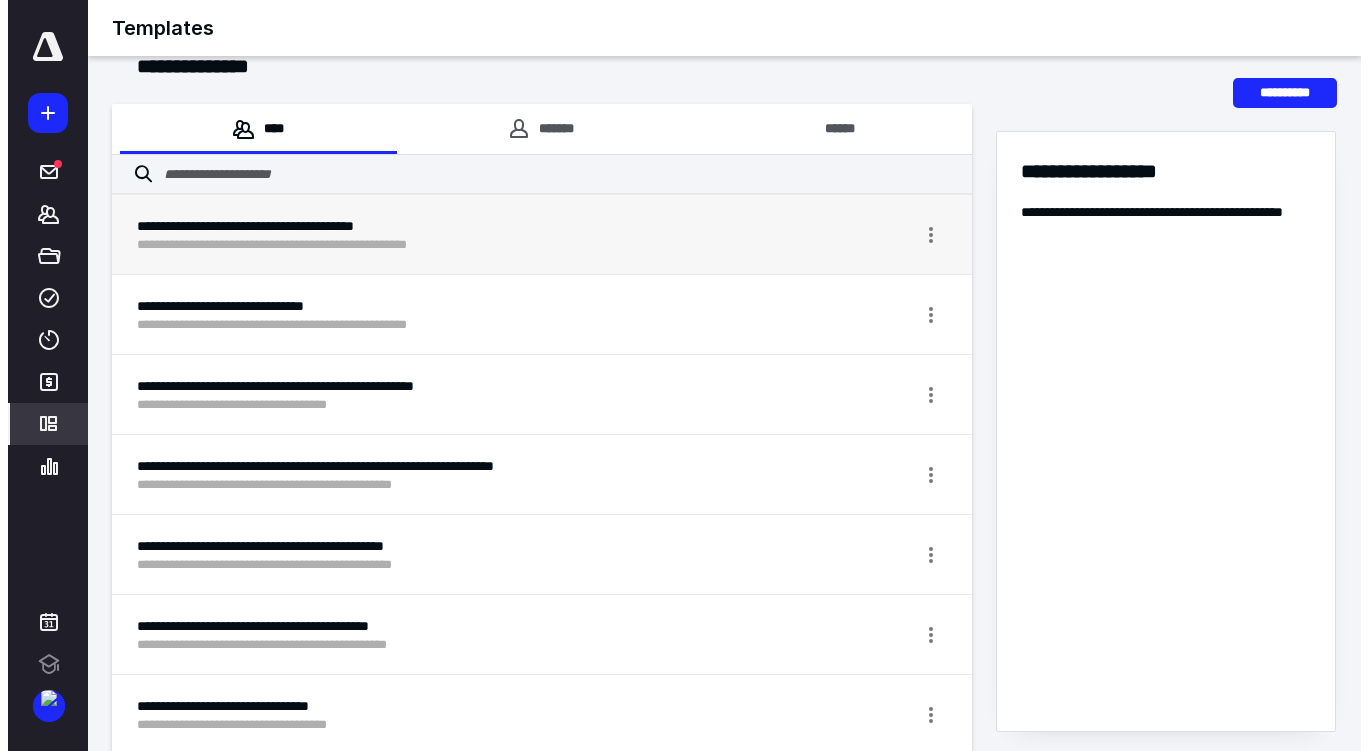 scroll, scrollTop: 0, scrollLeft: 0, axis: both 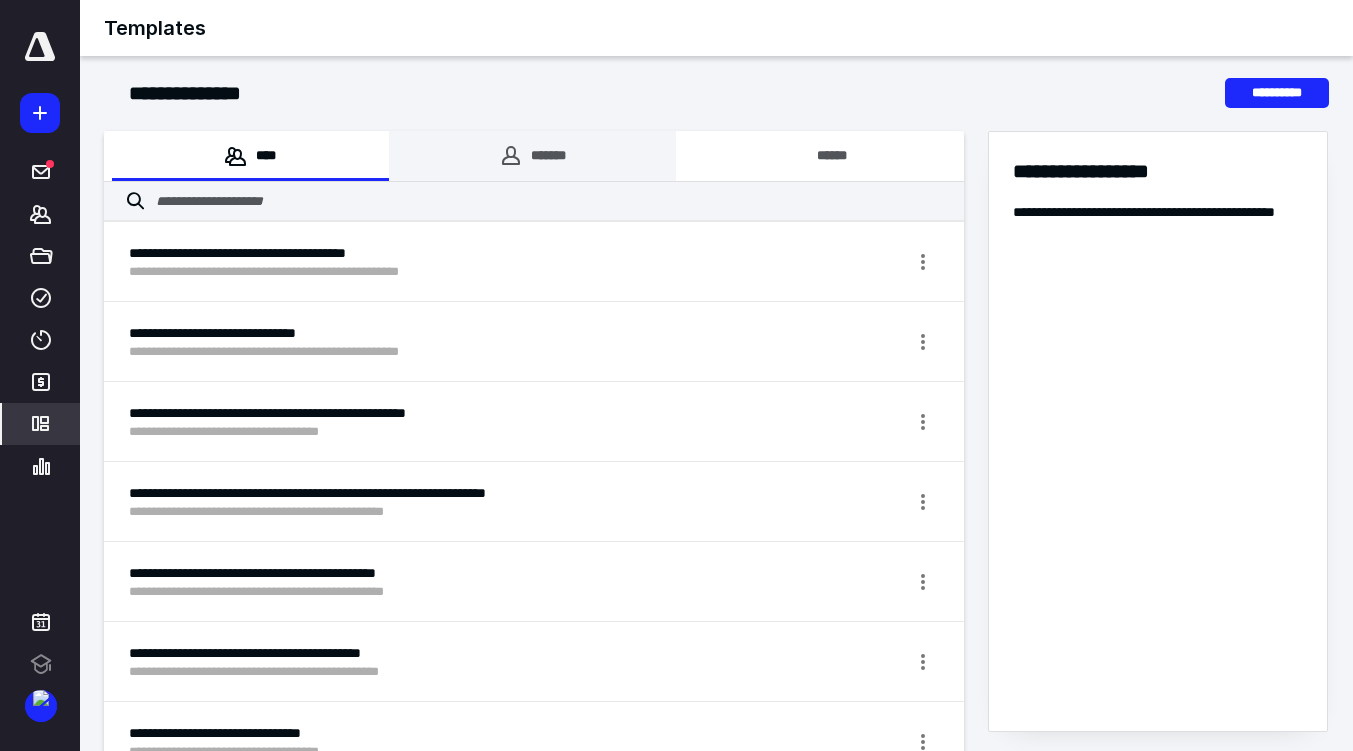 click on "*******" at bounding box center (532, 156) 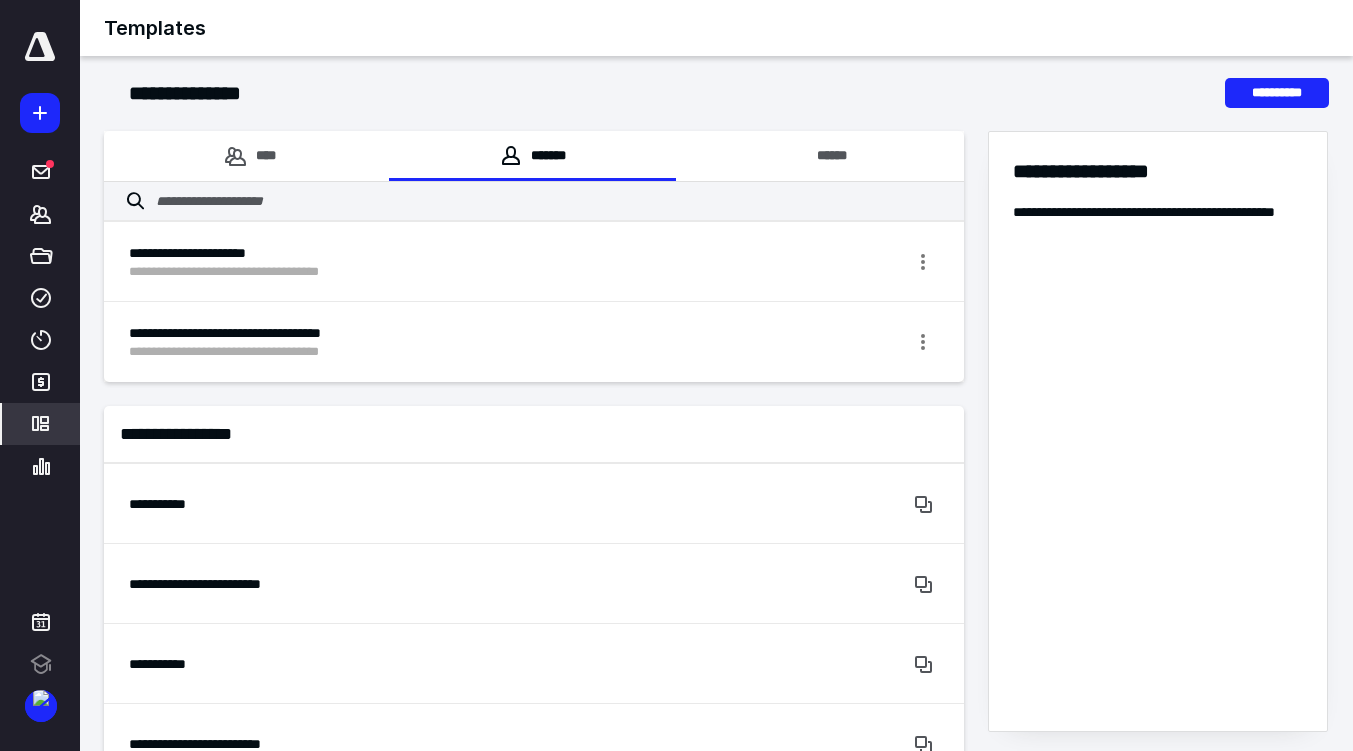 click at bounding box center (40, 113) 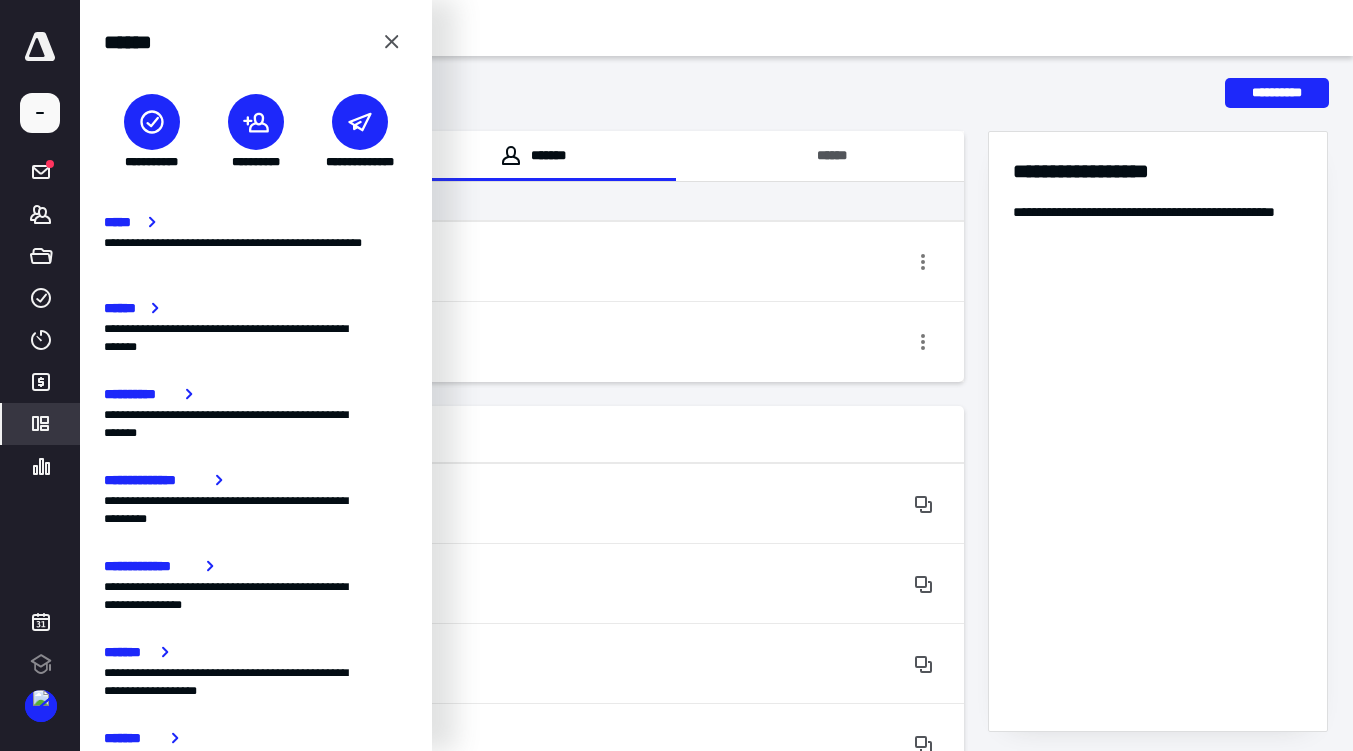 click 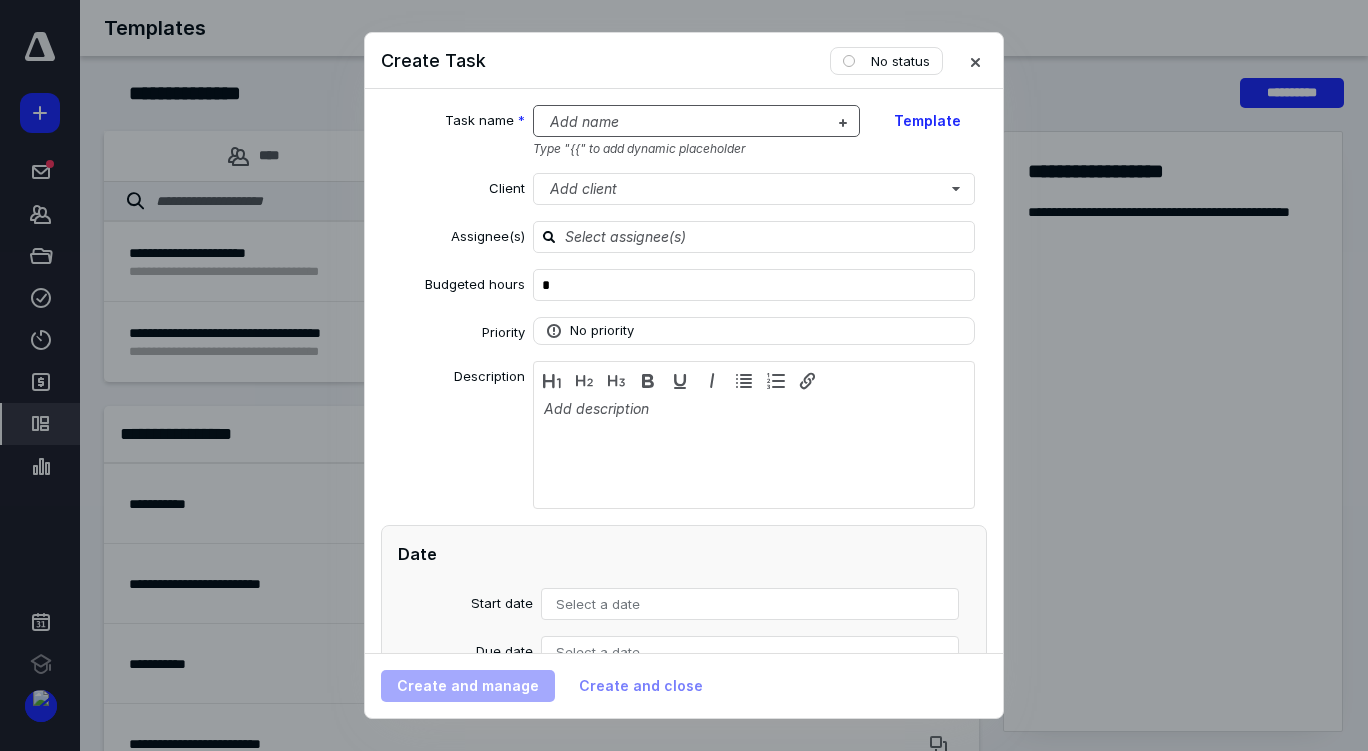 click at bounding box center (685, 122) 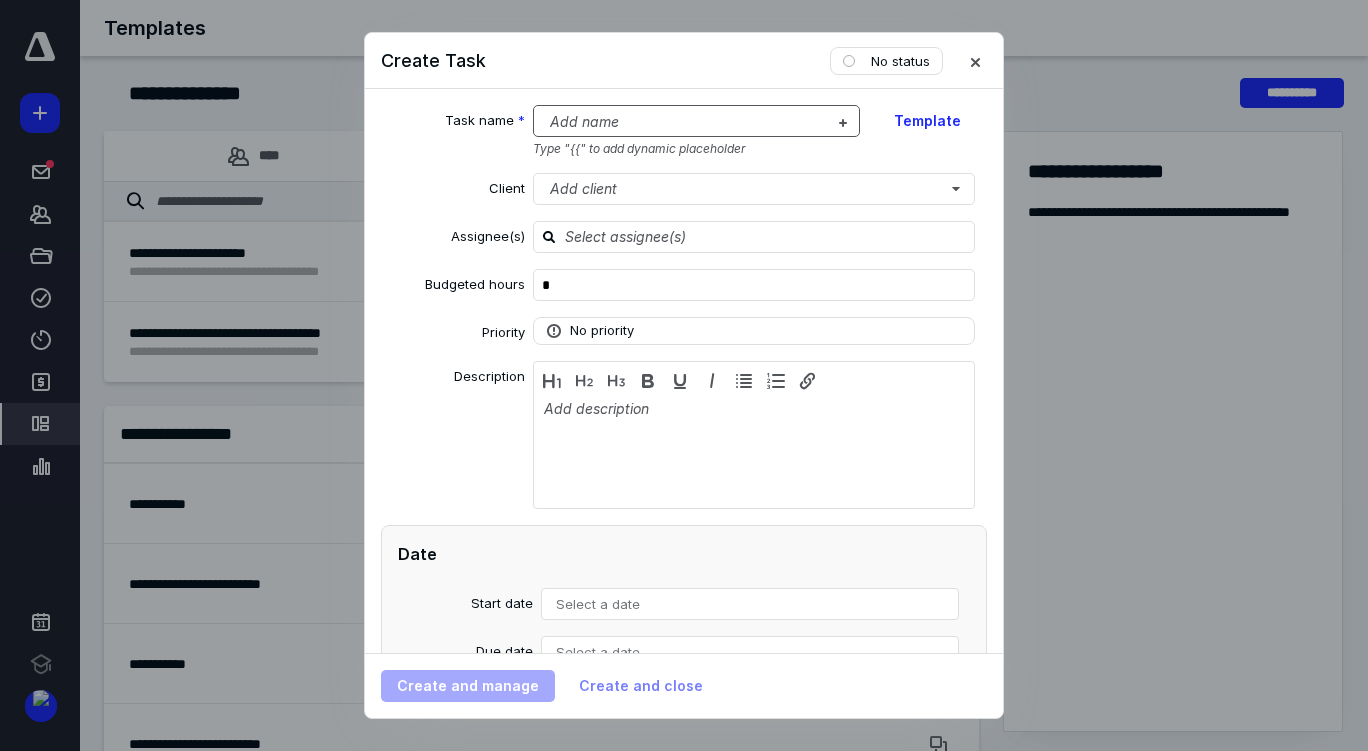 type 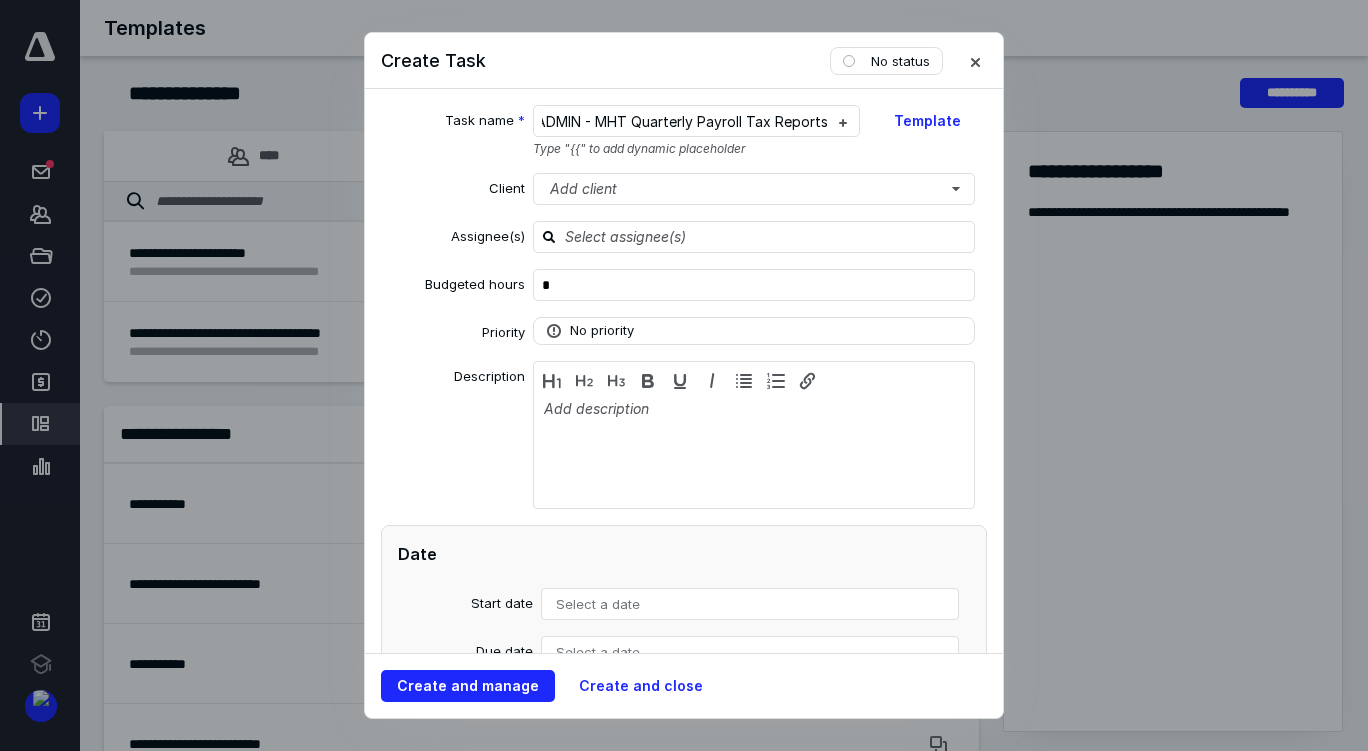 scroll, scrollTop: 0, scrollLeft: 15, axis: horizontal 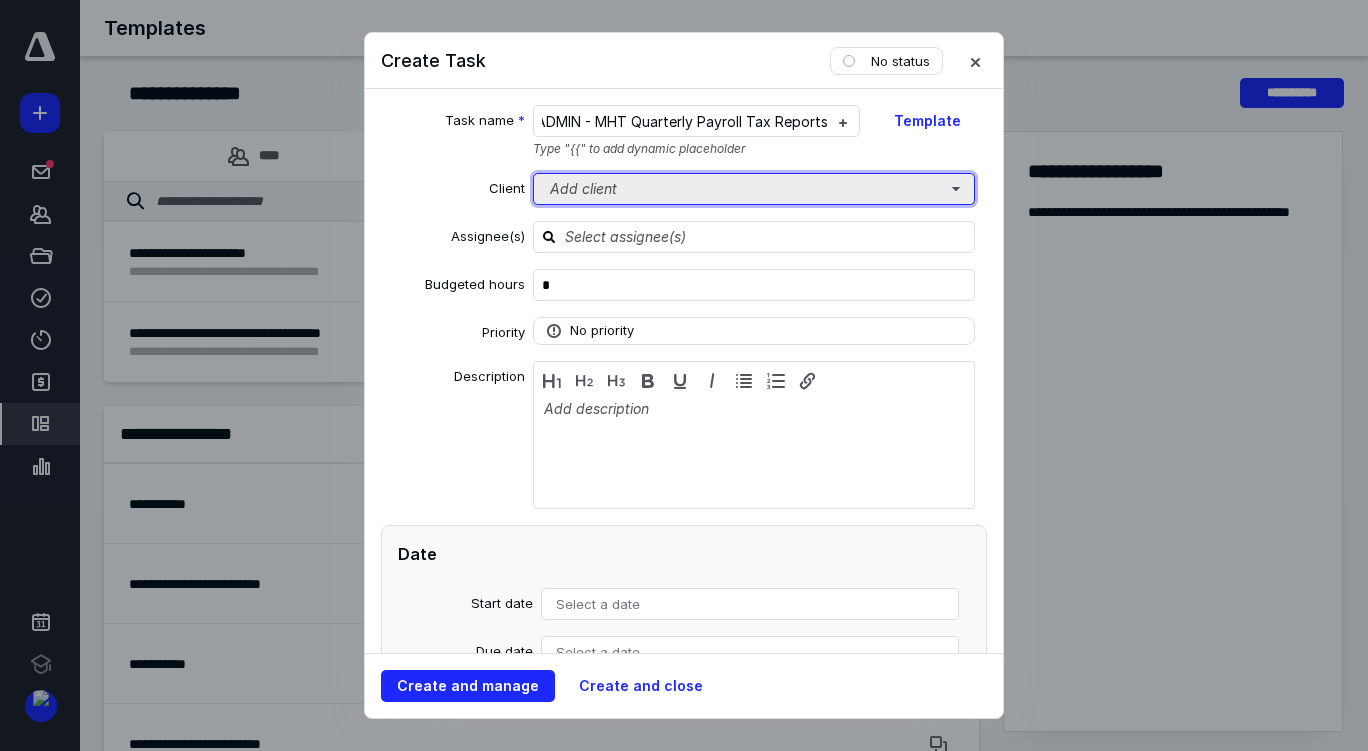 click on "Add client" at bounding box center (754, 189) 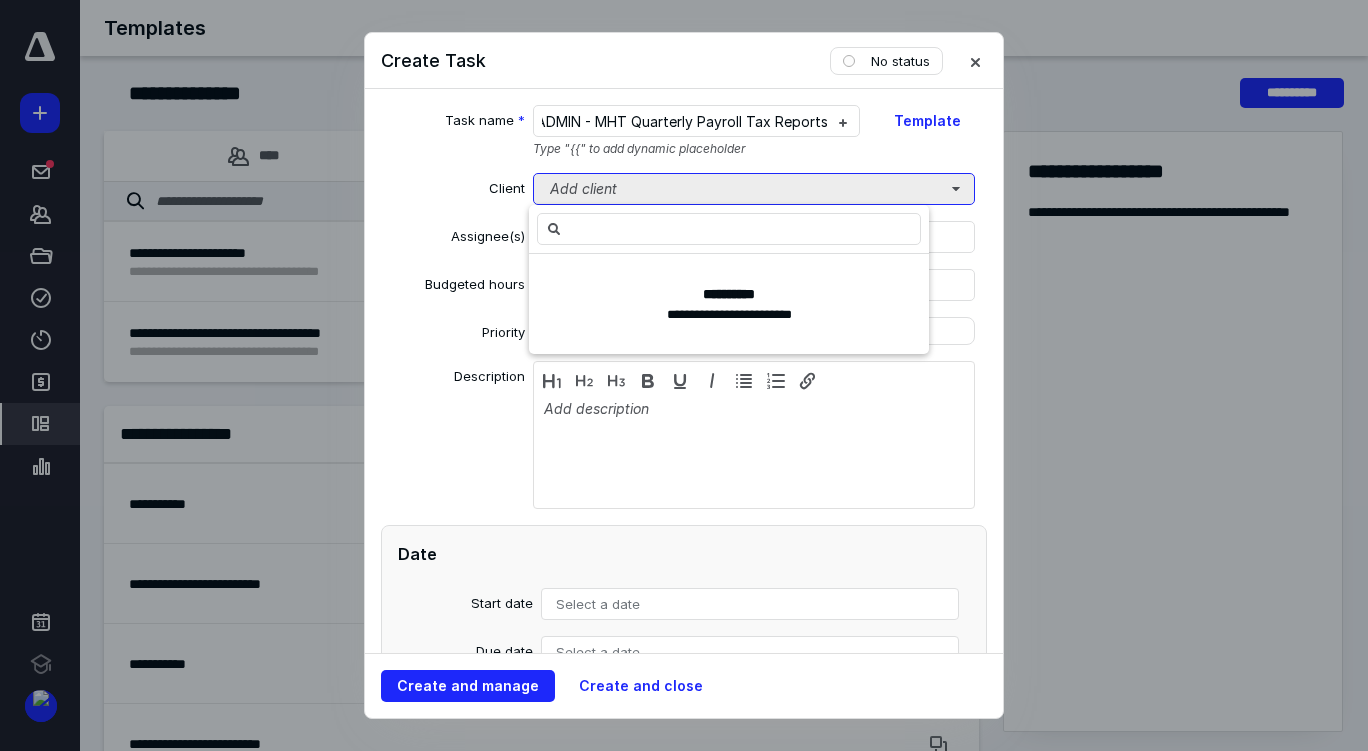 click on "Add client" at bounding box center [754, 189] 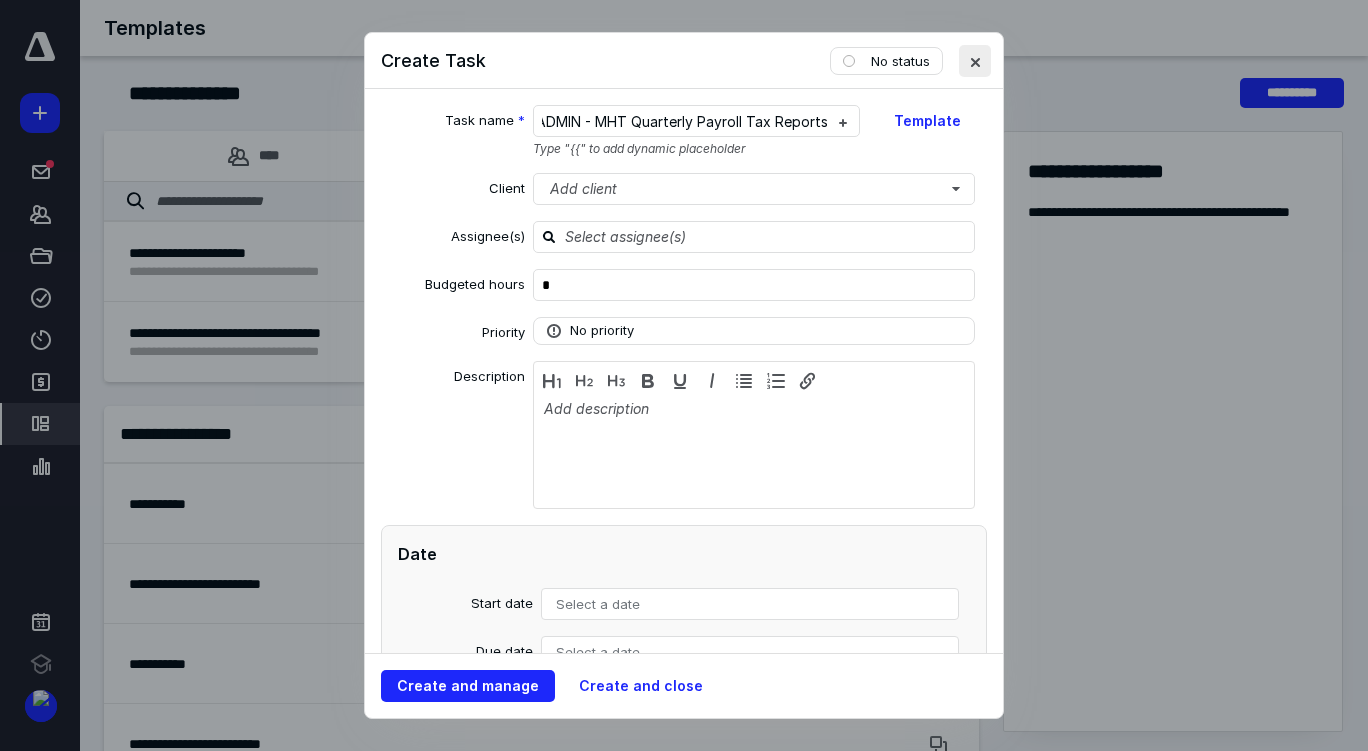 click at bounding box center (975, 61) 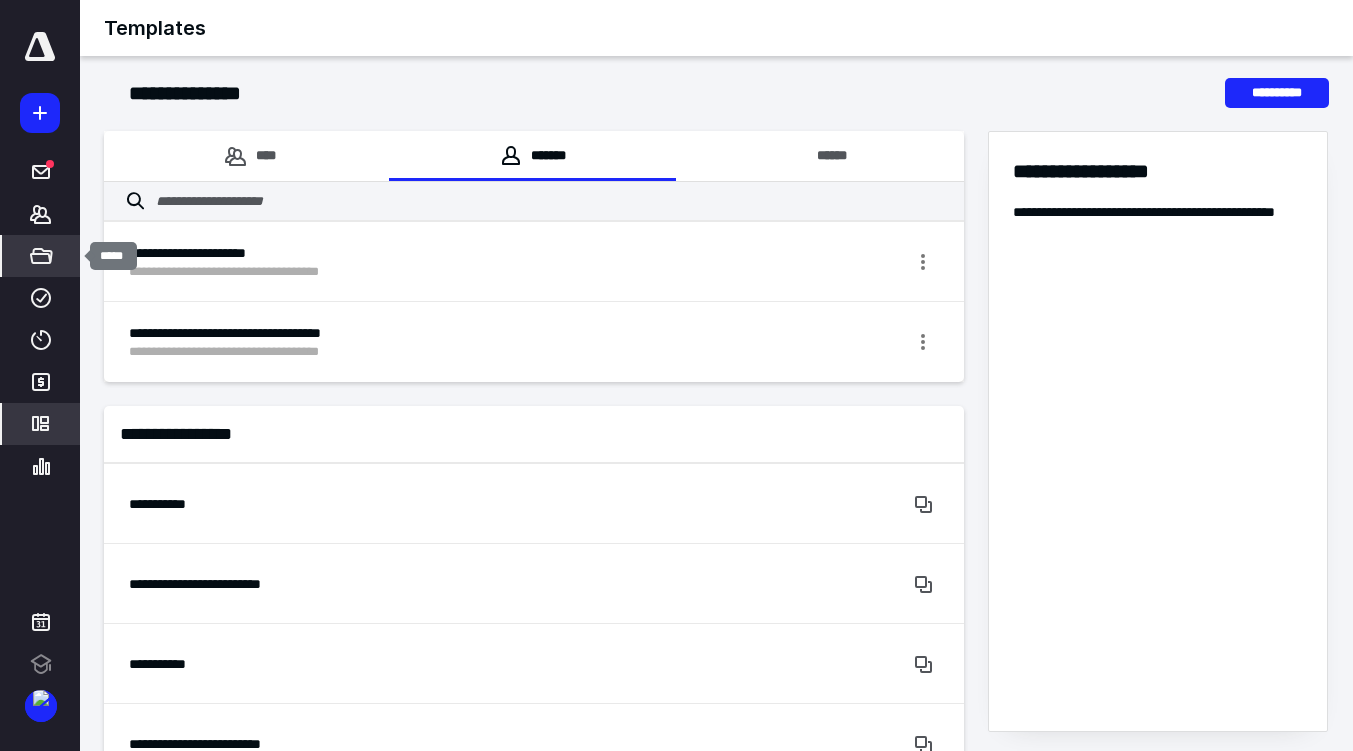 click 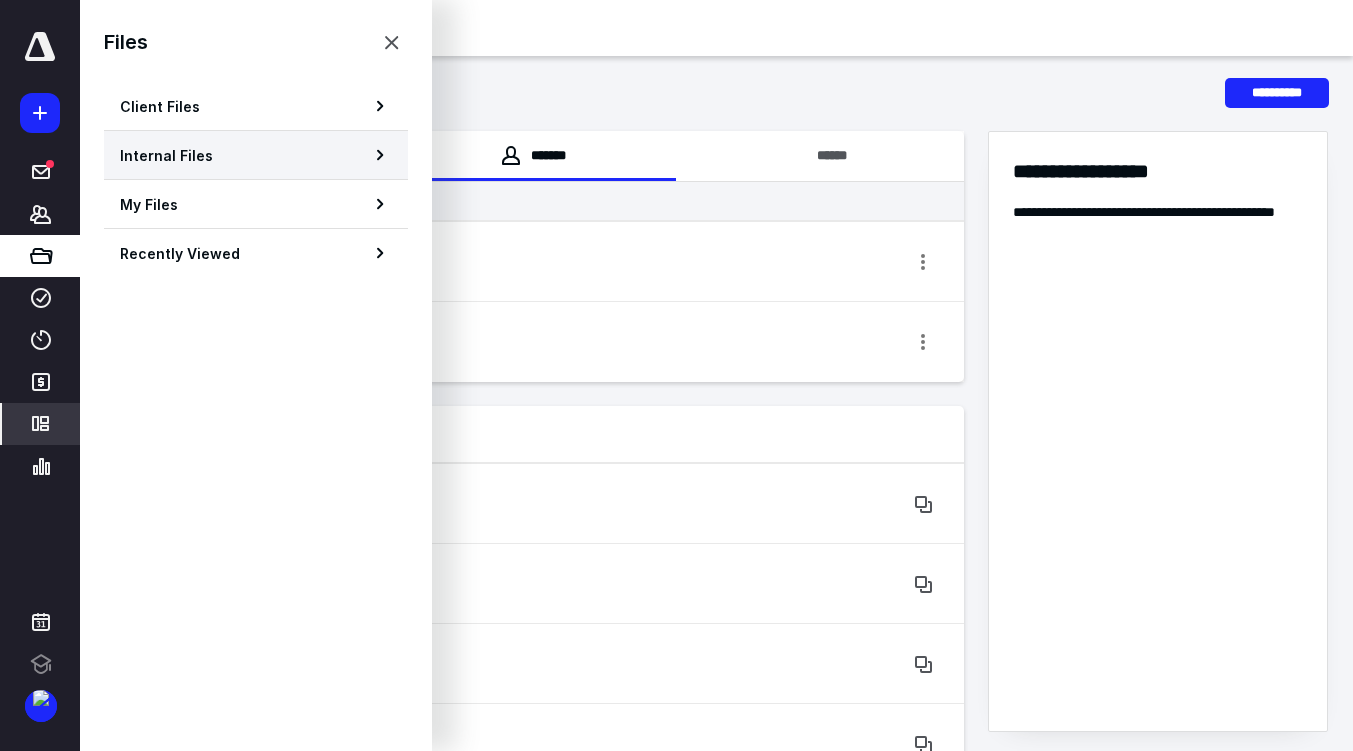 click on "Internal Files" at bounding box center (166, 155) 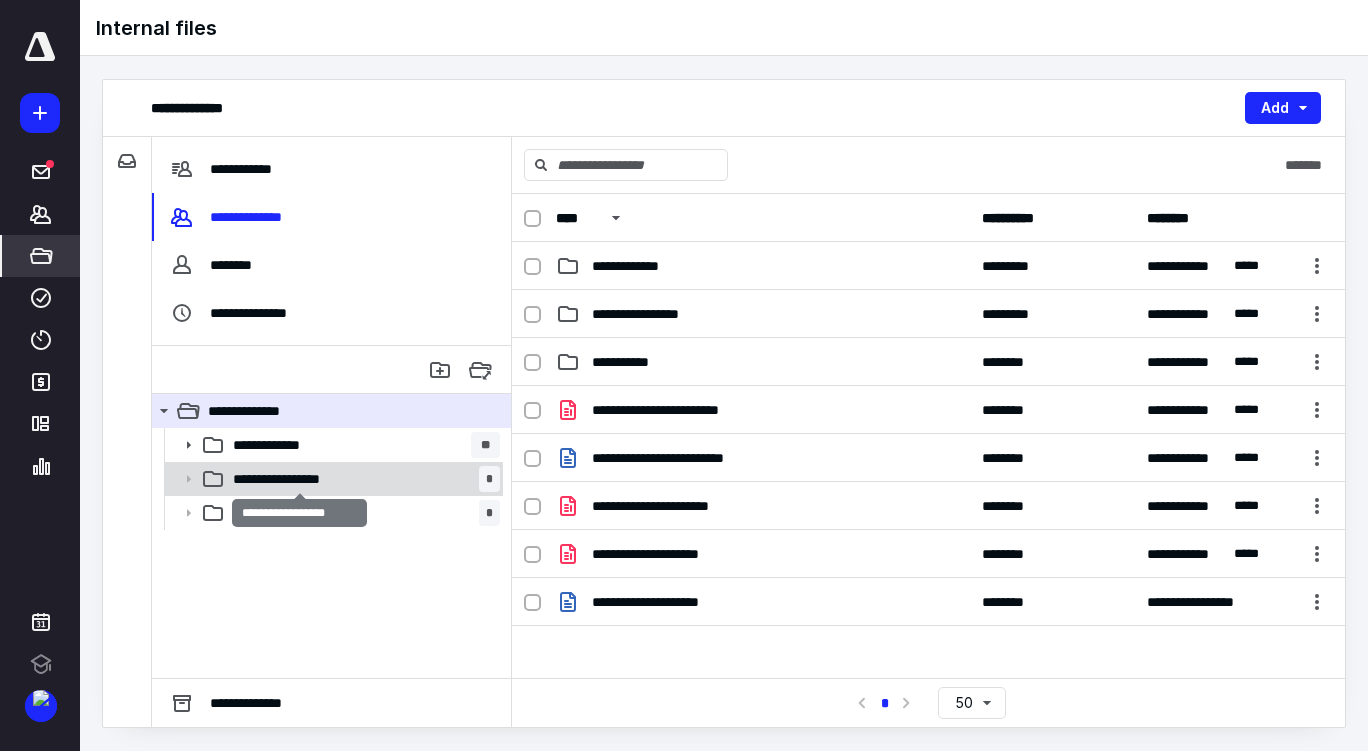click on "**********" at bounding box center [299, 479] 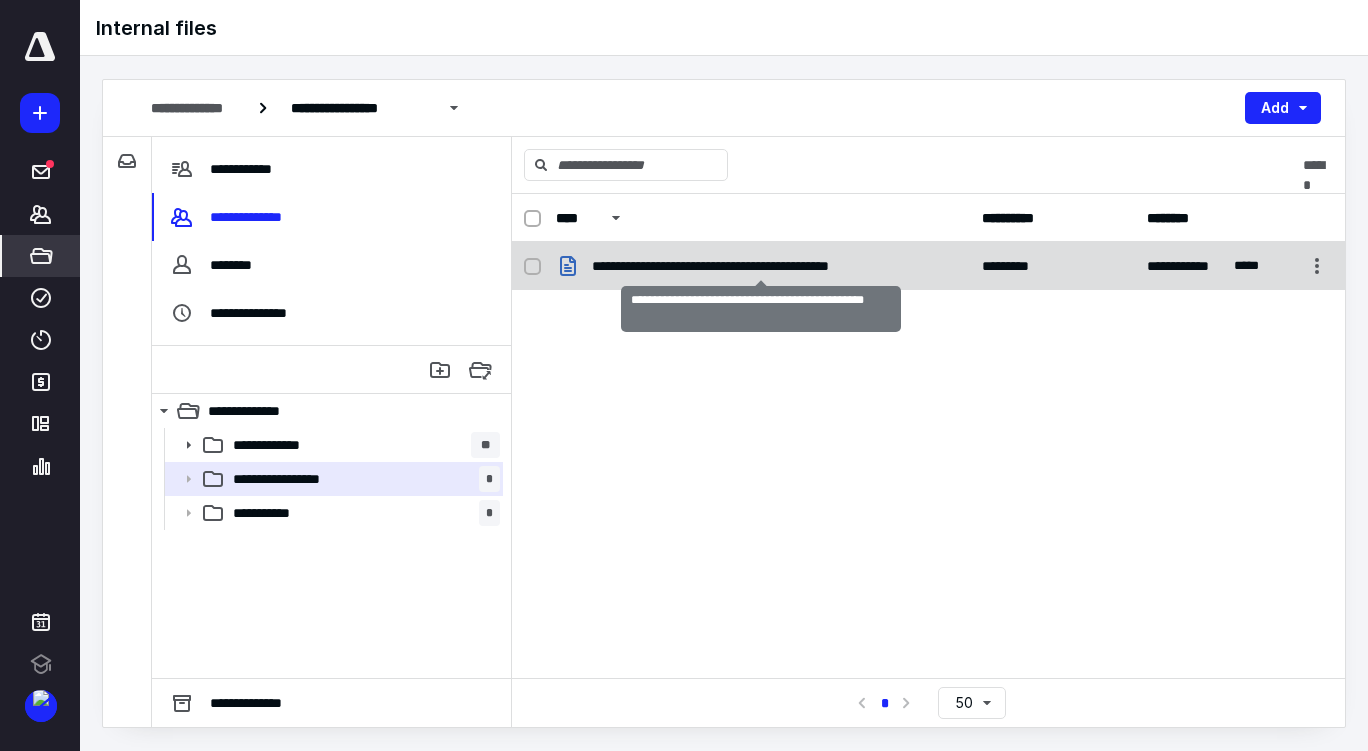 click on "**********" at bounding box center [761, 266] 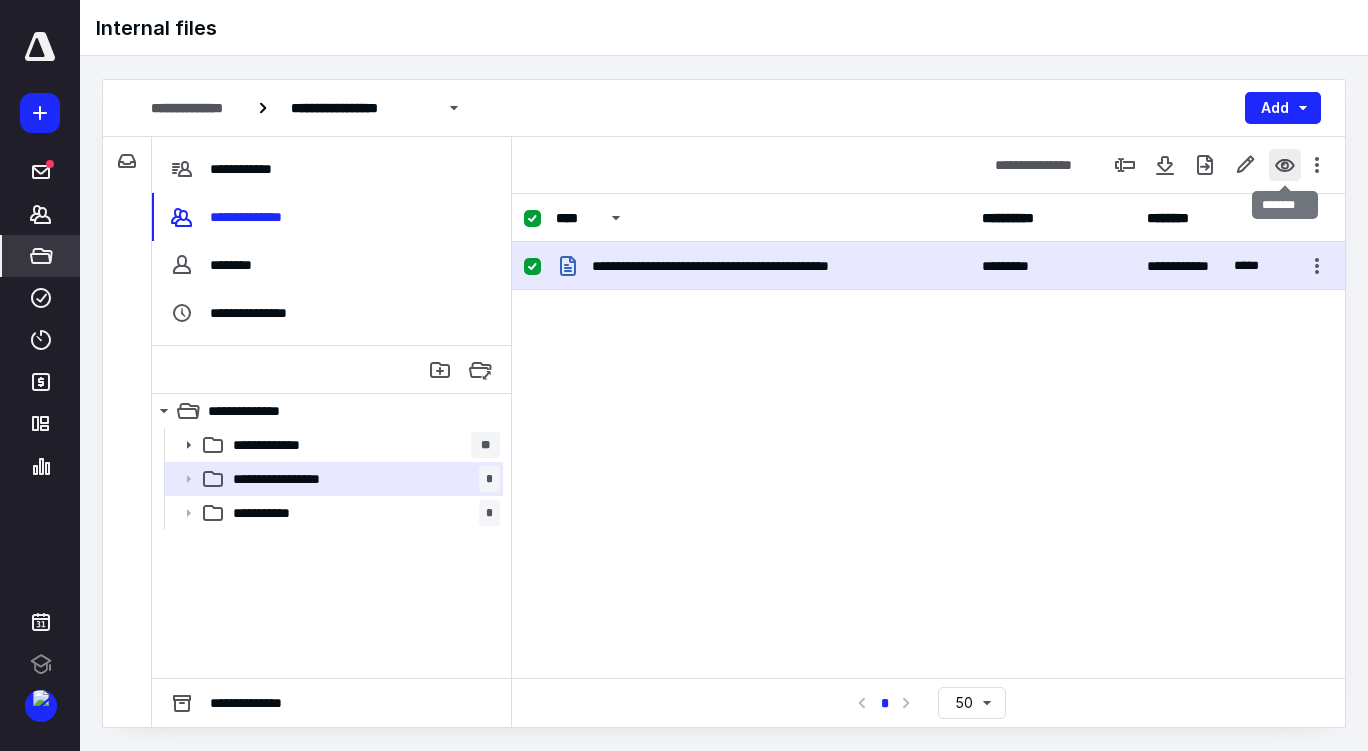 click at bounding box center (1285, 165) 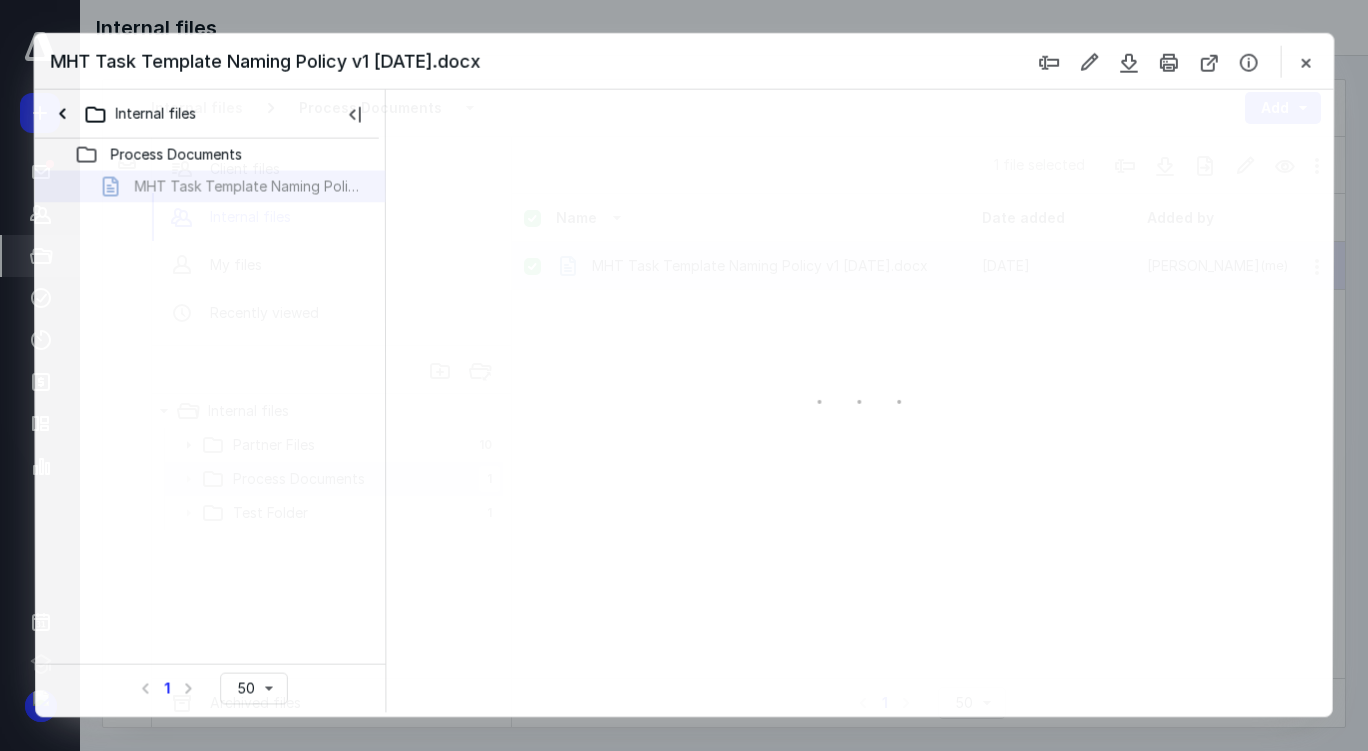 scroll, scrollTop: 0, scrollLeft: 0, axis: both 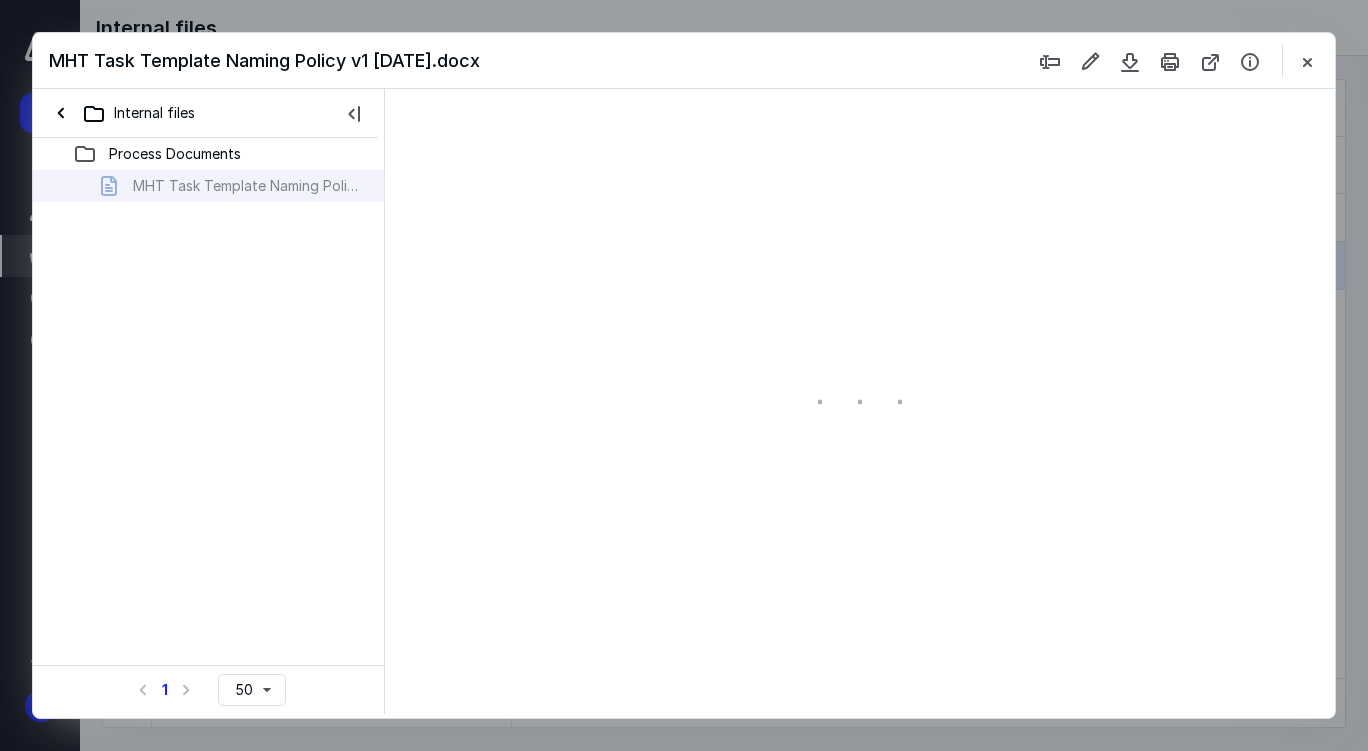 type on "69" 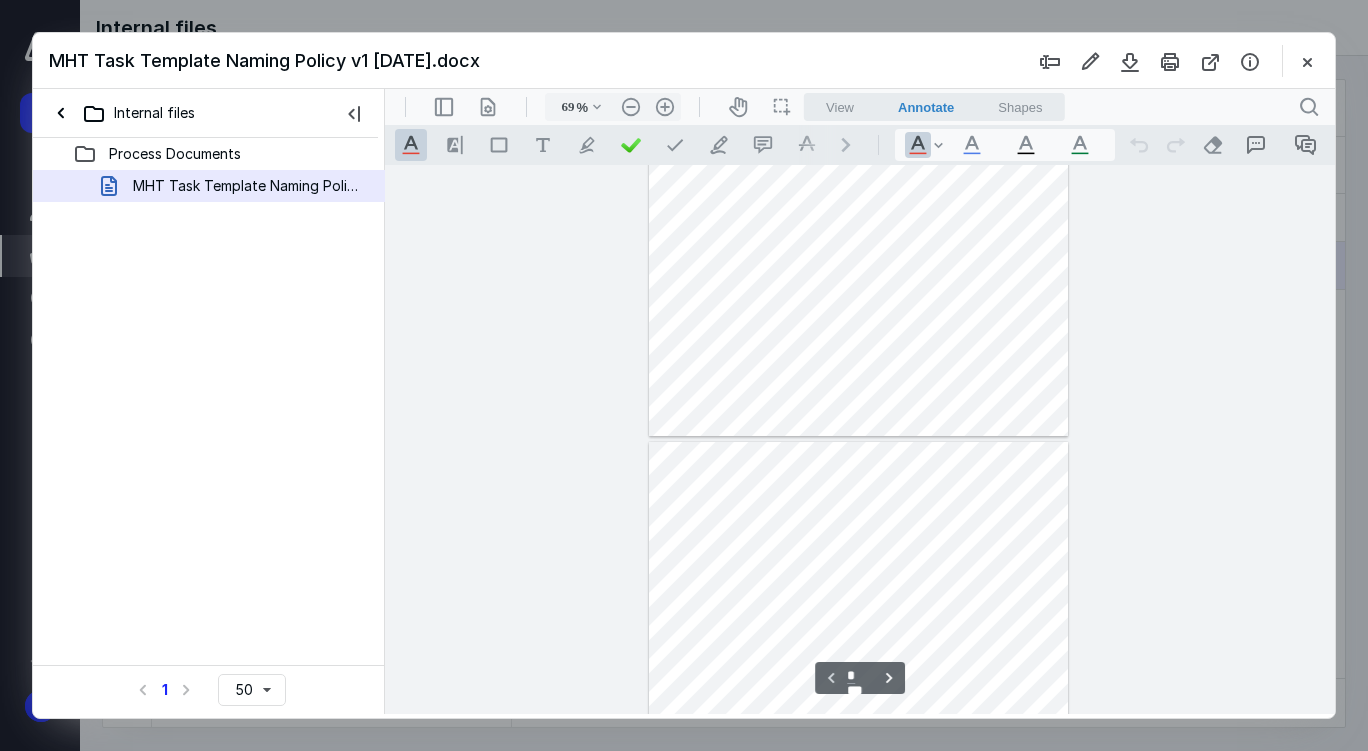 scroll, scrollTop: 277, scrollLeft: 0, axis: vertical 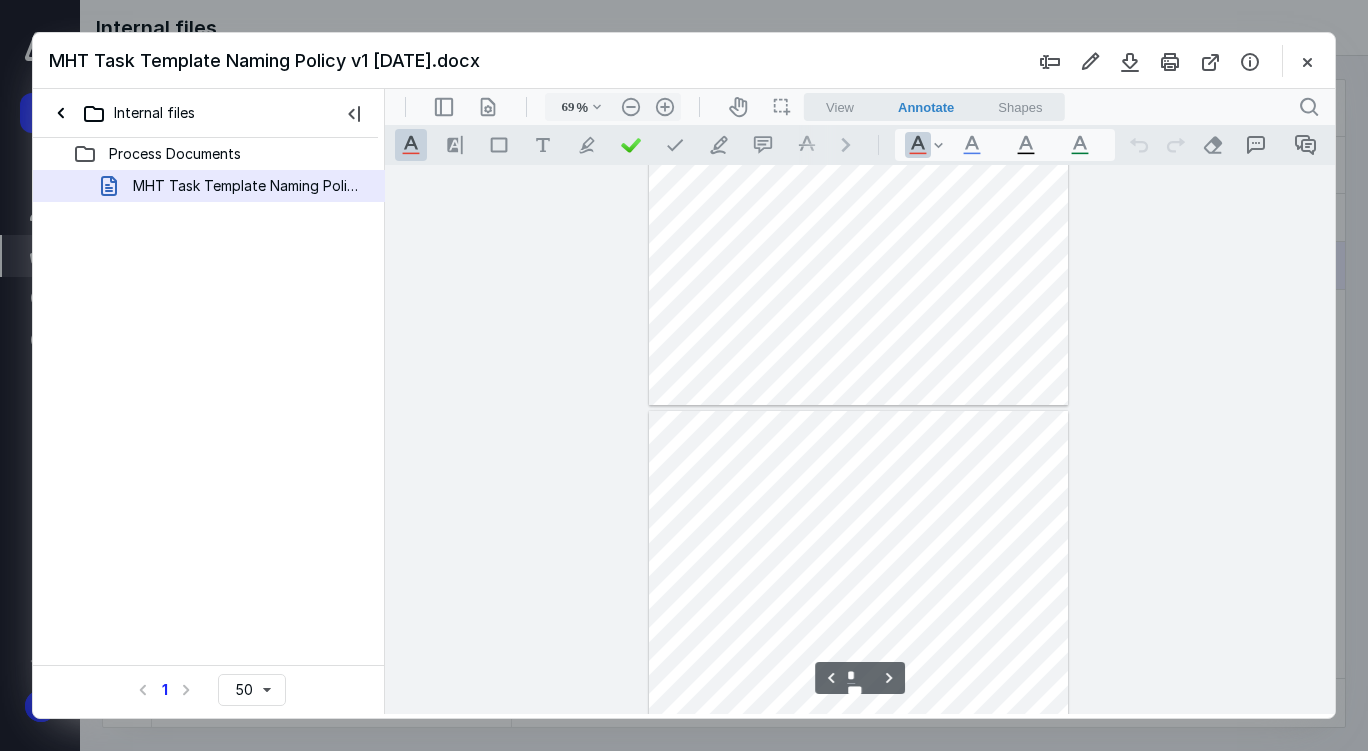 type on "*" 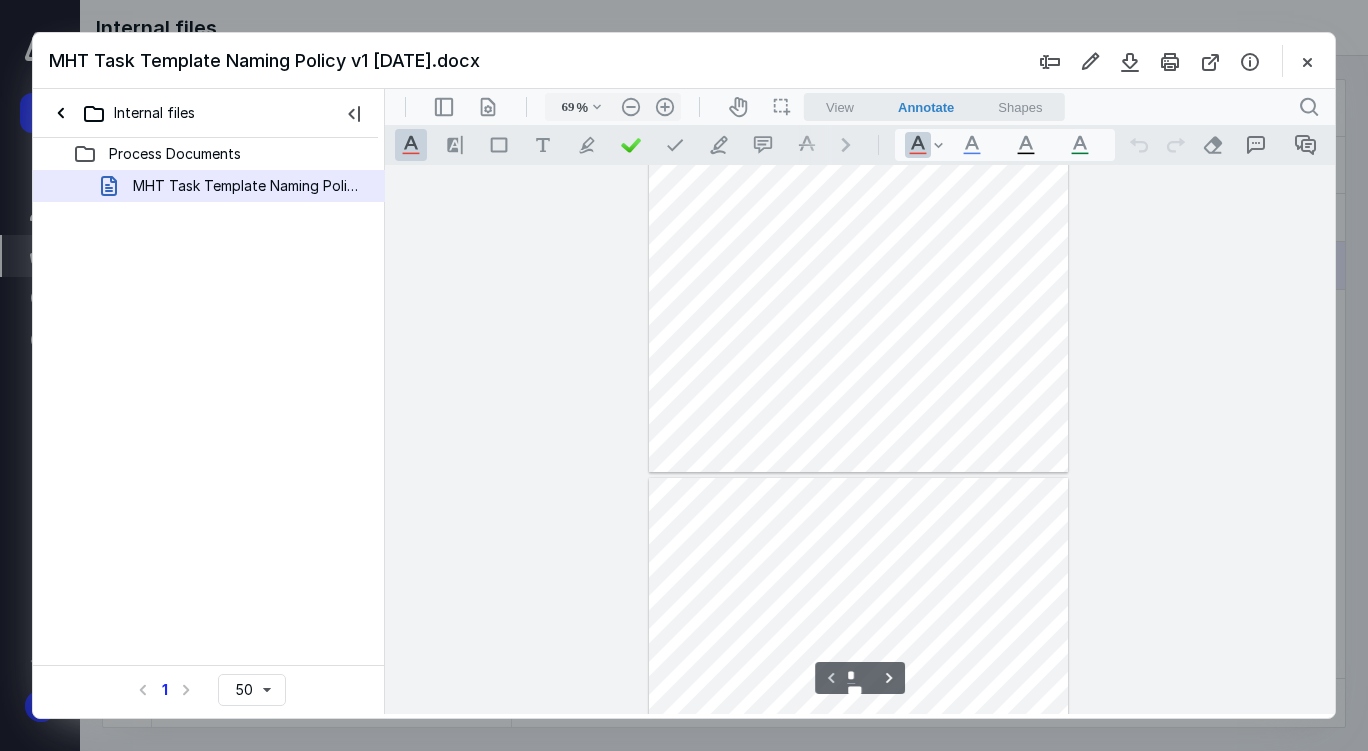 scroll, scrollTop: 0, scrollLeft: 0, axis: both 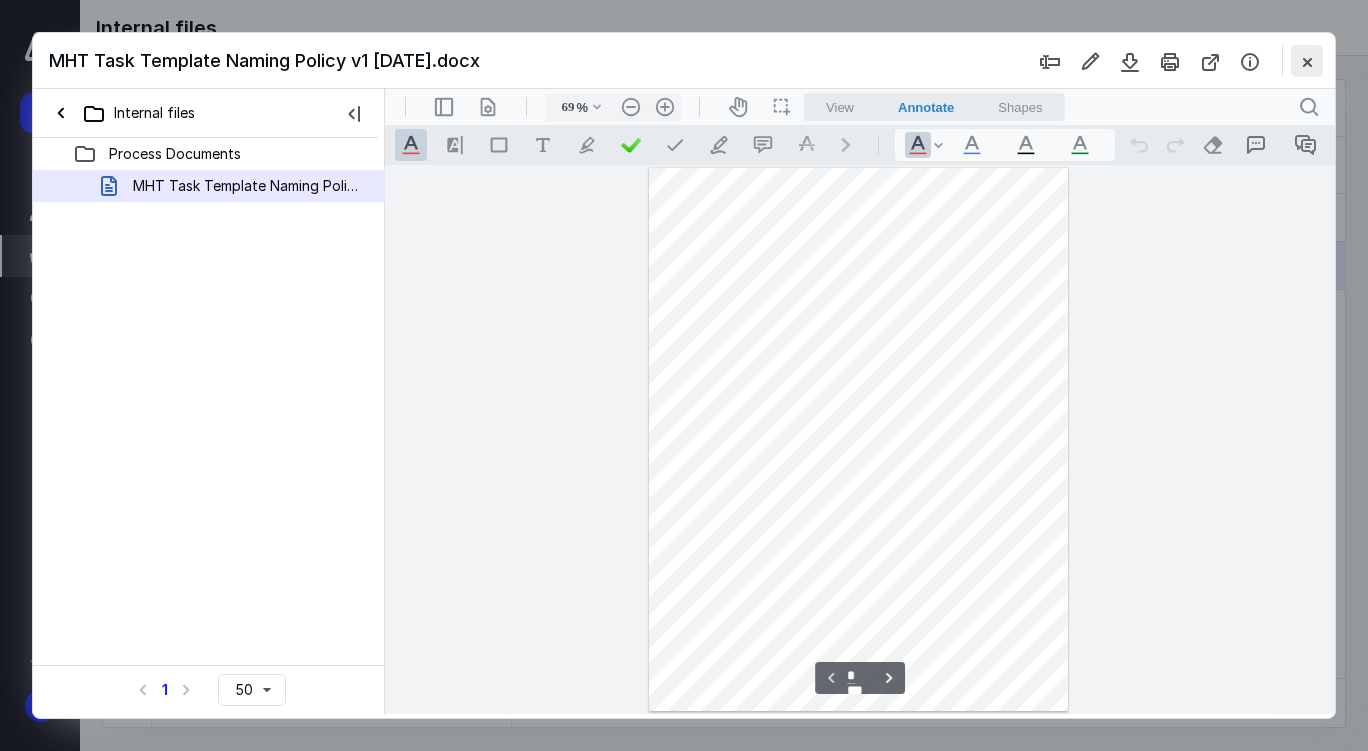 click at bounding box center (1307, 61) 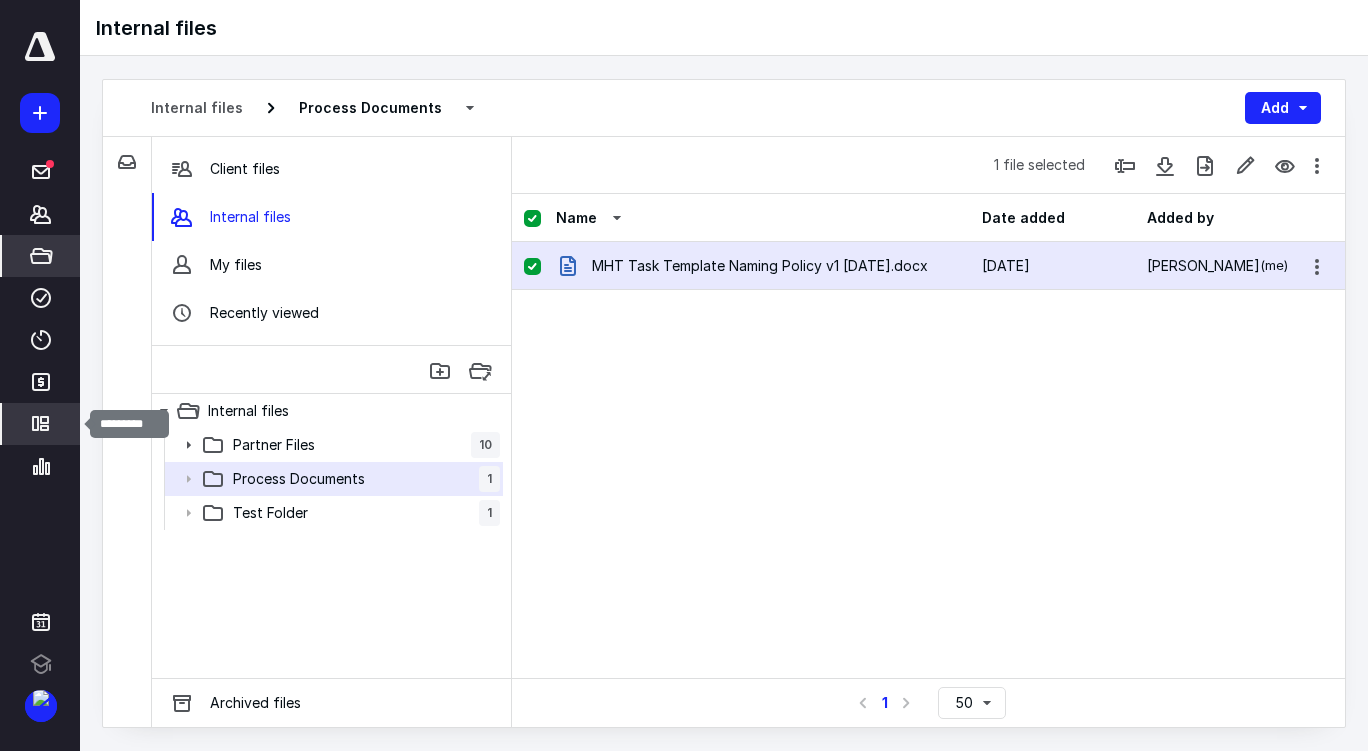 click 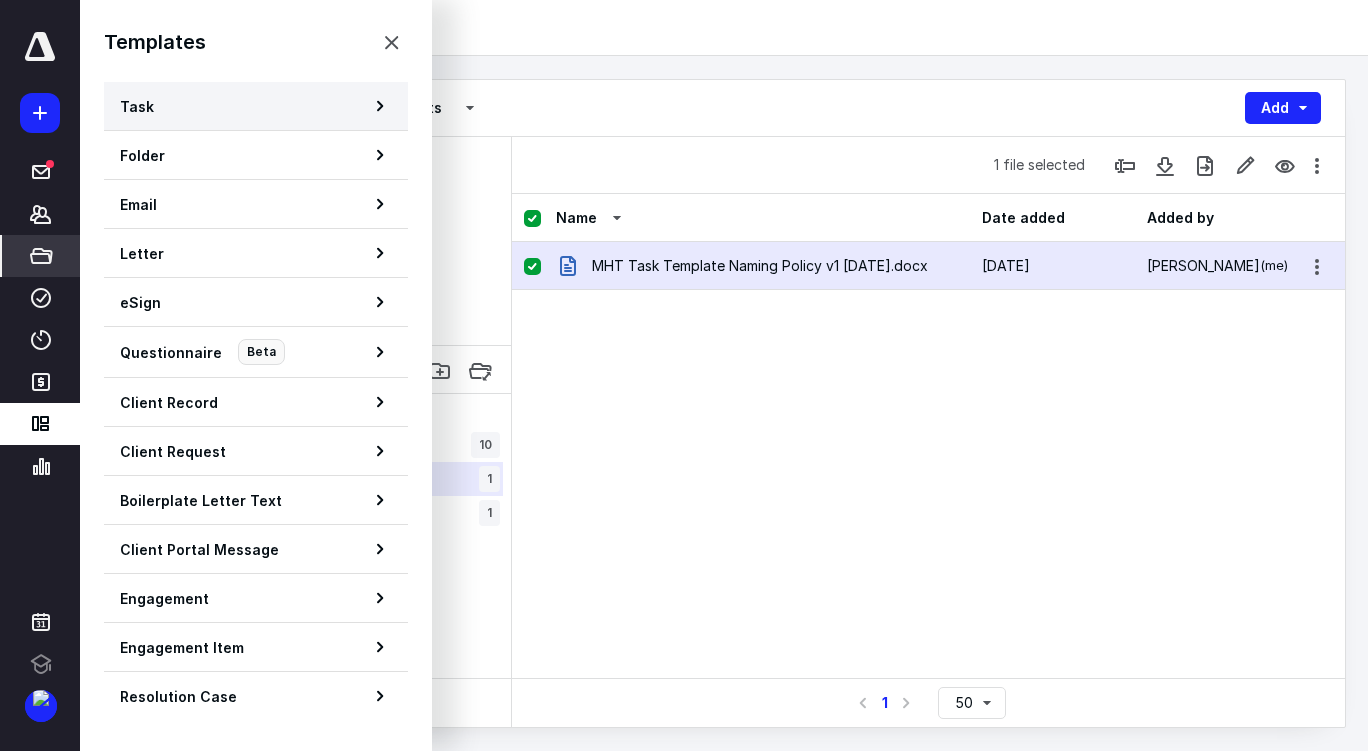 click on "Task" at bounding box center (256, 106) 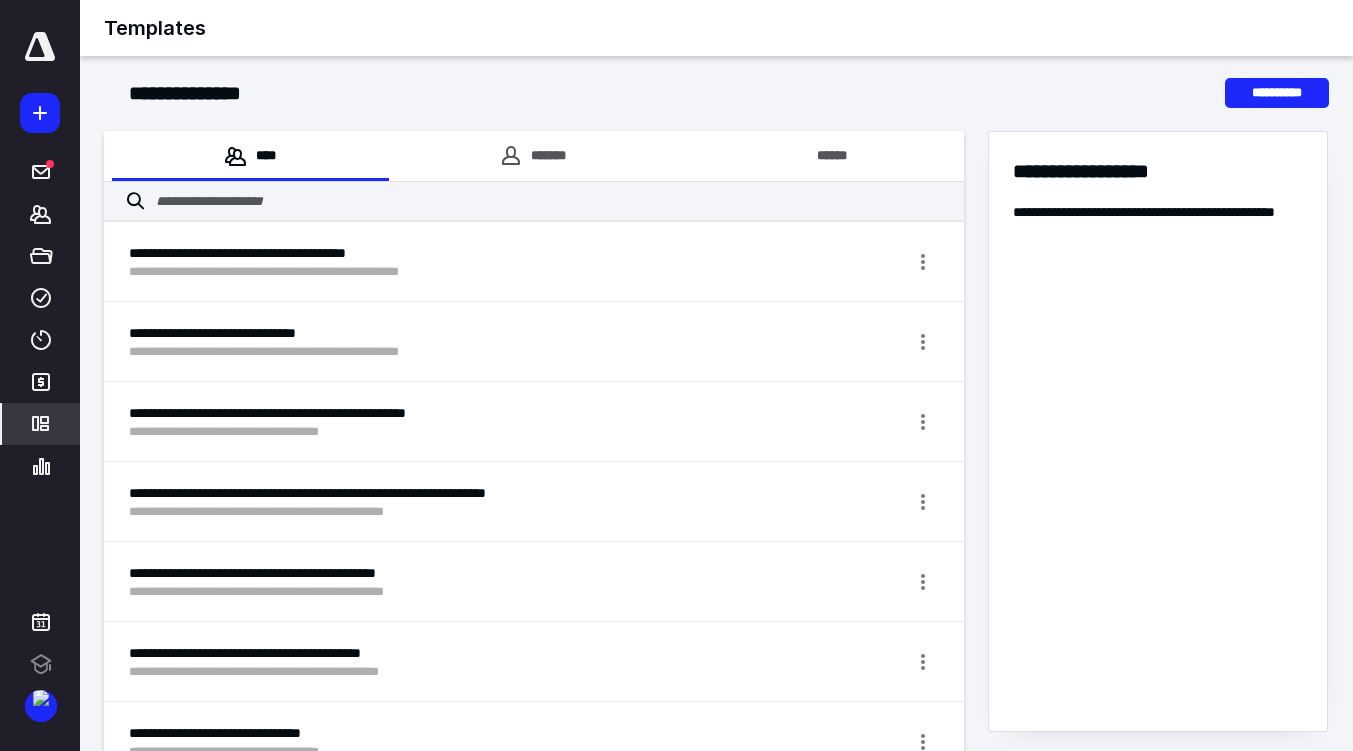 click at bounding box center (40, 113) 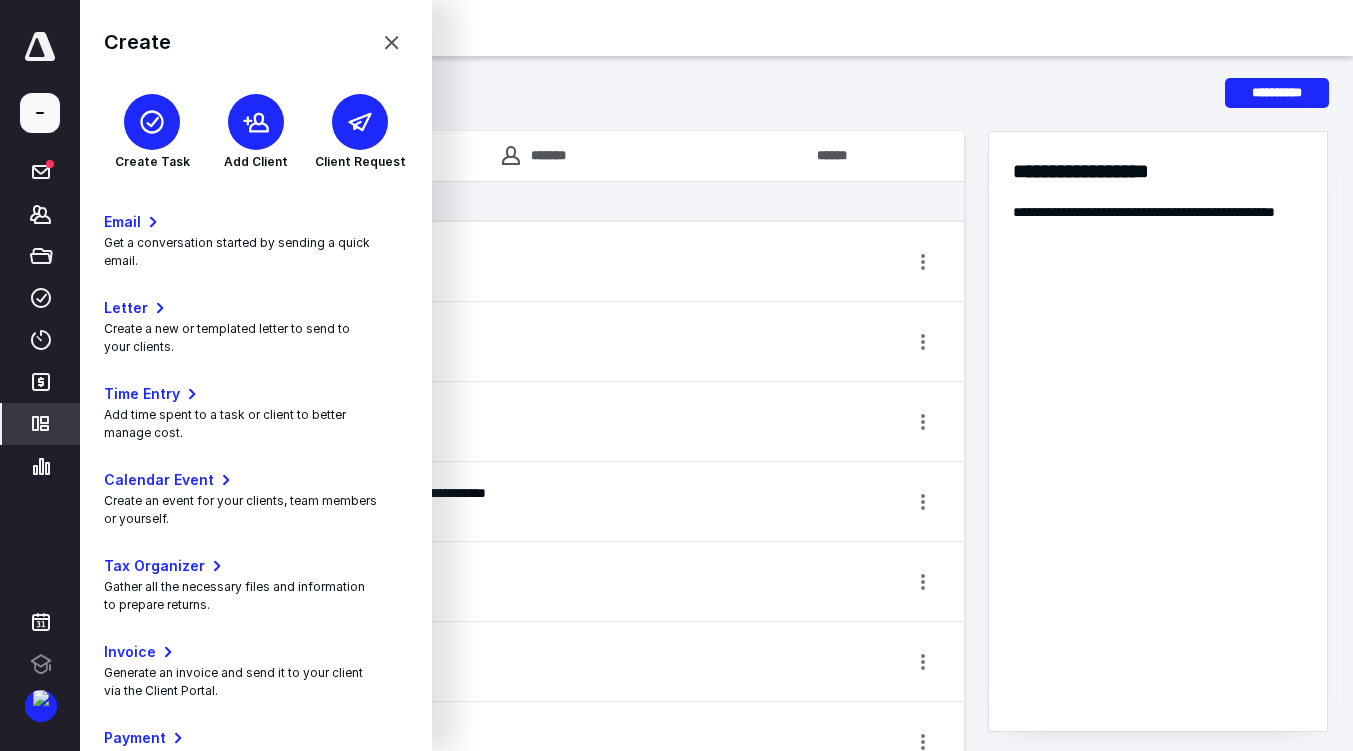 click at bounding box center [152, 122] 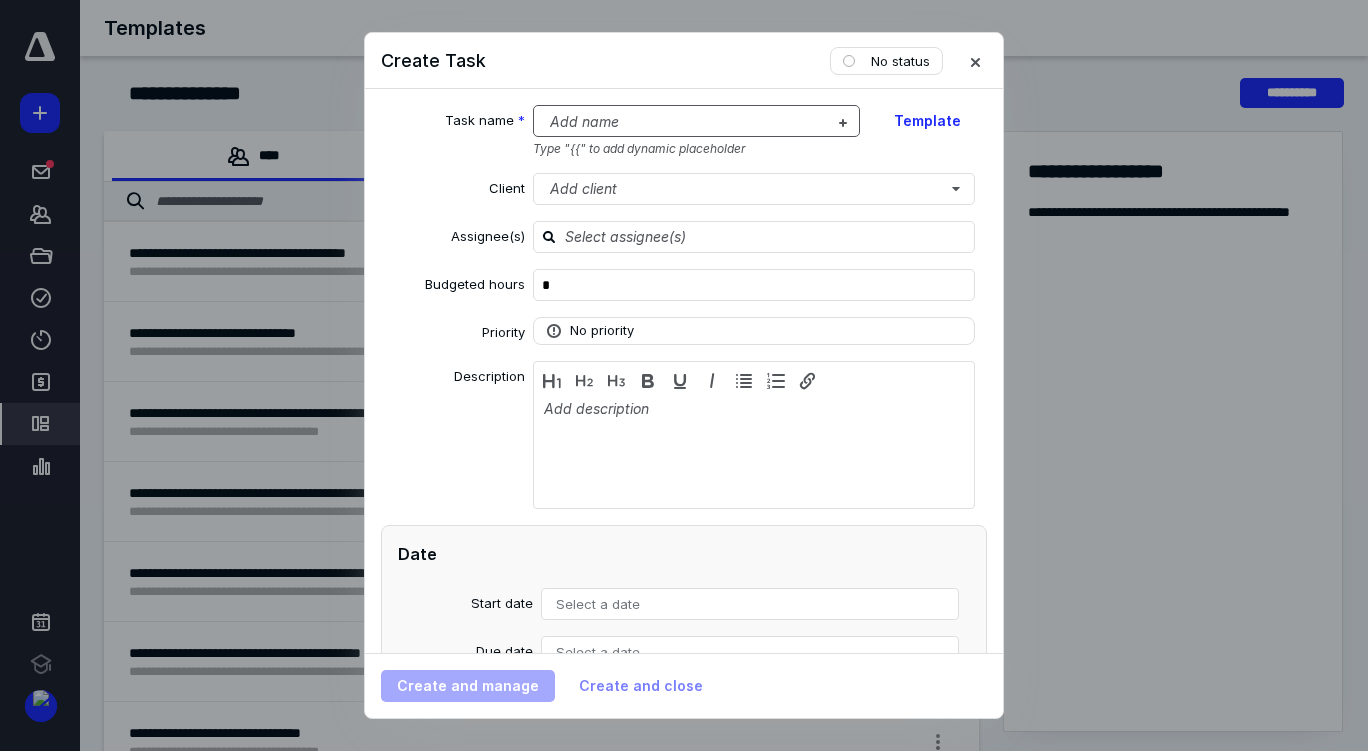 click at bounding box center [685, 122] 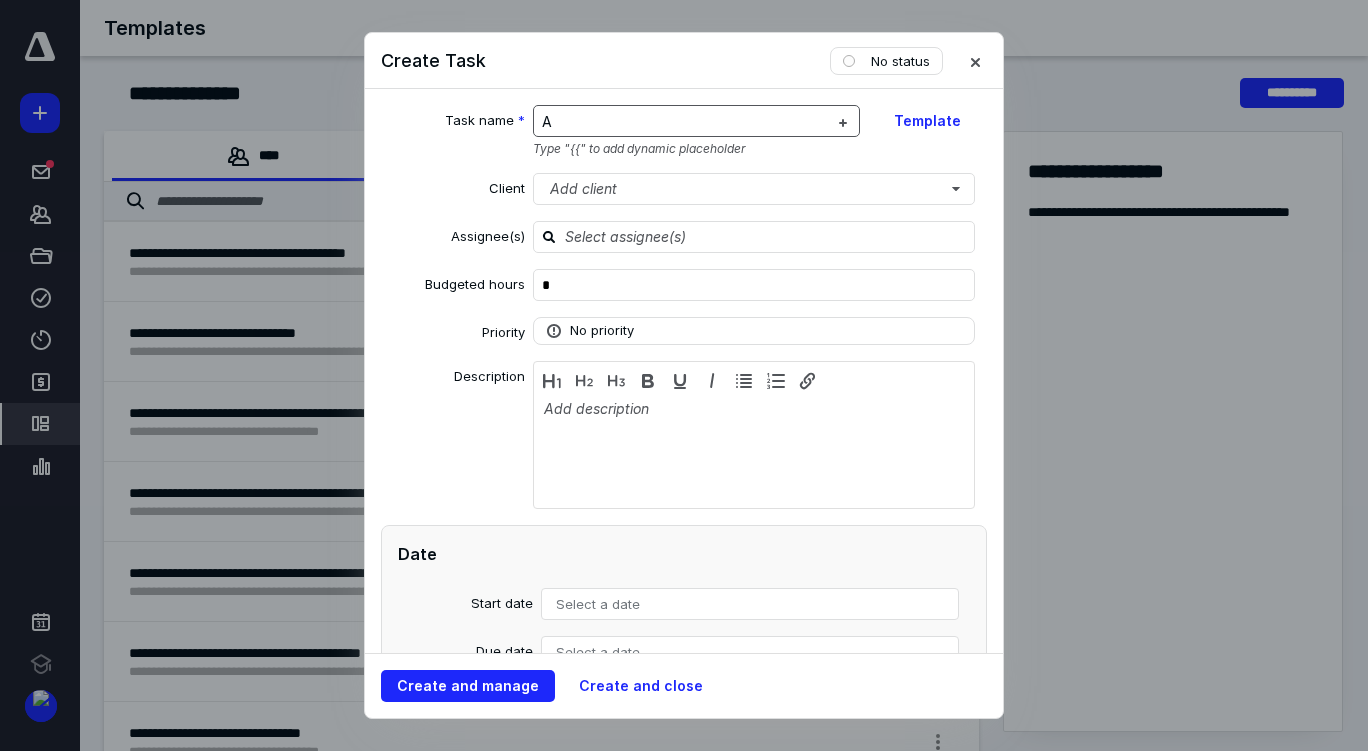 type 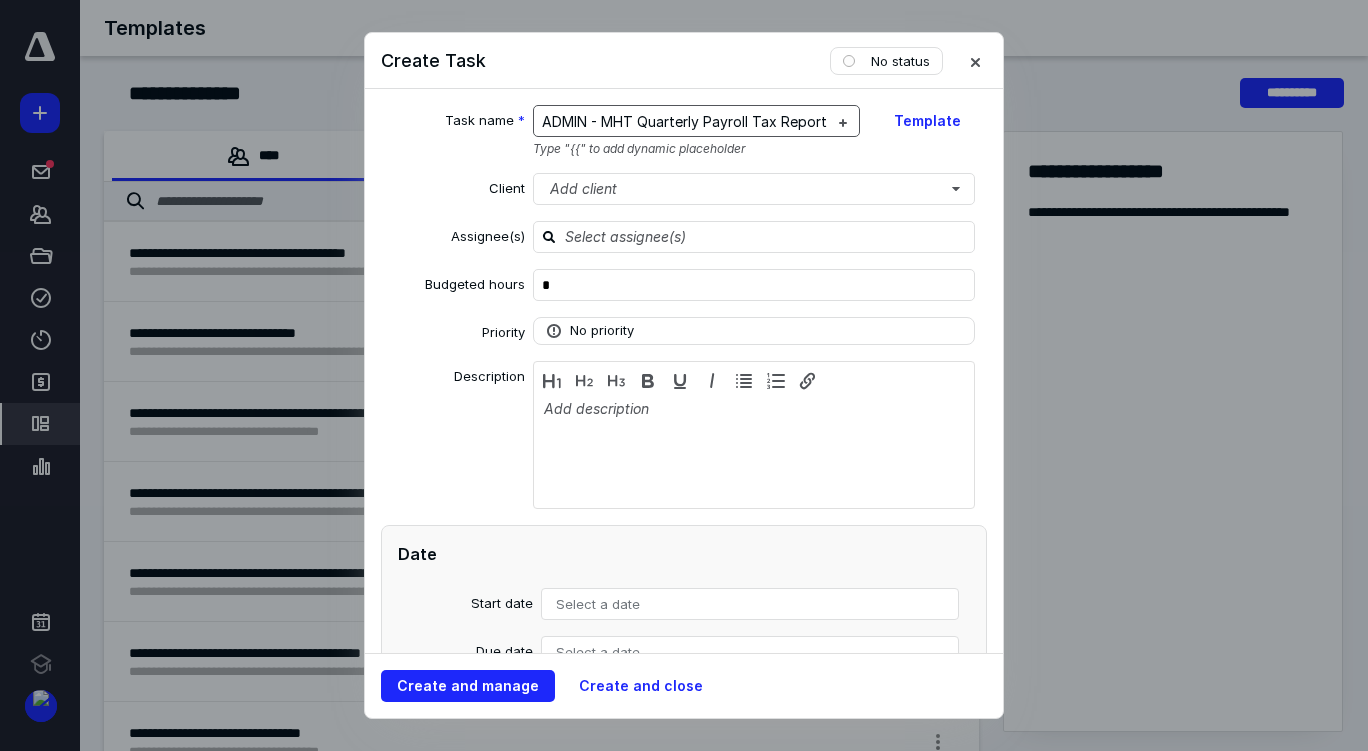 scroll, scrollTop: 0, scrollLeft: 15, axis: horizontal 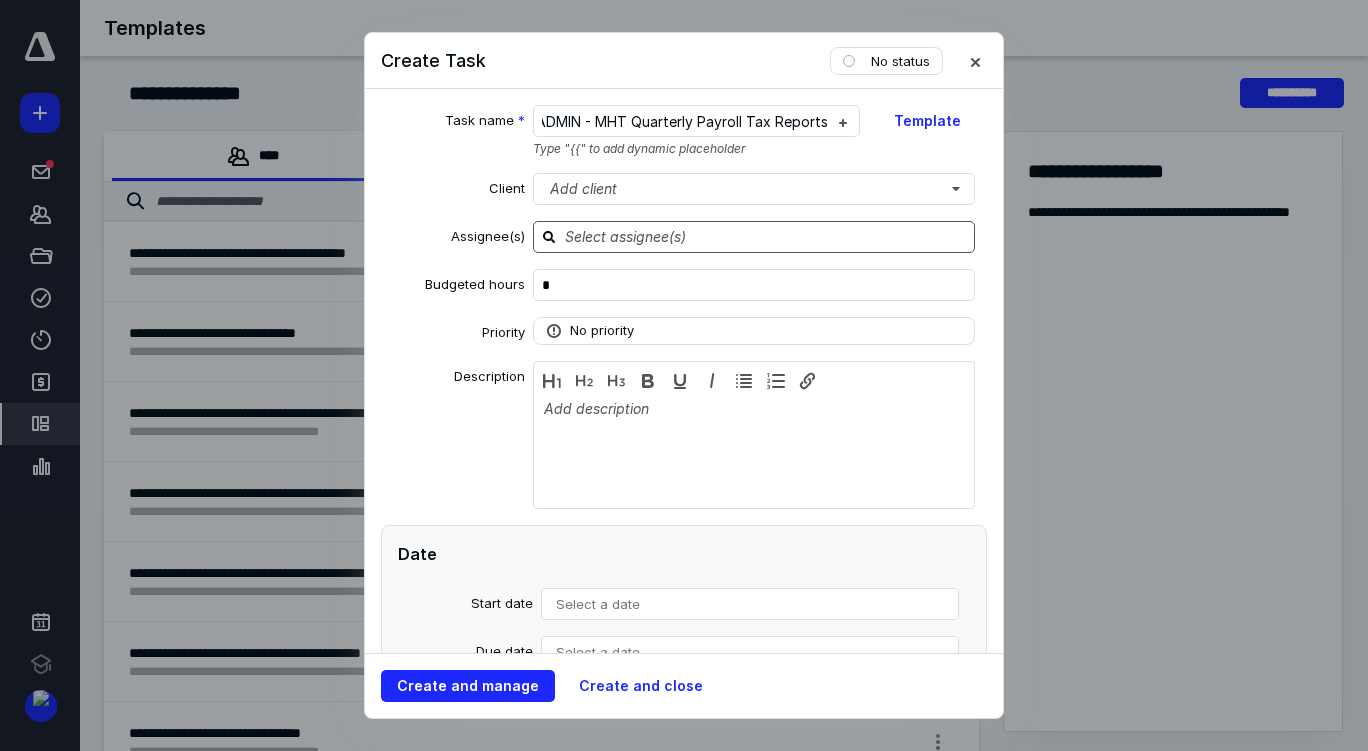click at bounding box center [766, 236] 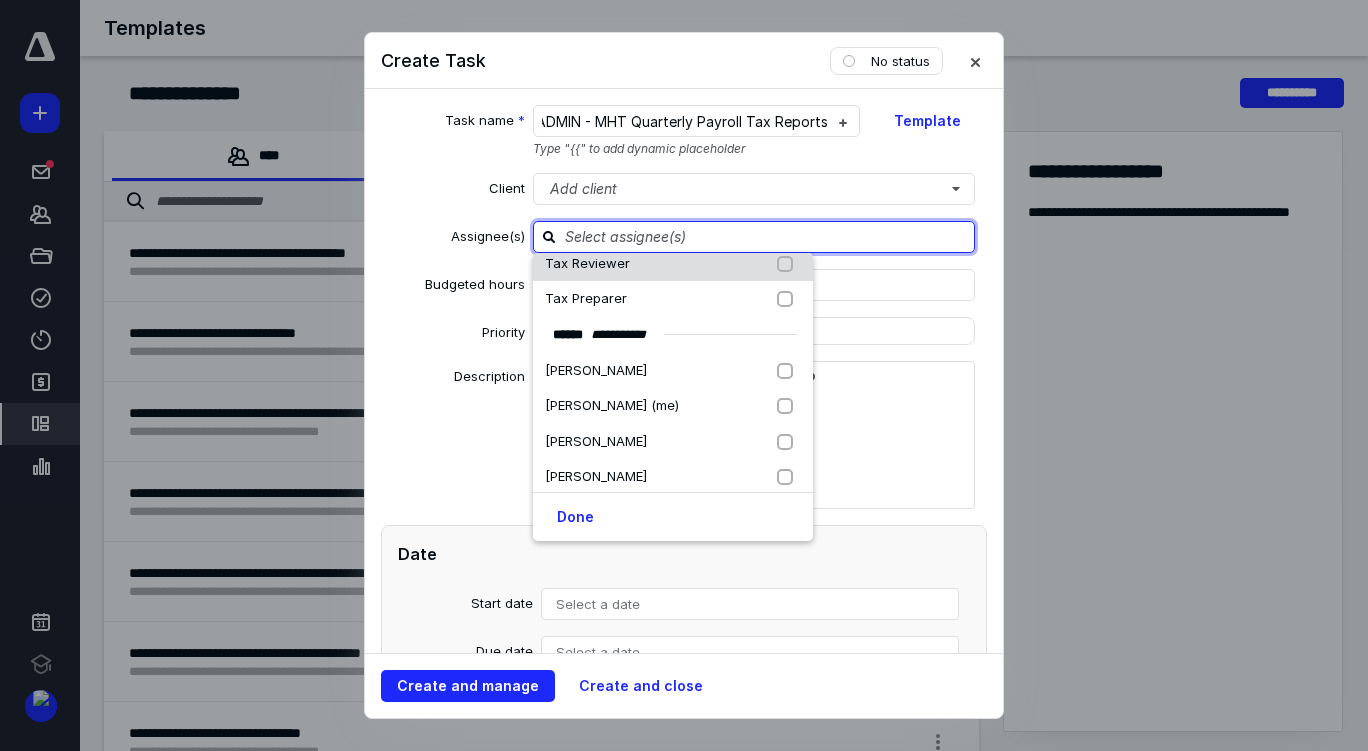 scroll, scrollTop: 123, scrollLeft: 0, axis: vertical 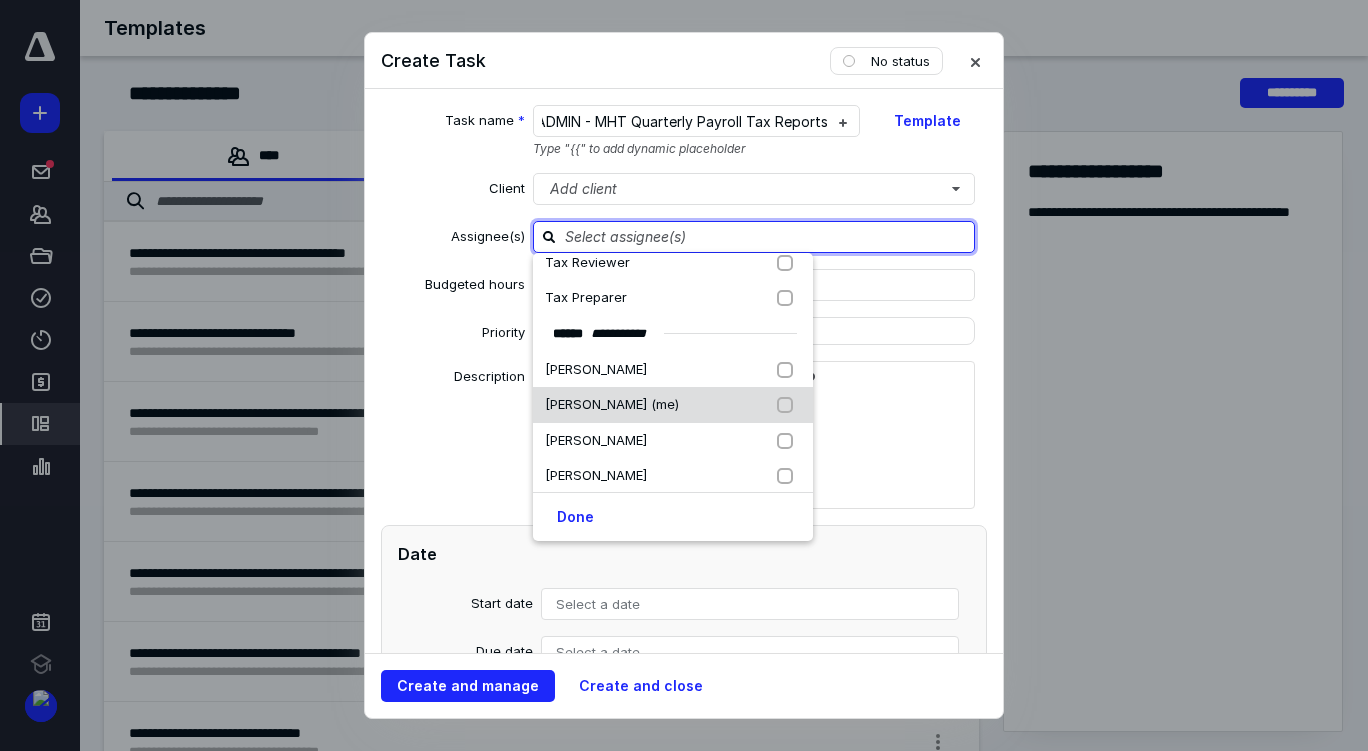 click at bounding box center [789, 405] 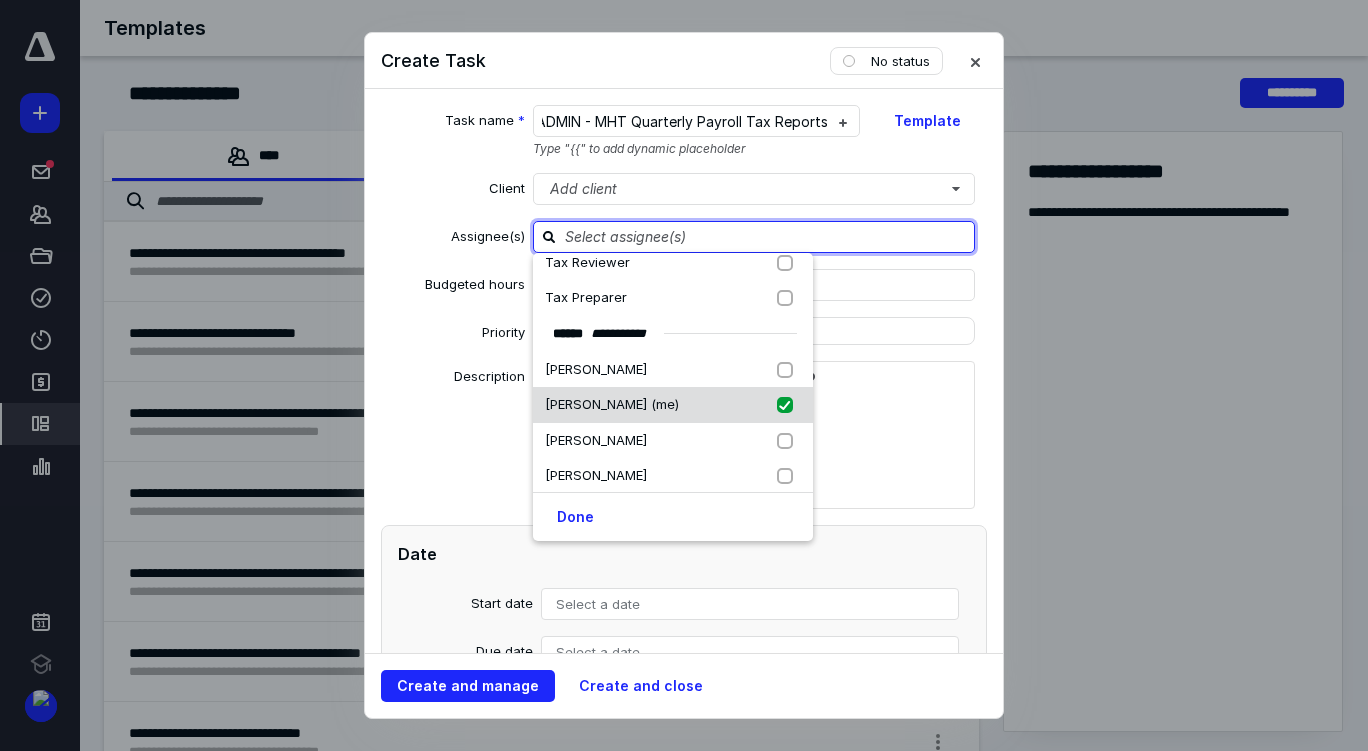 checkbox on "true" 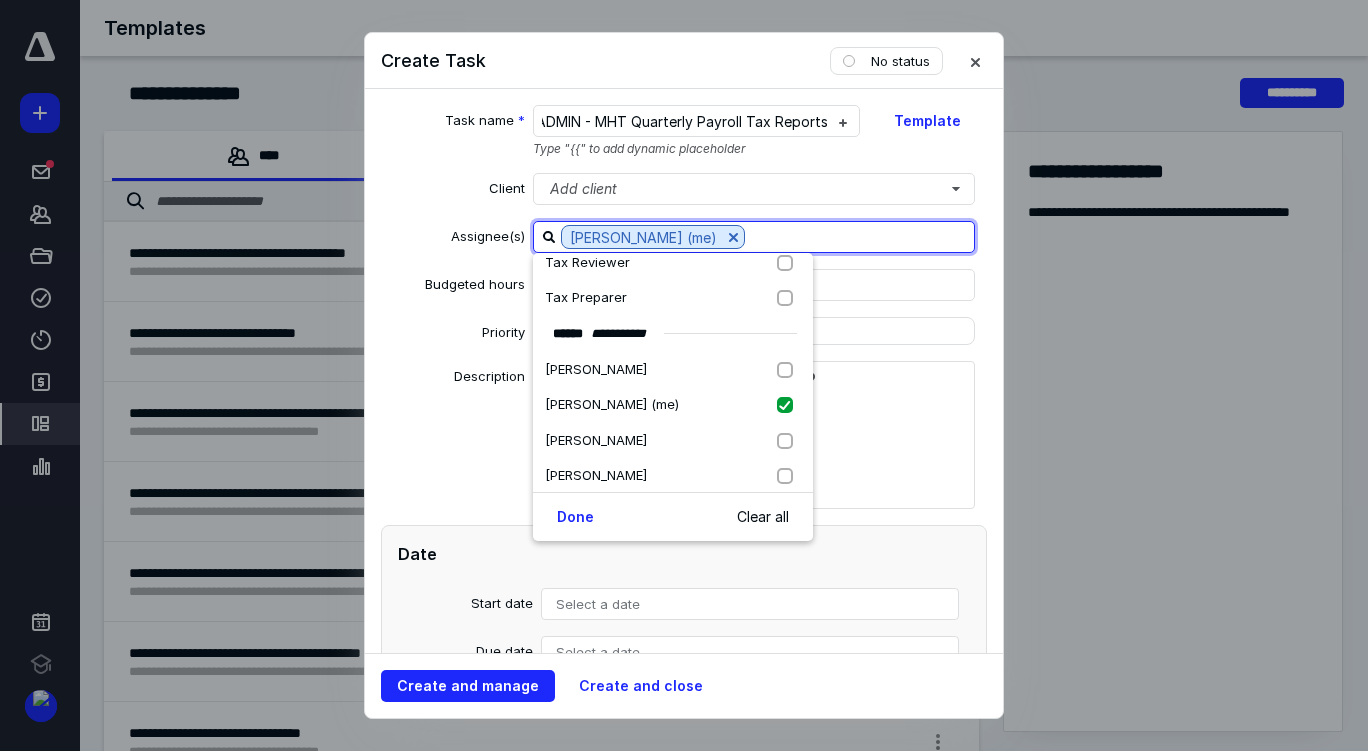 click at bounding box center [859, 236] 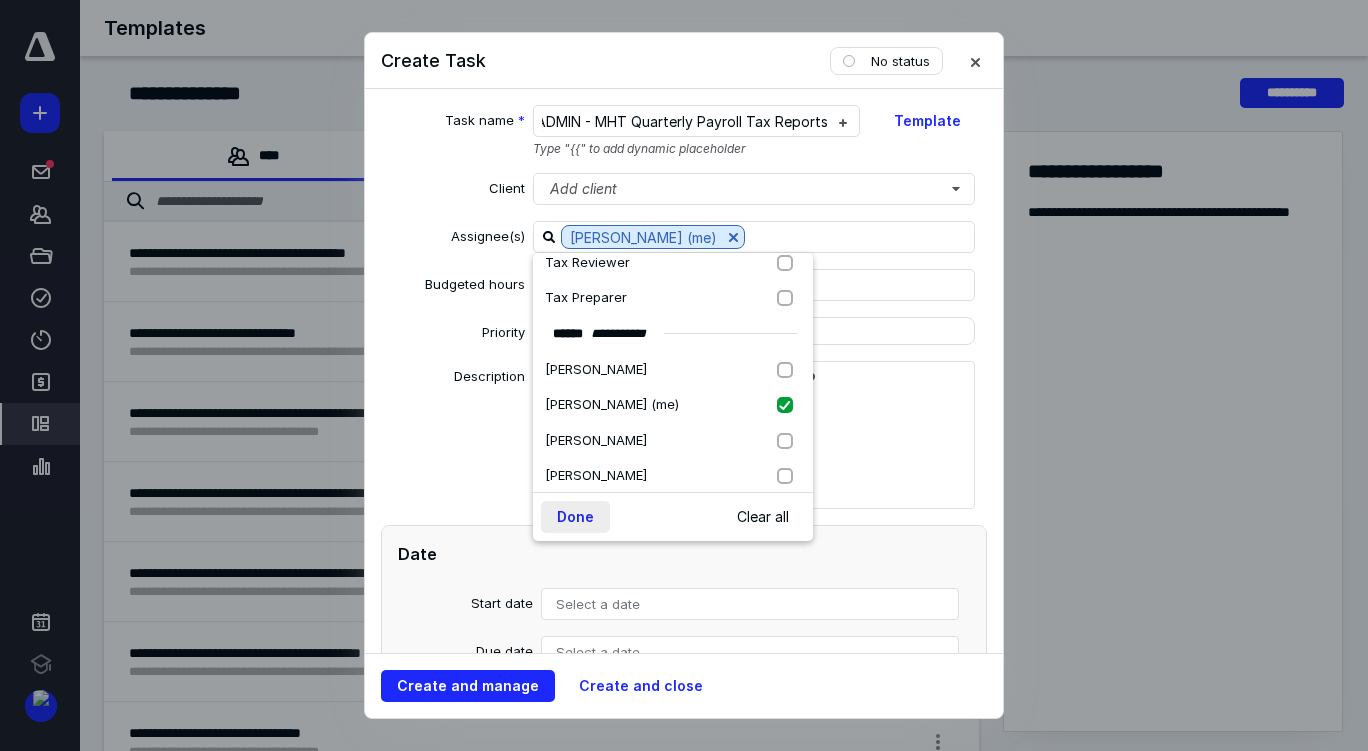 click on "Done" at bounding box center [575, 517] 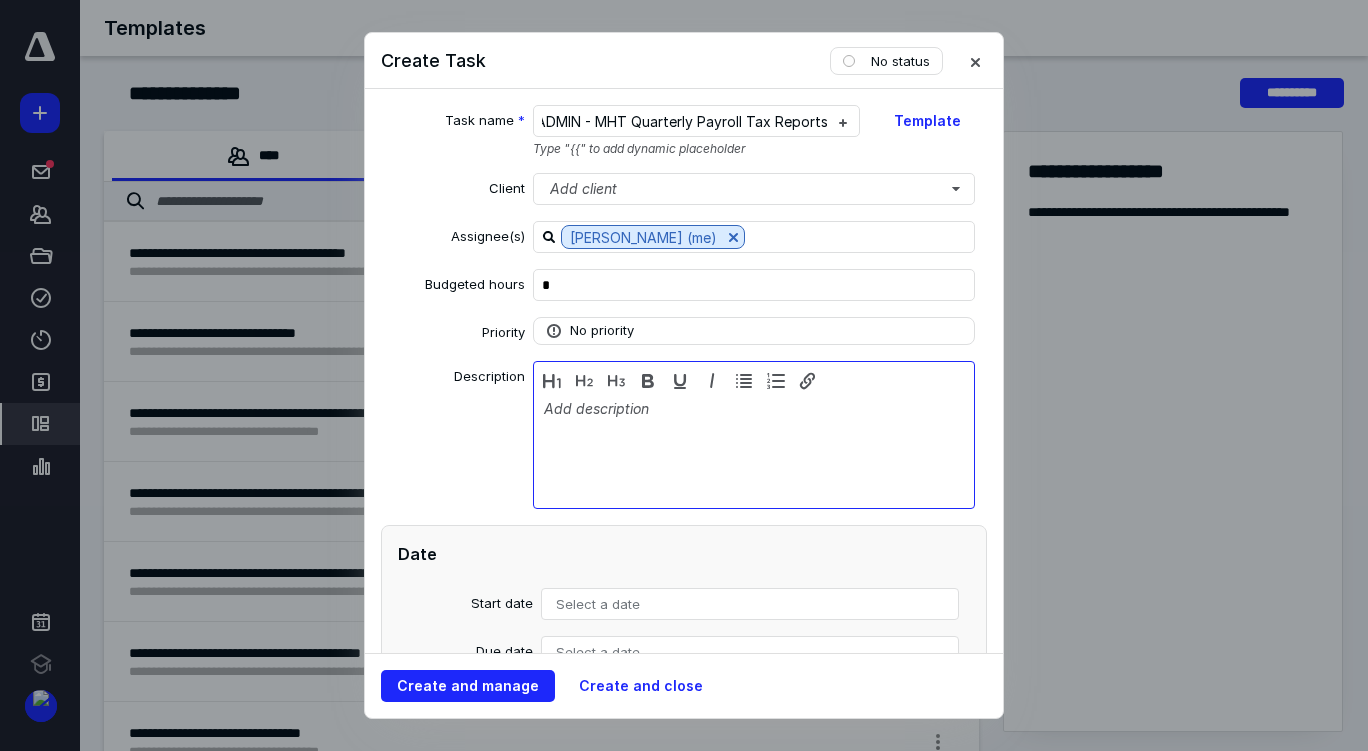 click at bounding box center [754, 450] 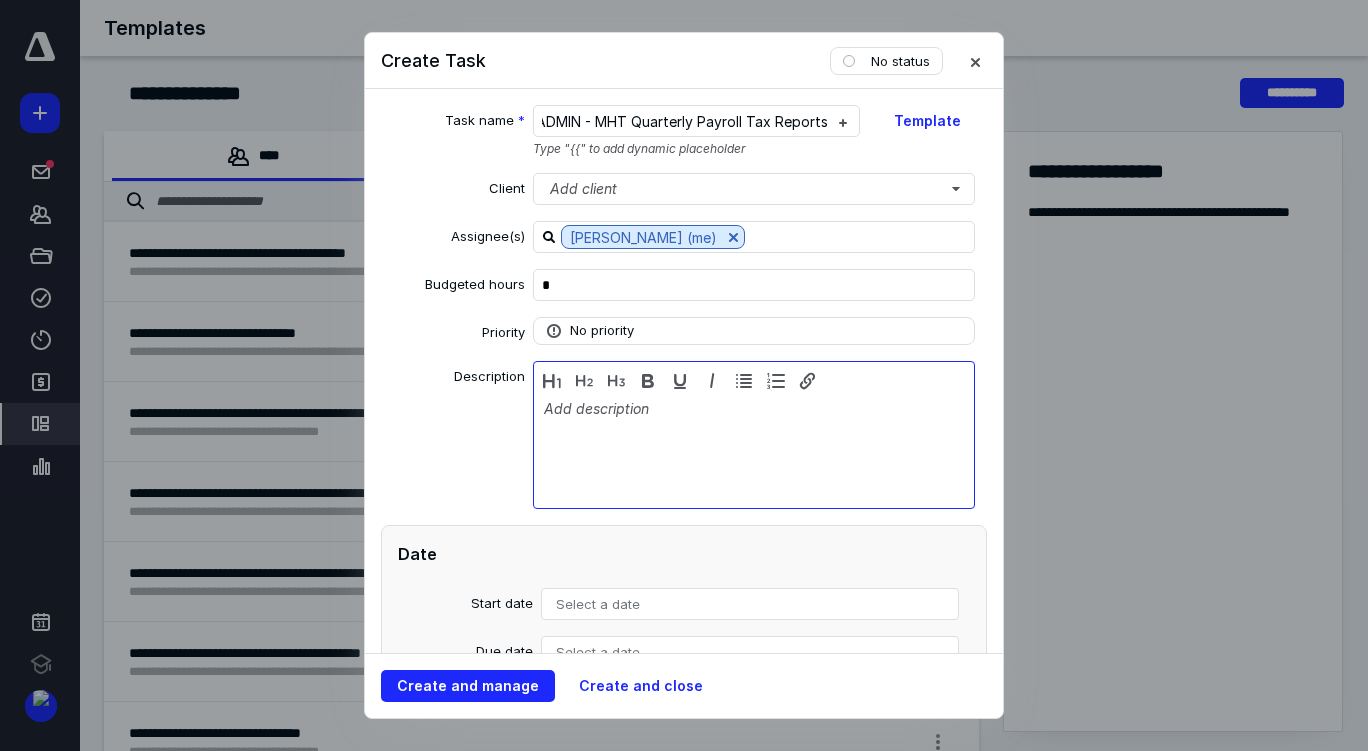 type 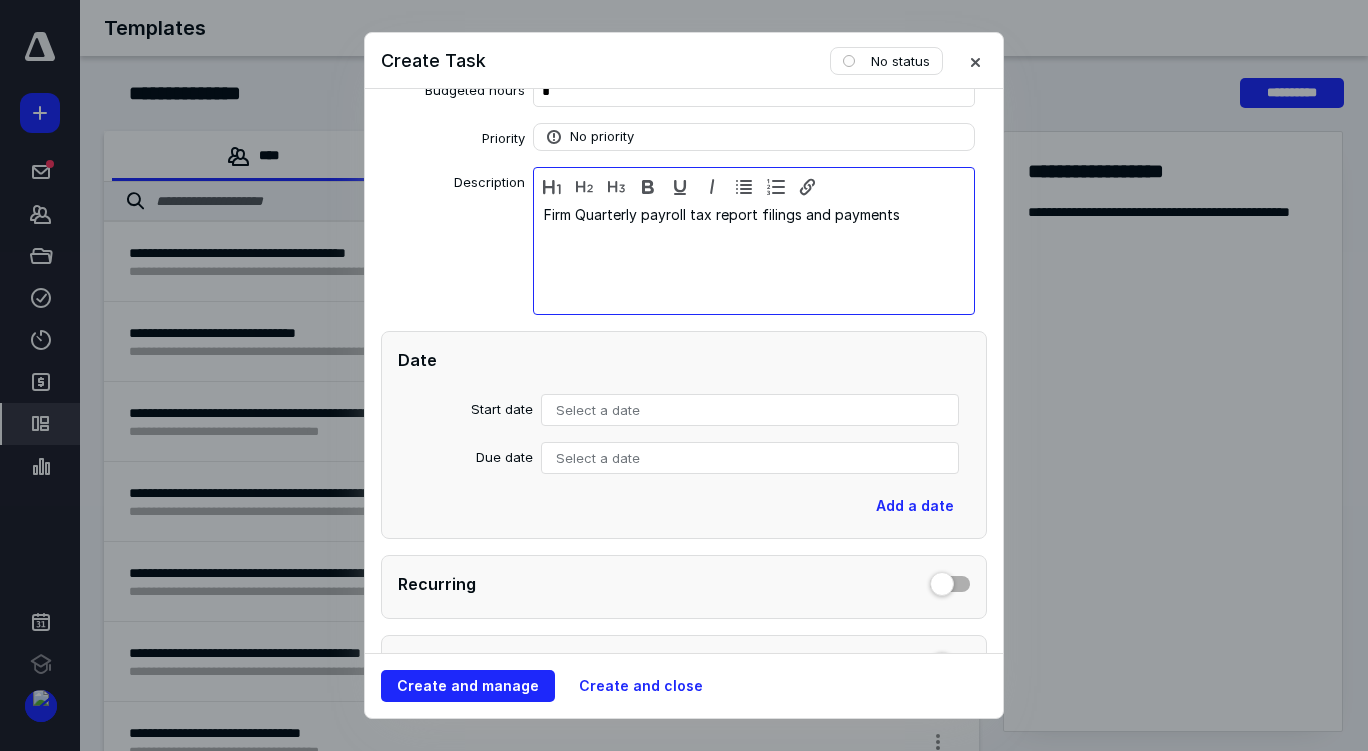 scroll, scrollTop: 195, scrollLeft: 0, axis: vertical 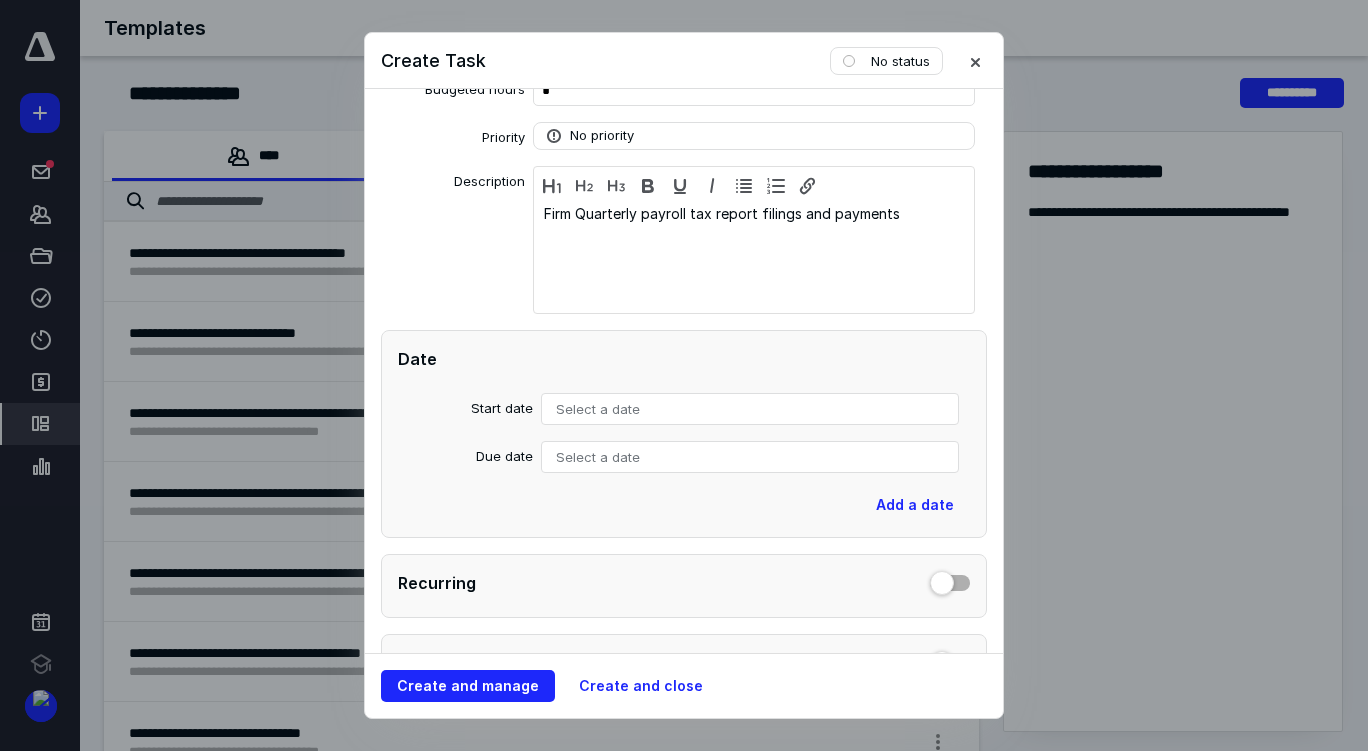 click on "Select a date" at bounding box center (598, 457) 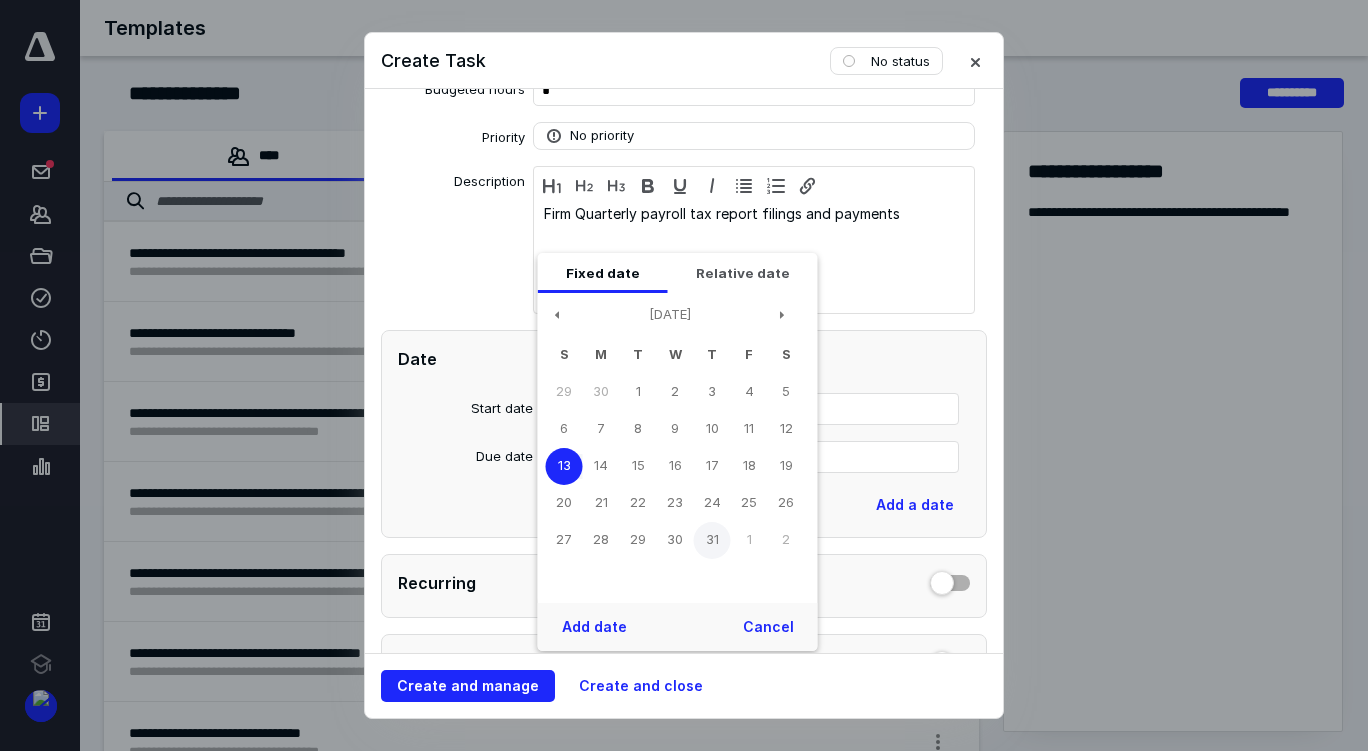 click on "31" at bounding box center [712, 540] 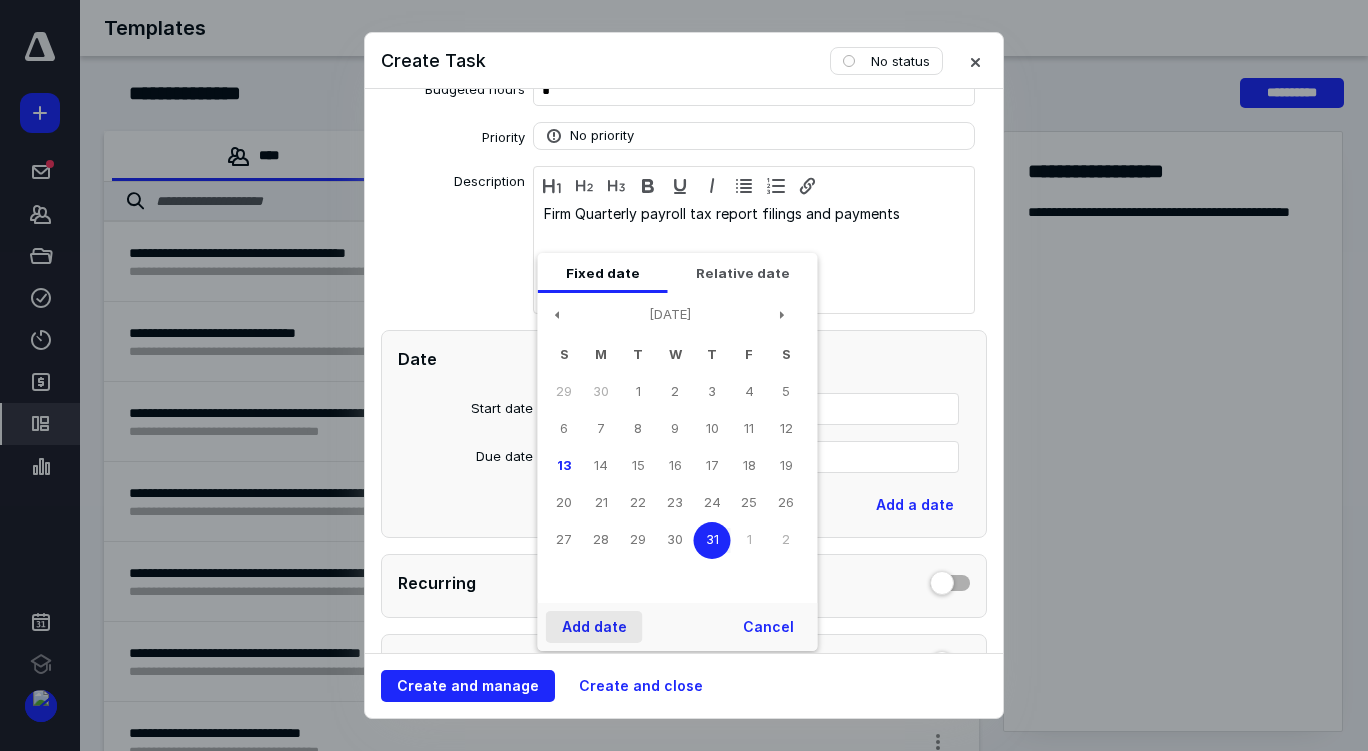 click on "Add date" at bounding box center [594, 627] 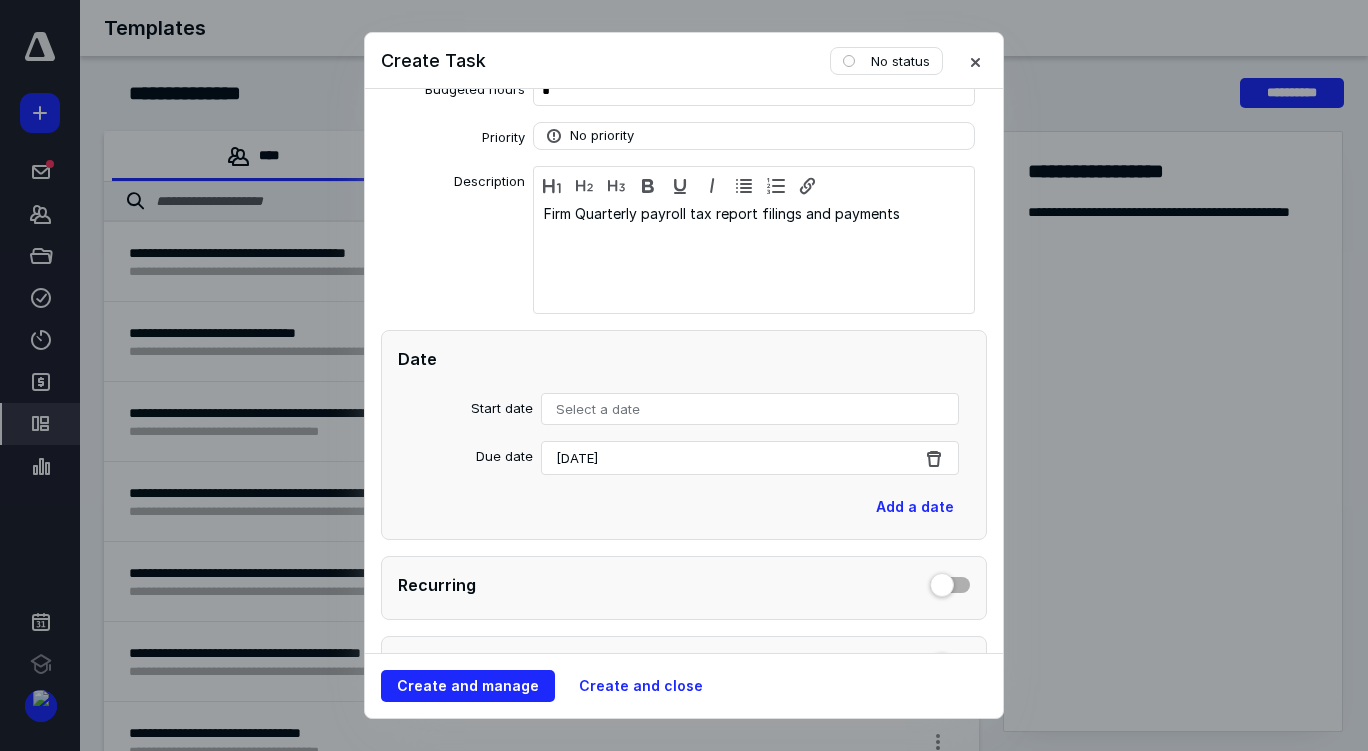click on "Select a date" at bounding box center [598, 409] 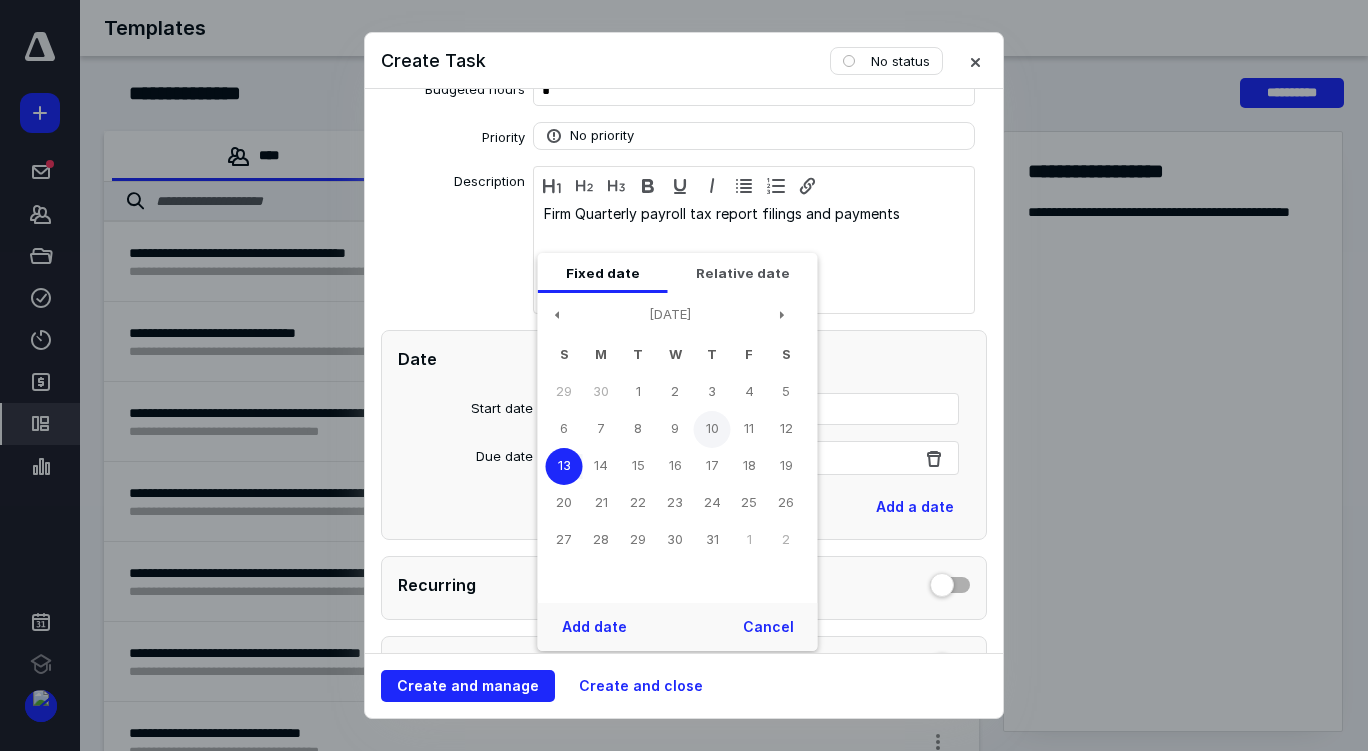 click on "10" at bounding box center (712, 429) 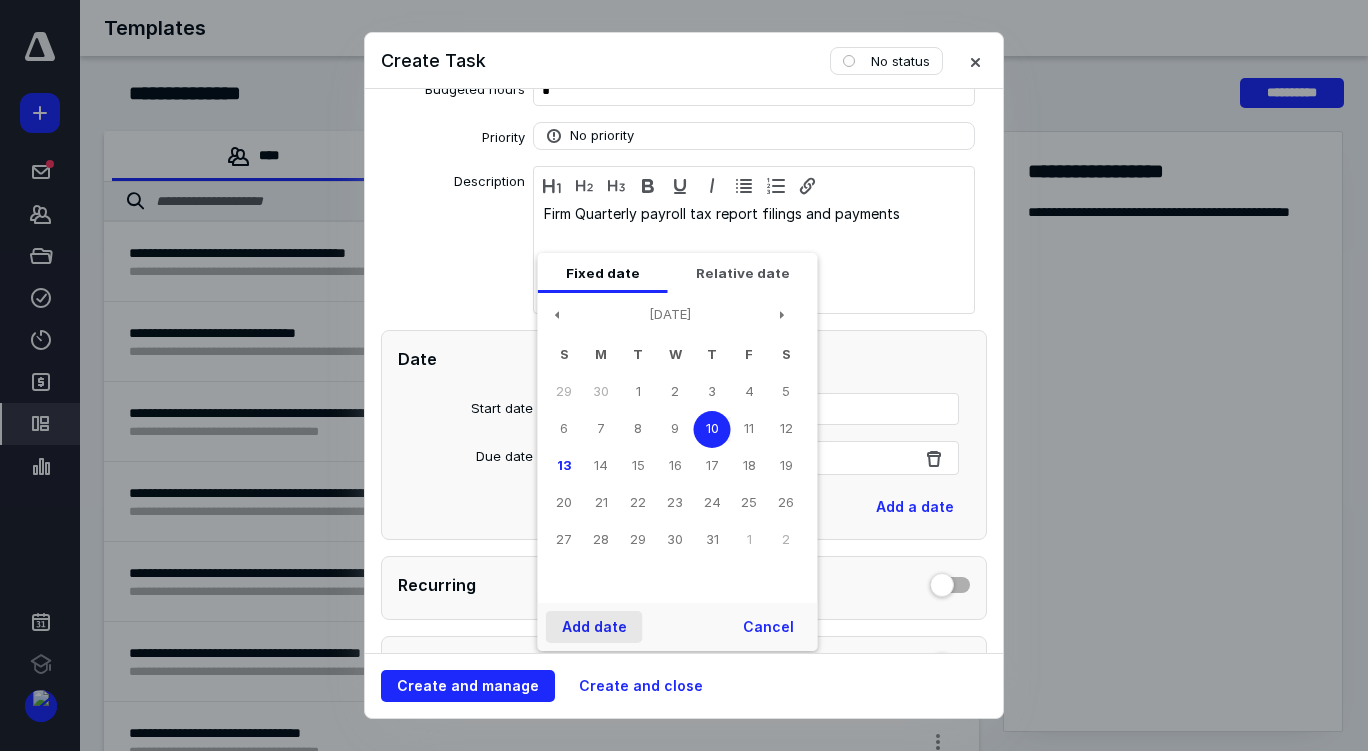 click on "Add date" at bounding box center (594, 627) 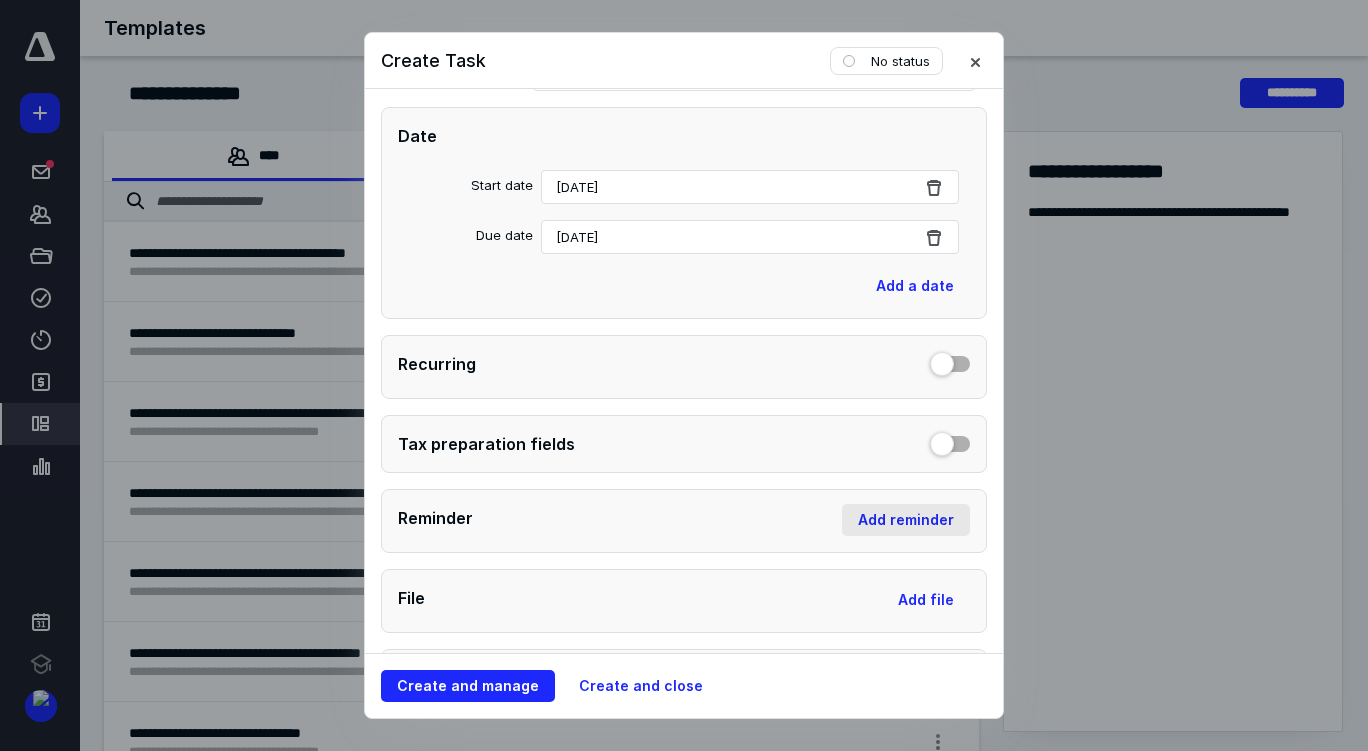 scroll, scrollTop: 419, scrollLeft: 0, axis: vertical 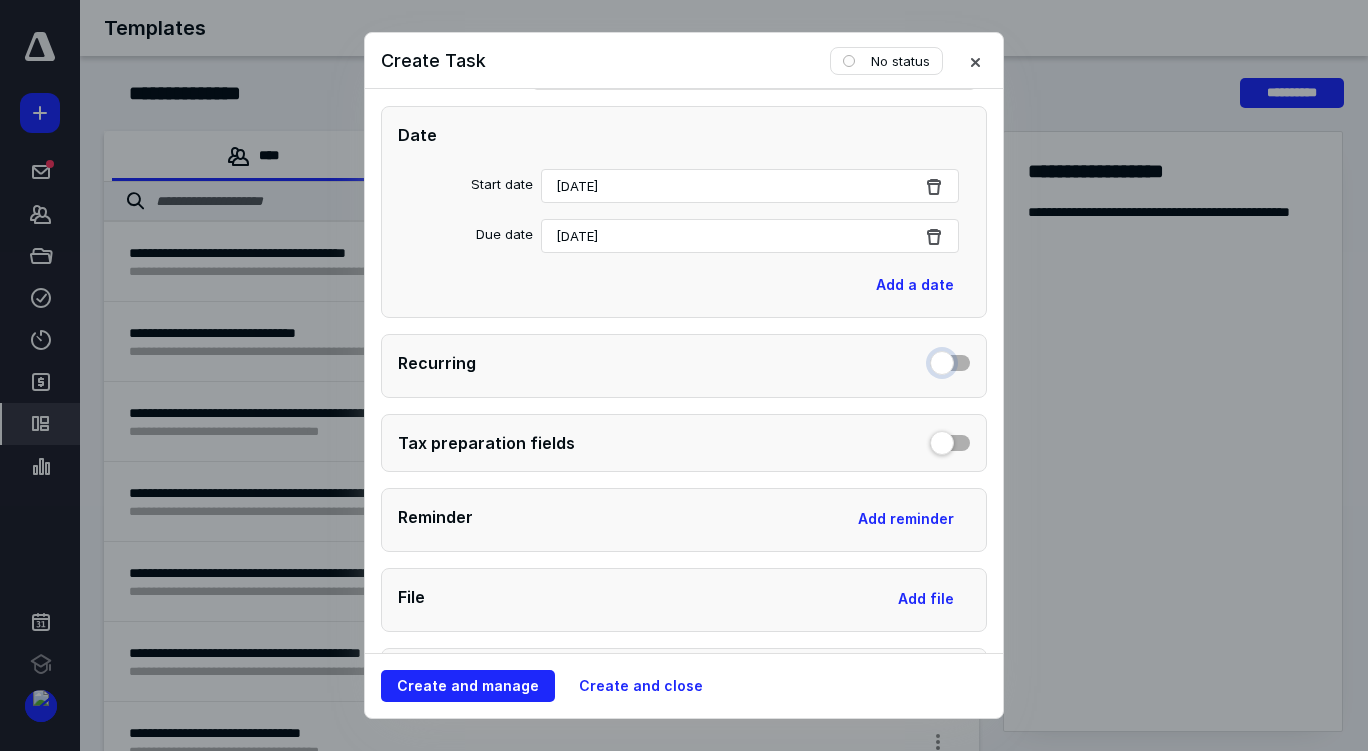 click at bounding box center (950, 360) 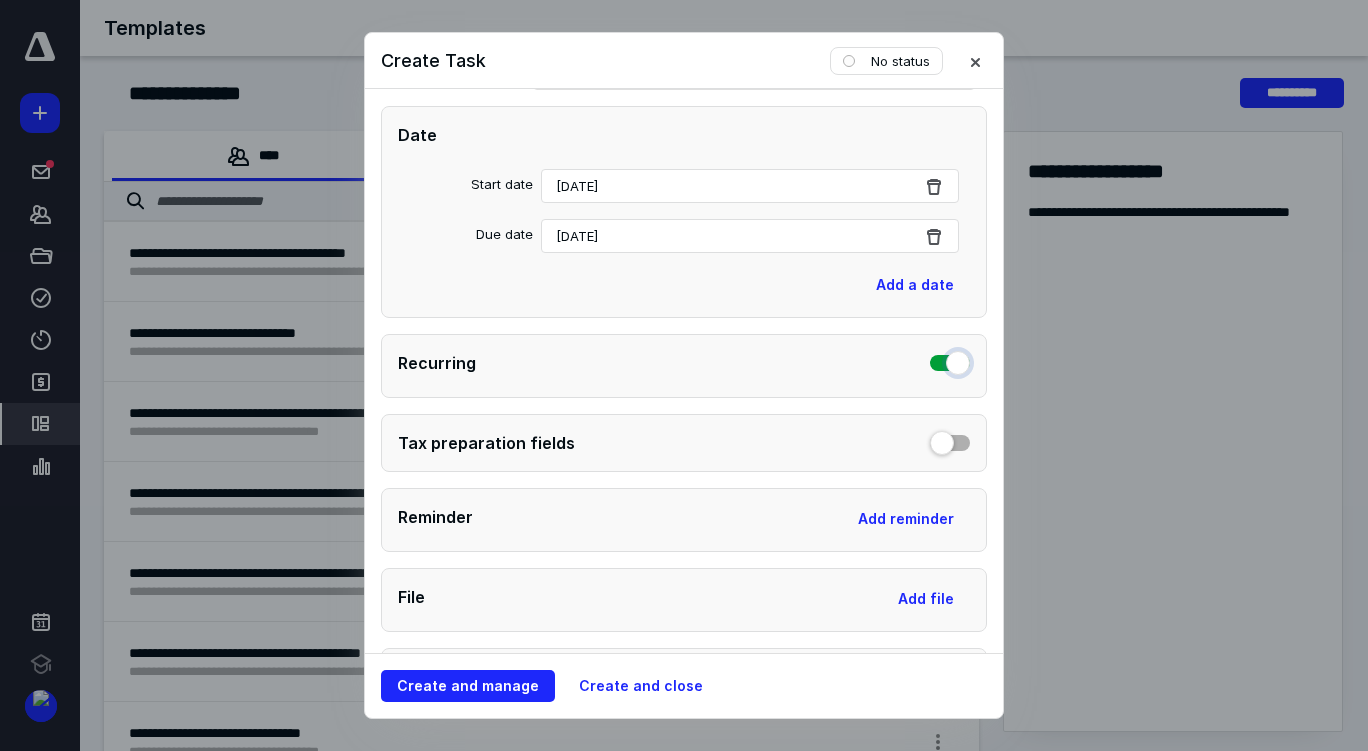checkbox on "true" 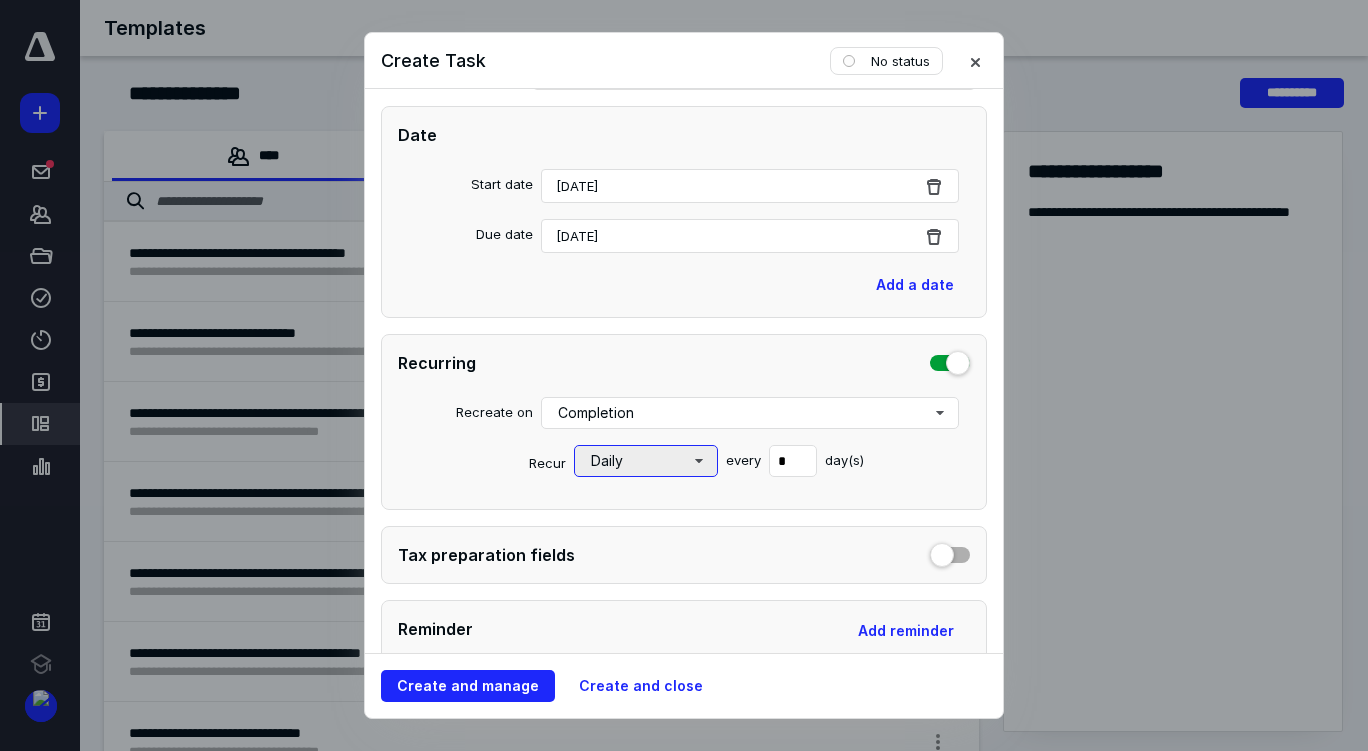 click on "Daily" at bounding box center [646, 461] 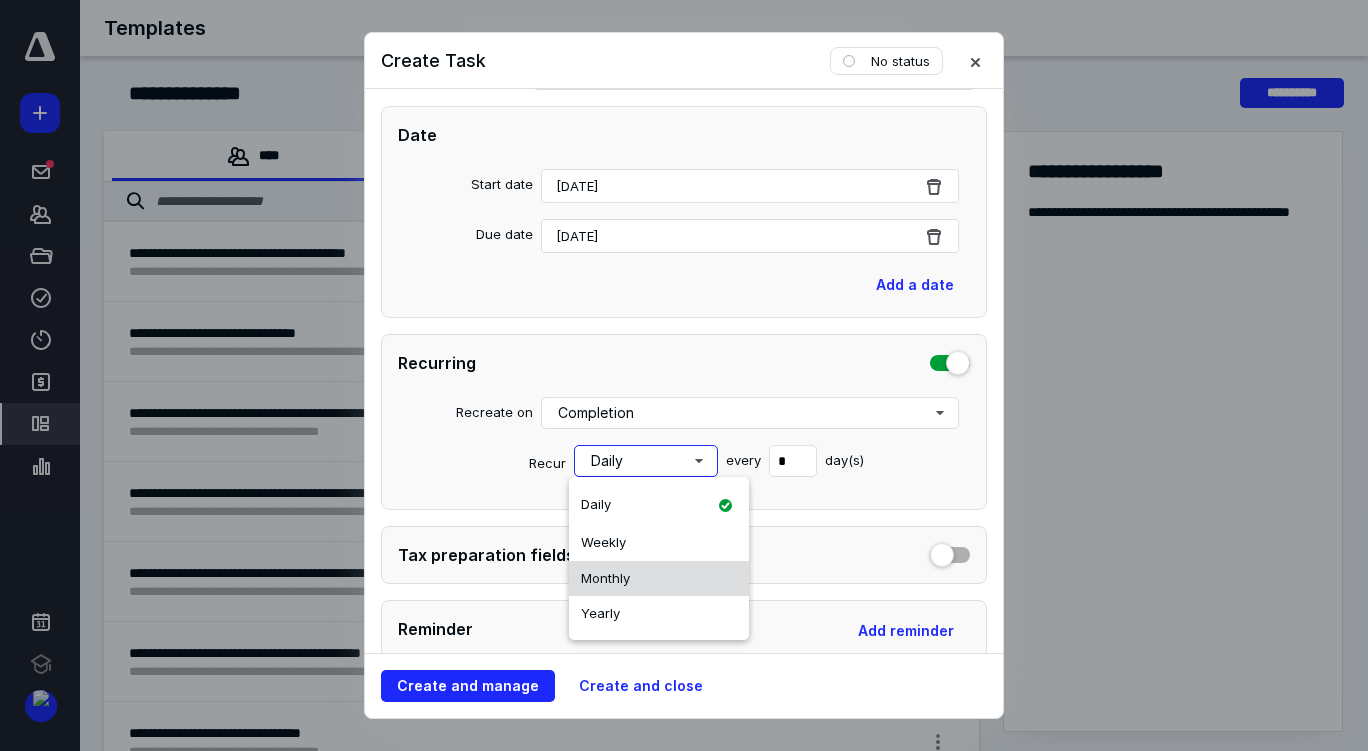 click on "Monthly" at bounding box center [659, 579] 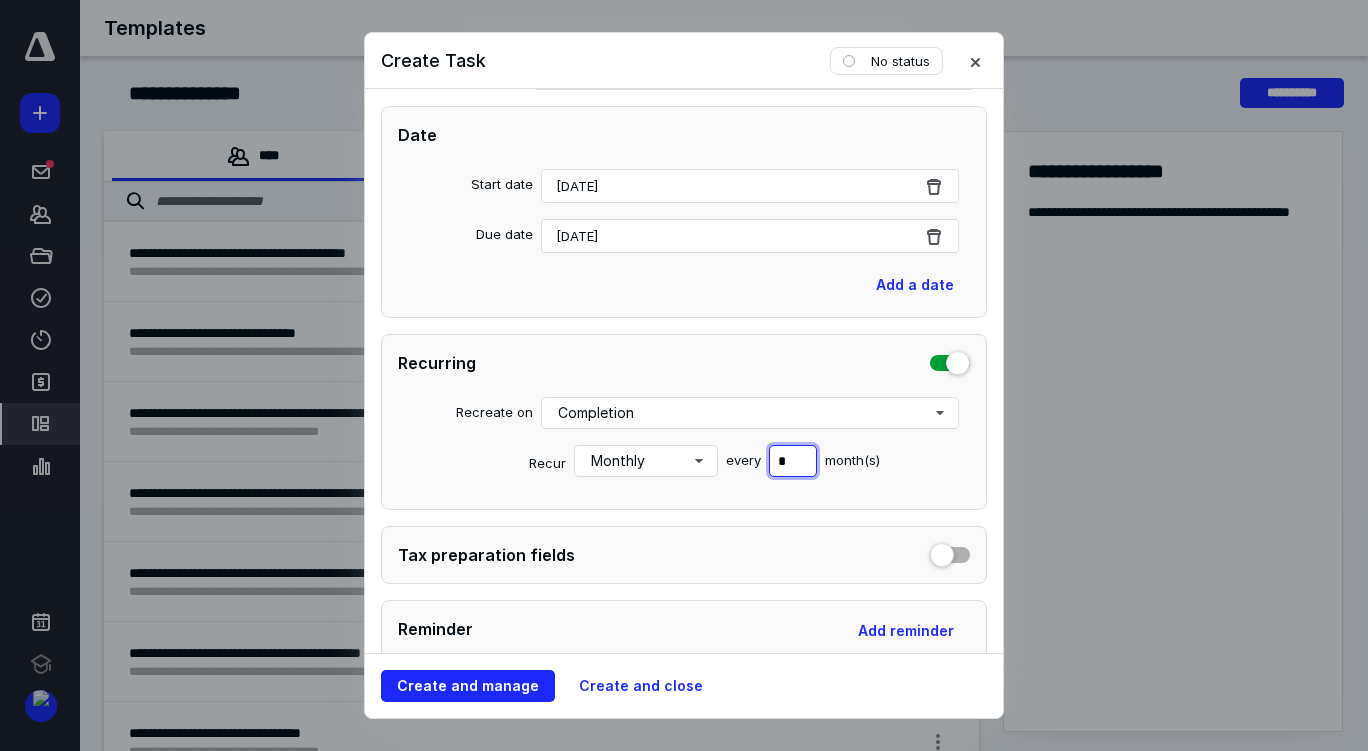 click on "*" at bounding box center (793, 461) 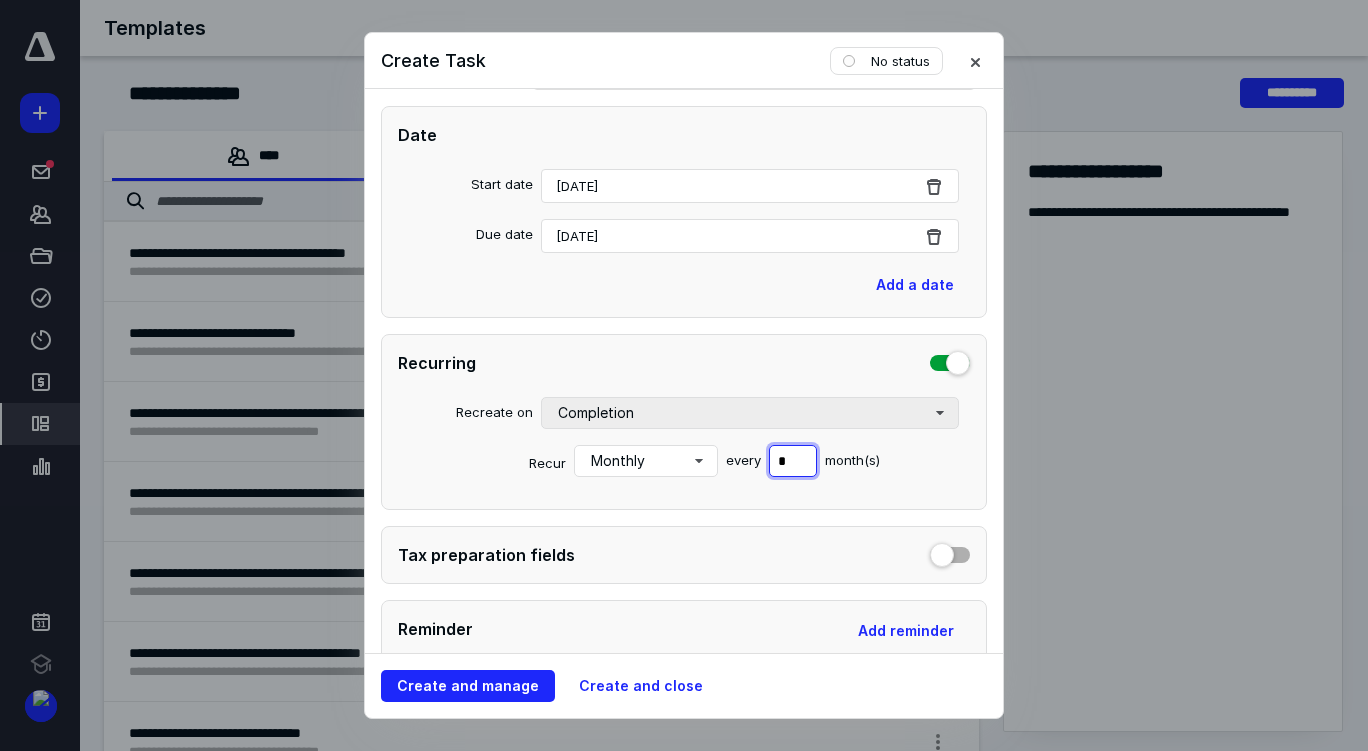 type on "*" 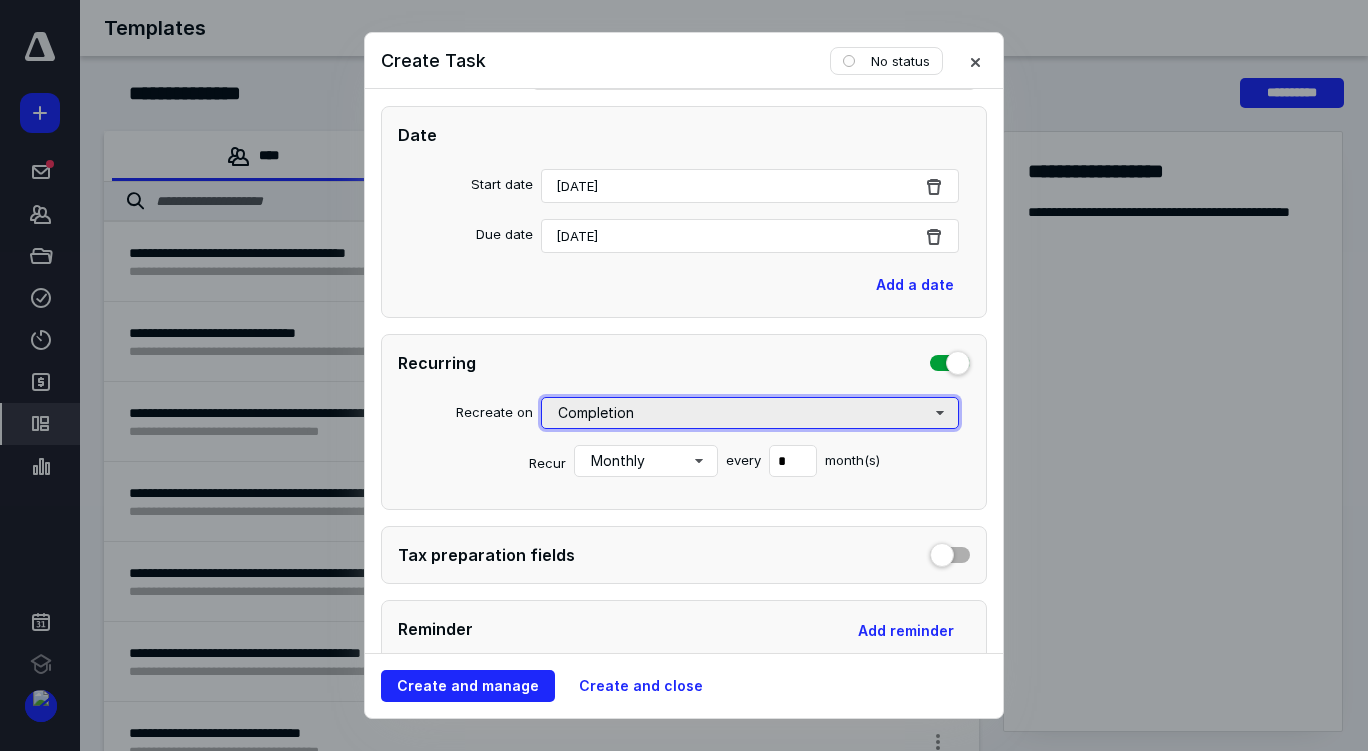 click on "Completion" at bounding box center [750, 413] 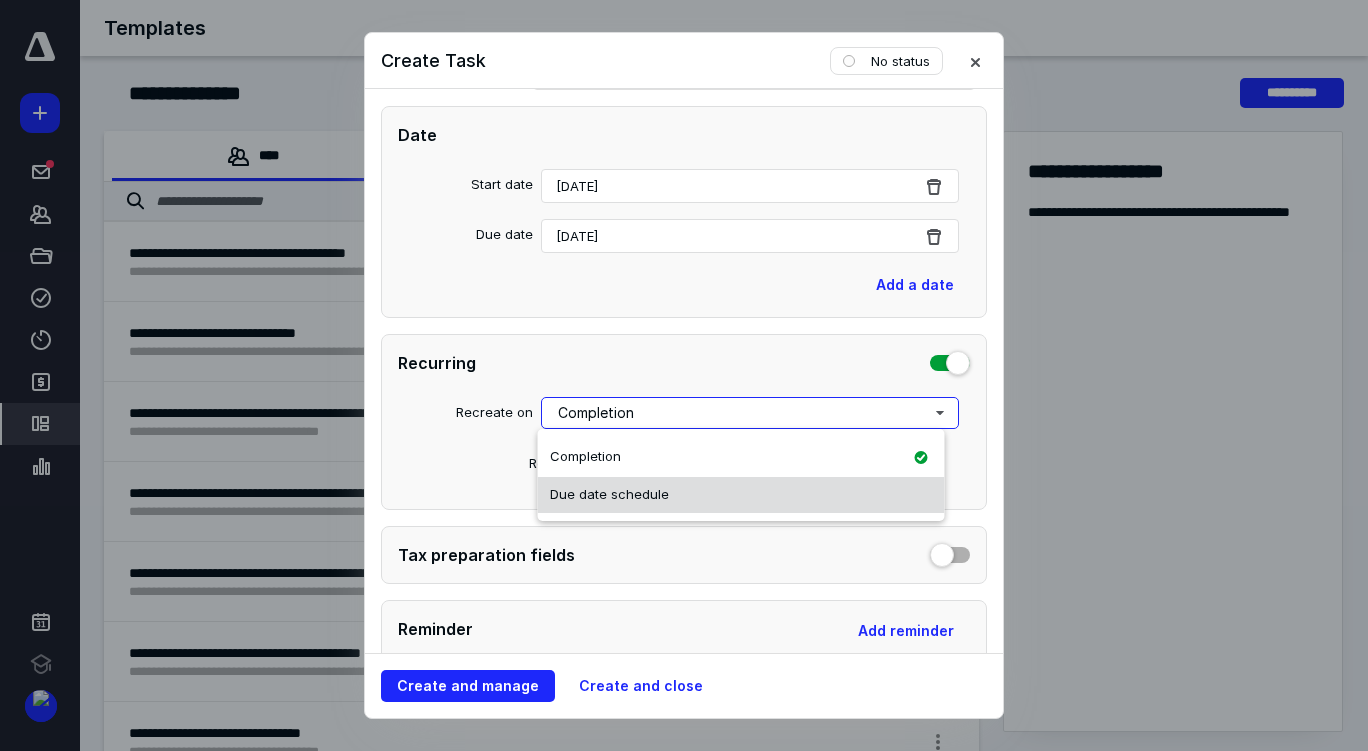 click on "Due date schedule" at bounding box center (741, 495) 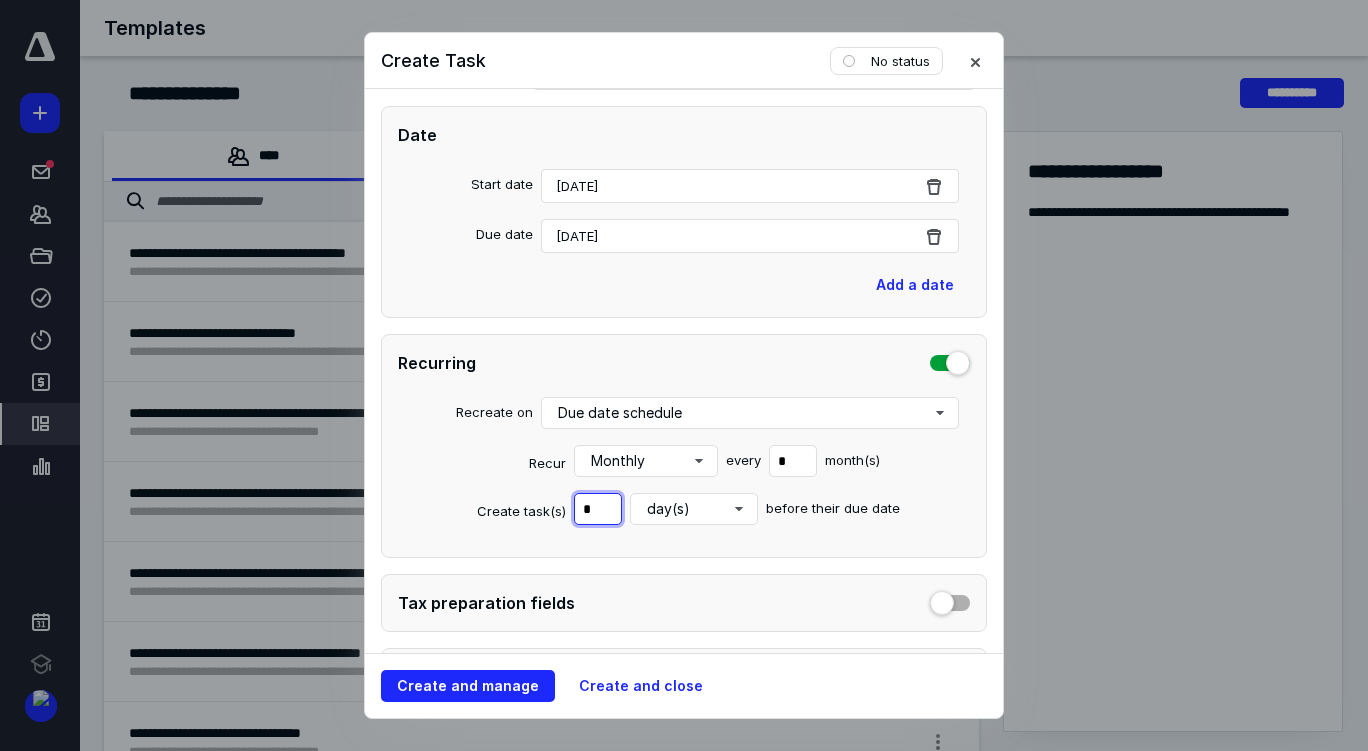 drag, startPoint x: 600, startPoint y: 507, endPoint x: 536, endPoint y: 525, distance: 66.48308 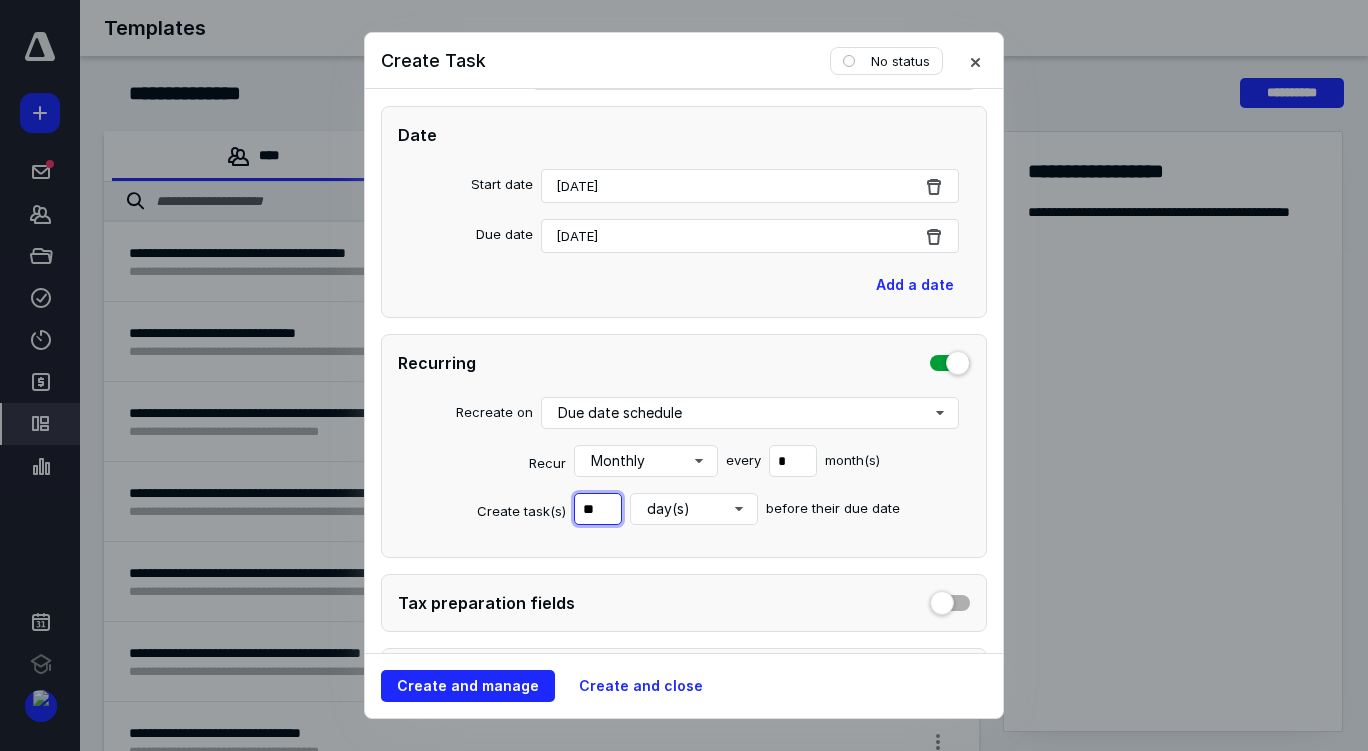 type on "**" 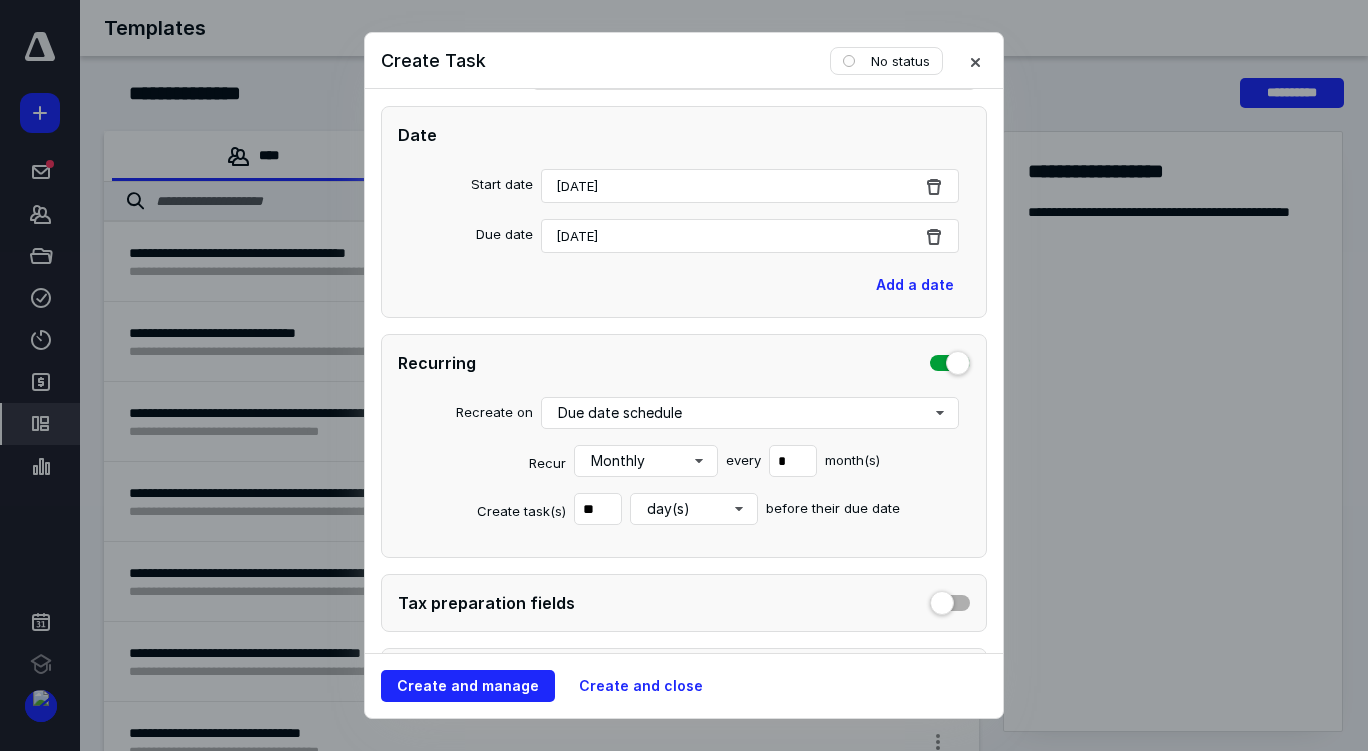 click on "Create task(s) ** day(s) before their due date" at bounding box center [684, 509] 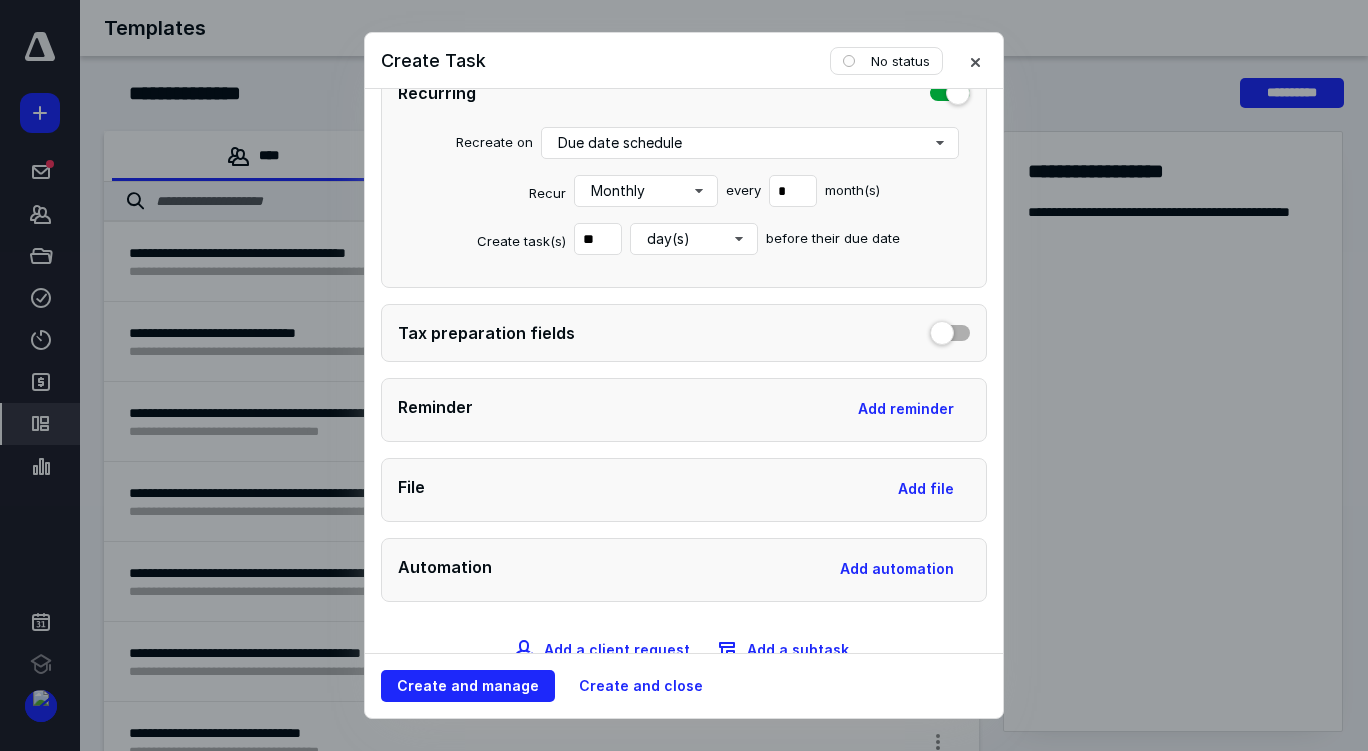 scroll, scrollTop: 750, scrollLeft: 0, axis: vertical 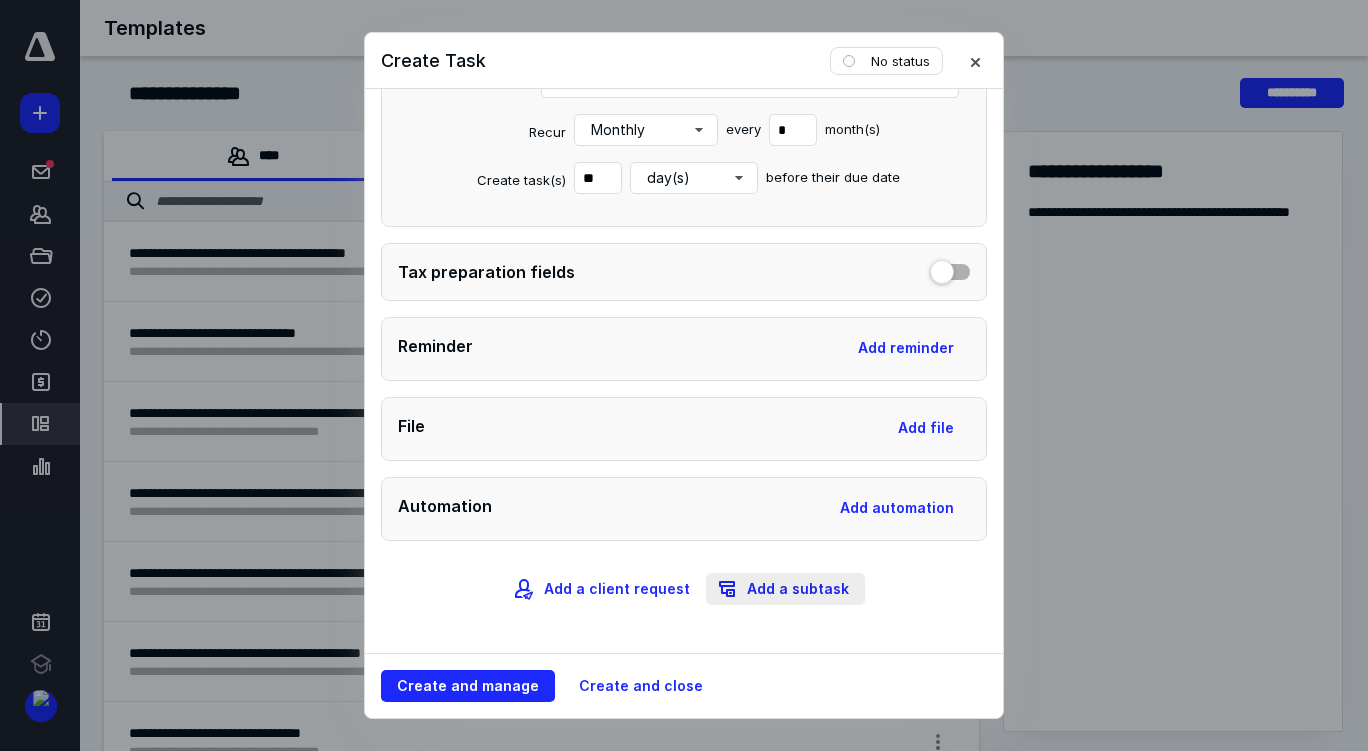 click on "Add a subtask" at bounding box center [785, 589] 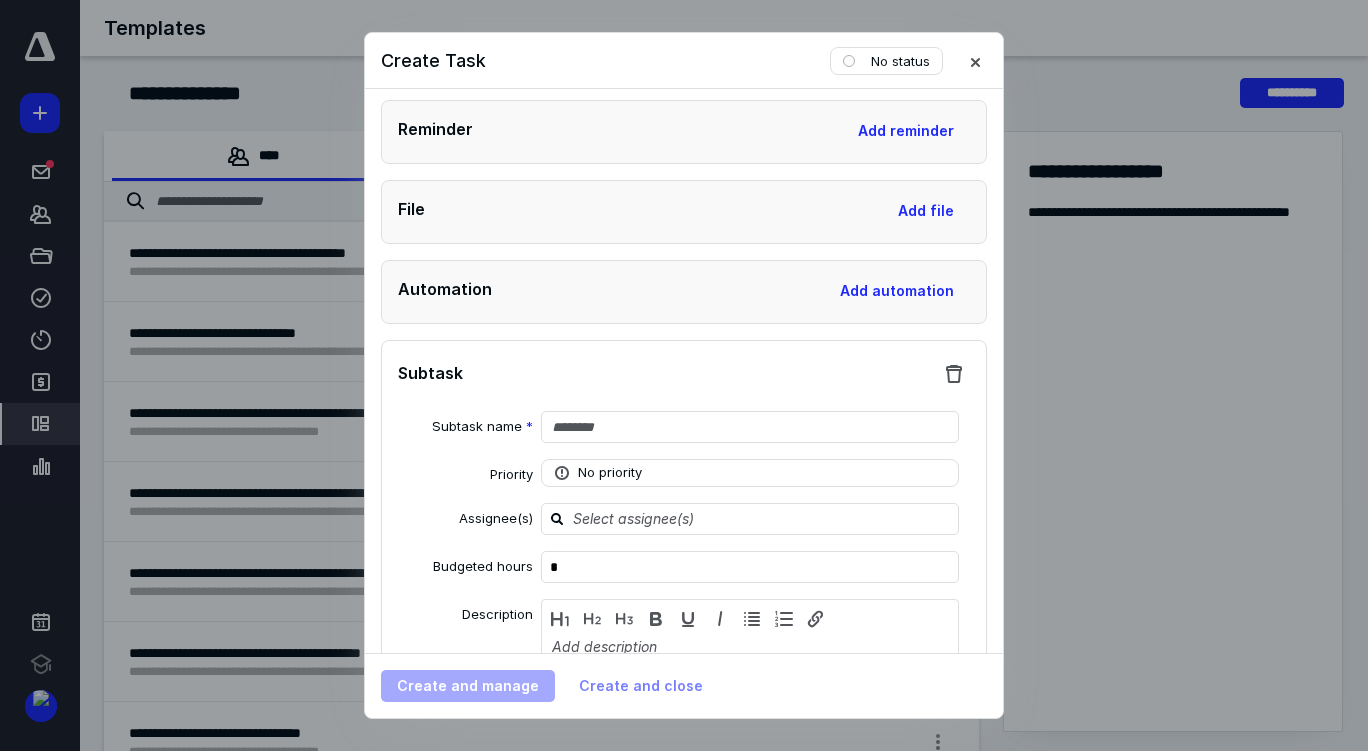 scroll, scrollTop: 993, scrollLeft: 0, axis: vertical 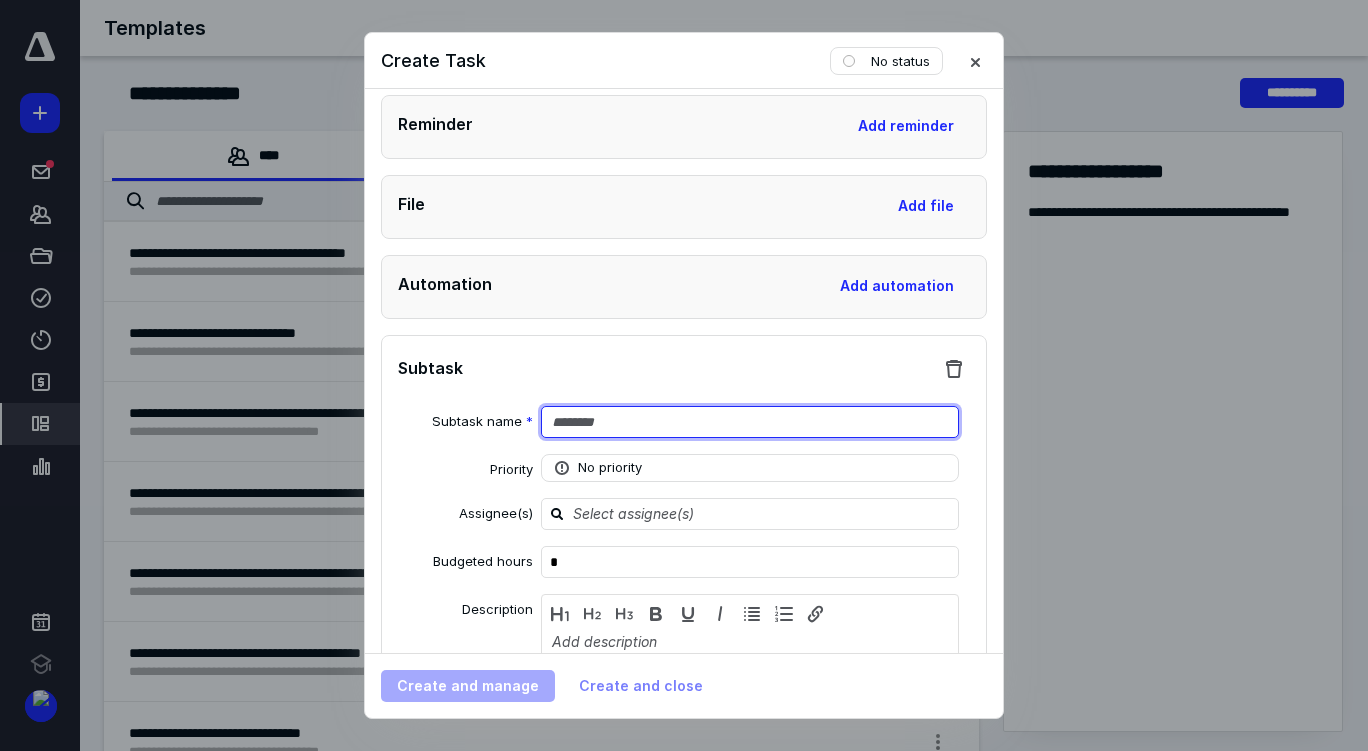click at bounding box center [750, 422] 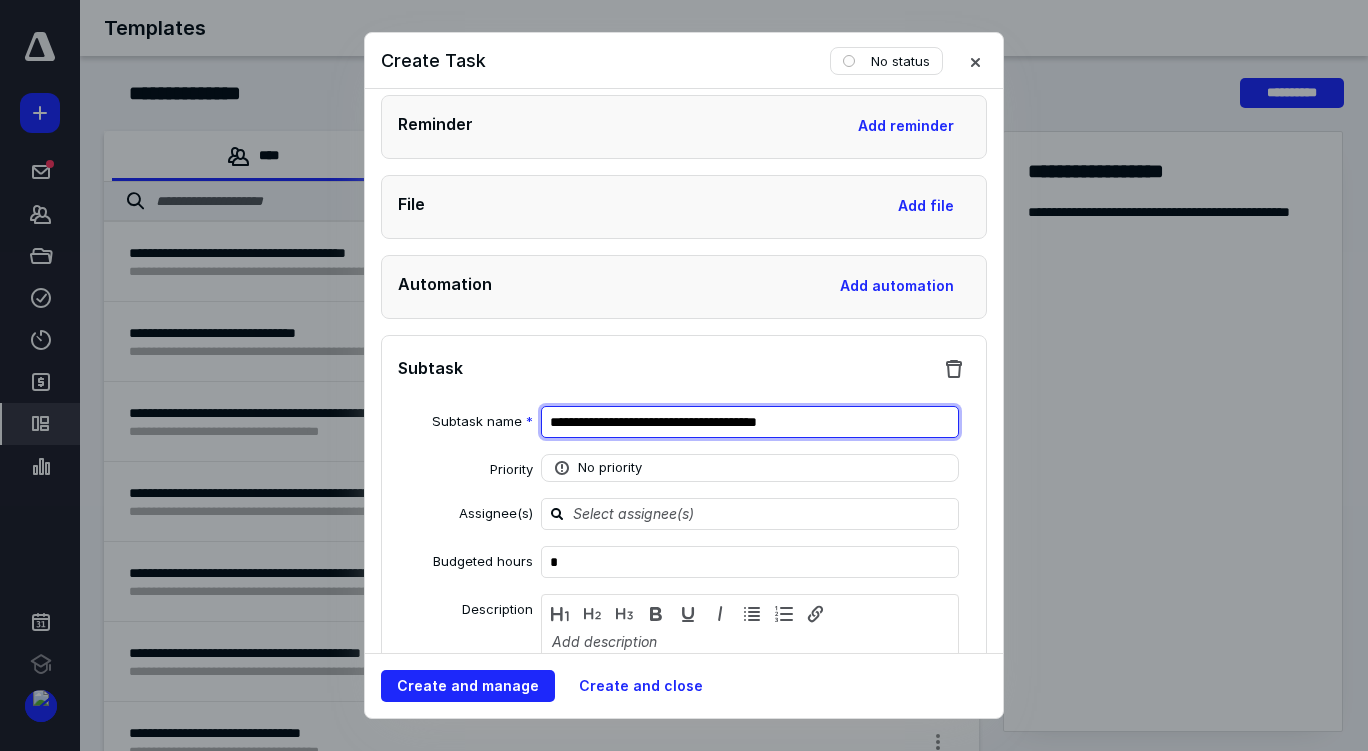click on "**********" at bounding box center [750, 422] 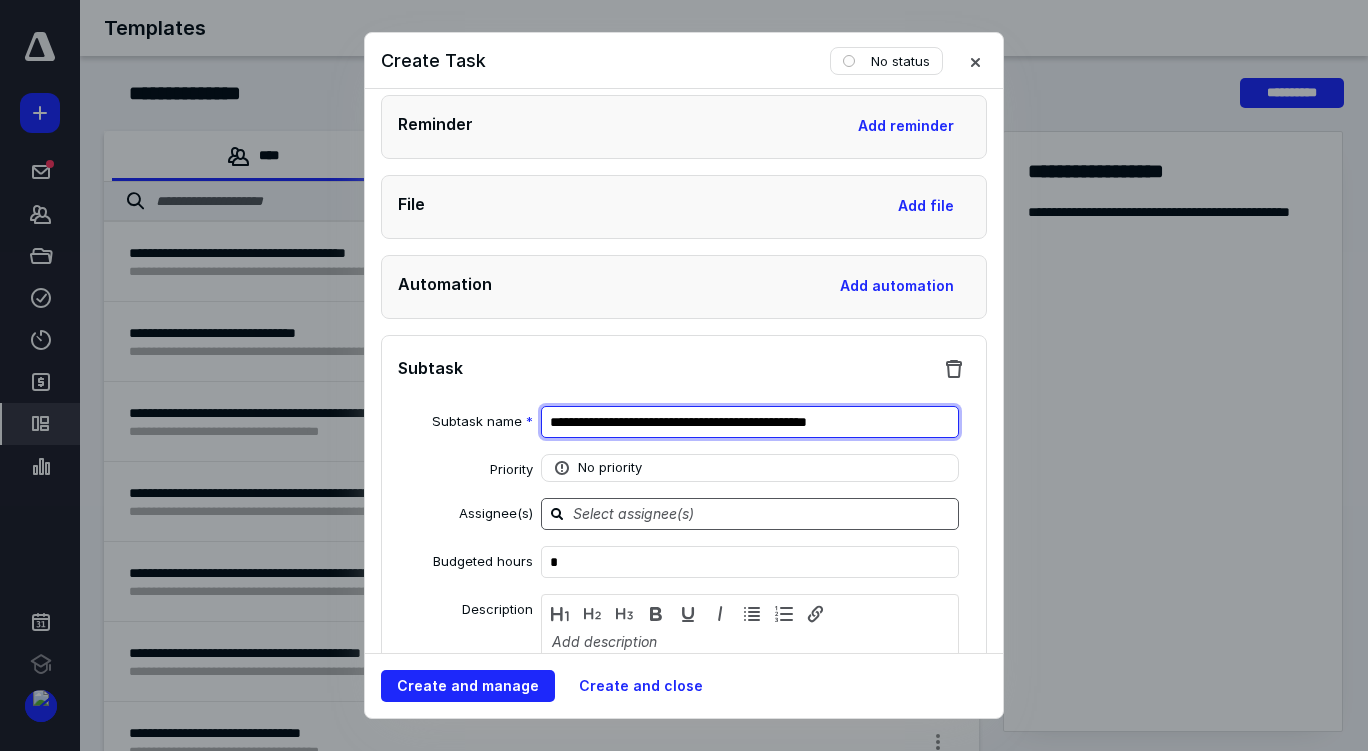 type on "**********" 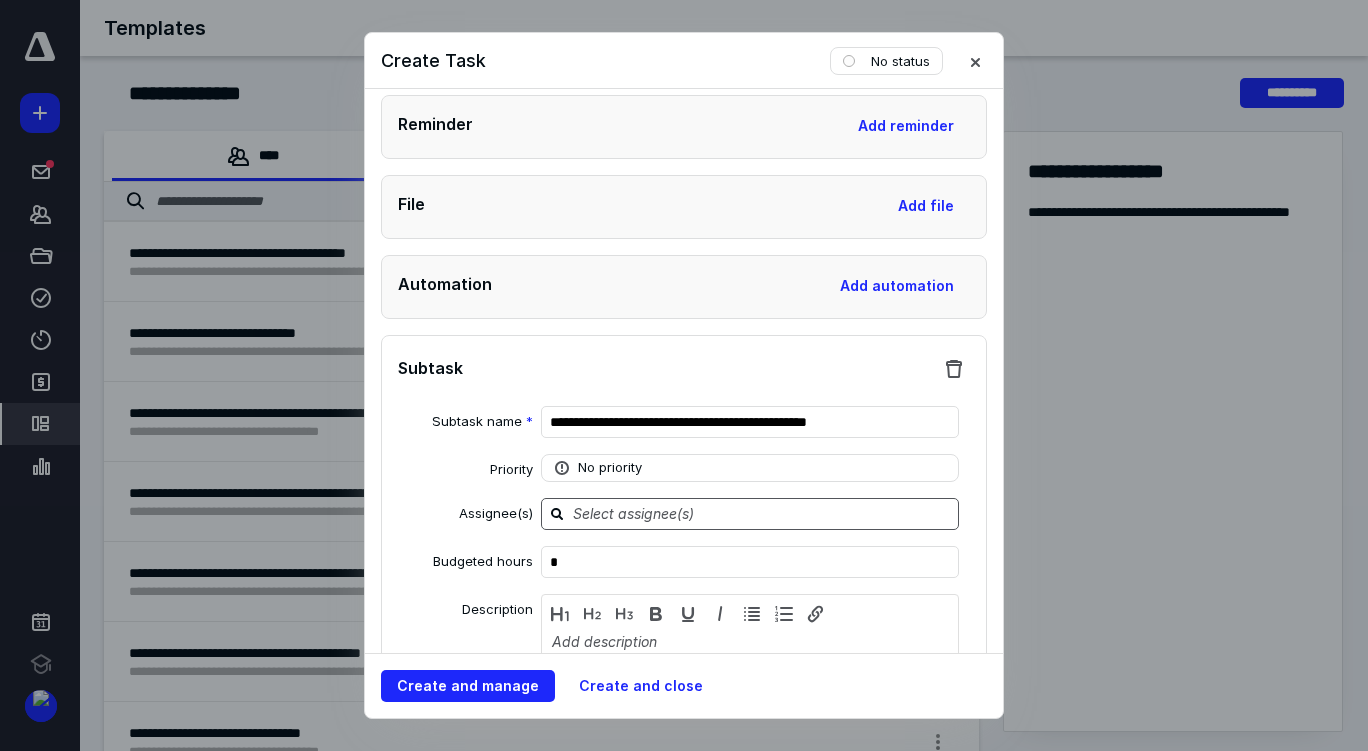 click at bounding box center [762, 513] 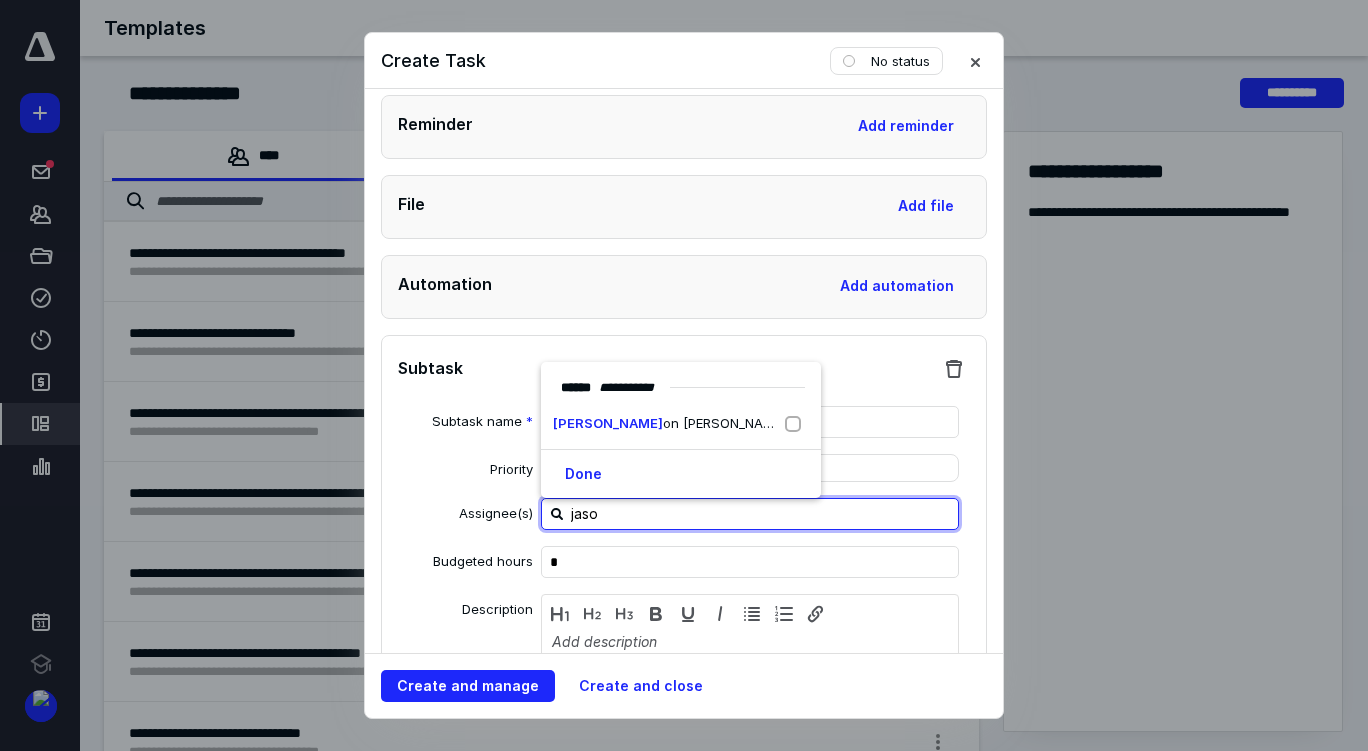 type on "[PERSON_NAME]" 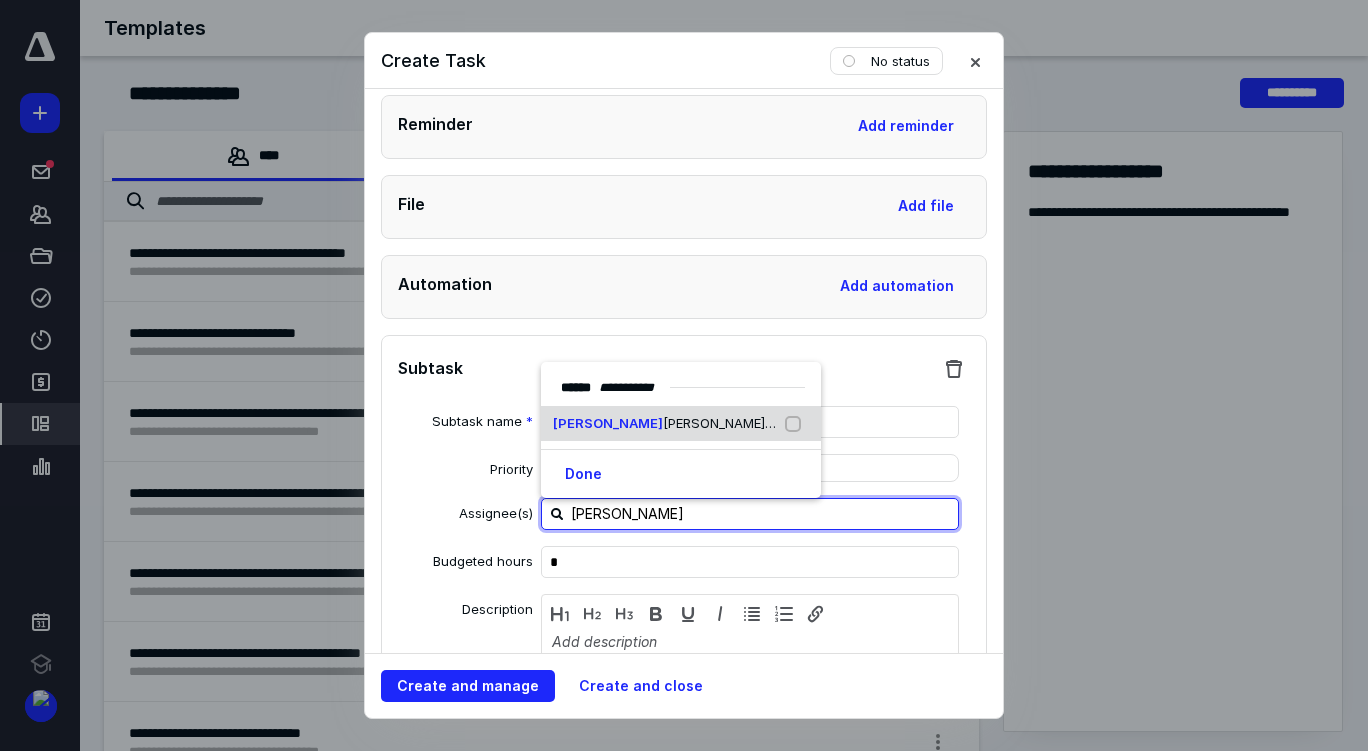 click at bounding box center (797, 424) 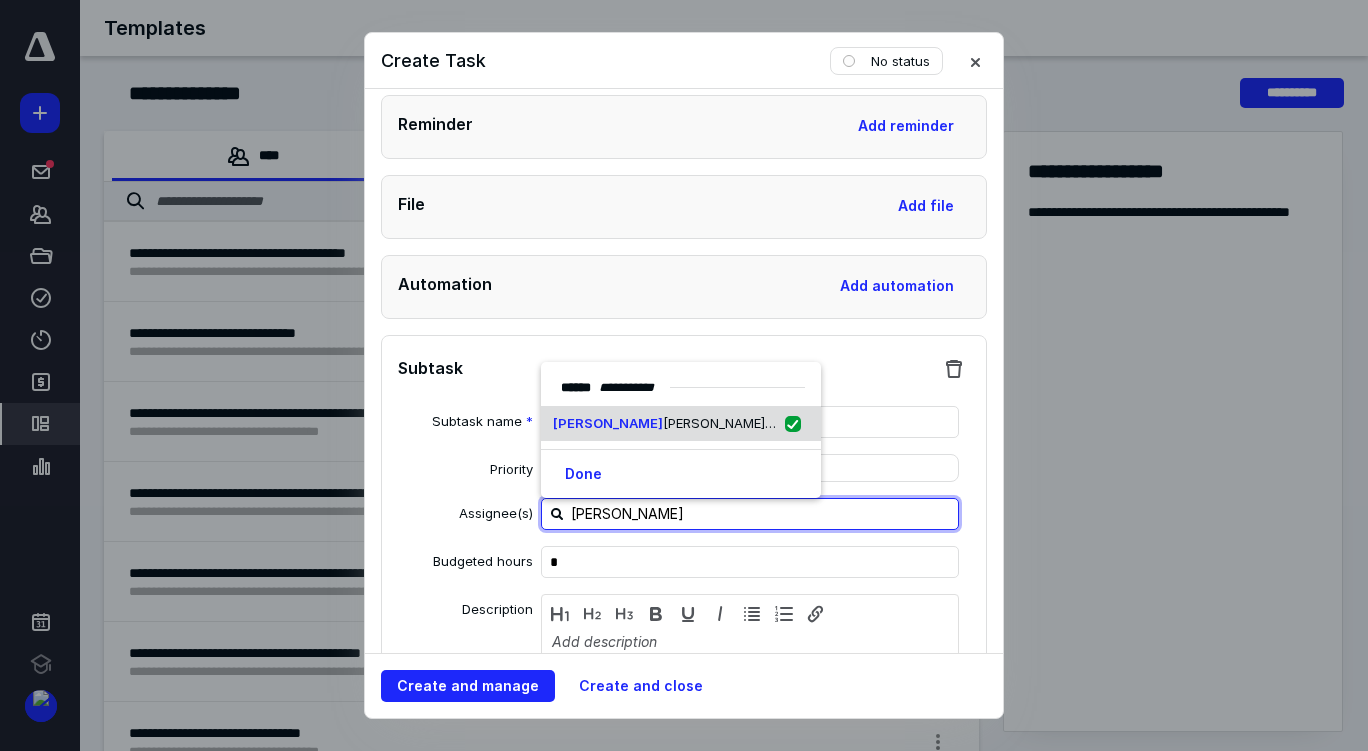 checkbox on "true" 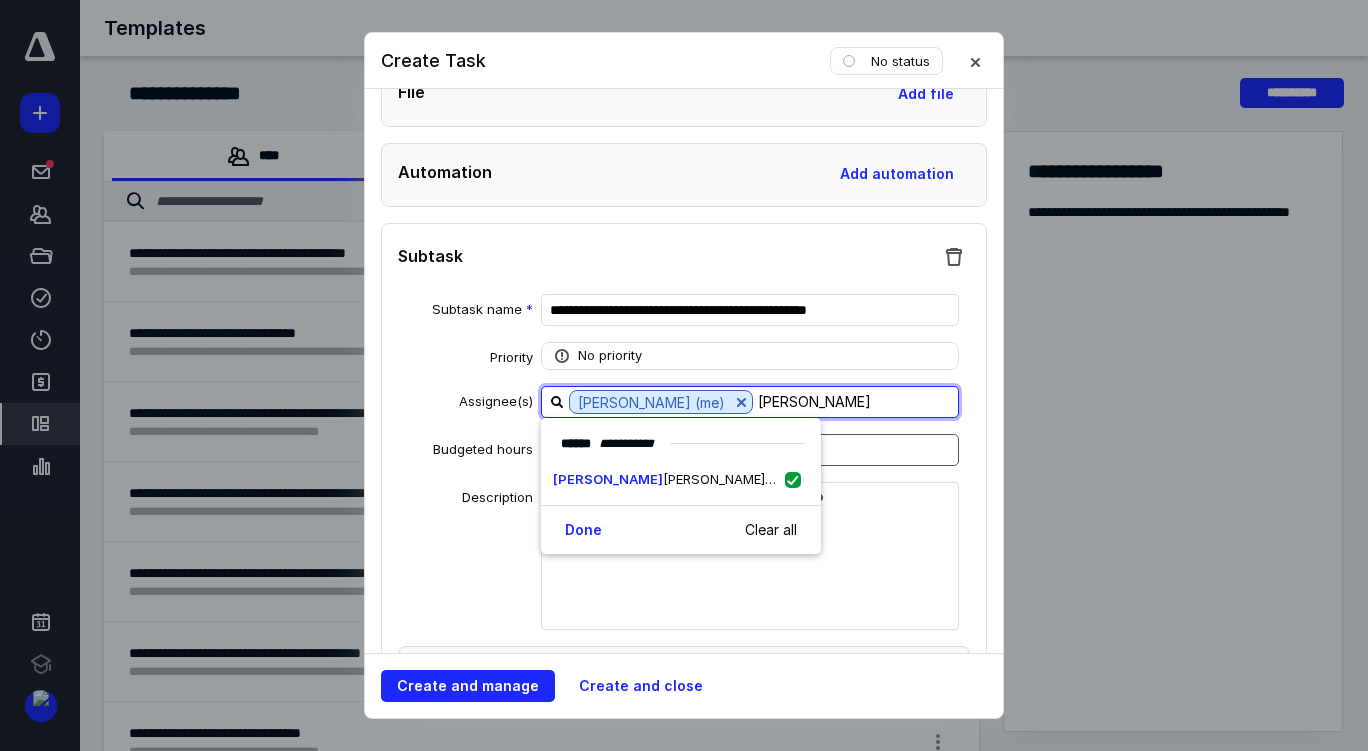 scroll, scrollTop: 1111, scrollLeft: 0, axis: vertical 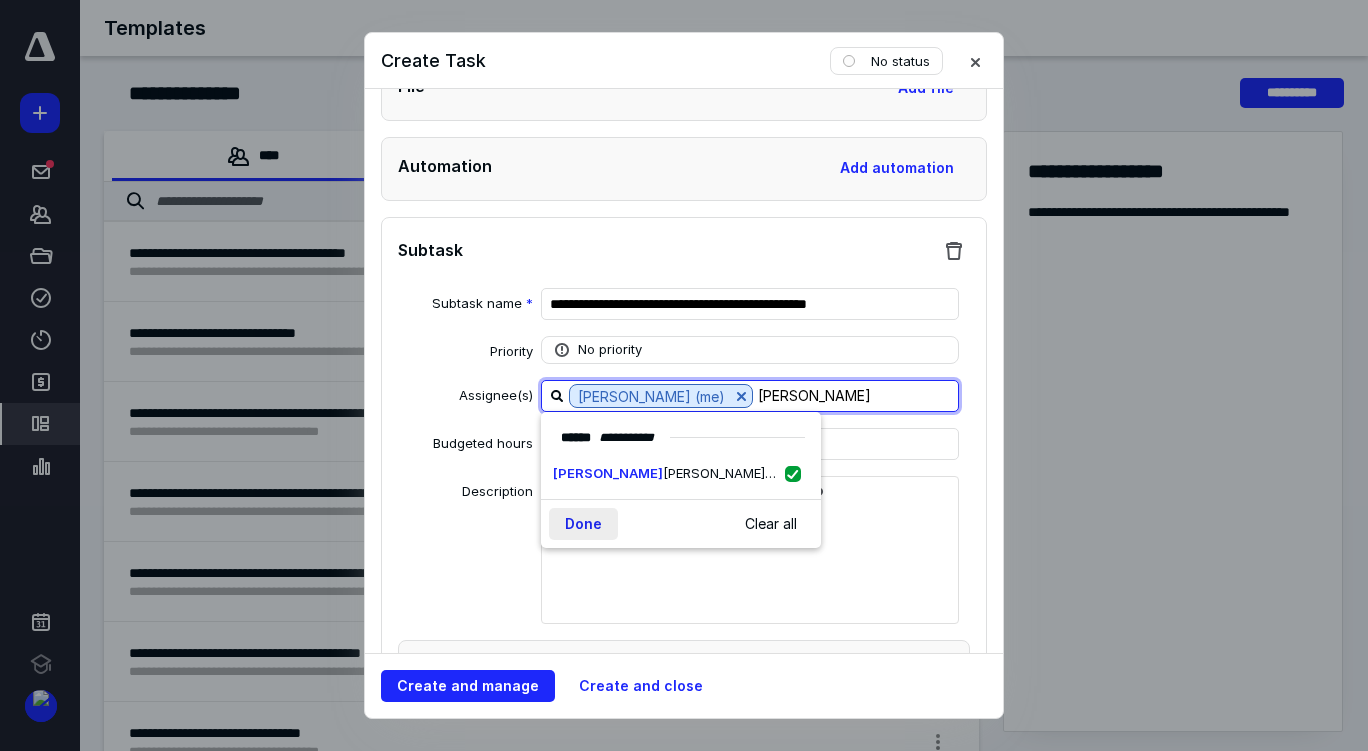 type on "[PERSON_NAME]" 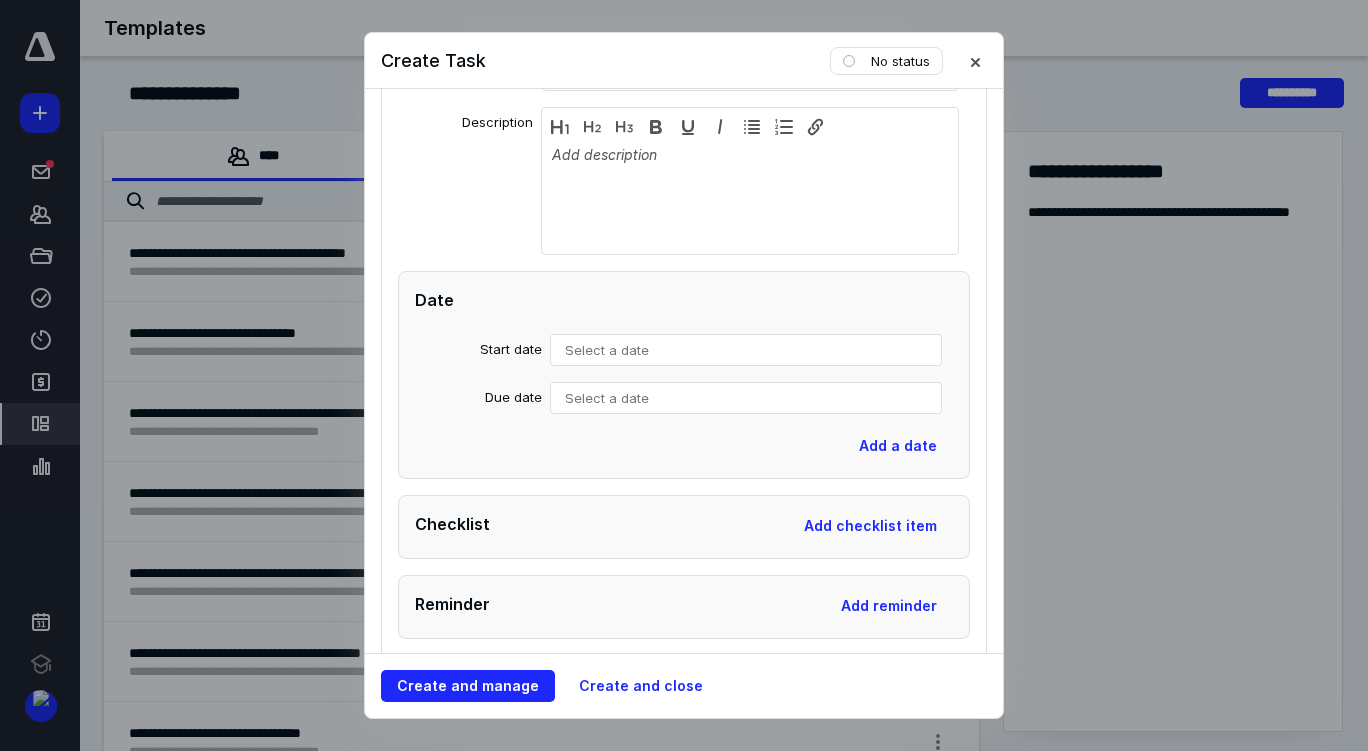 scroll, scrollTop: 1482, scrollLeft: 0, axis: vertical 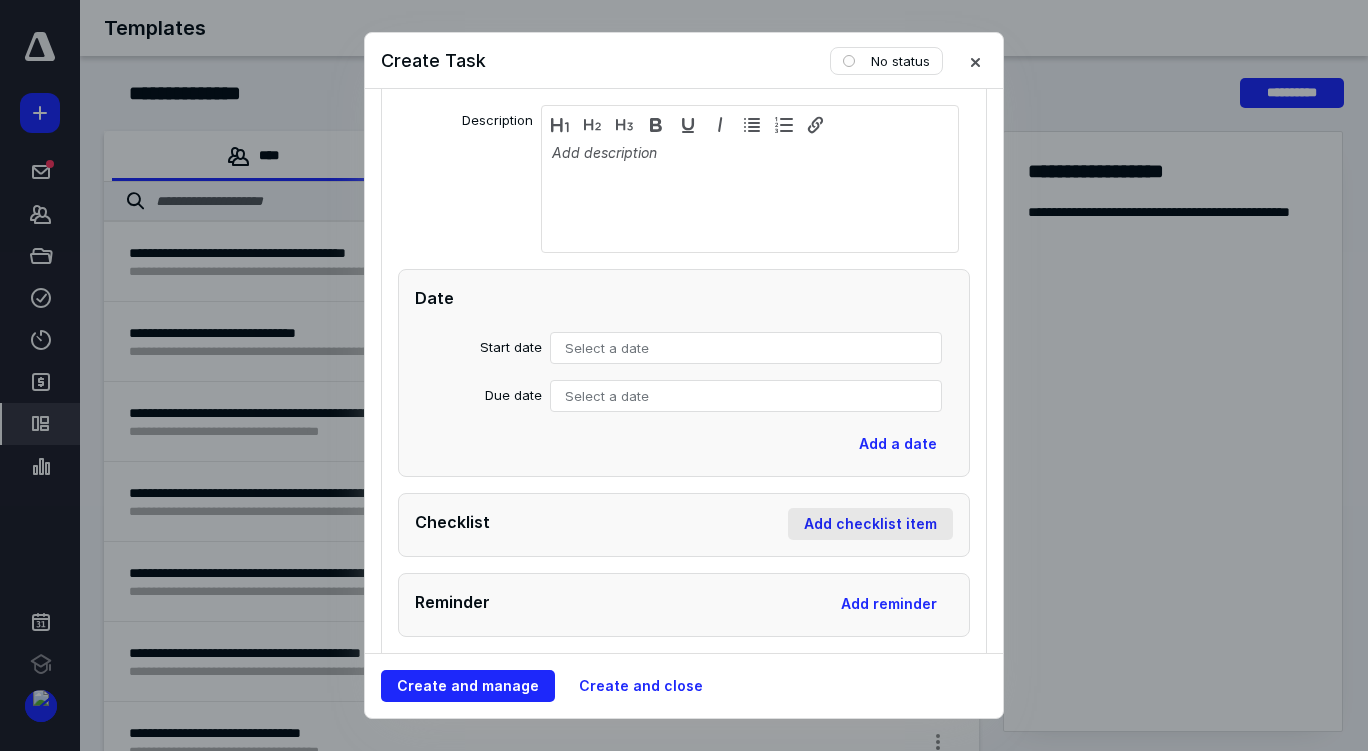 click on "Add checklist item" at bounding box center (870, 524) 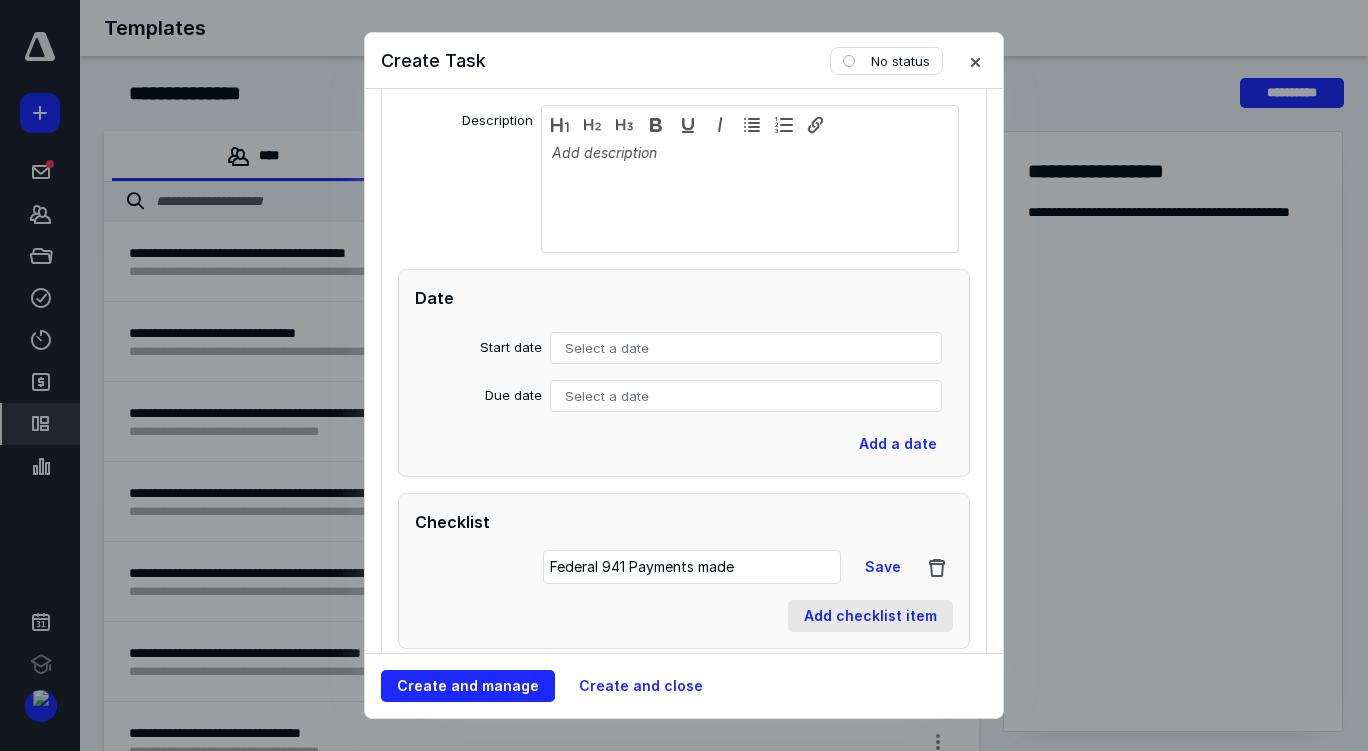 scroll, scrollTop: 12, scrollLeft: 0, axis: vertical 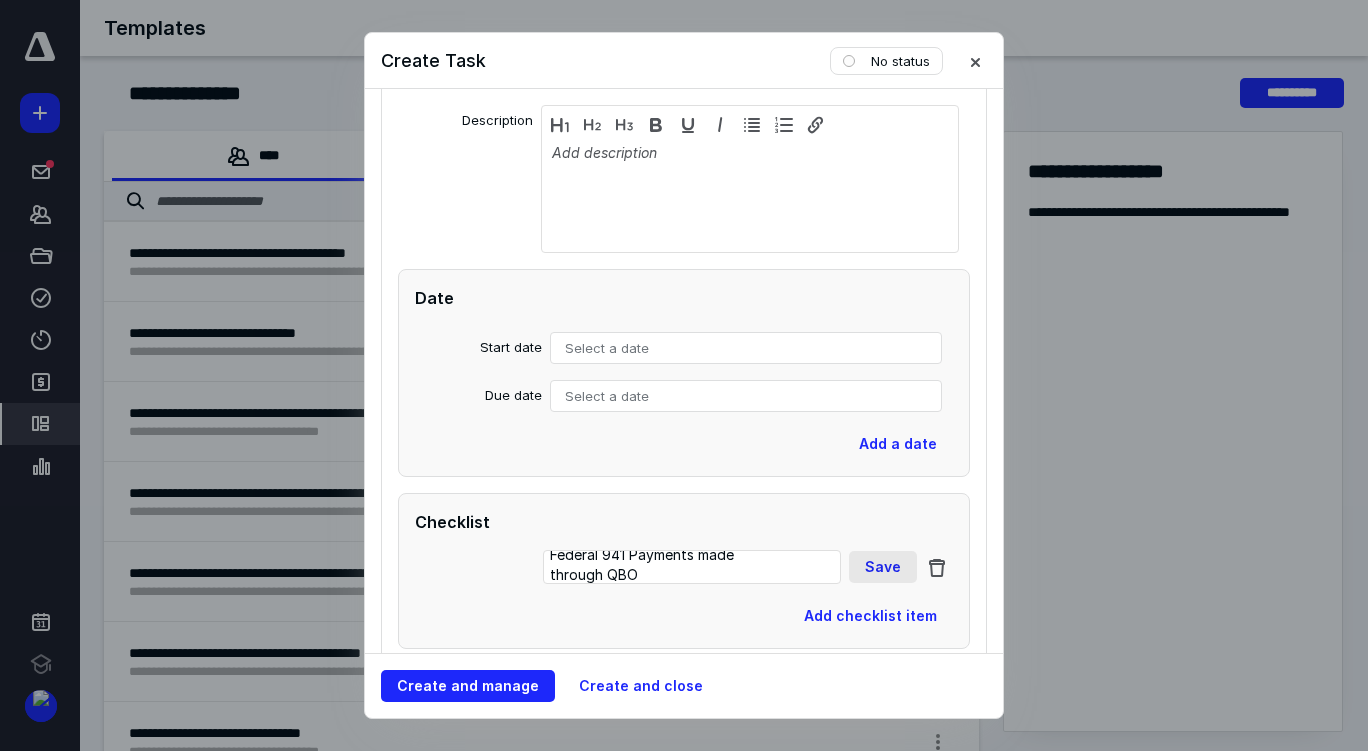 type on "Federal 941 Payments made through QBO" 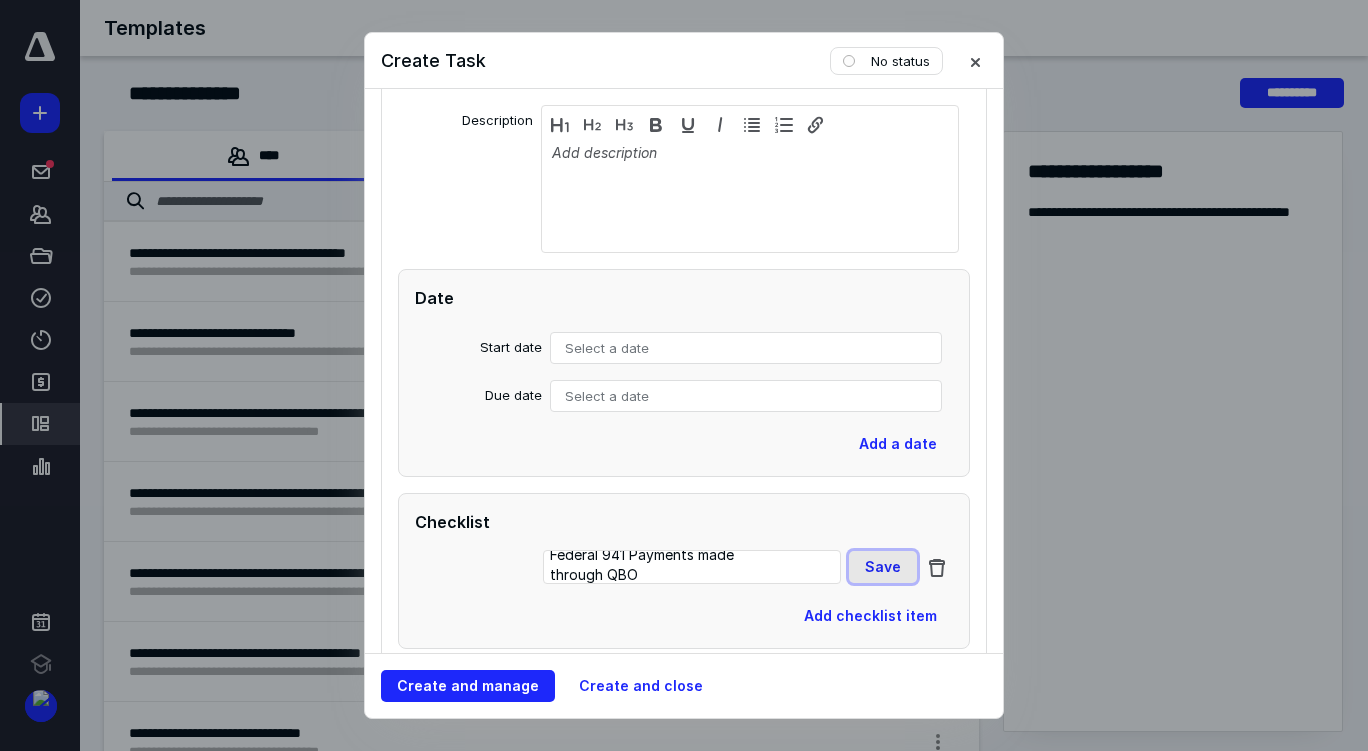 click on "Save" at bounding box center (883, 567) 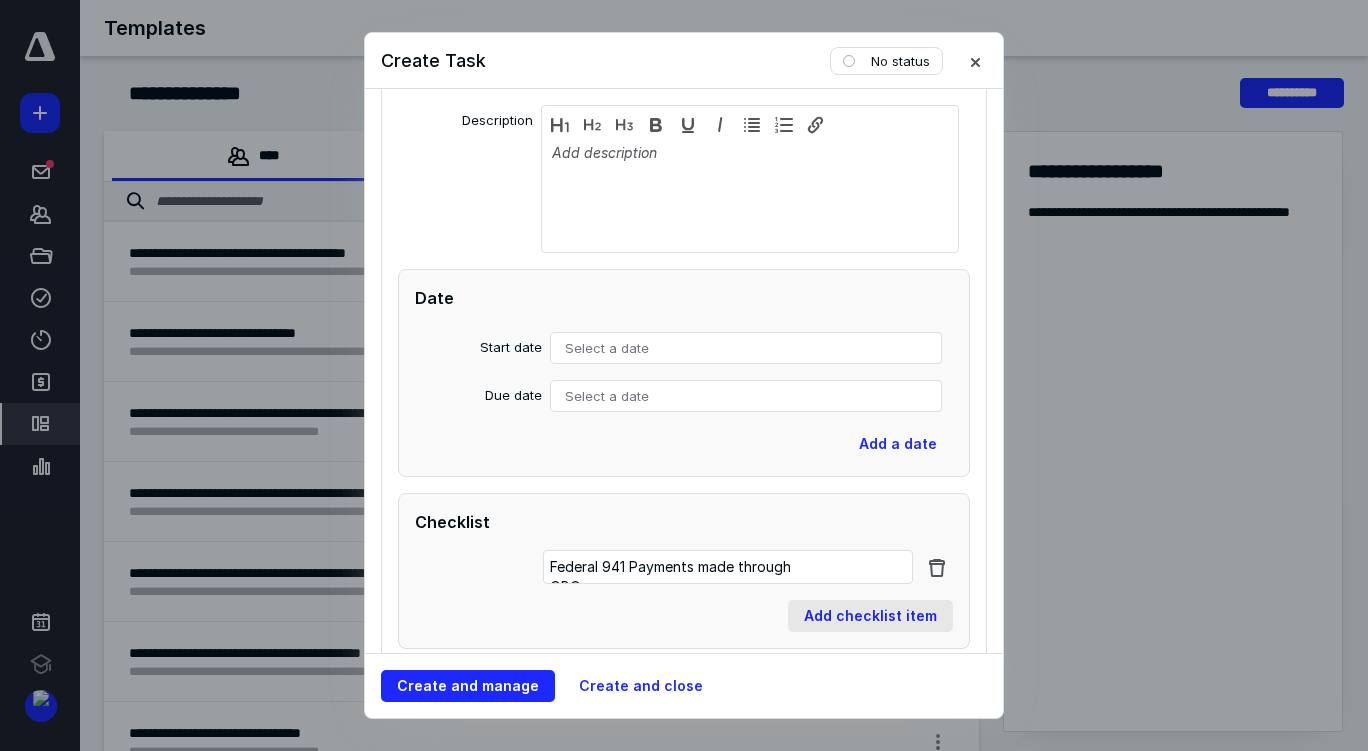 click on "Add checklist item" at bounding box center (870, 616) 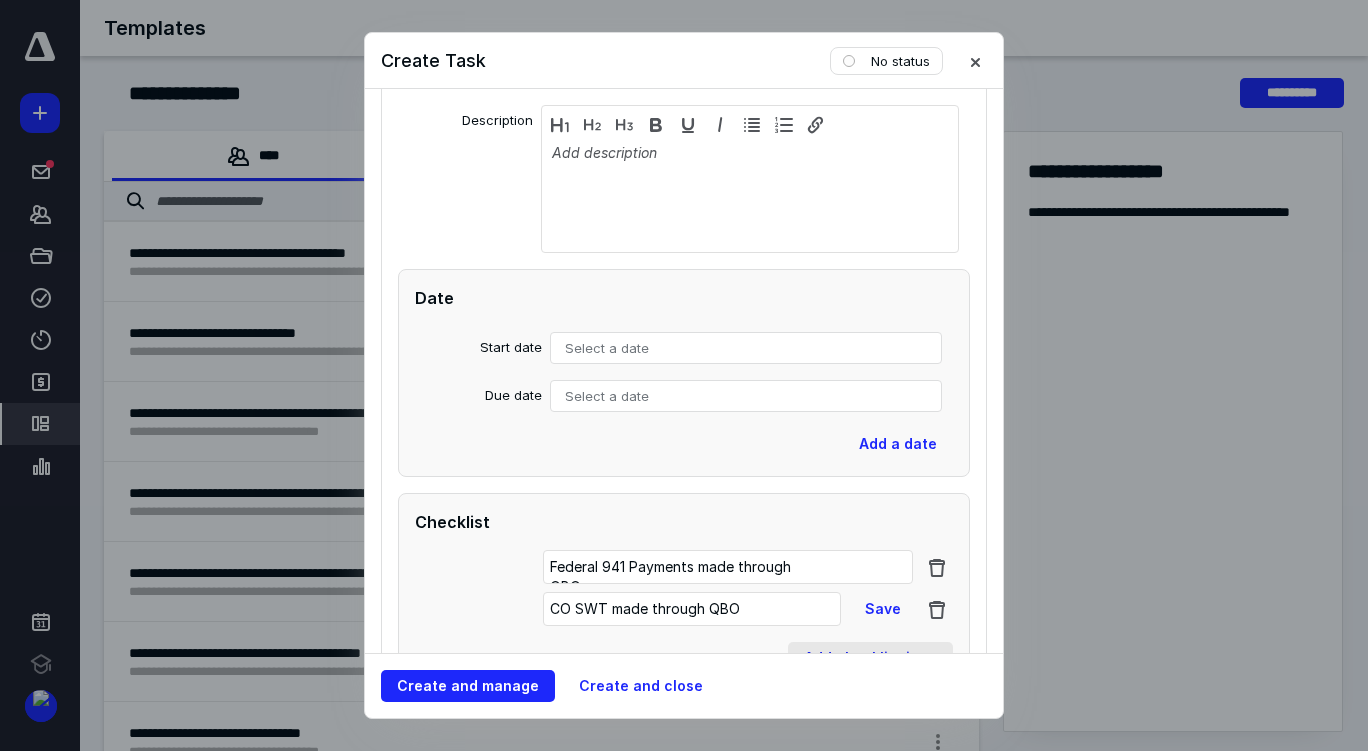 scroll, scrollTop: 12, scrollLeft: 0, axis: vertical 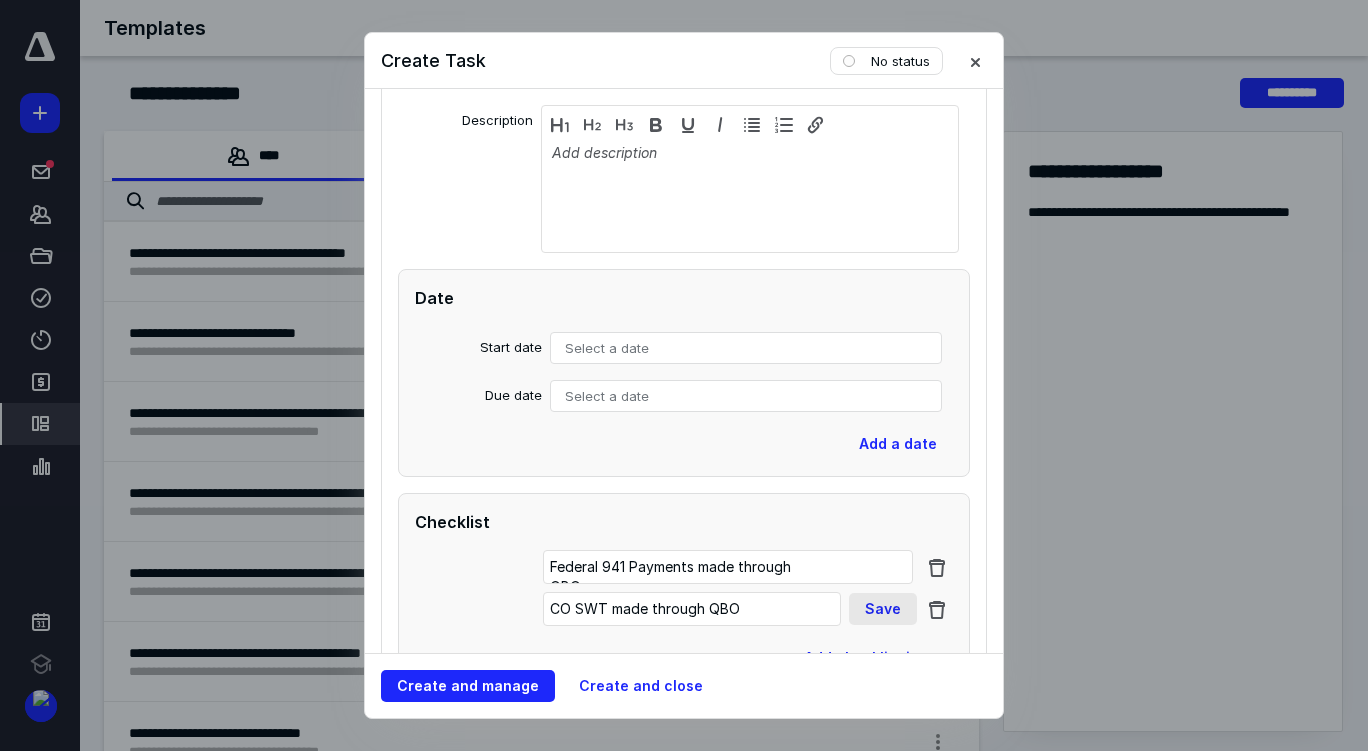 type on "CO SWT made through QBO" 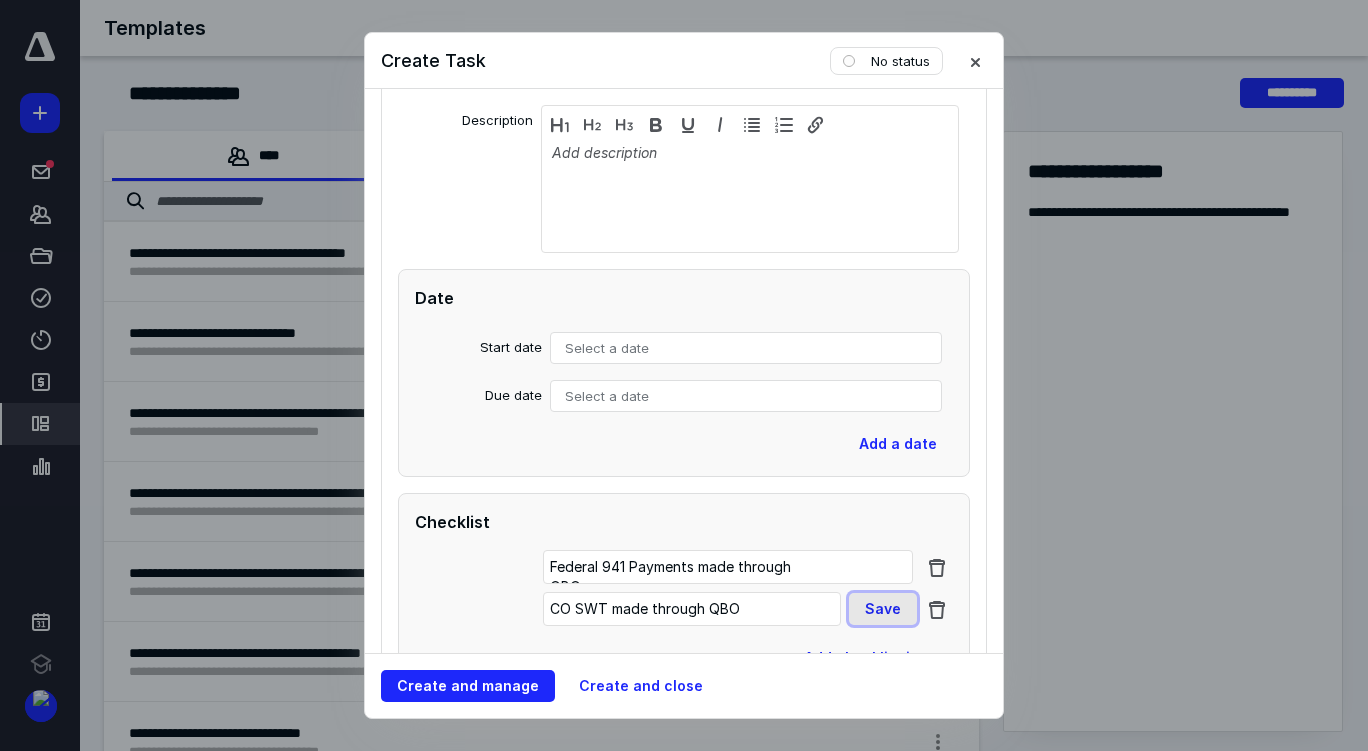 click on "Save" at bounding box center [883, 609] 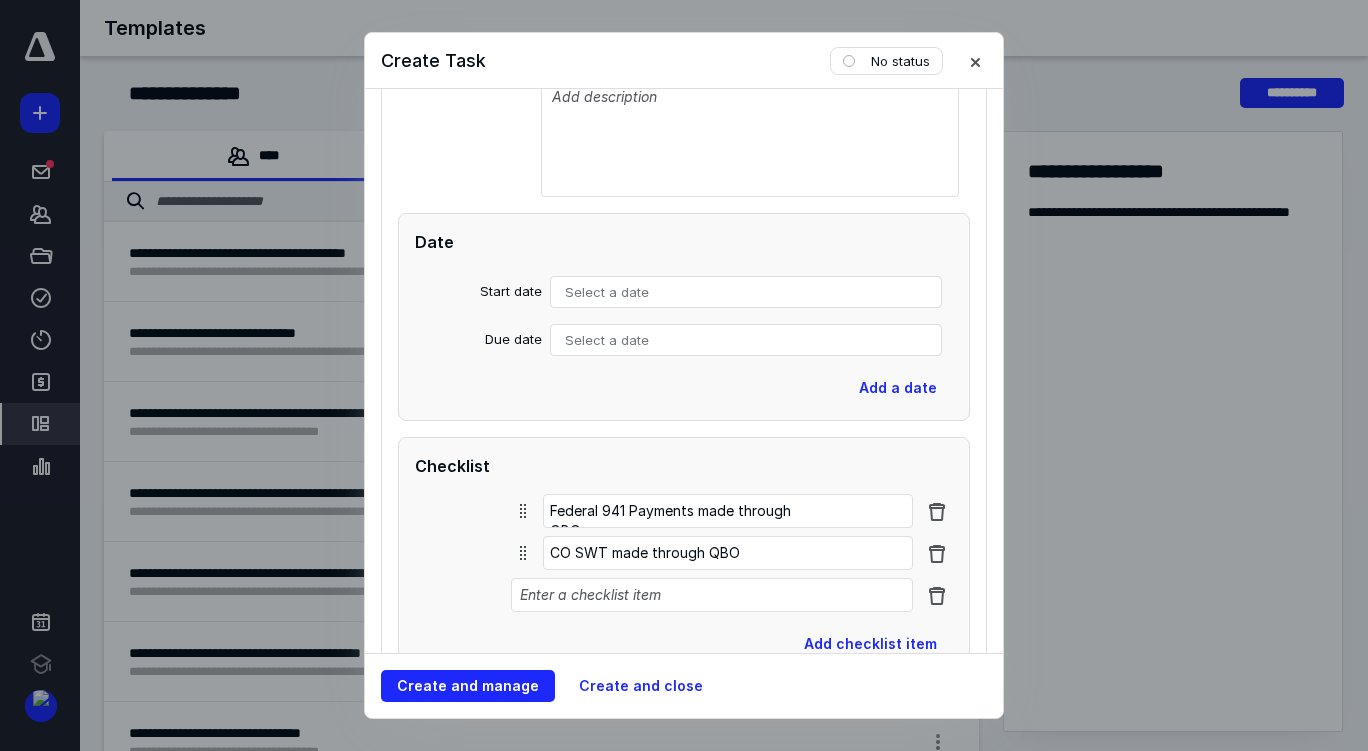 scroll, scrollTop: 1539, scrollLeft: 0, axis: vertical 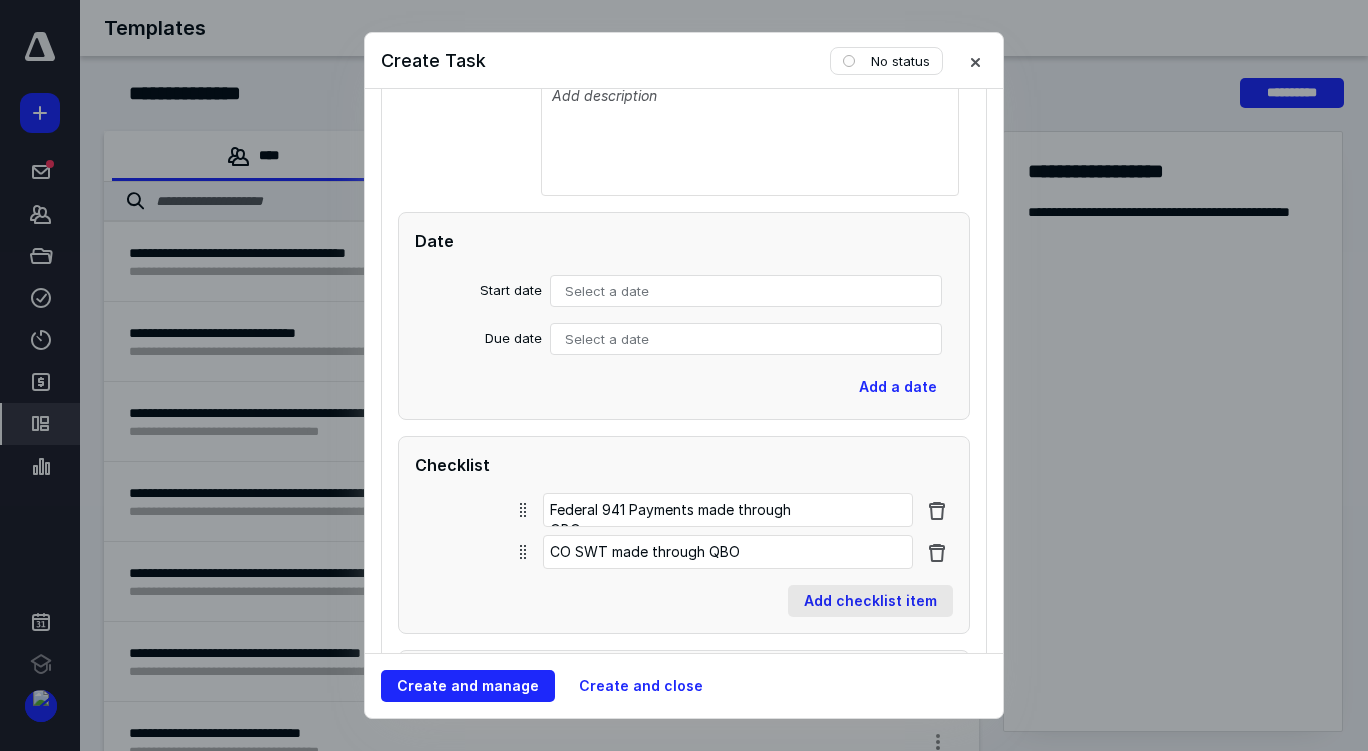 click on "Add checklist item" at bounding box center [870, 601] 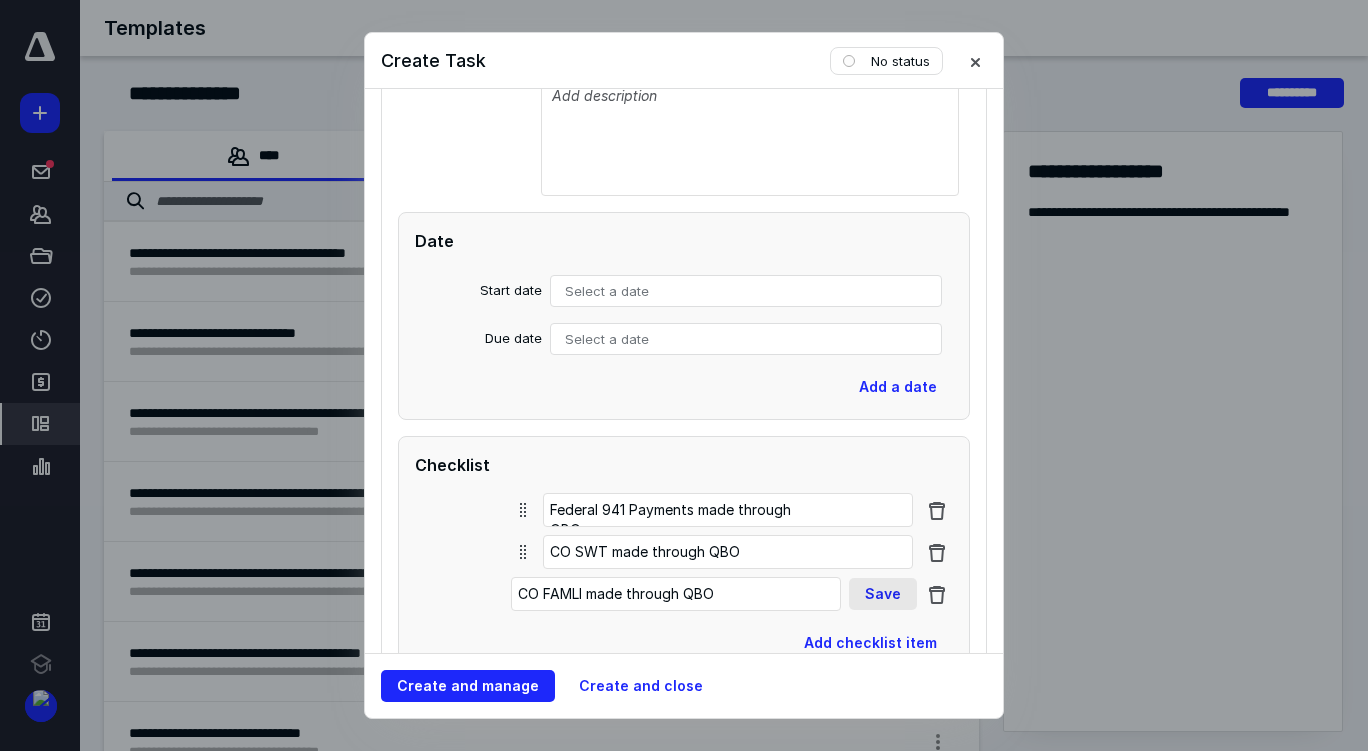 type on "CO FAMLI made through QBO" 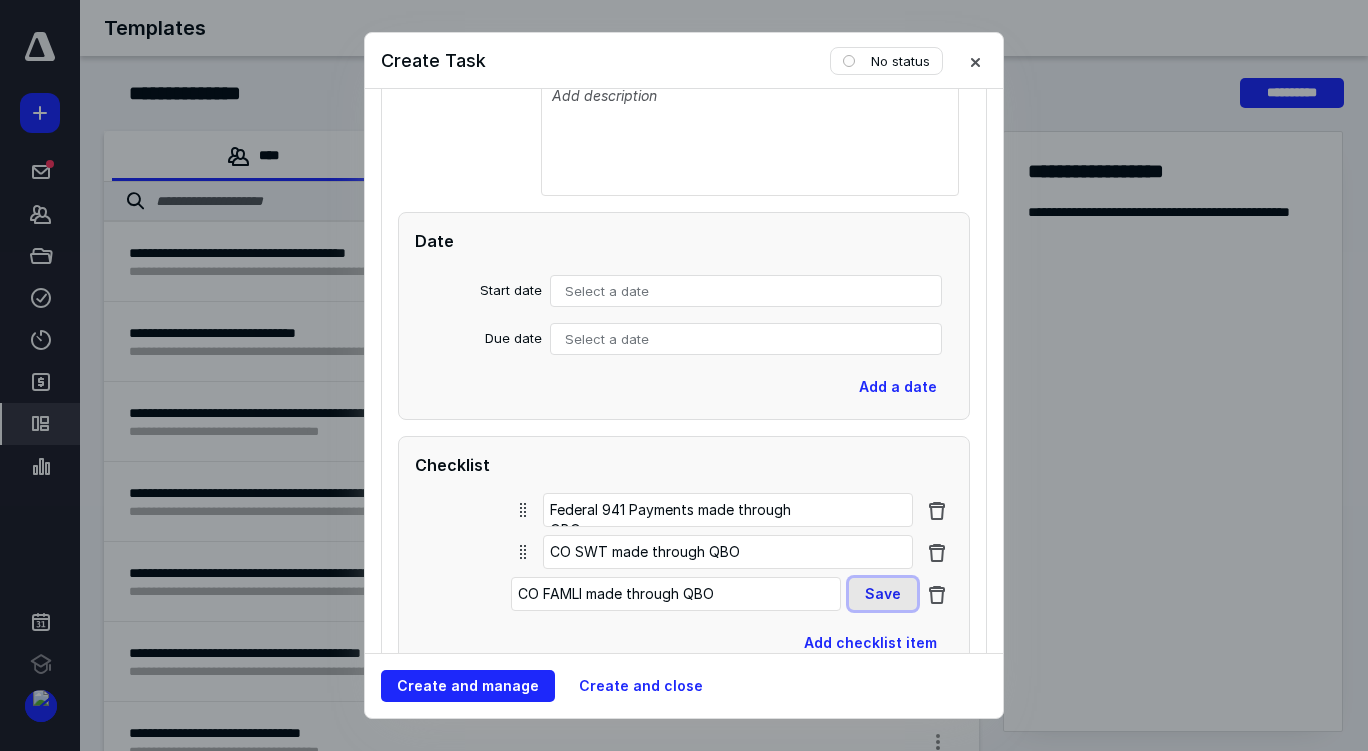click on "Save" at bounding box center (883, 594) 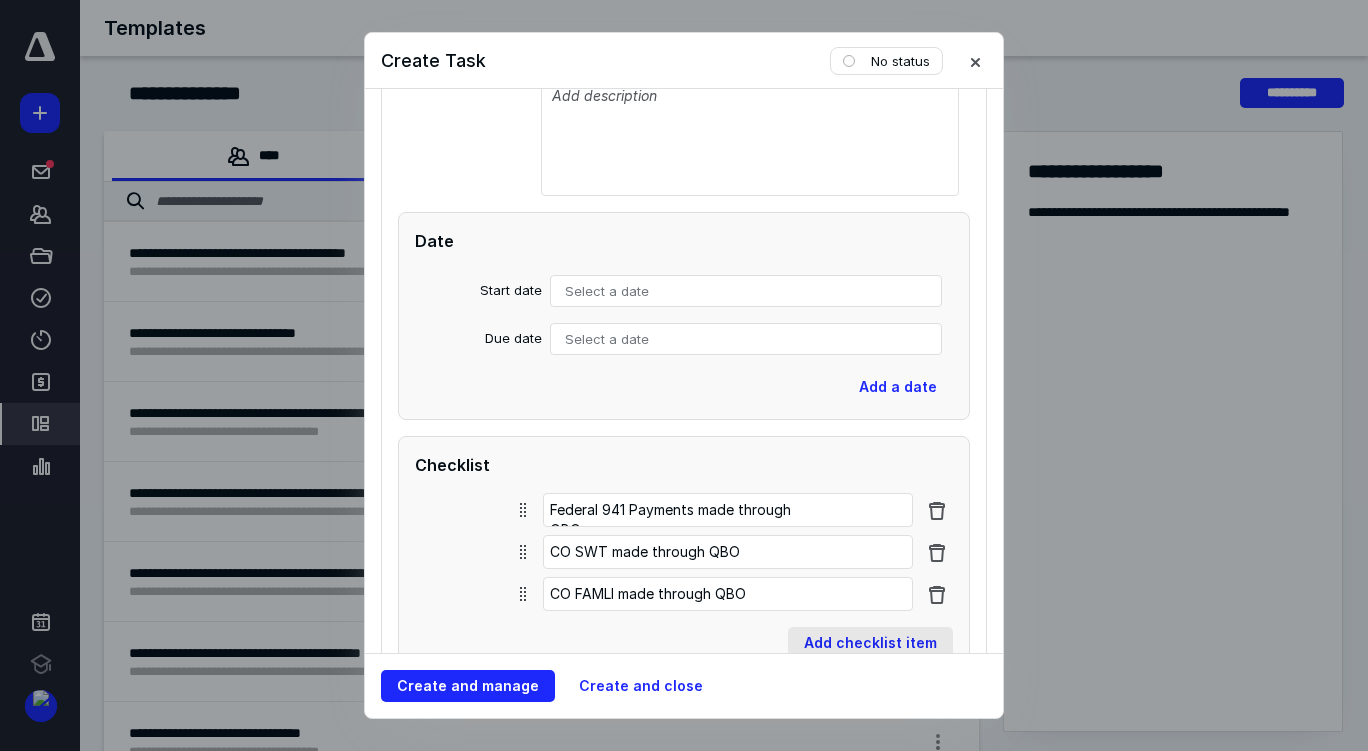click on "Add checklist item" at bounding box center (870, 643) 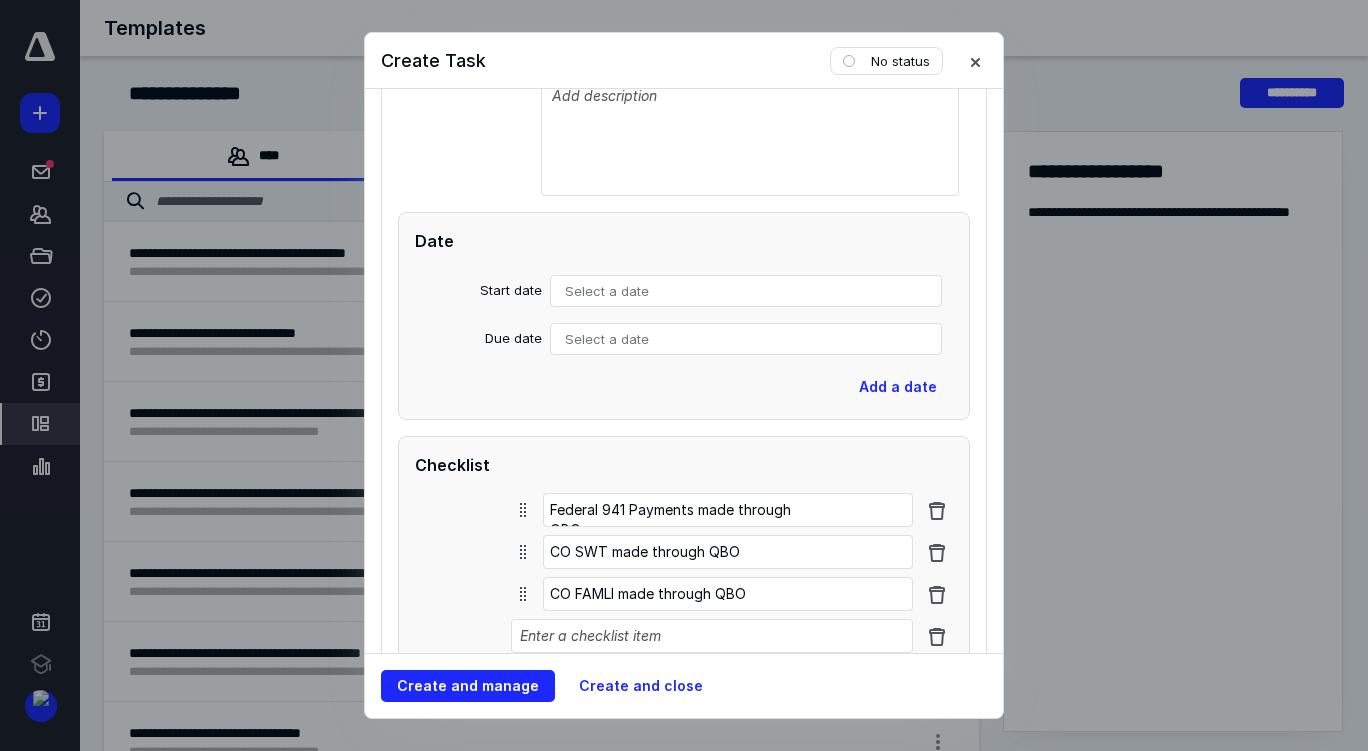 click at bounding box center (712, 636) 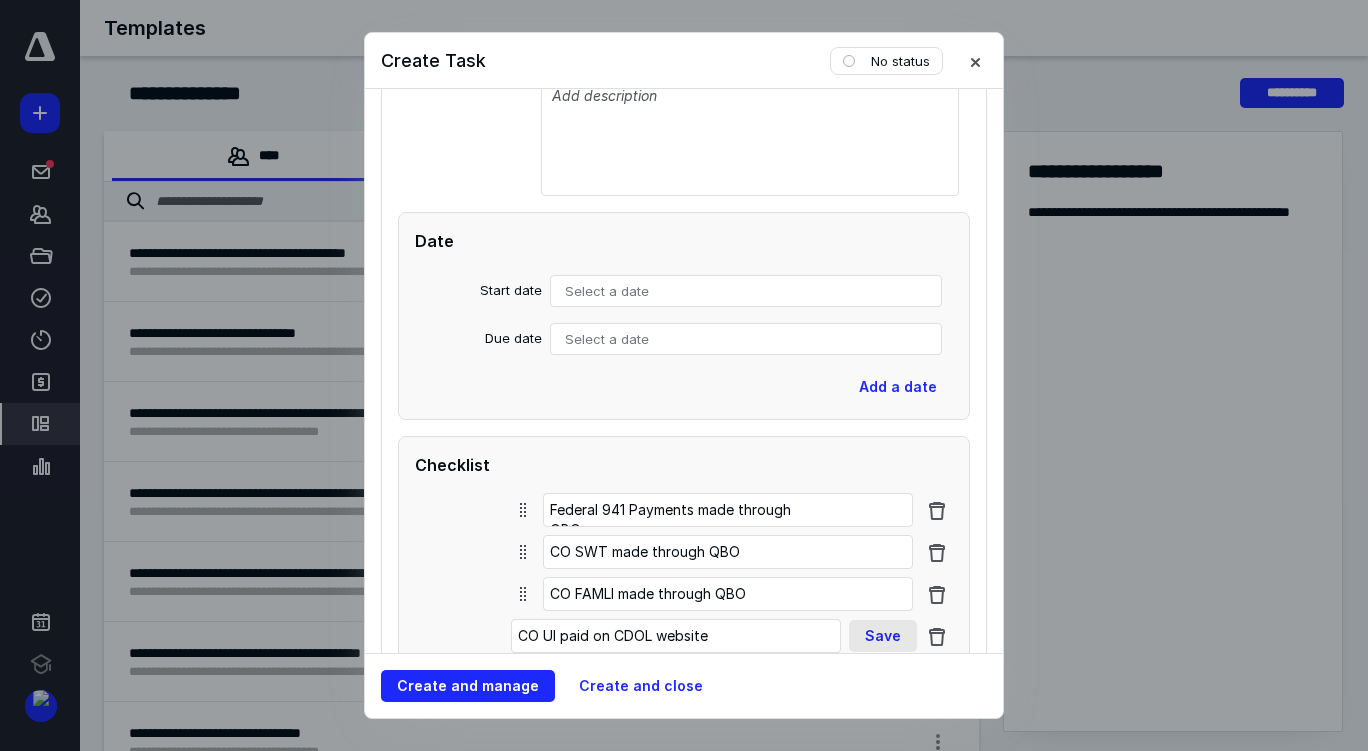 type on "CO UI paid on CDOL website" 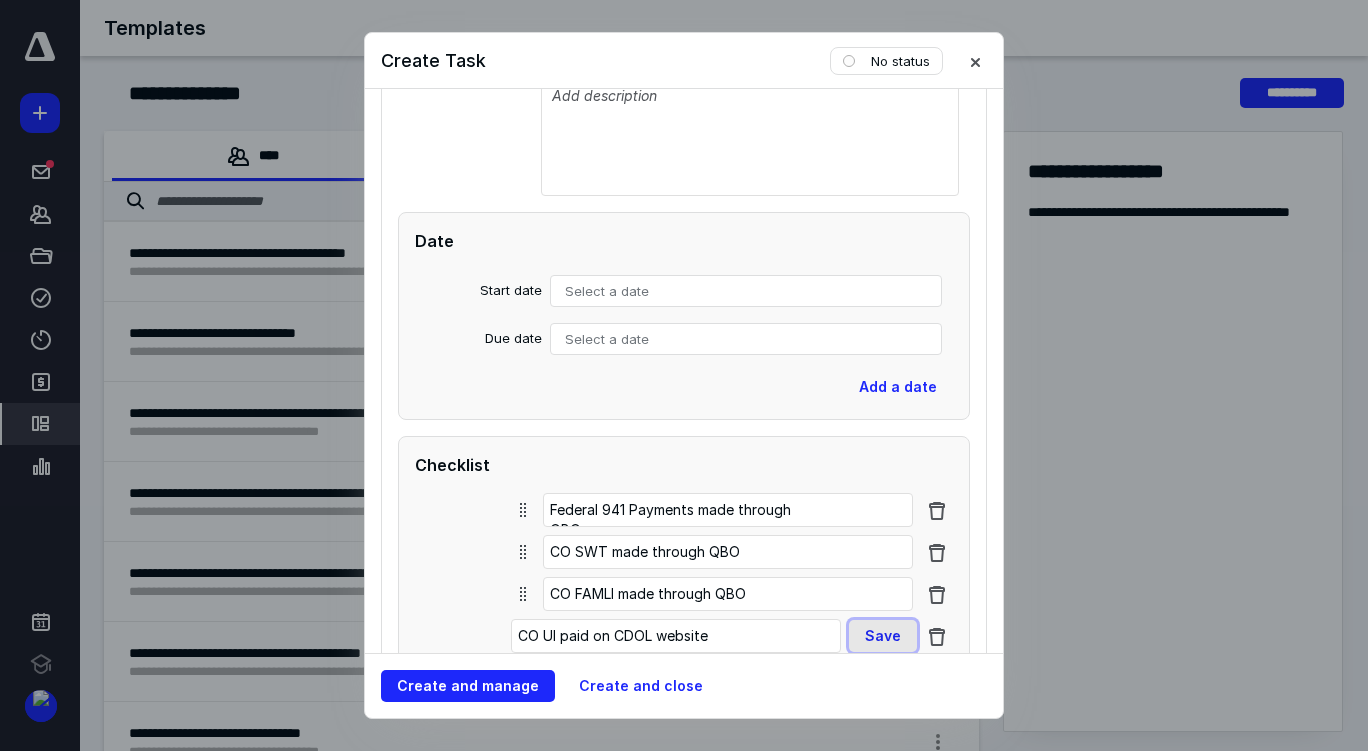 click on "Save" at bounding box center (883, 636) 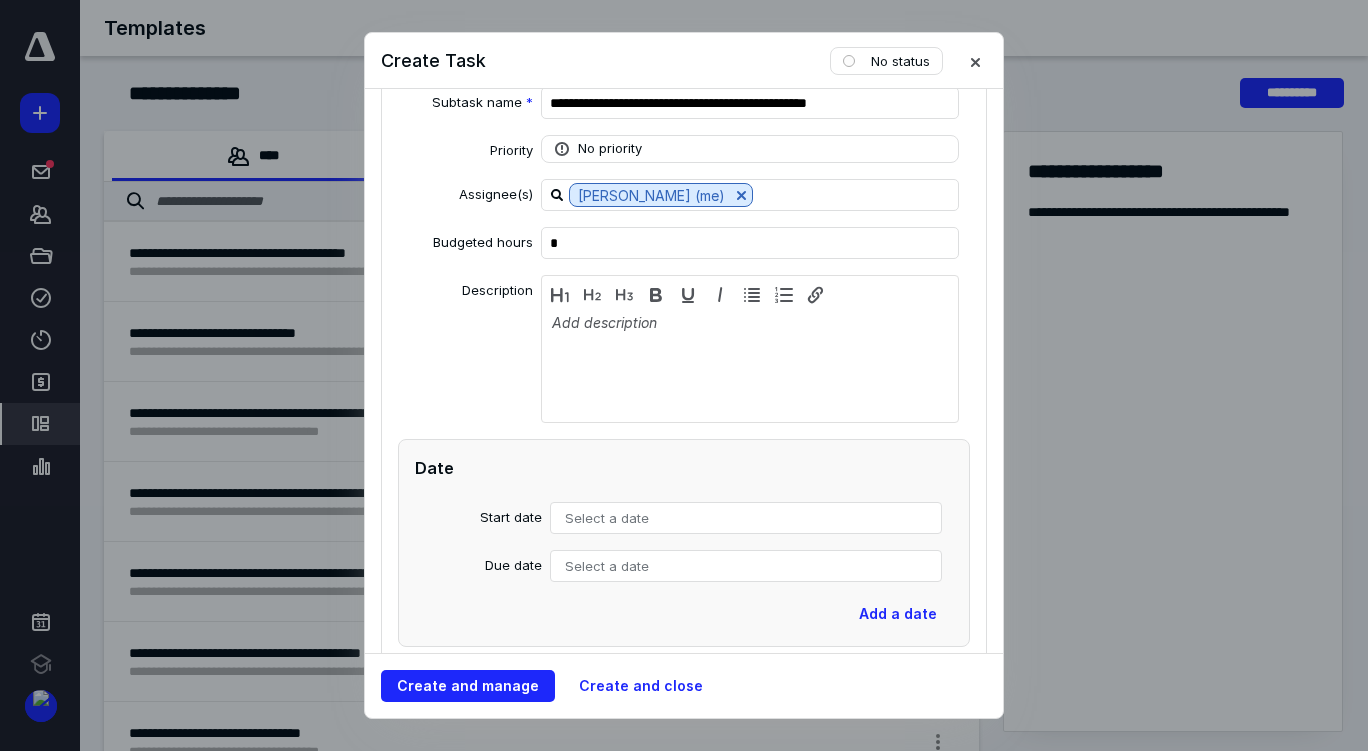 scroll, scrollTop: 1313, scrollLeft: 0, axis: vertical 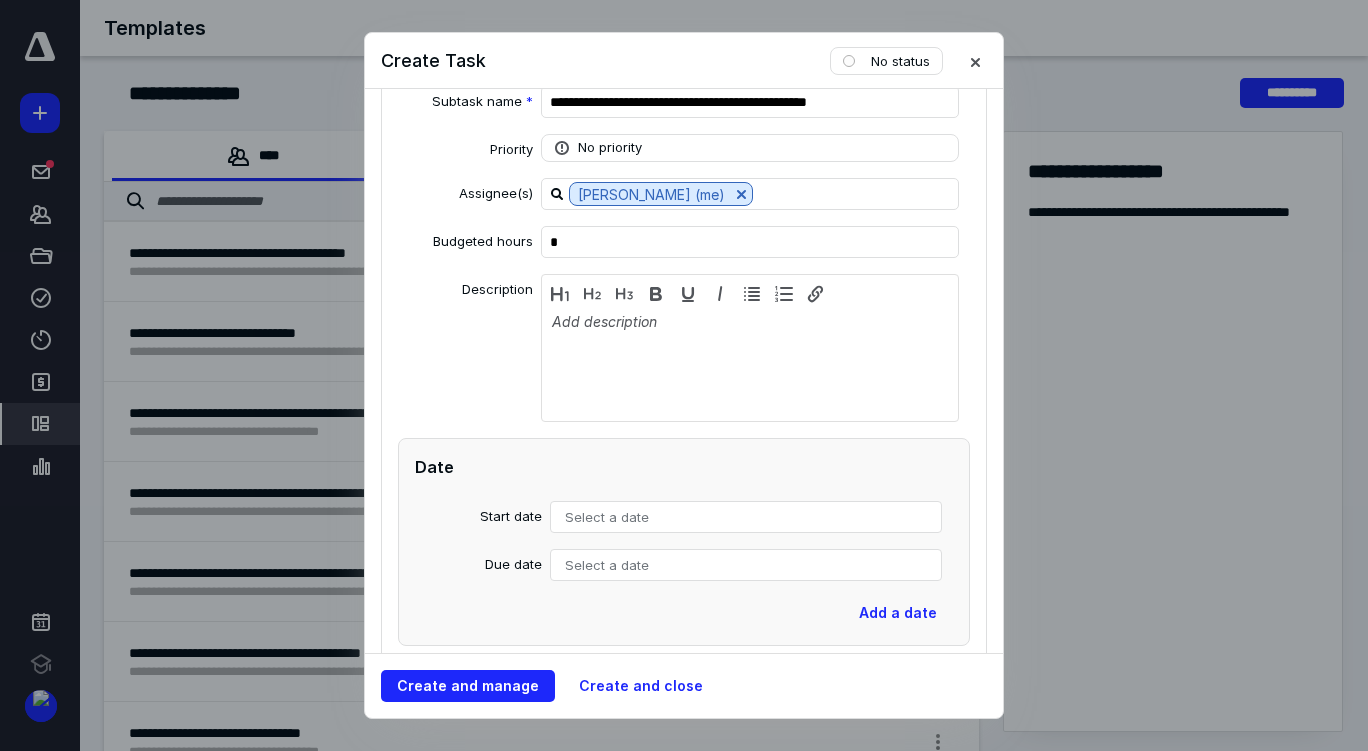 click on "Select a date" at bounding box center (746, 565) 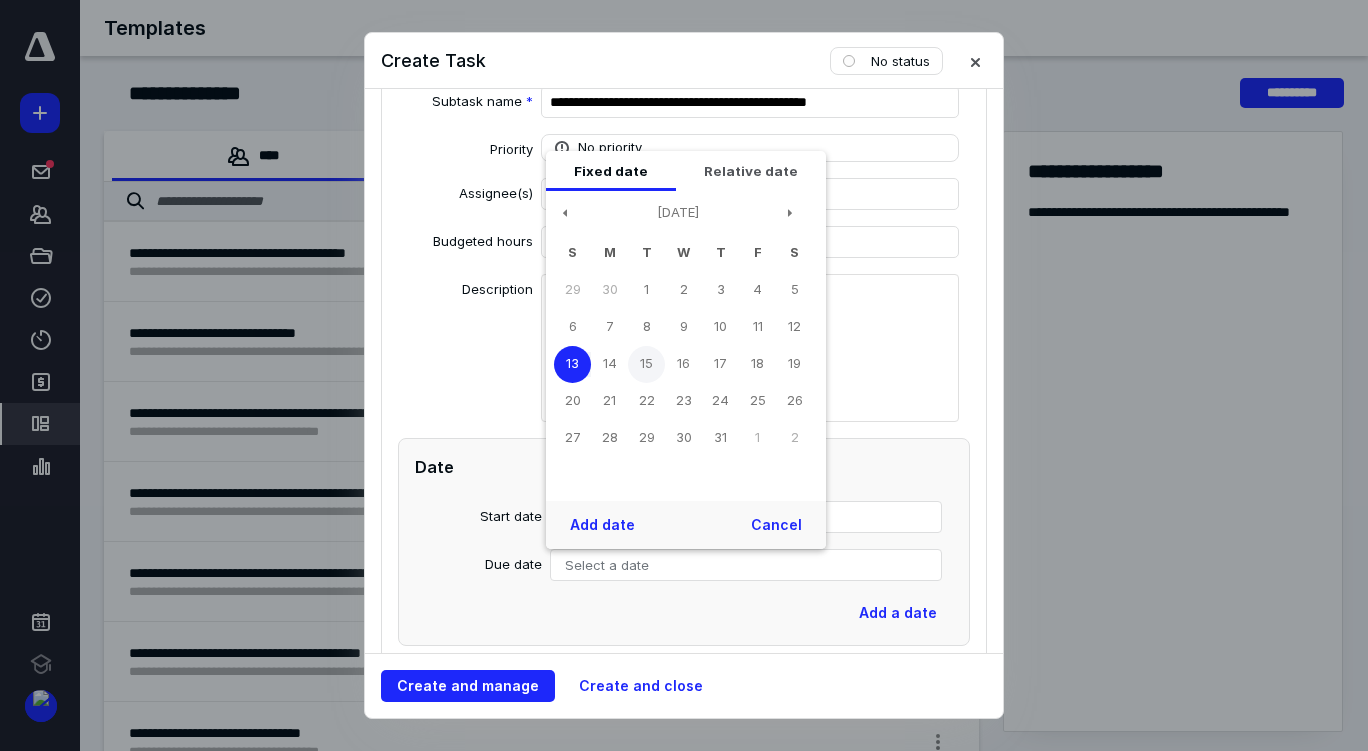 click on "15" at bounding box center (646, 364) 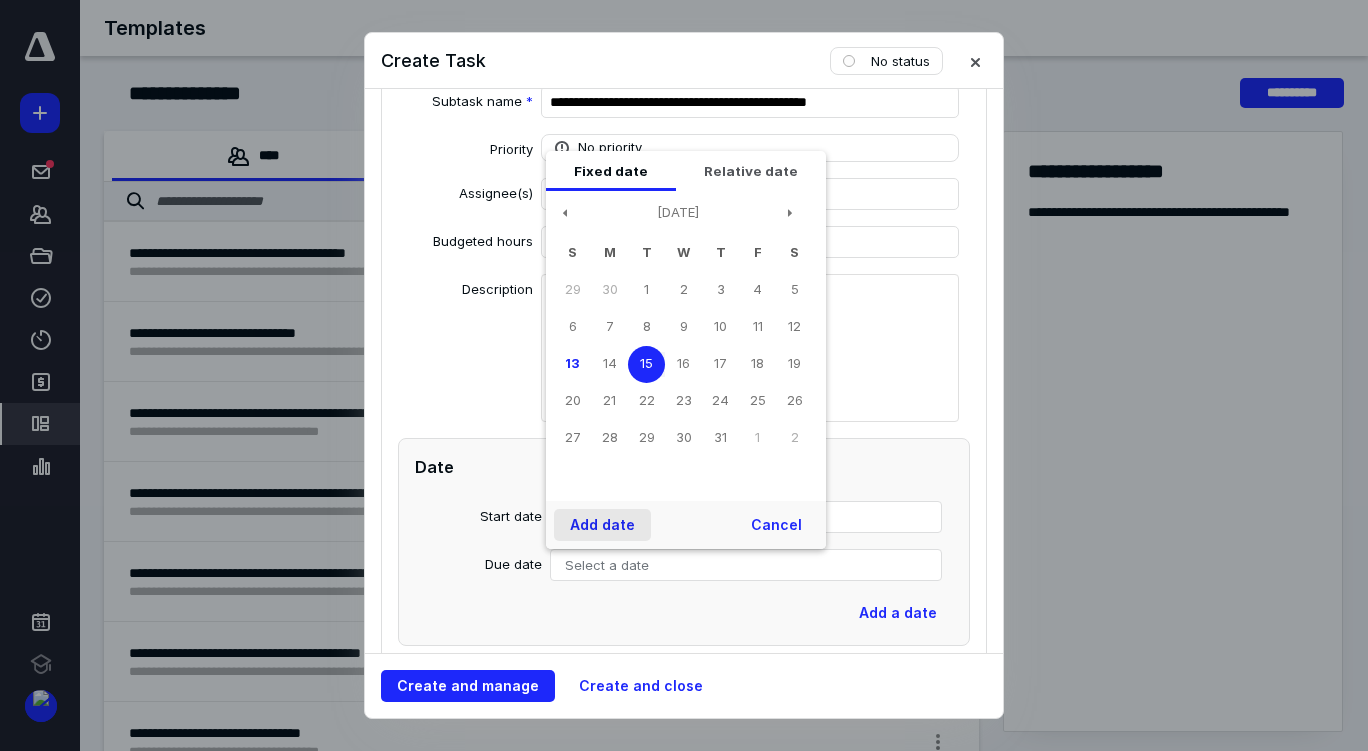 click on "Add date" at bounding box center [602, 525] 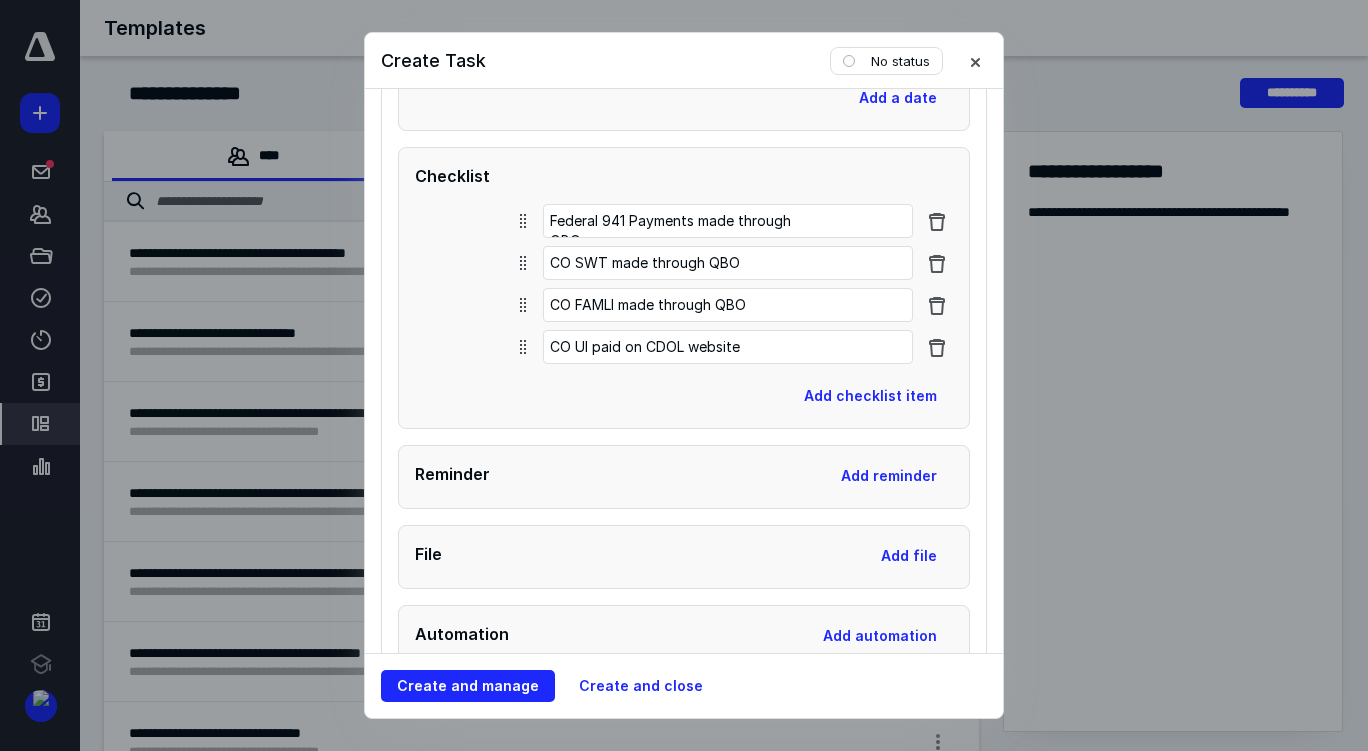 scroll, scrollTop: 1831, scrollLeft: 0, axis: vertical 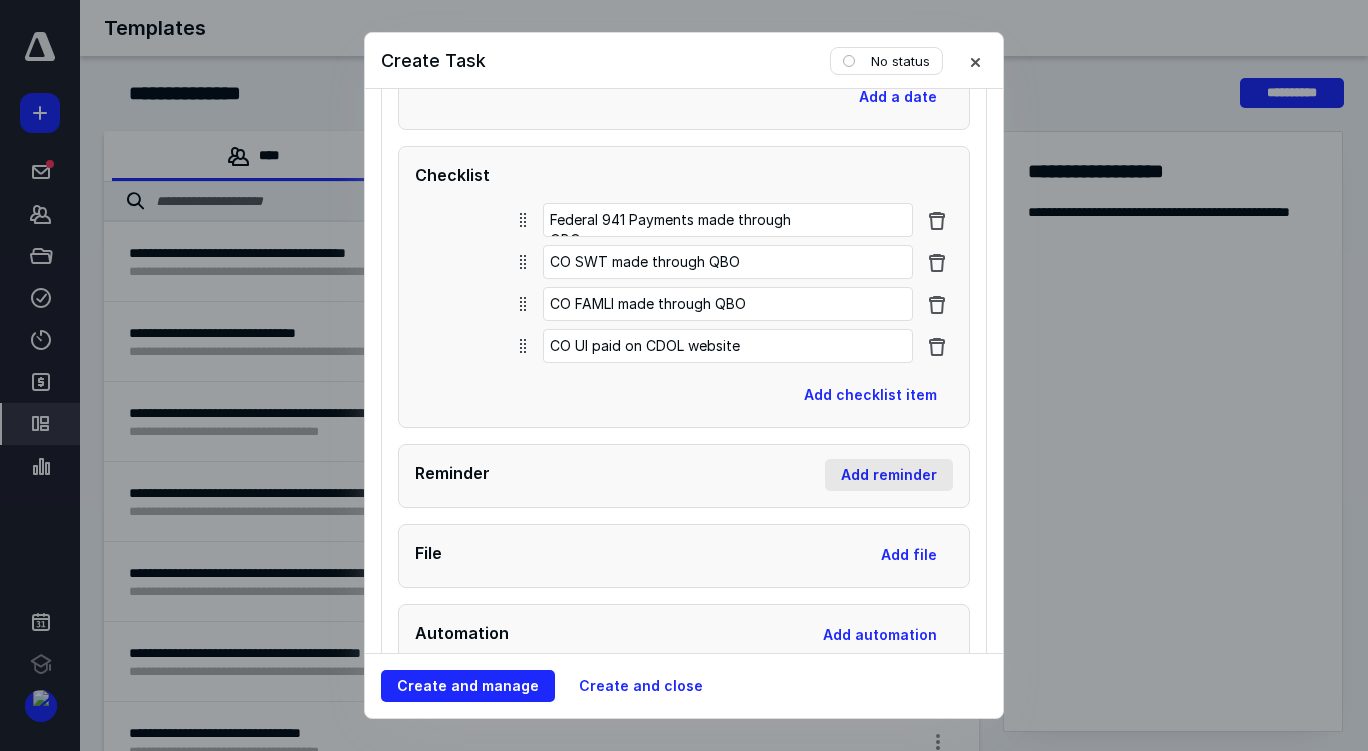 click on "Add reminder" at bounding box center (889, 475) 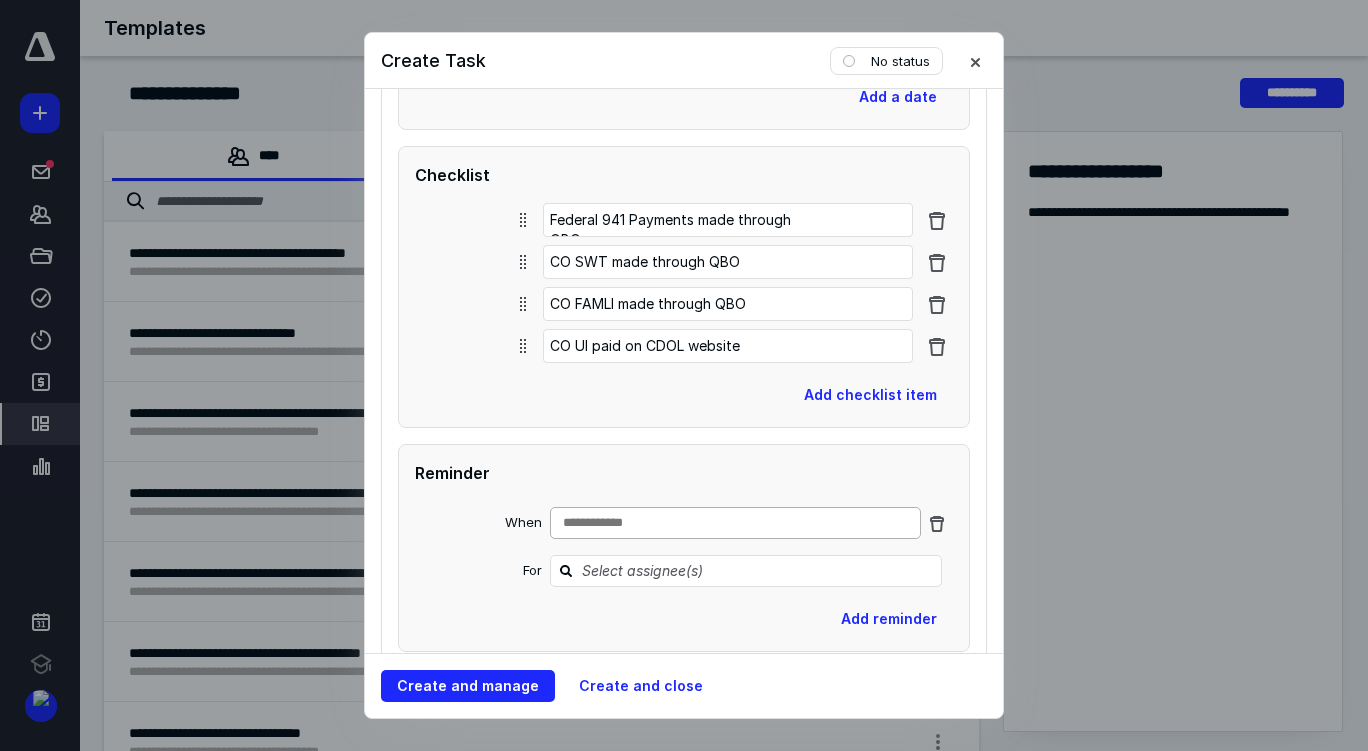 click on "**********" at bounding box center [736, 523] 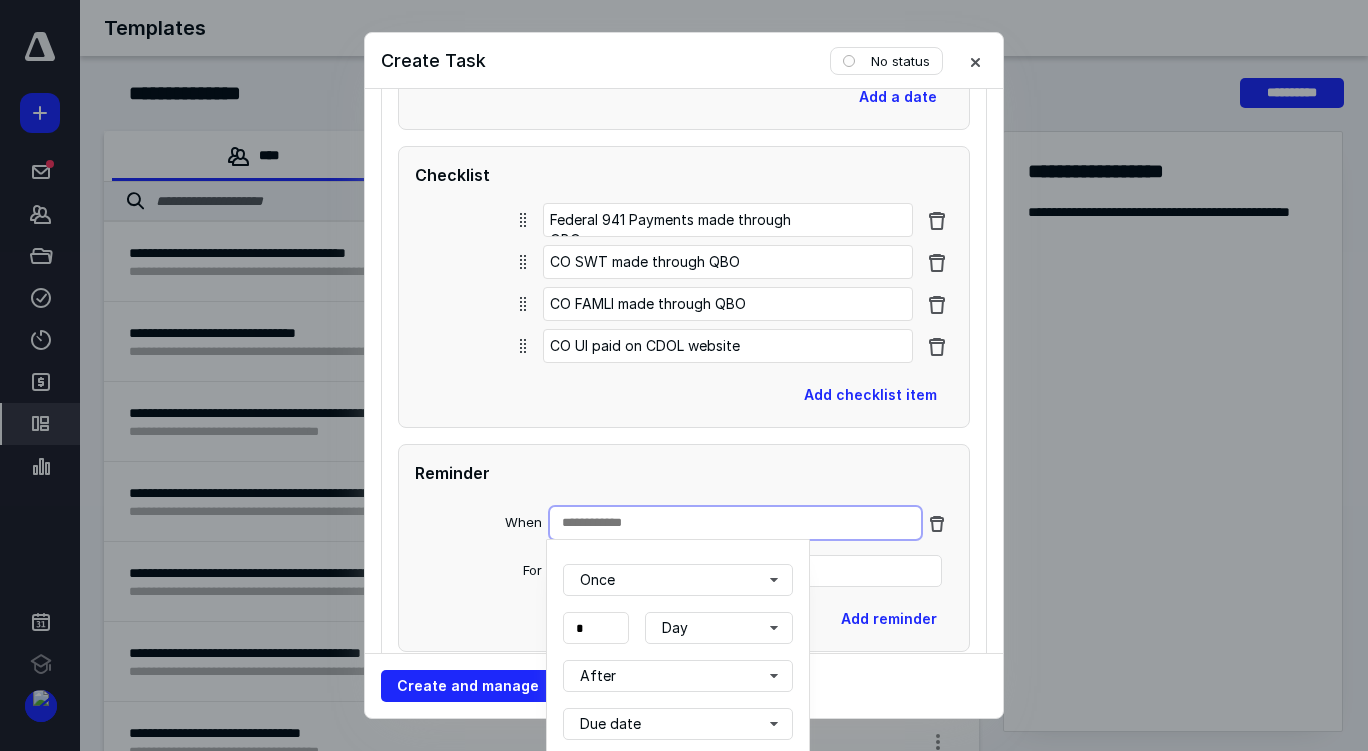 click on "**********" at bounding box center (603, 523) 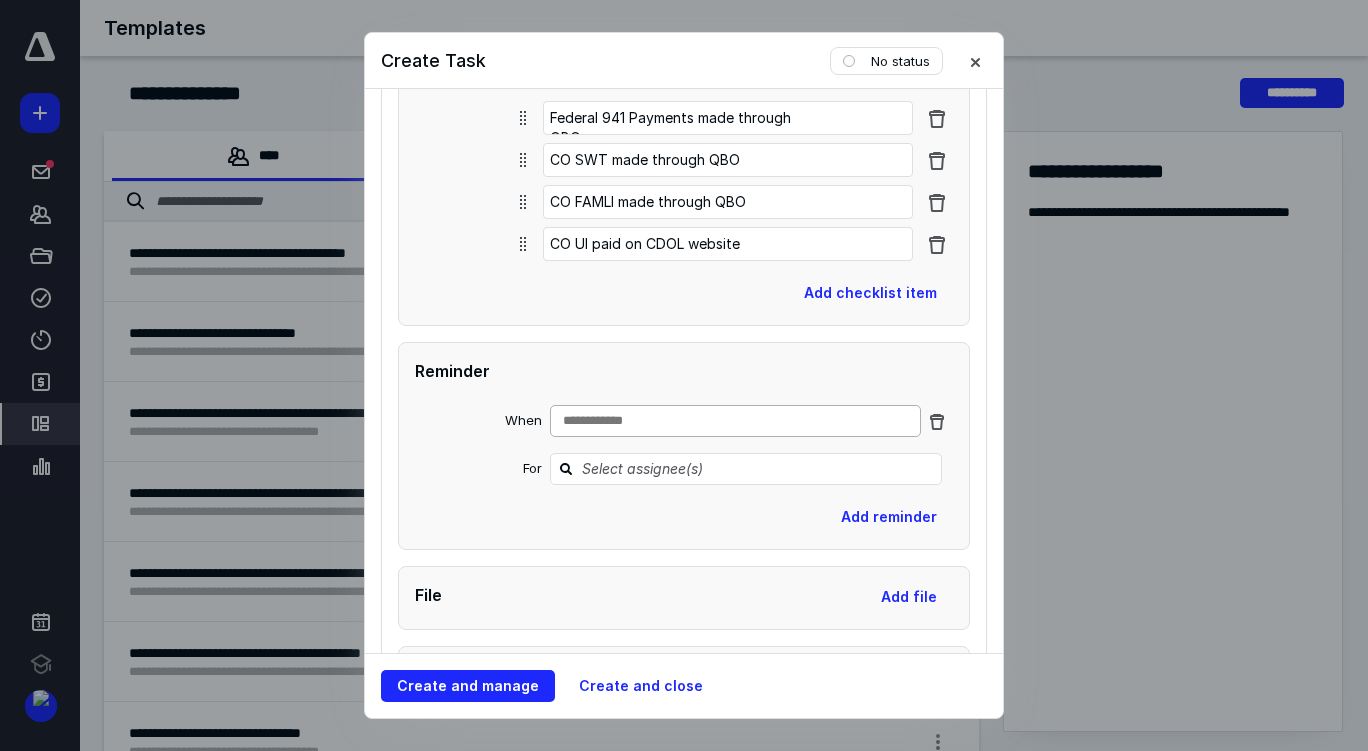 scroll, scrollTop: 2135, scrollLeft: 0, axis: vertical 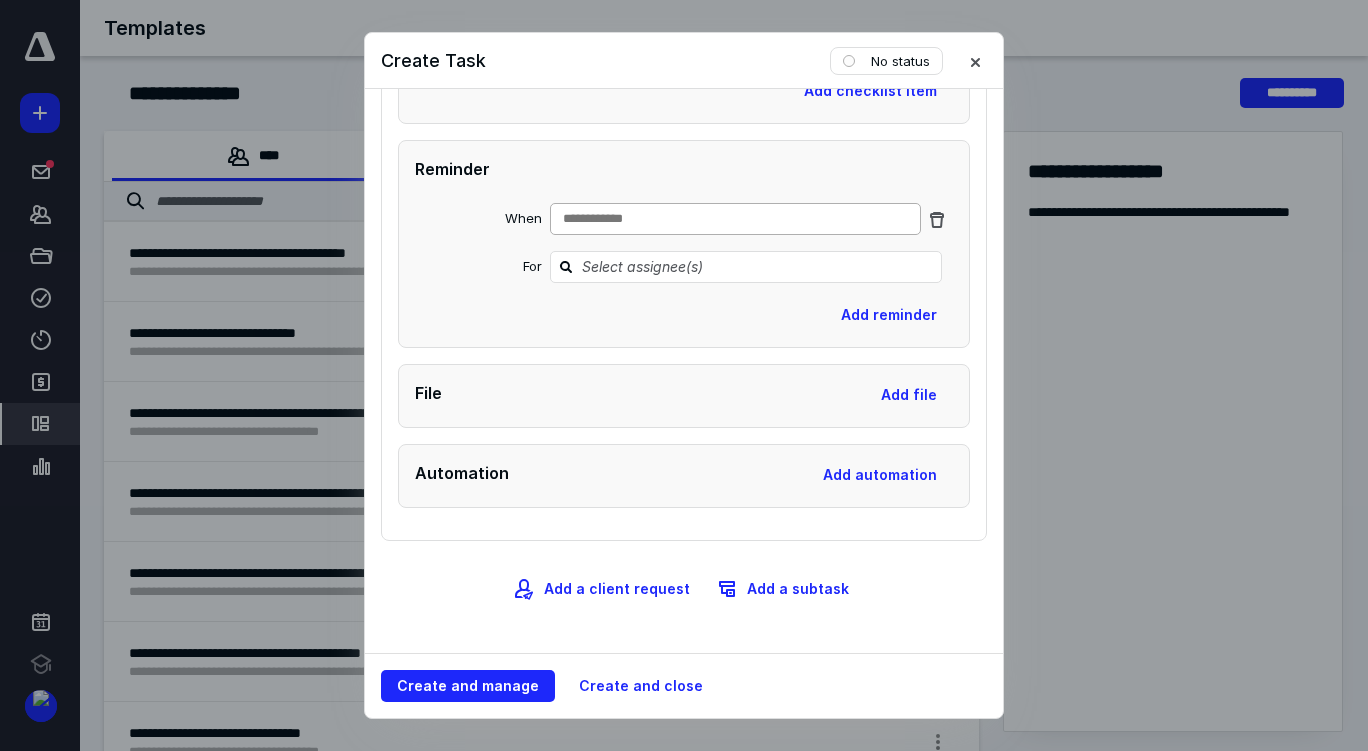 click on "**********" at bounding box center [736, 219] 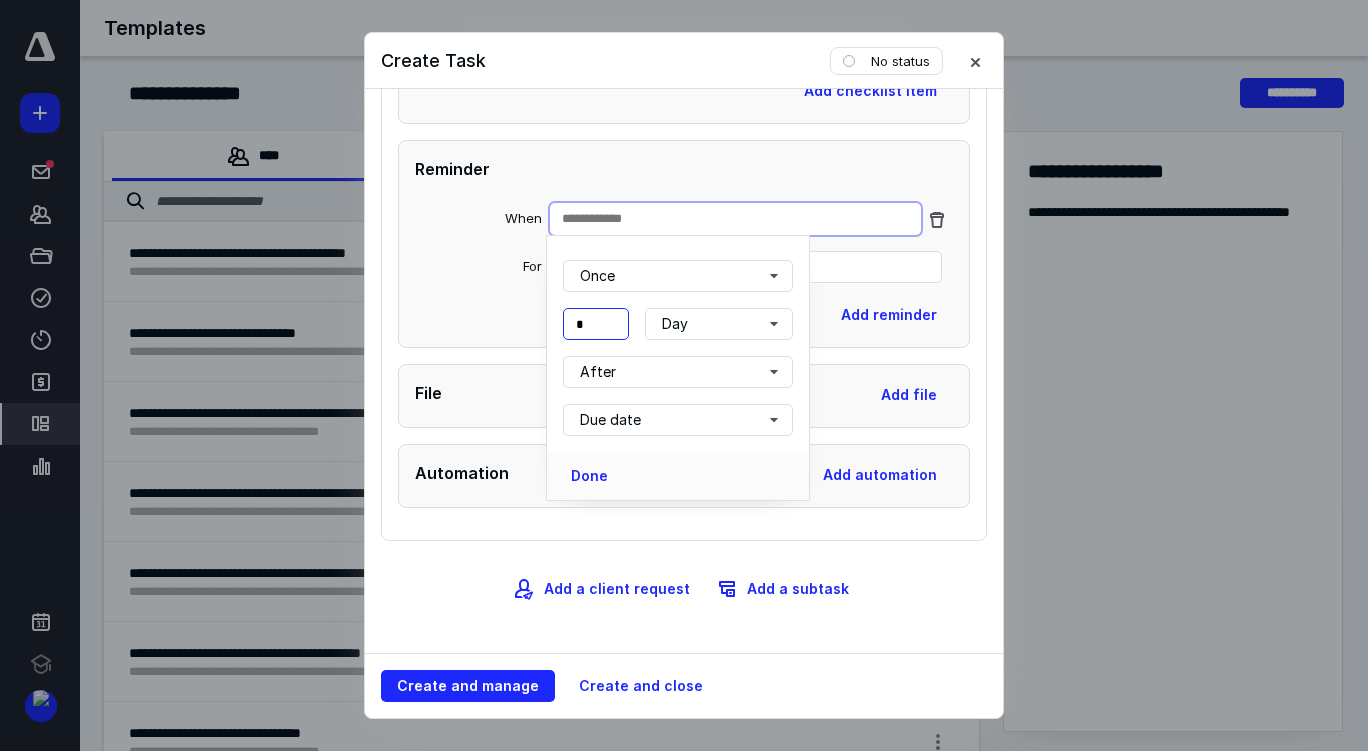 drag, startPoint x: 609, startPoint y: 325, endPoint x: 558, endPoint y: 322, distance: 51.088158 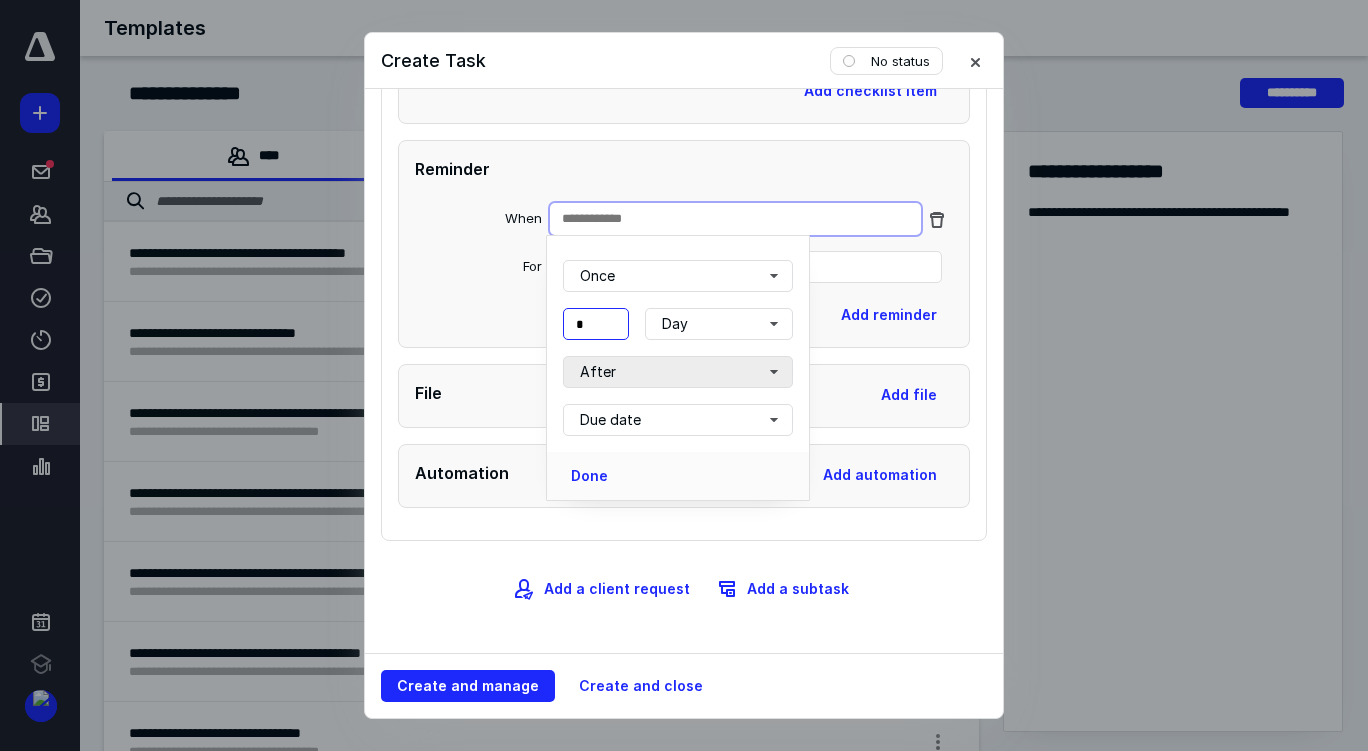 type on "*" 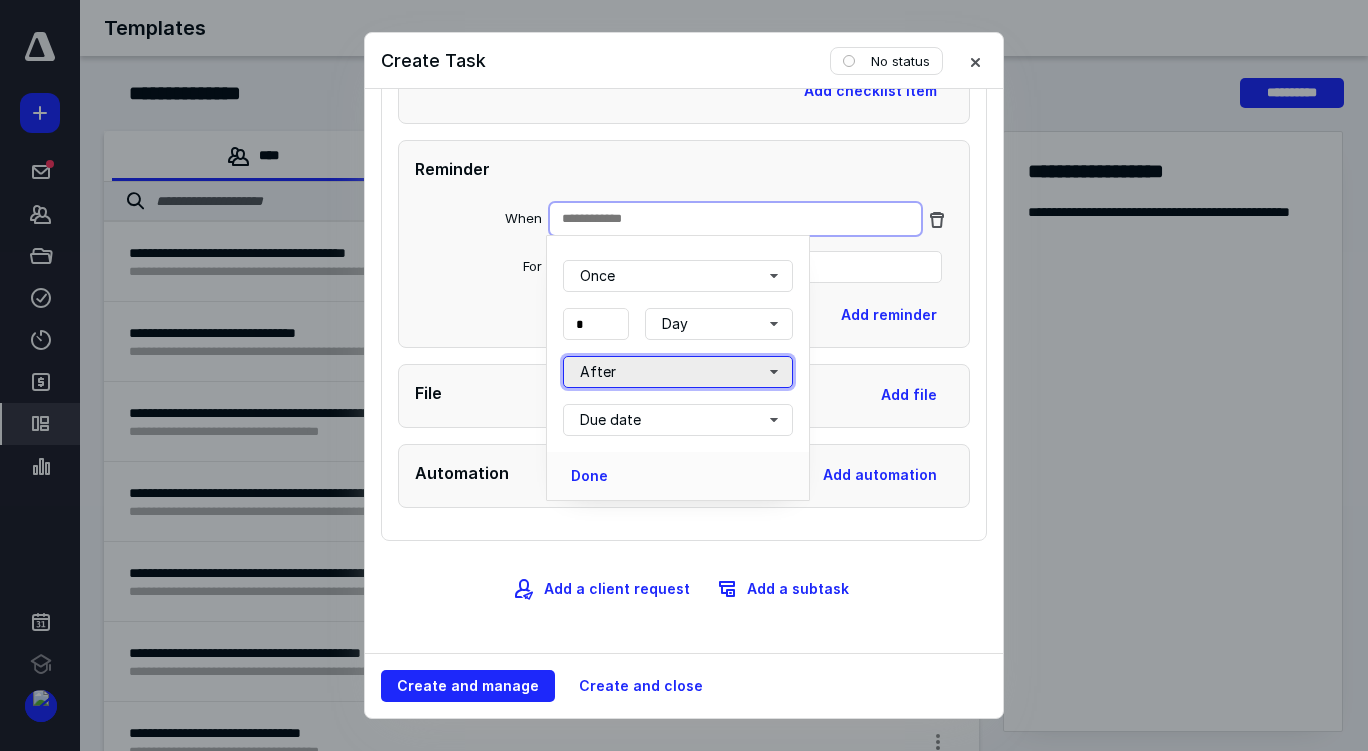 click on "After" at bounding box center [678, 372] 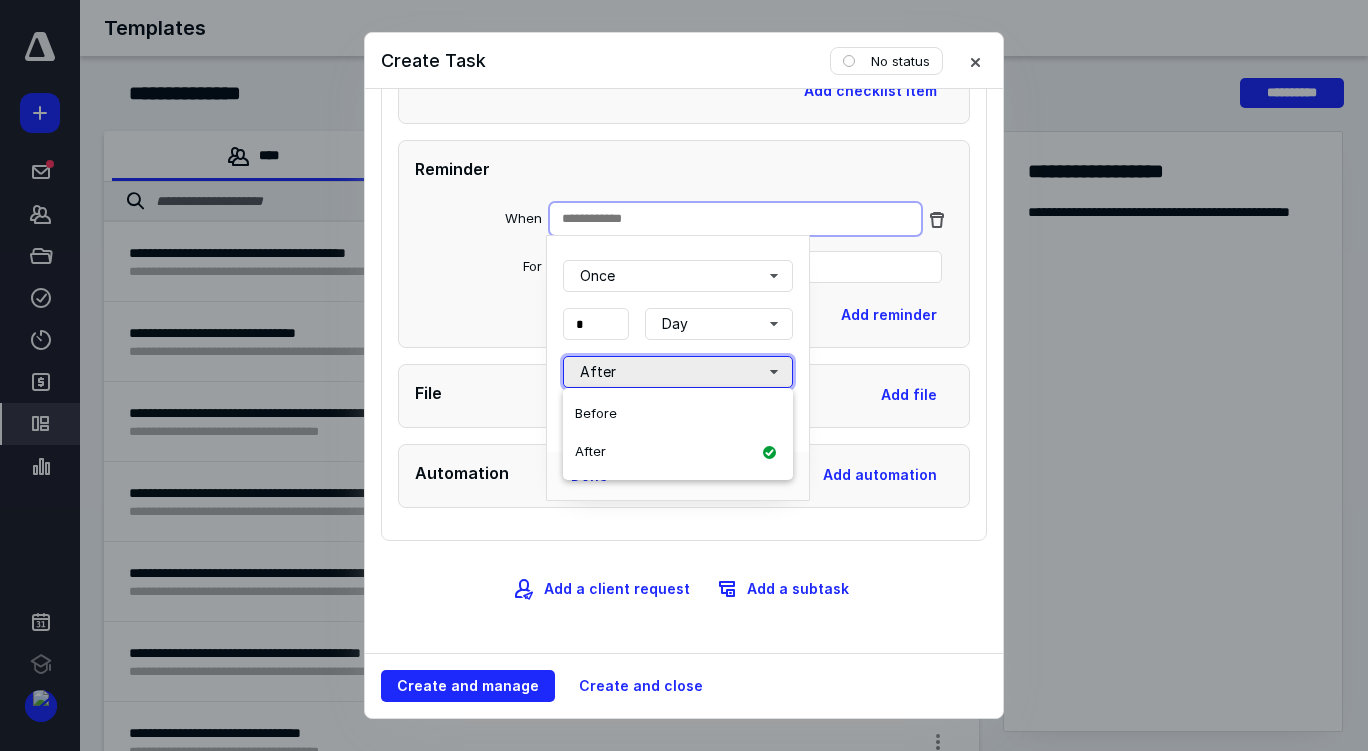 click on "After" at bounding box center [678, 372] 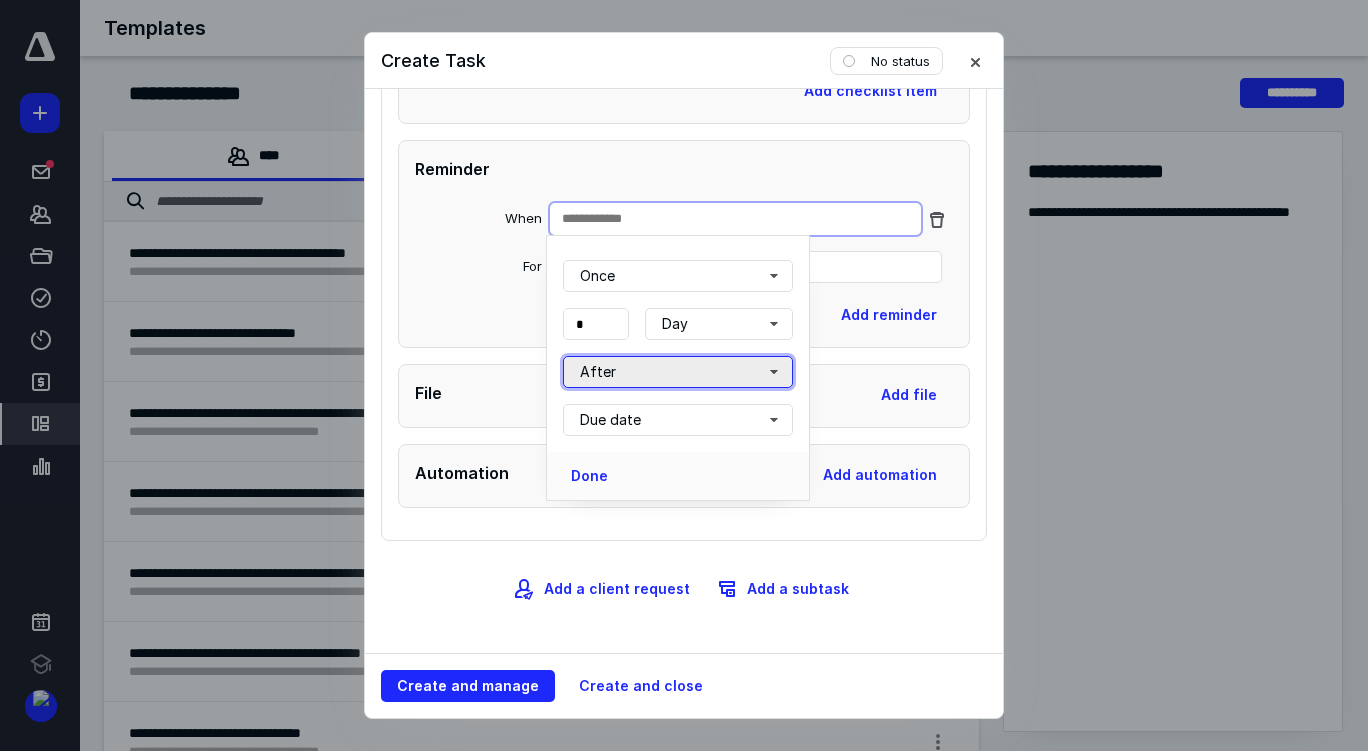 click on "After" at bounding box center [678, 372] 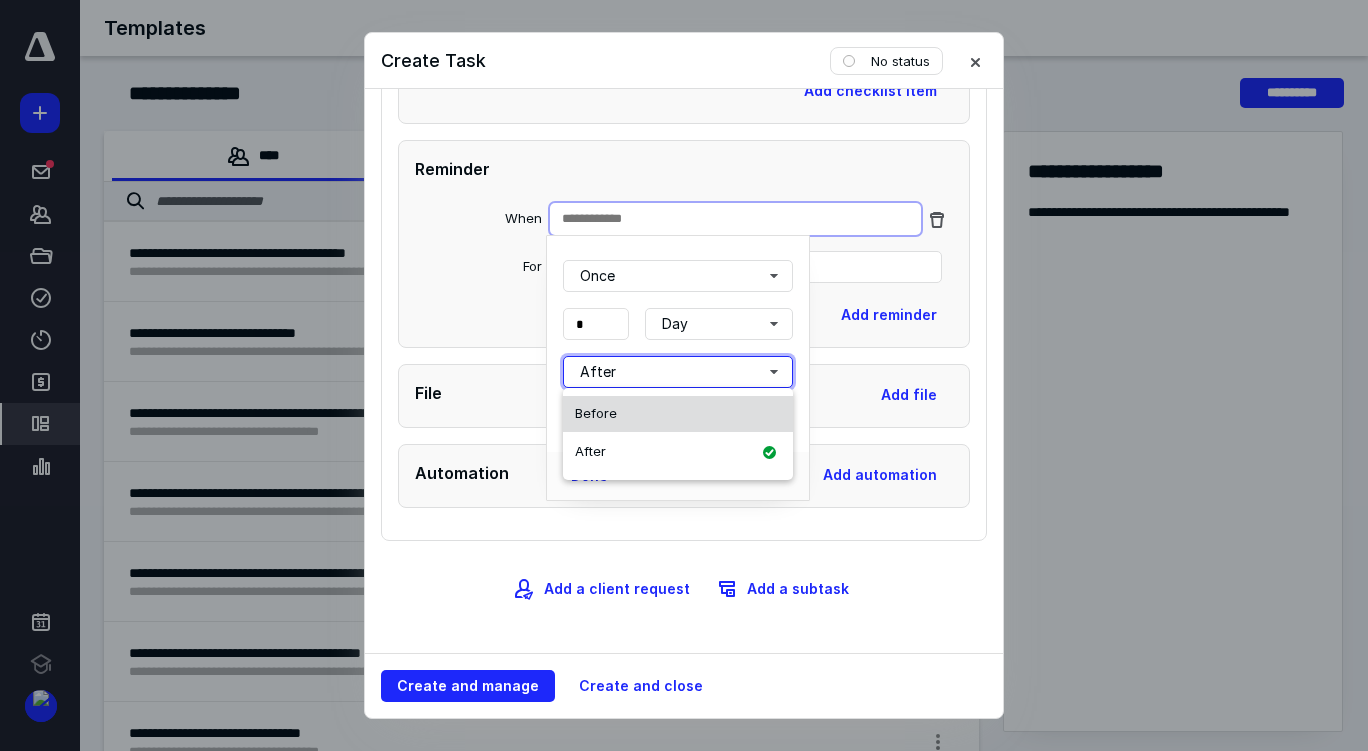click on "Before" at bounding box center [596, 413] 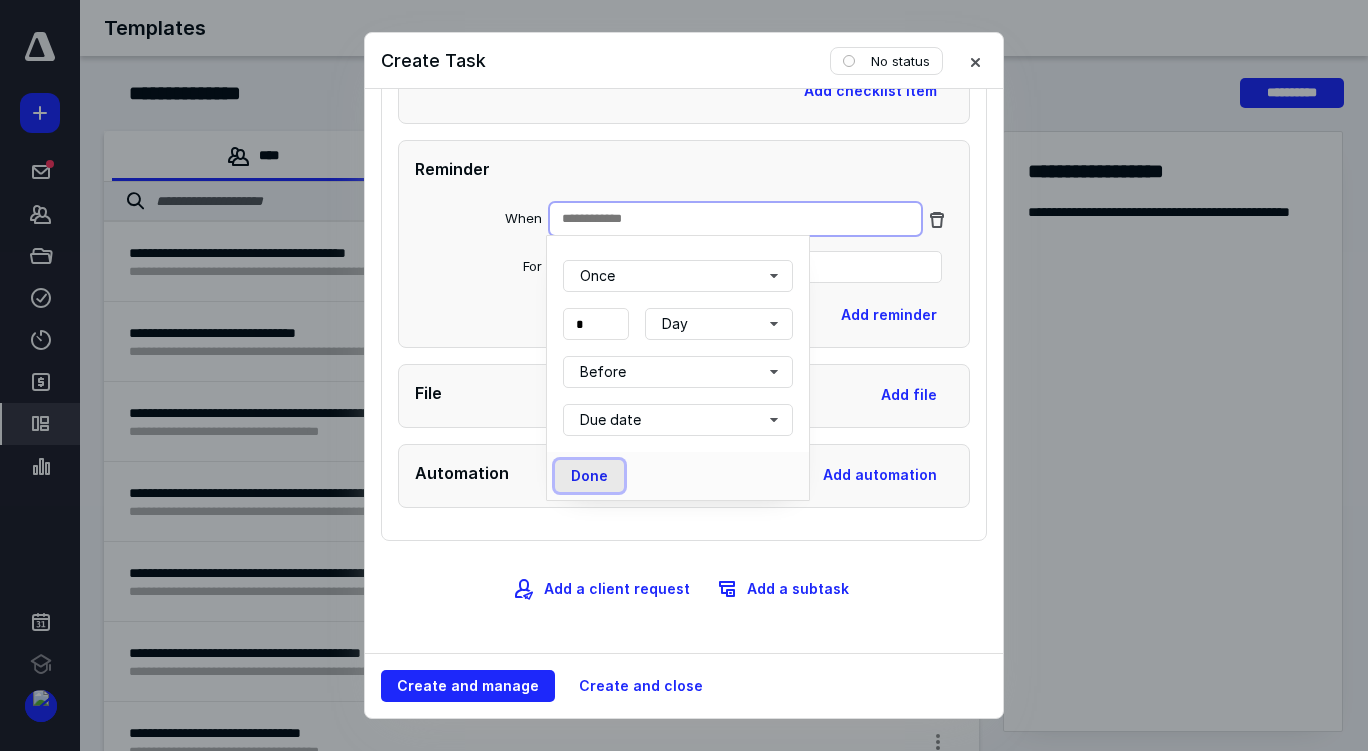 click on "Done" at bounding box center (589, 476) 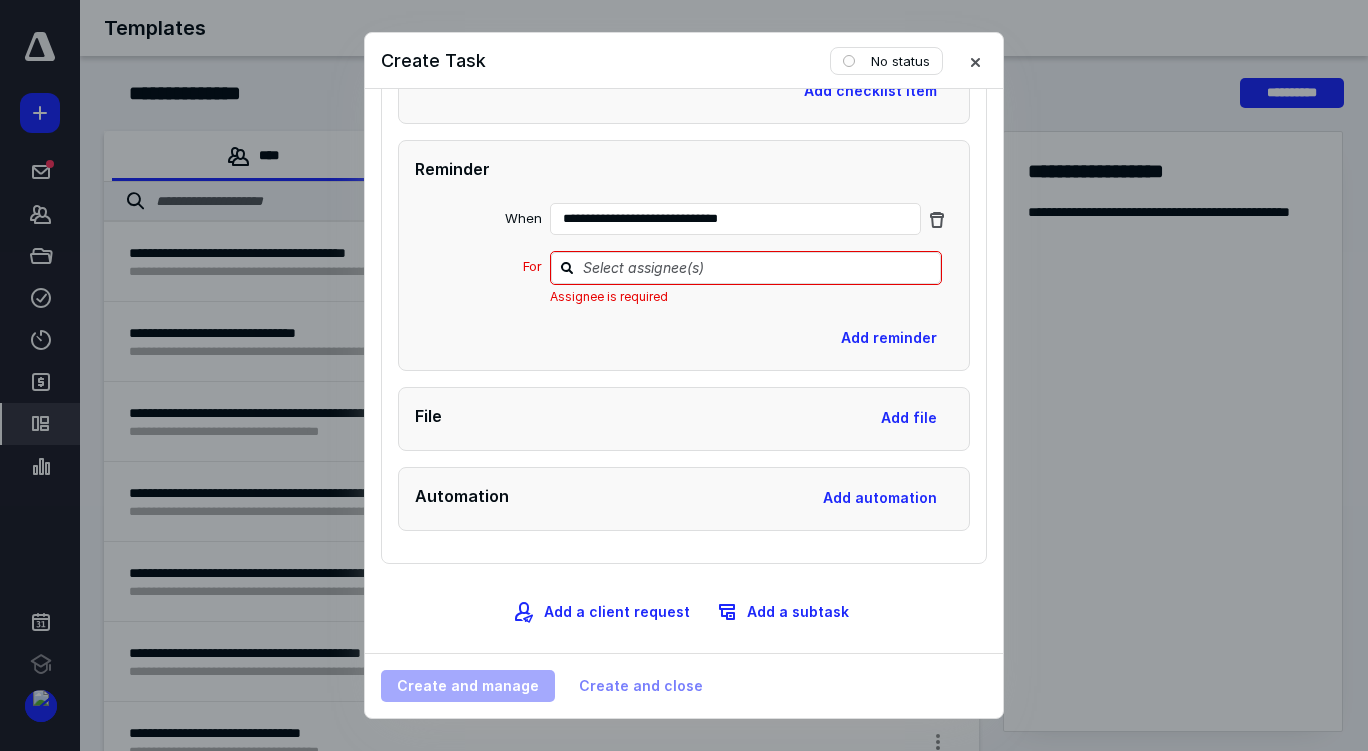 scroll, scrollTop: 2158, scrollLeft: 0, axis: vertical 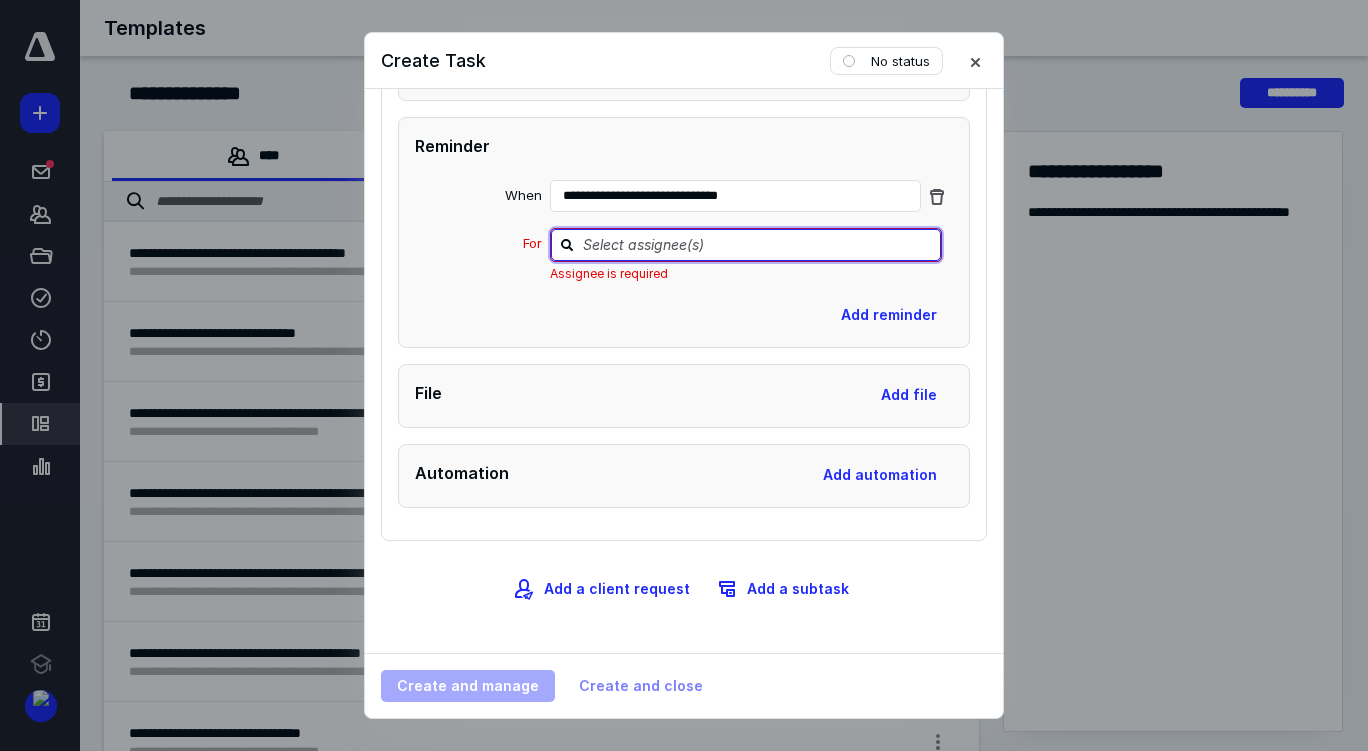 click at bounding box center [758, 244] 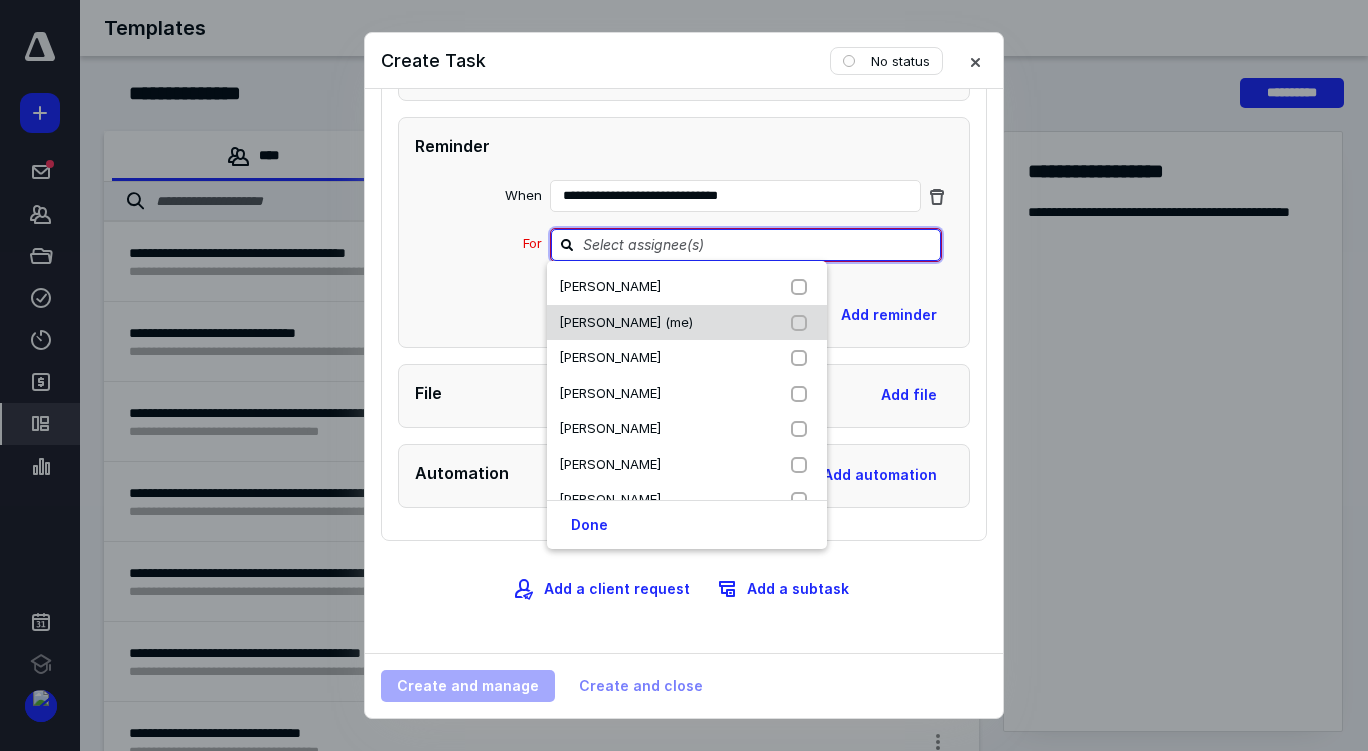 click on "[PERSON_NAME] (me)" at bounding box center (626, 322) 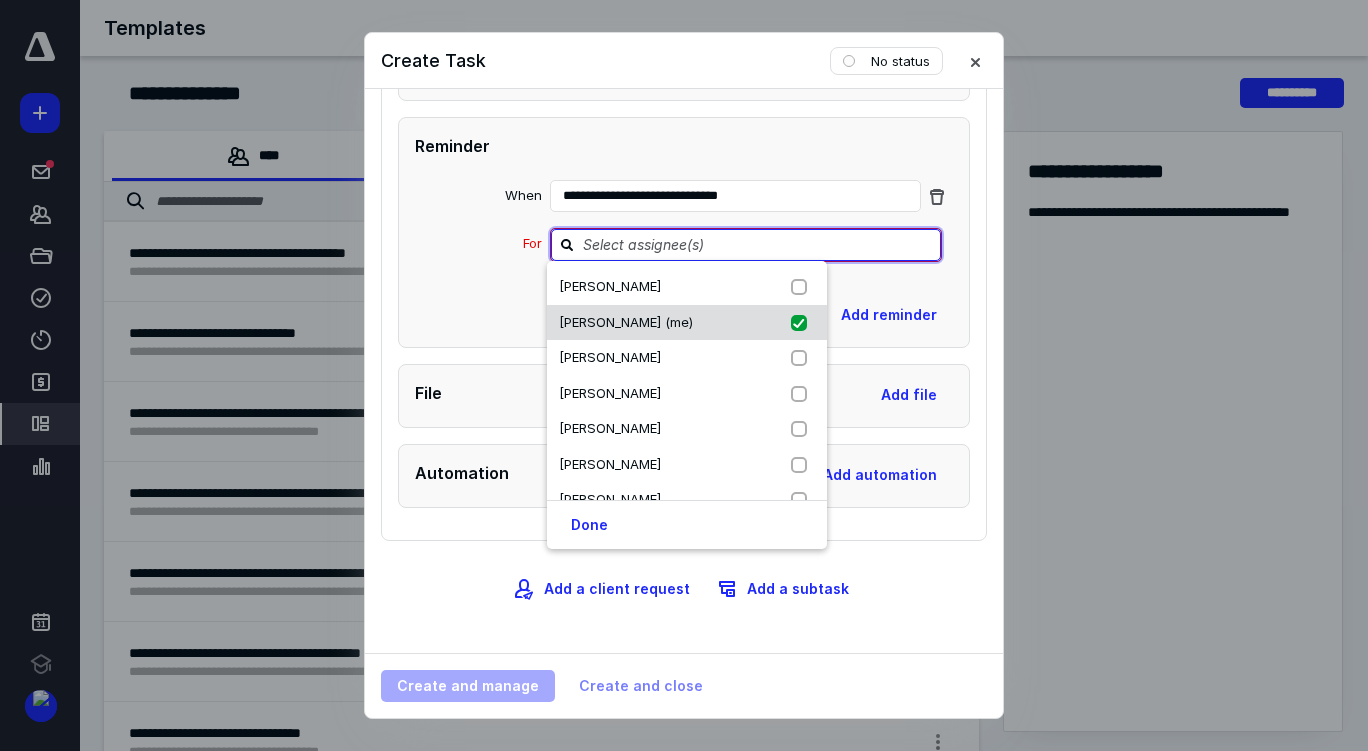 checkbox on "true" 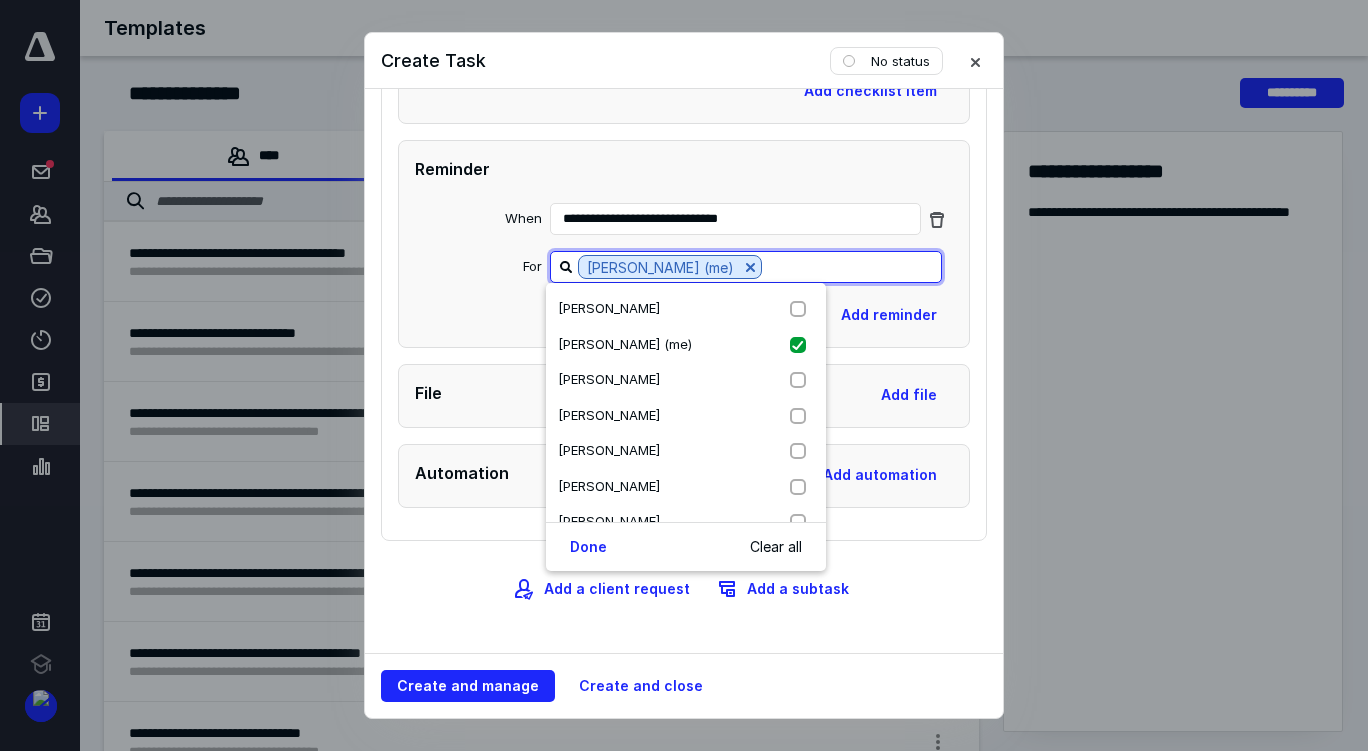 click on "Add reminder" at bounding box center (684, 315) 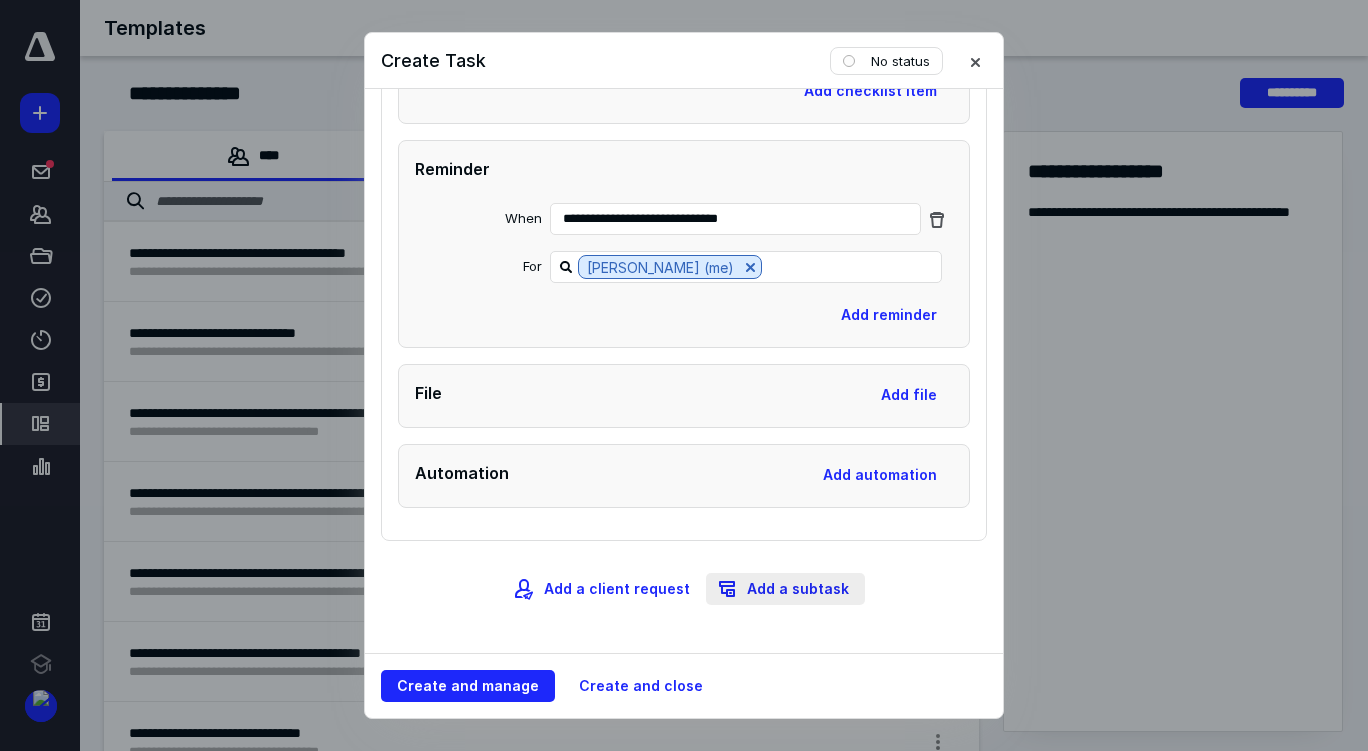 click on "Add a subtask" at bounding box center [785, 589] 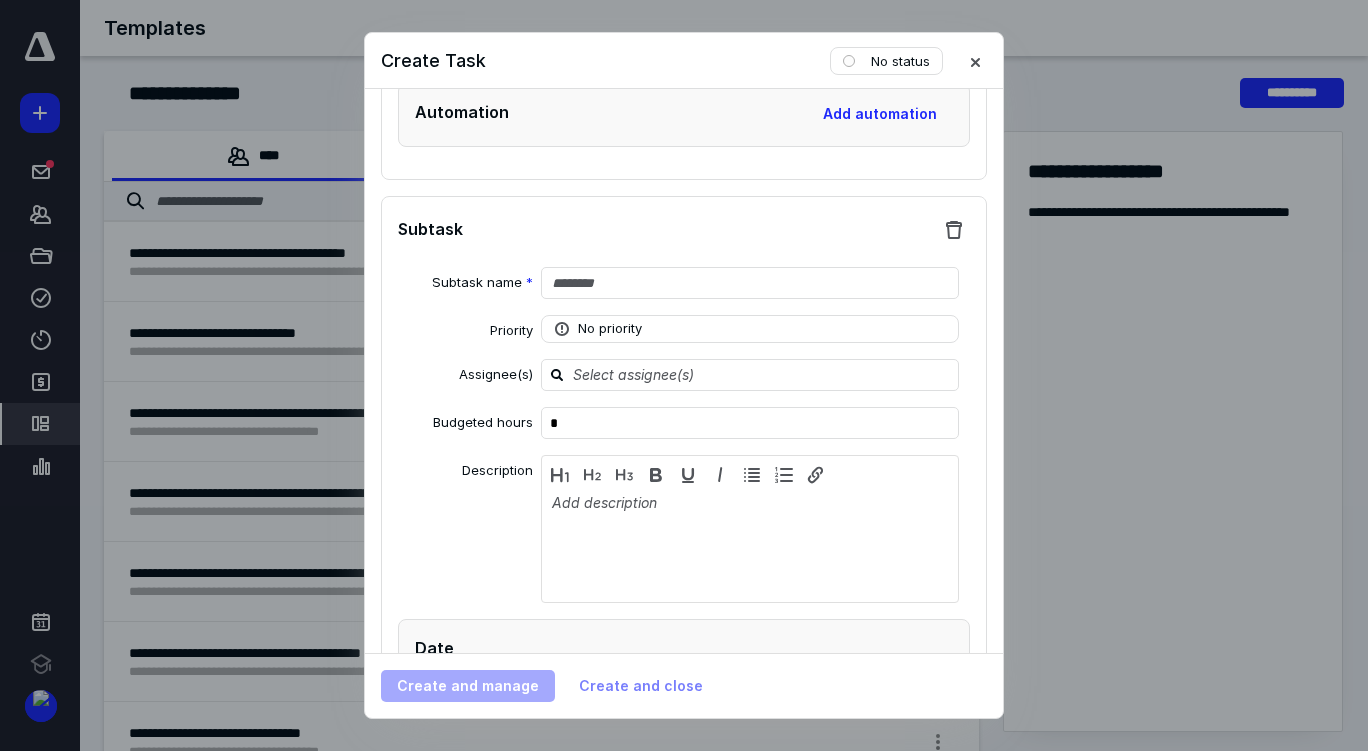 scroll, scrollTop: 2497, scrollLeft: 0, axis: vertical 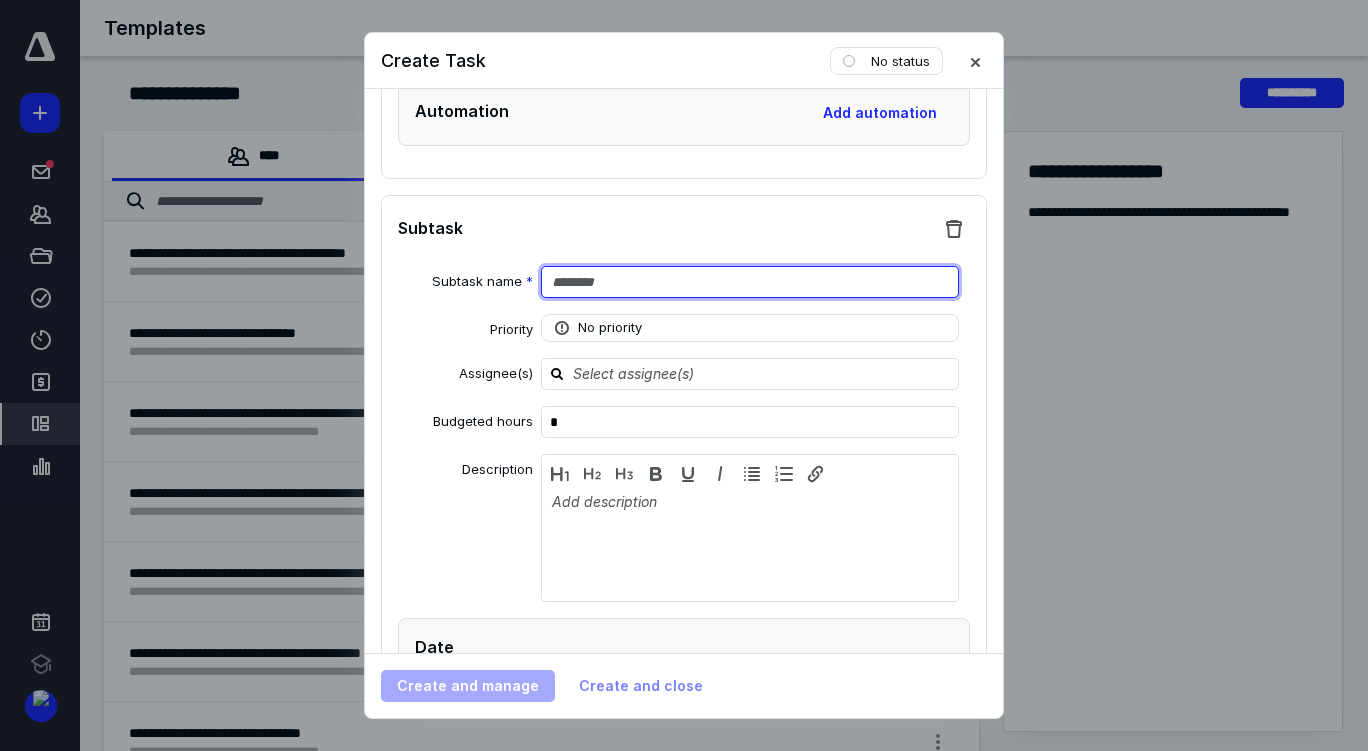 click at bounding box center (750, 282) 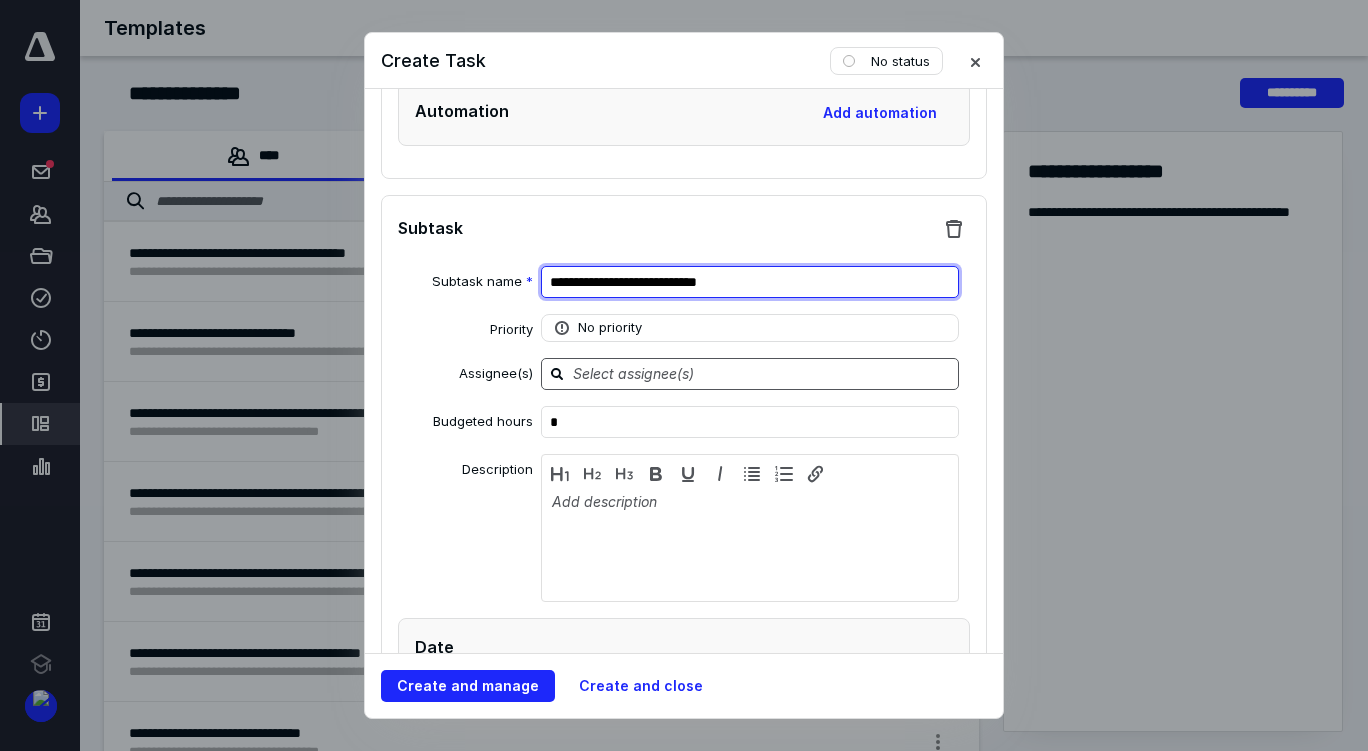 type on "**********" 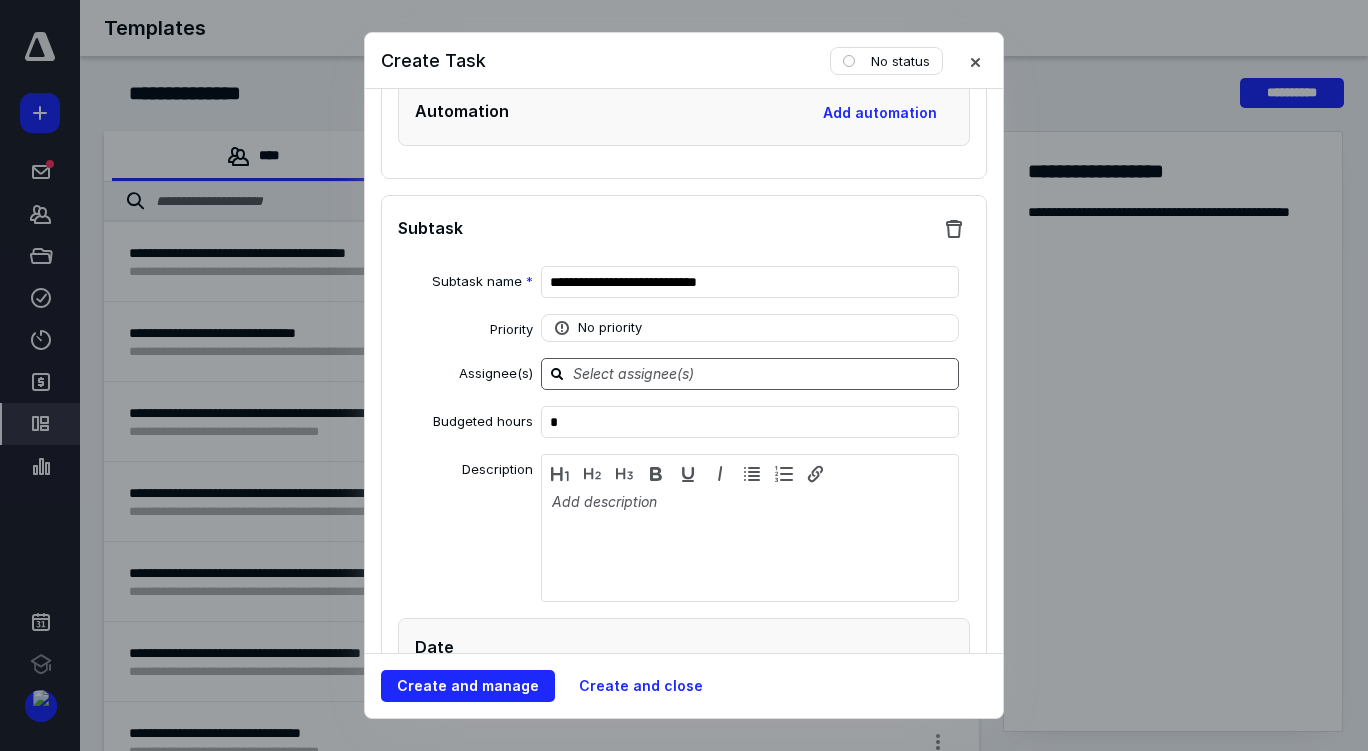 click at bounding box center (762, 373) 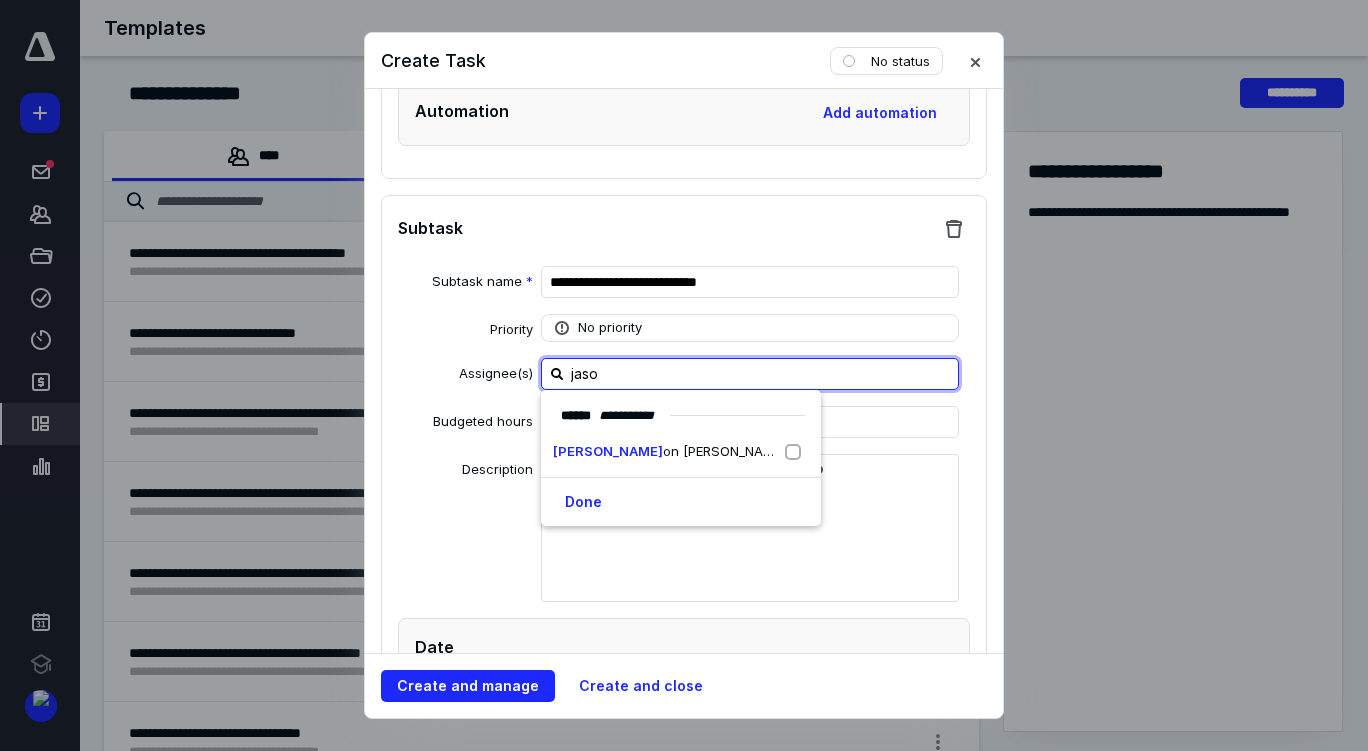 type on "[PERSON_NAME]" 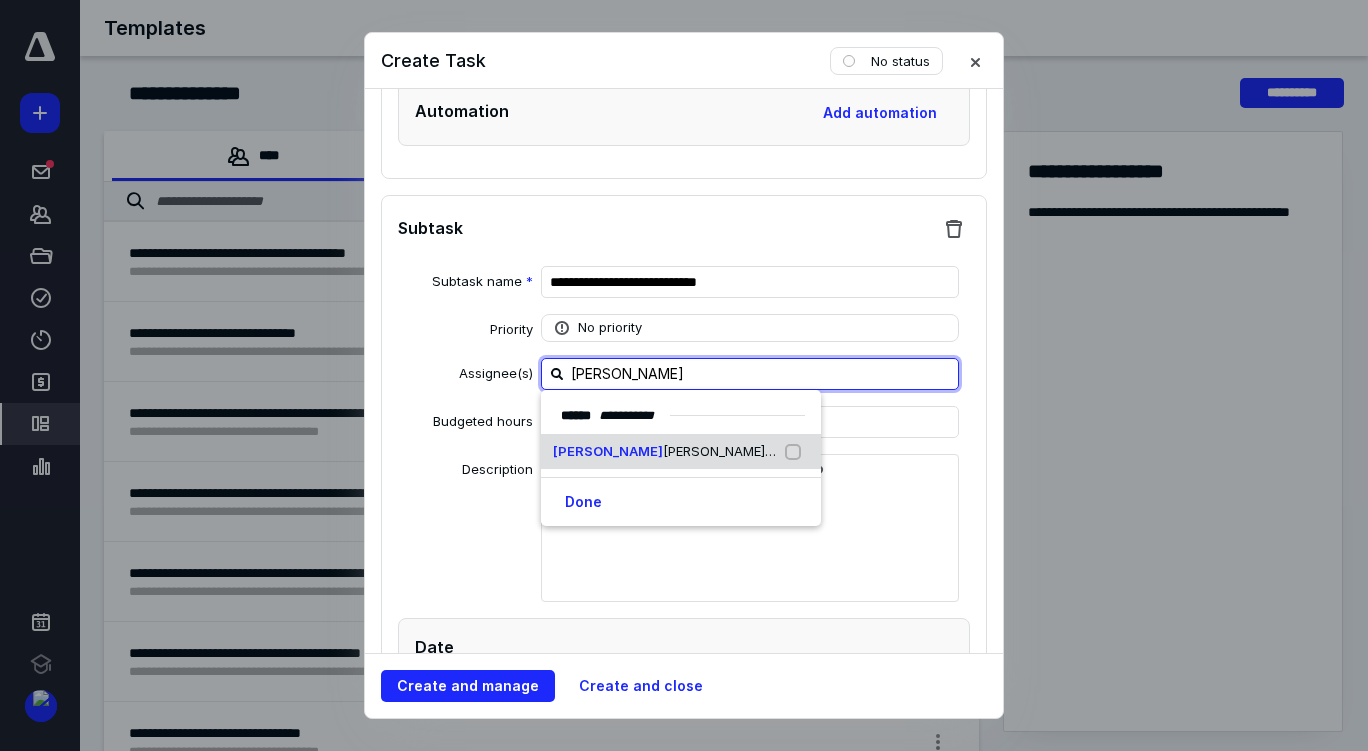 click at bounding box center (797, 452) 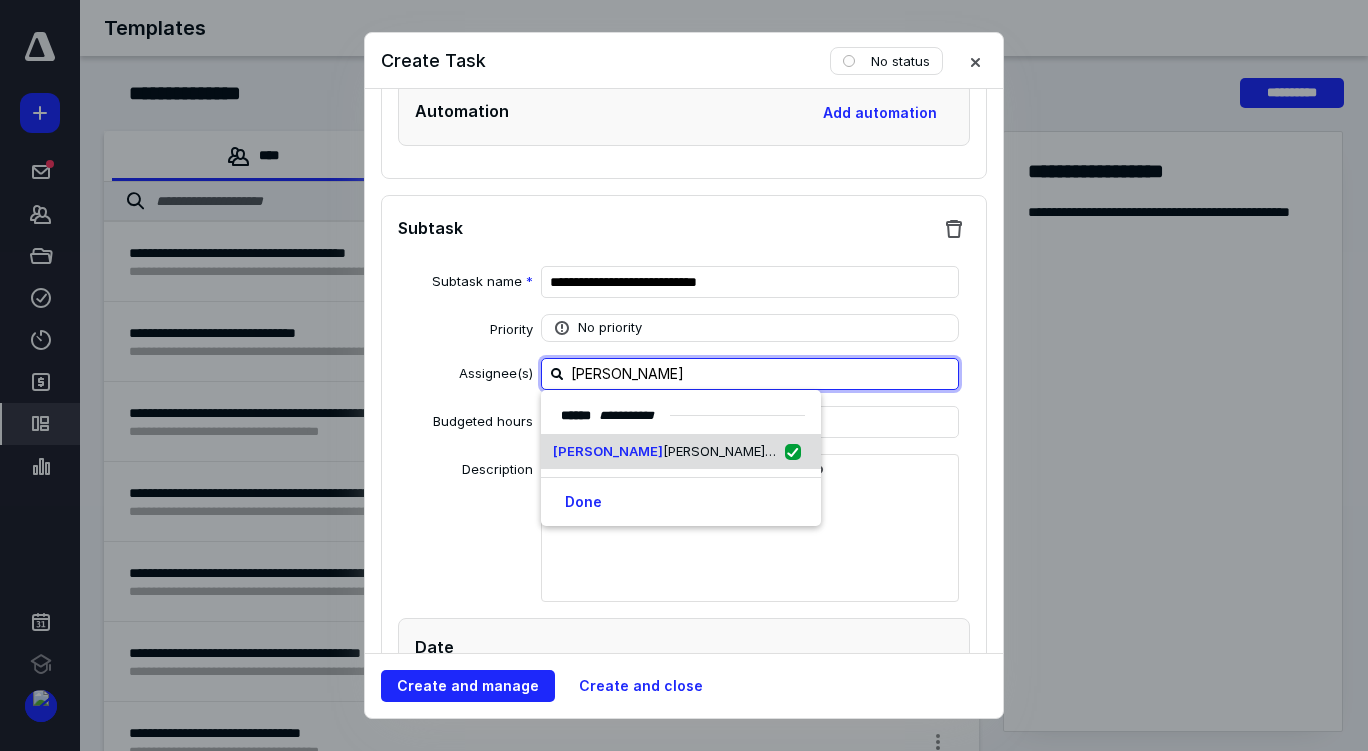 checkbox on "true" 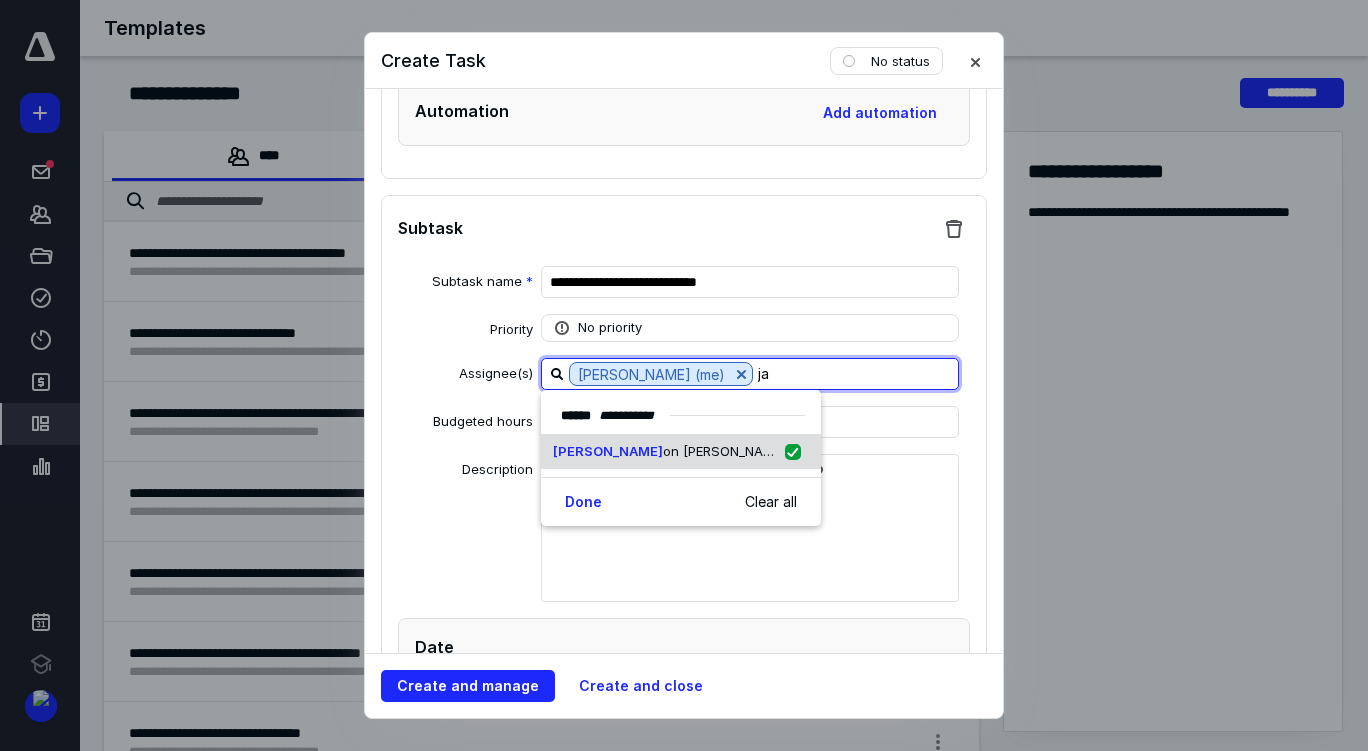 type on "j" 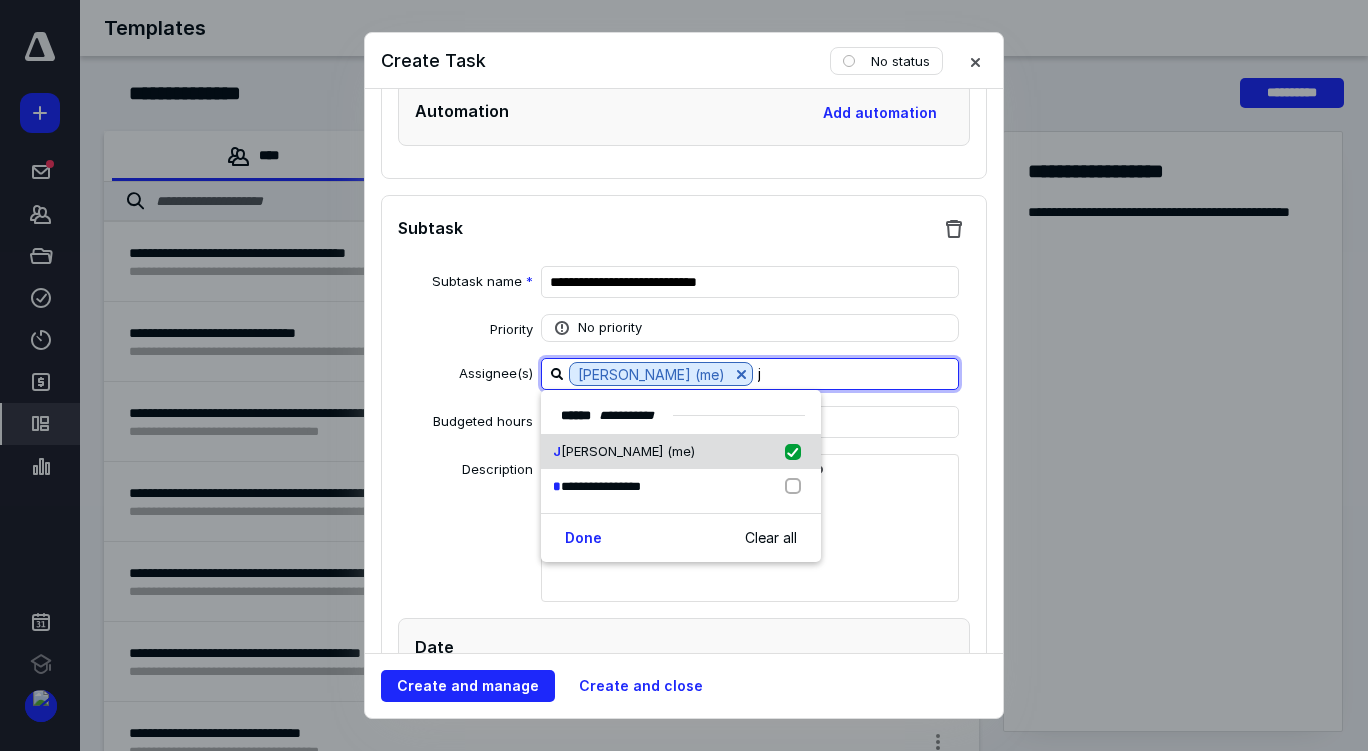 type 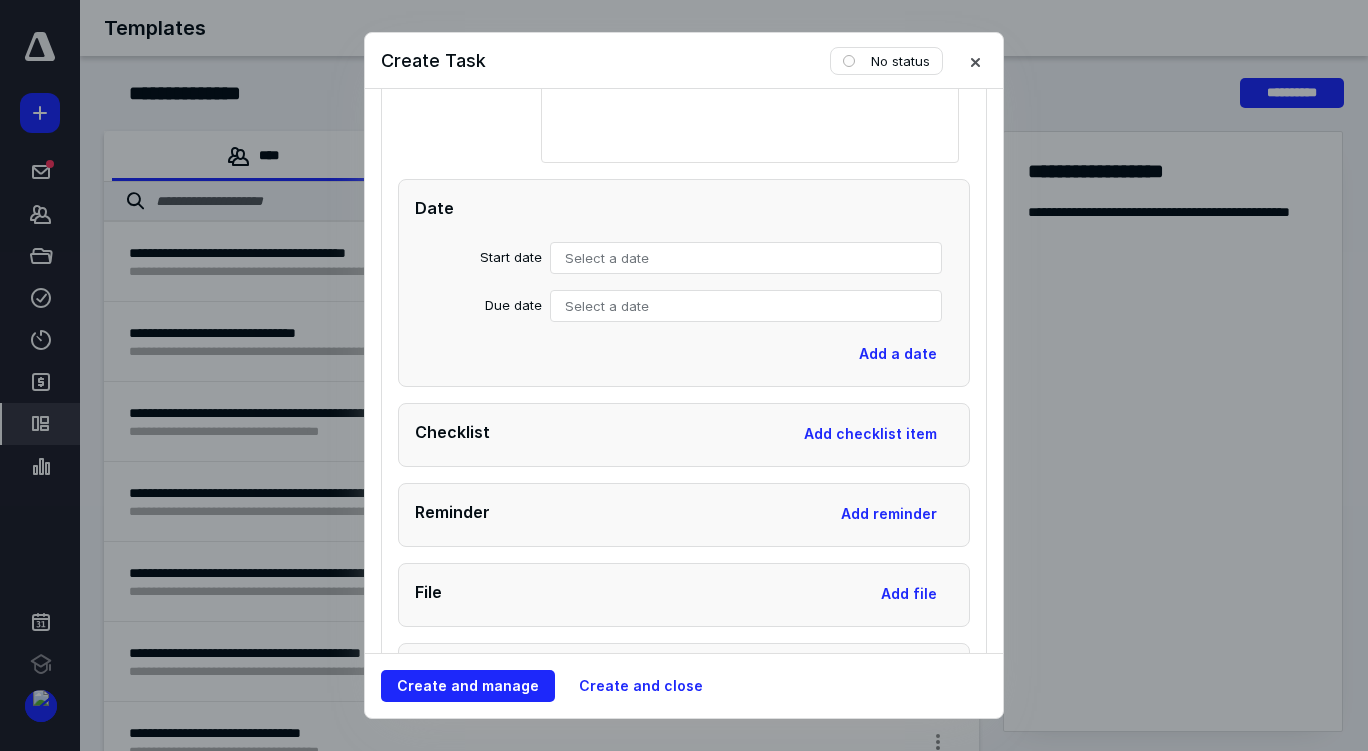 scroll, scrollTop: 2938, scrollLeft: 0, axis: vertical 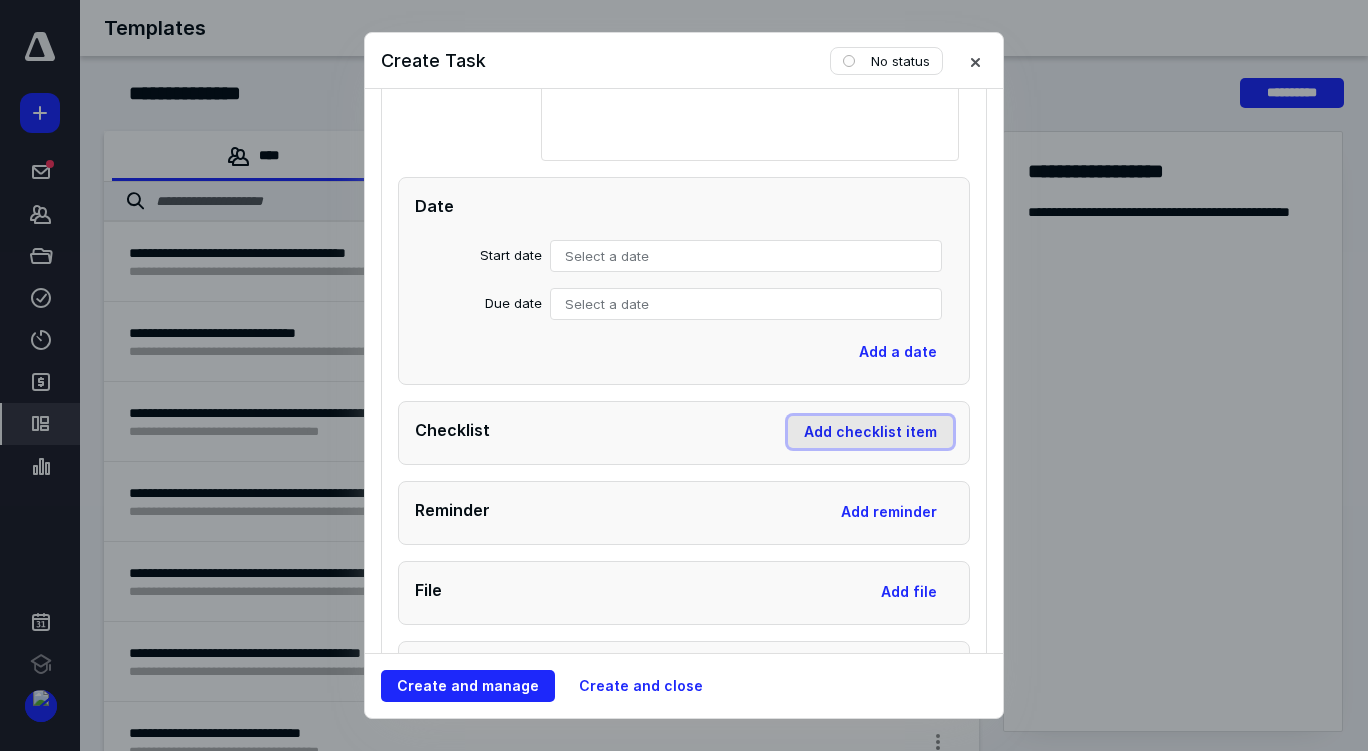 click on "Add checklist item" at bounding box center (870, 432) 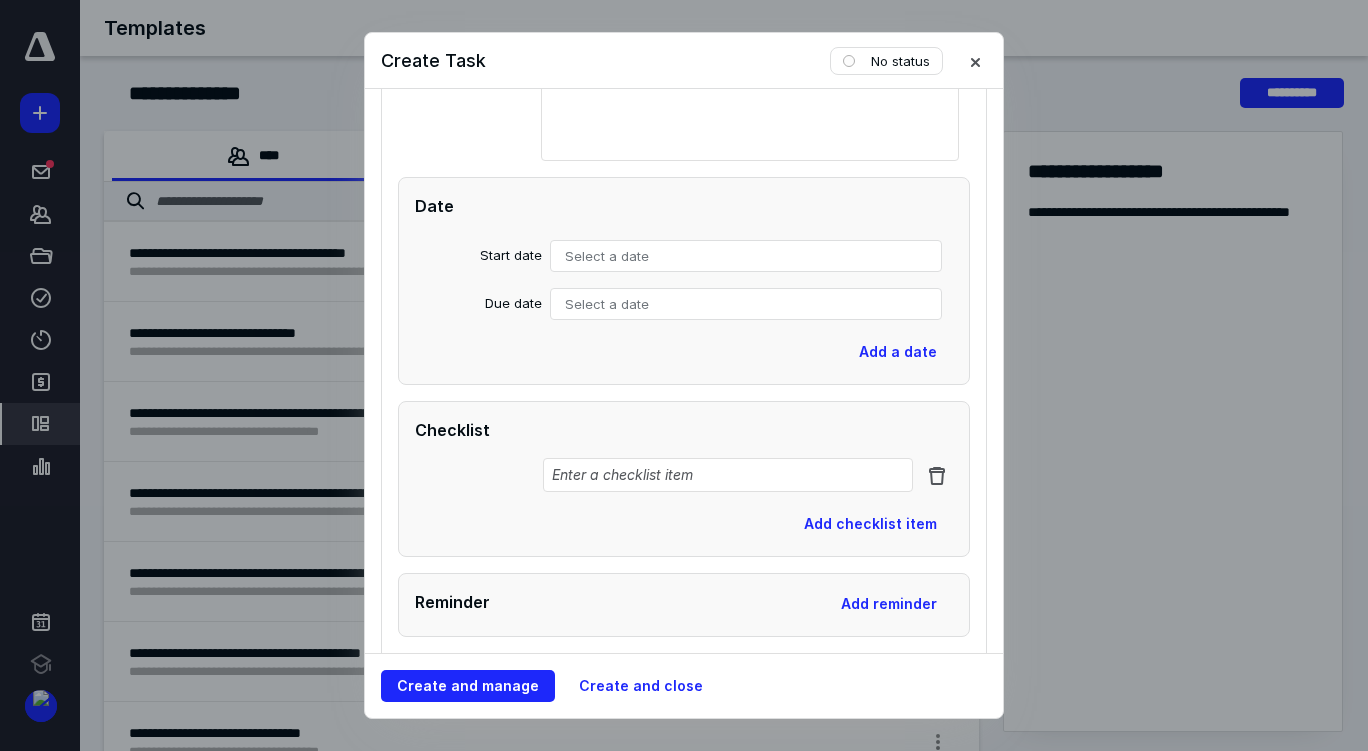 click at bounding box center [728, 475] 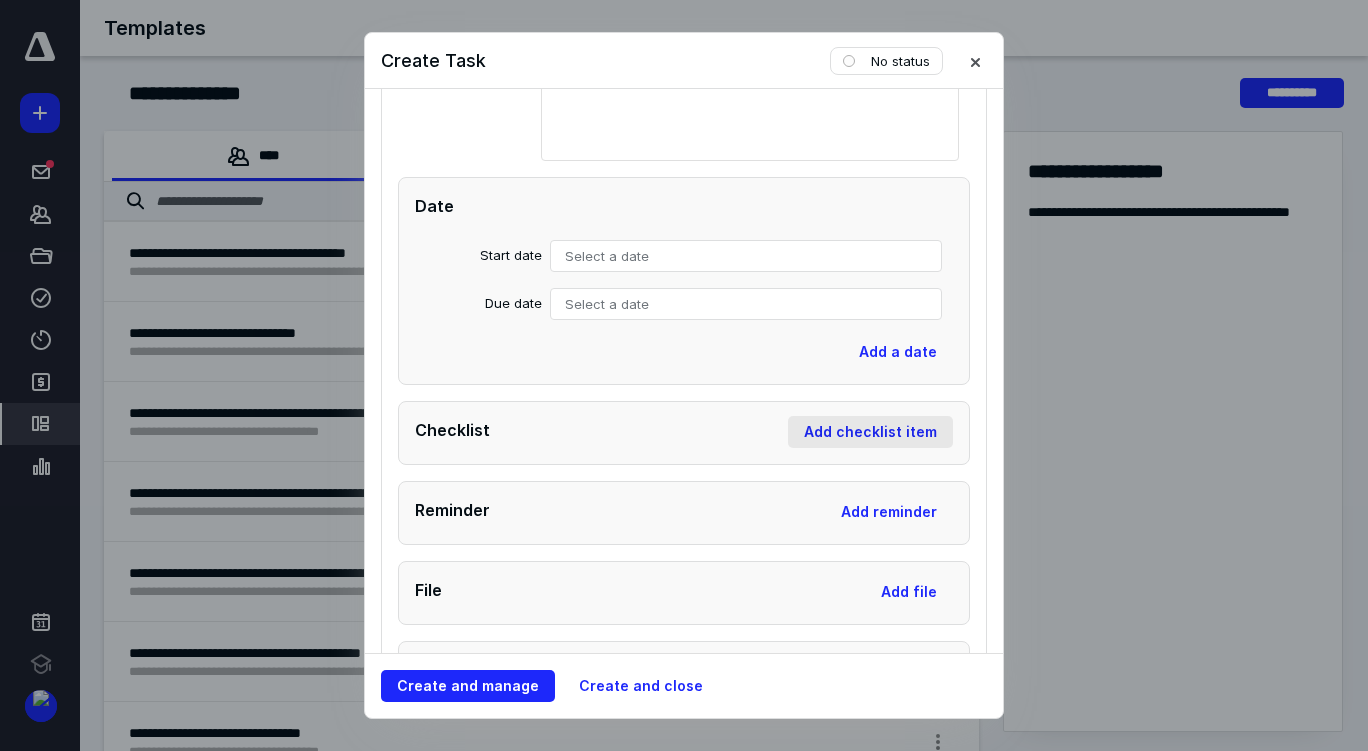 click on "Add checklist item" at bounding box center [870, 432] 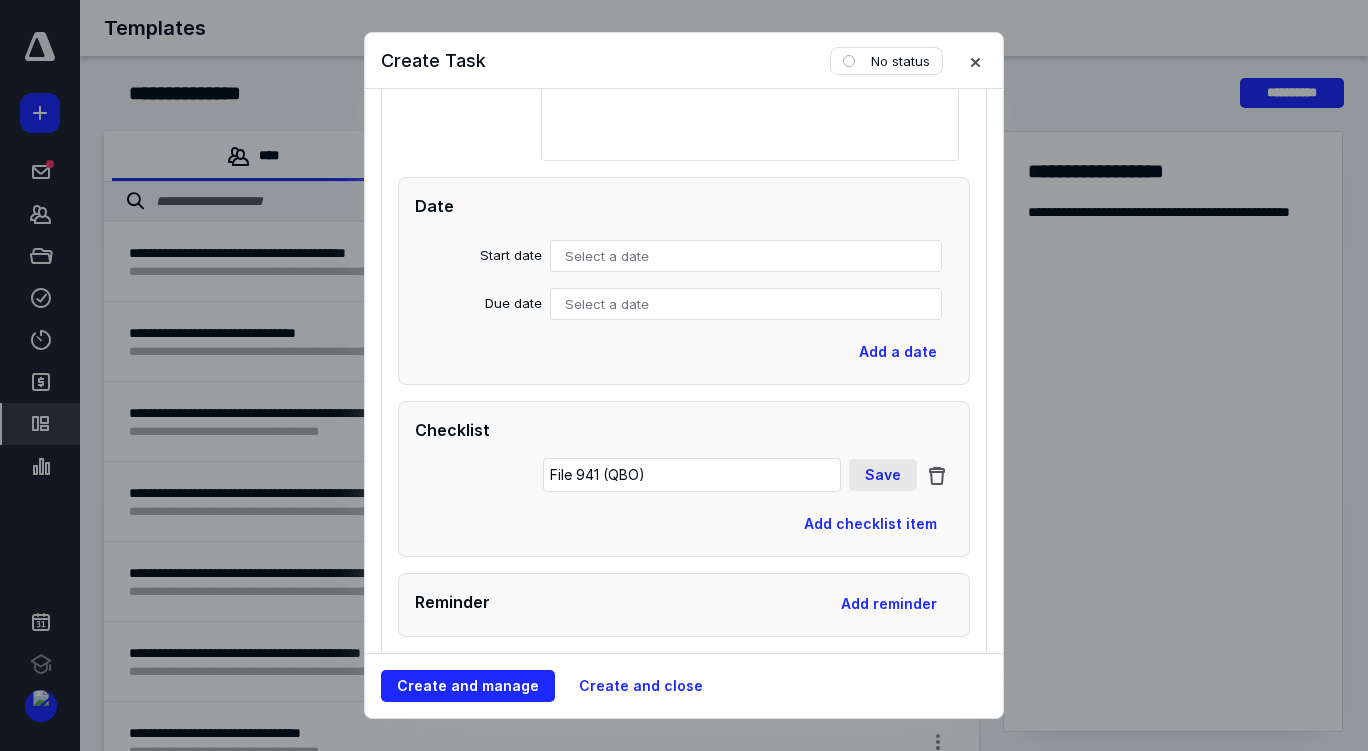 type on "File 941 (QBO)" 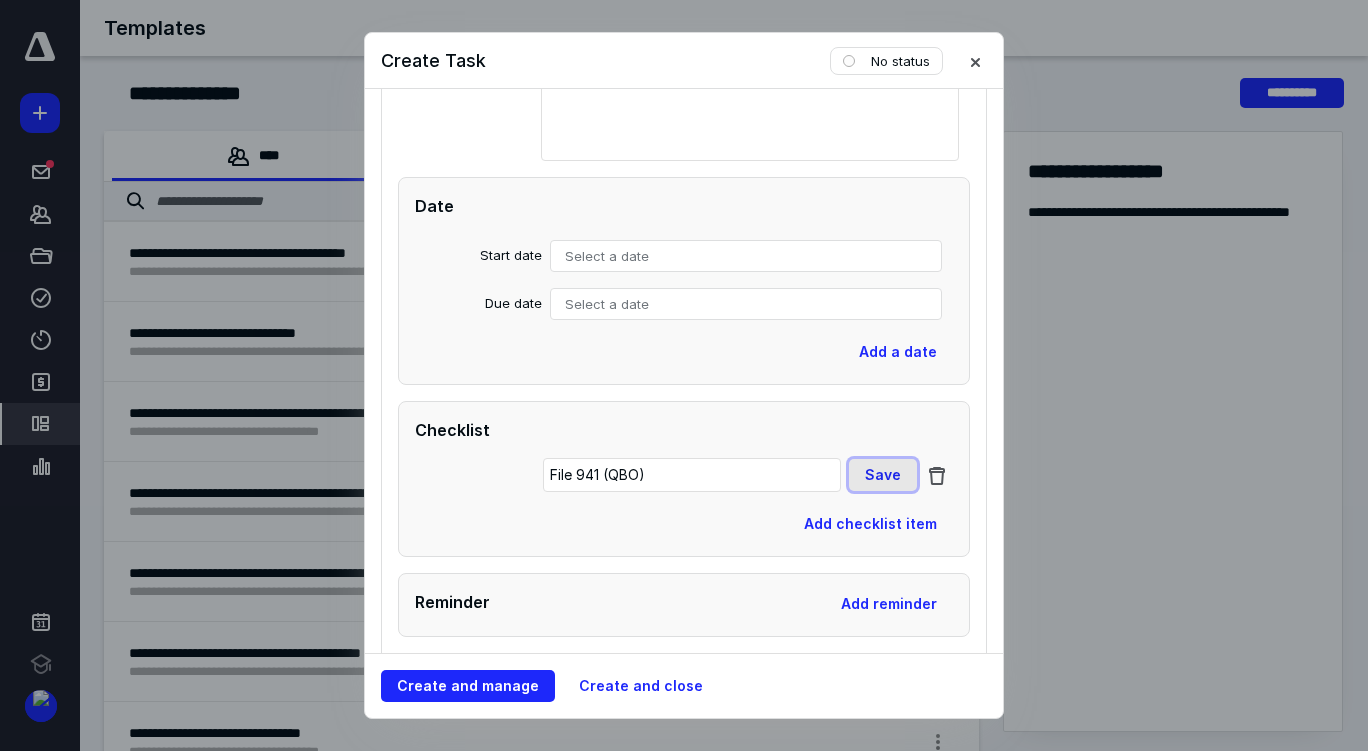 click on "Save" at bounding box center (883, 475) 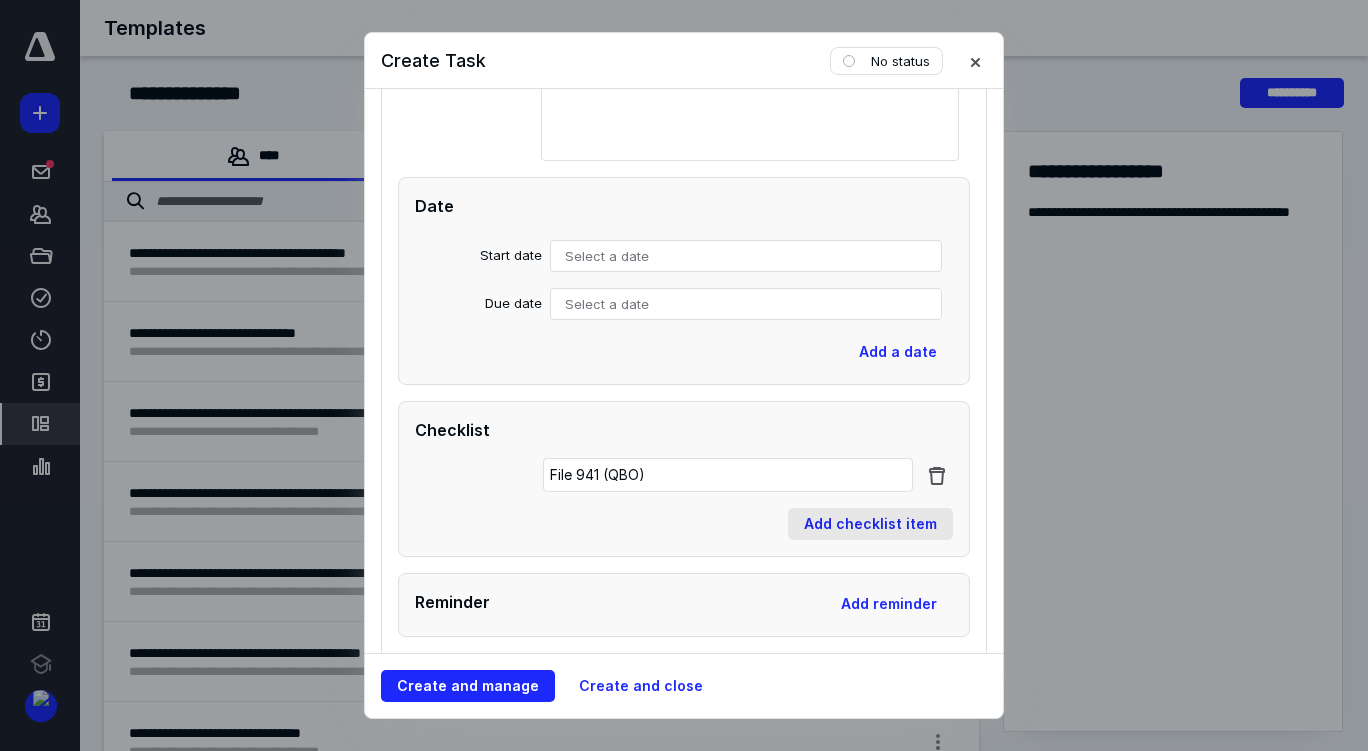 click on "Add checklist item" at bounding box center (870, 524) 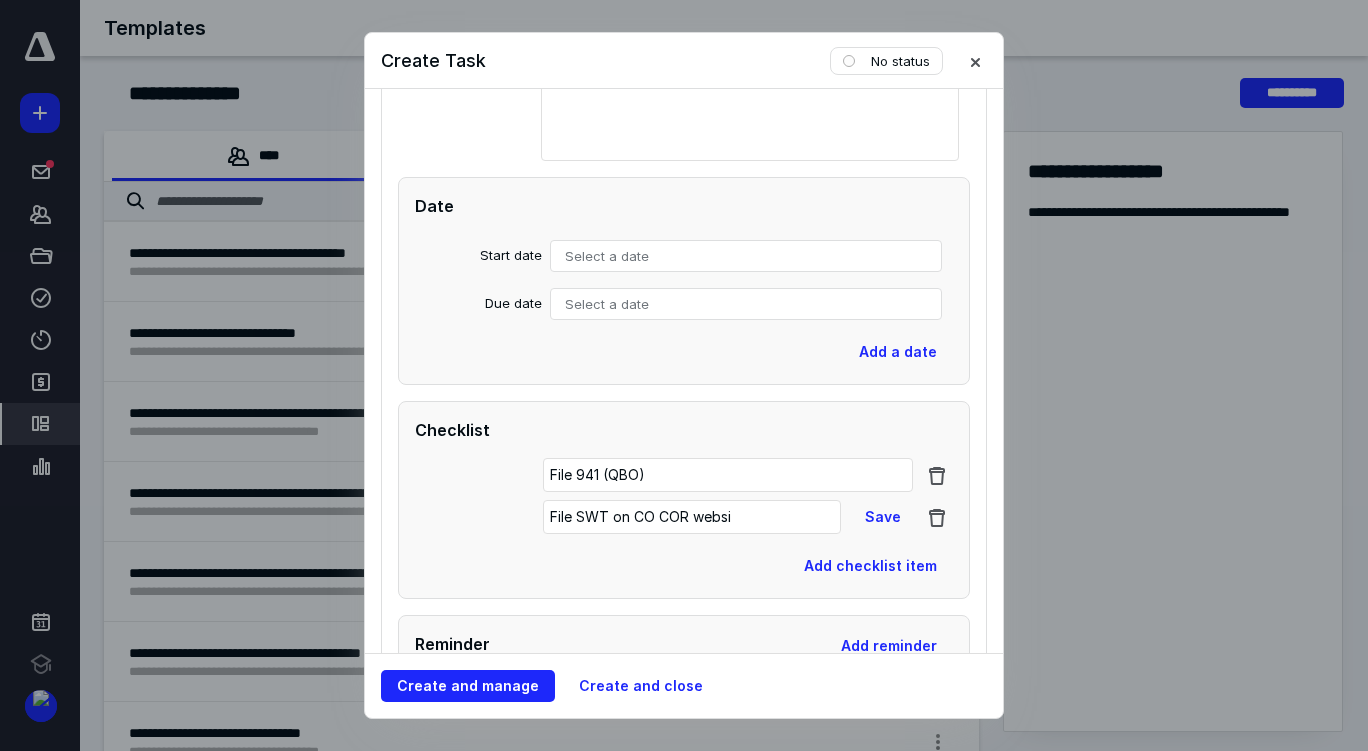 scroll, scrollTop: 12, scrollLeft: 0, axis: vertical 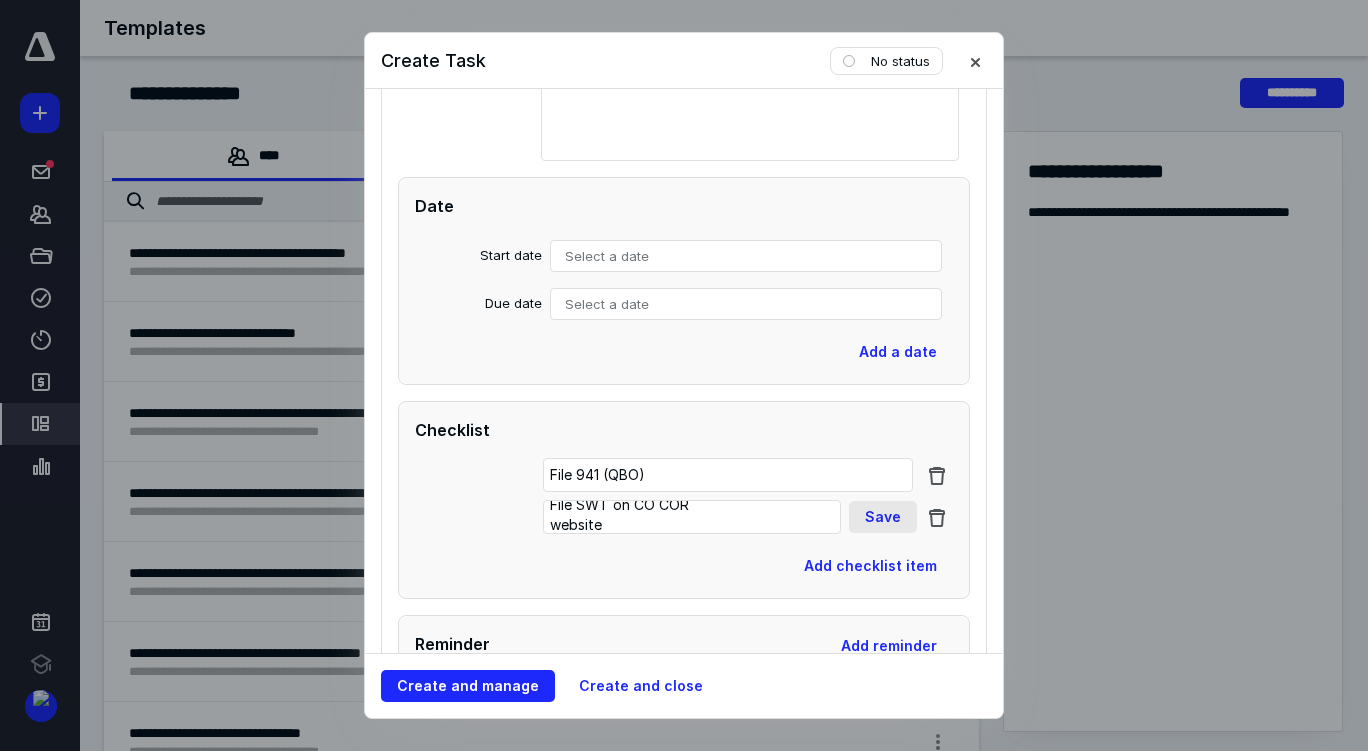 type on "File SWT on CO COR website" 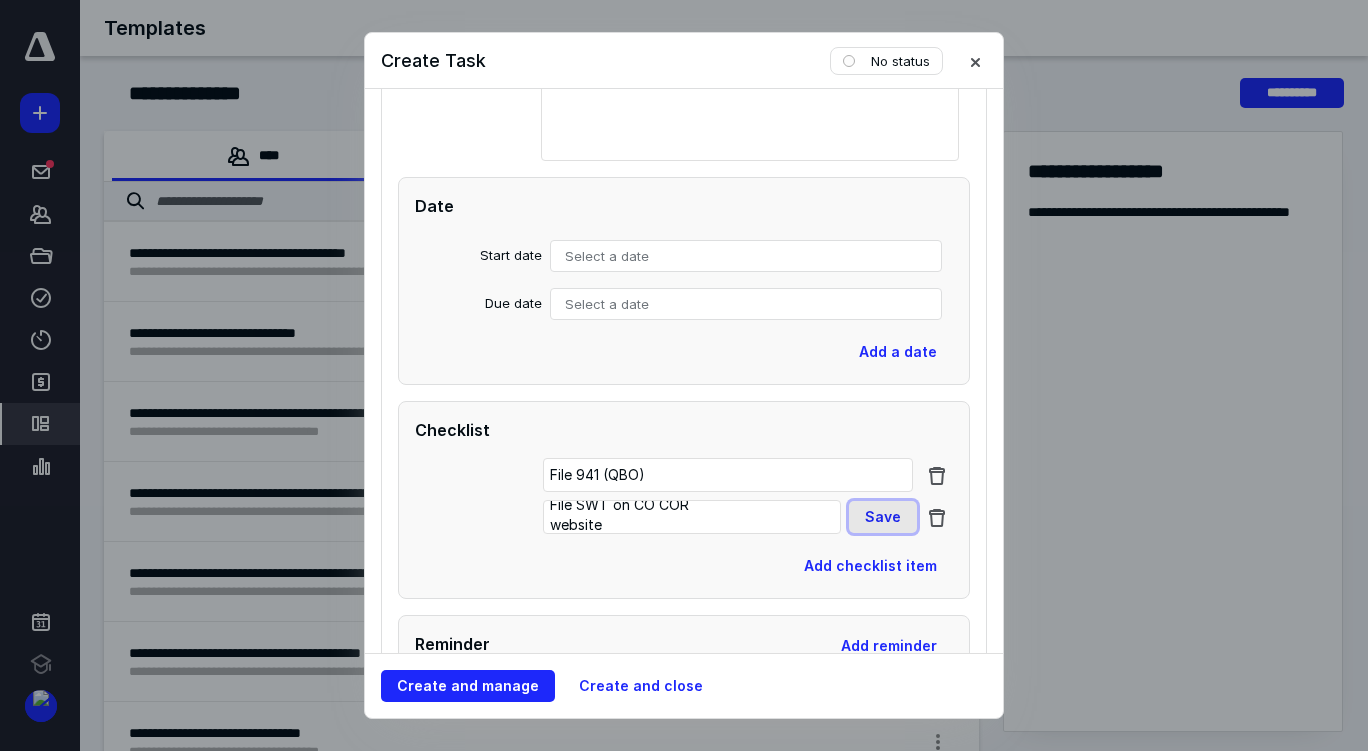 click on "Save" at bounding box center [883, 517] 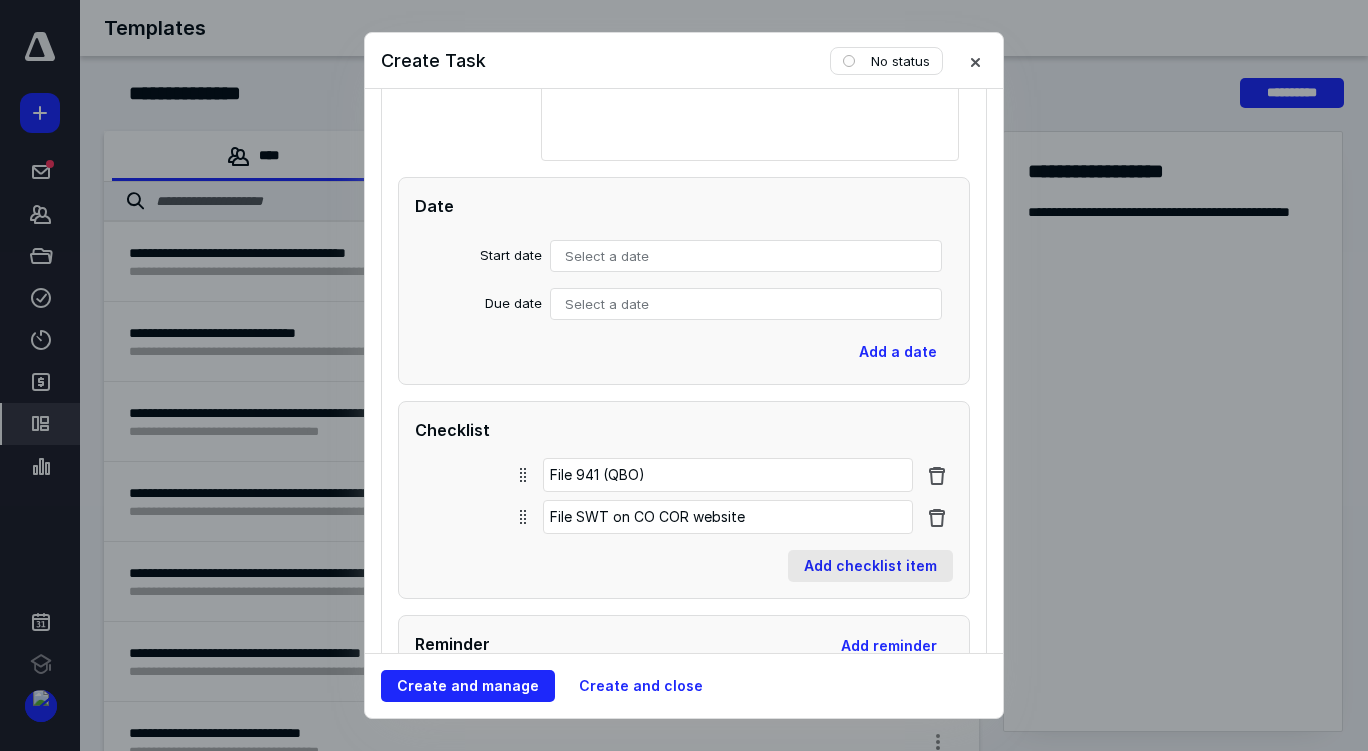 click on "Add checklist item" at bounding box center (870, 566) 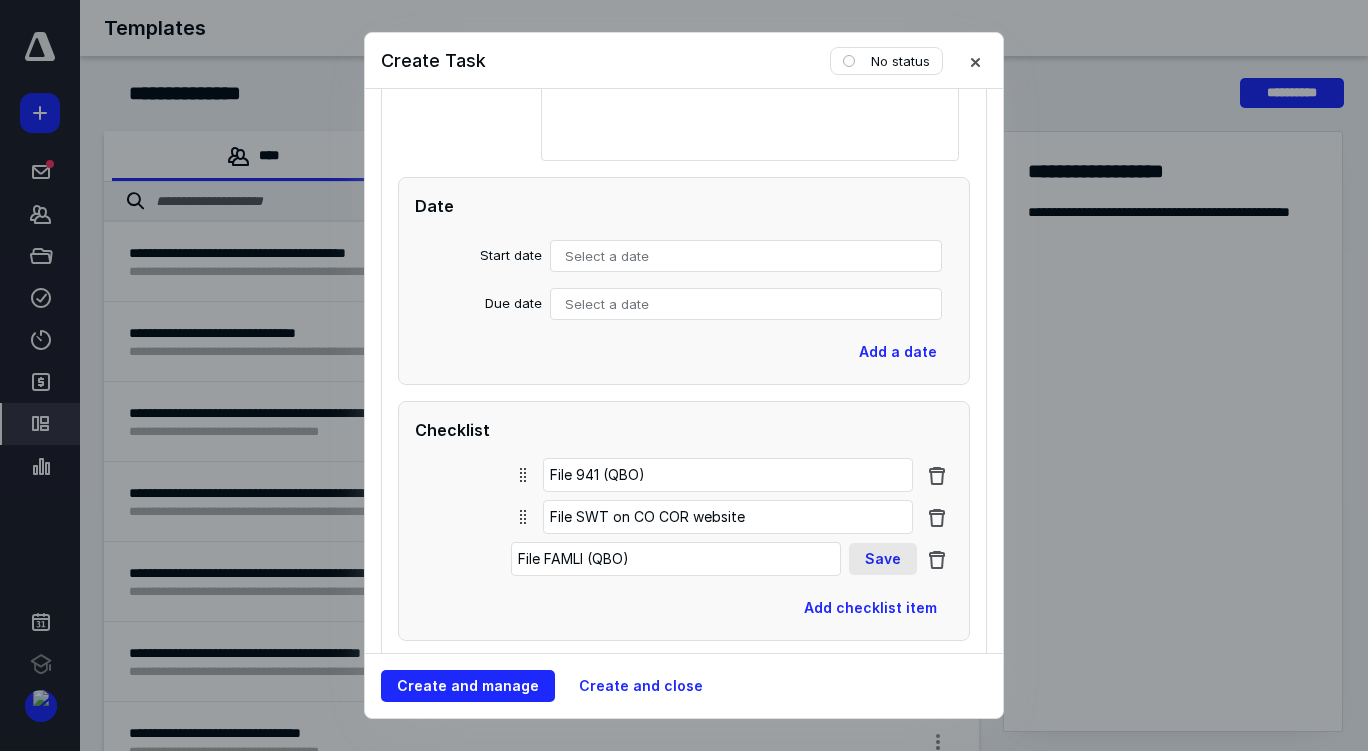 type on "File FAMLI (QBO)" 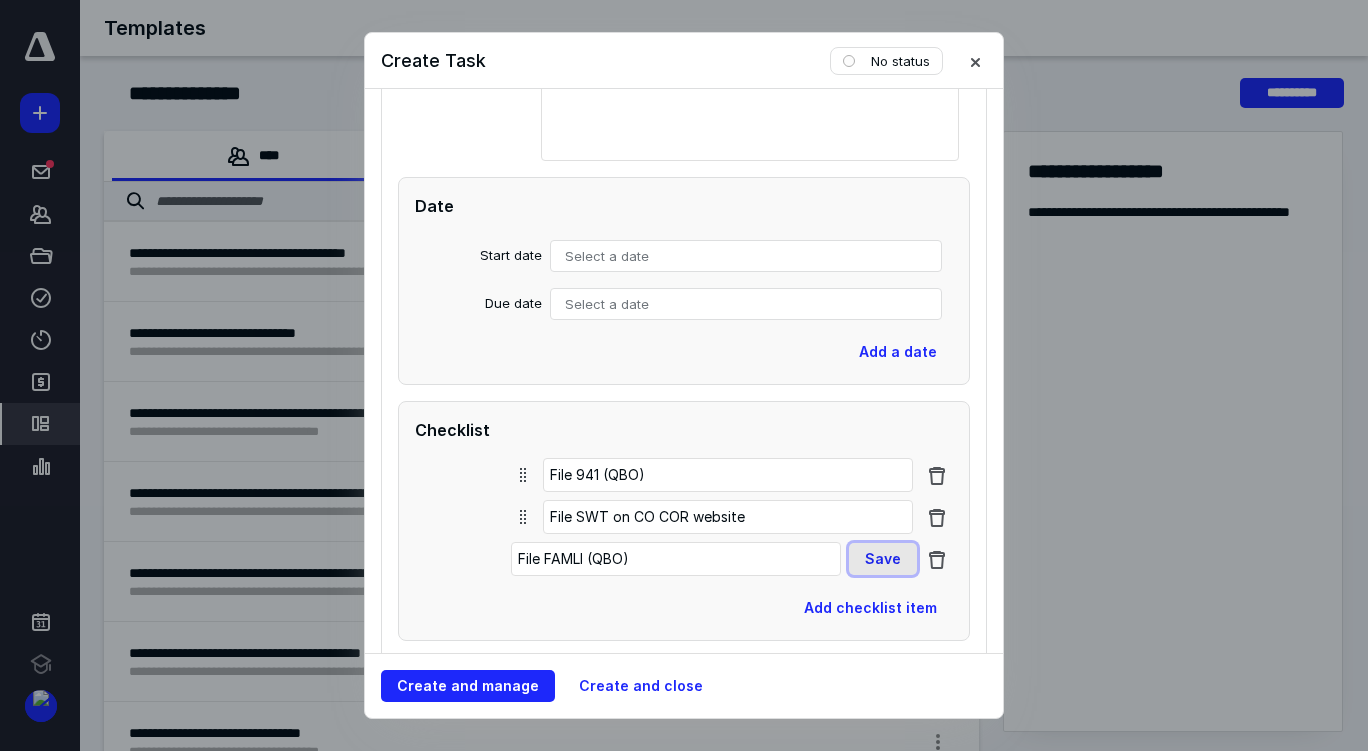 click on "Save" at bounding box center [883, 559] 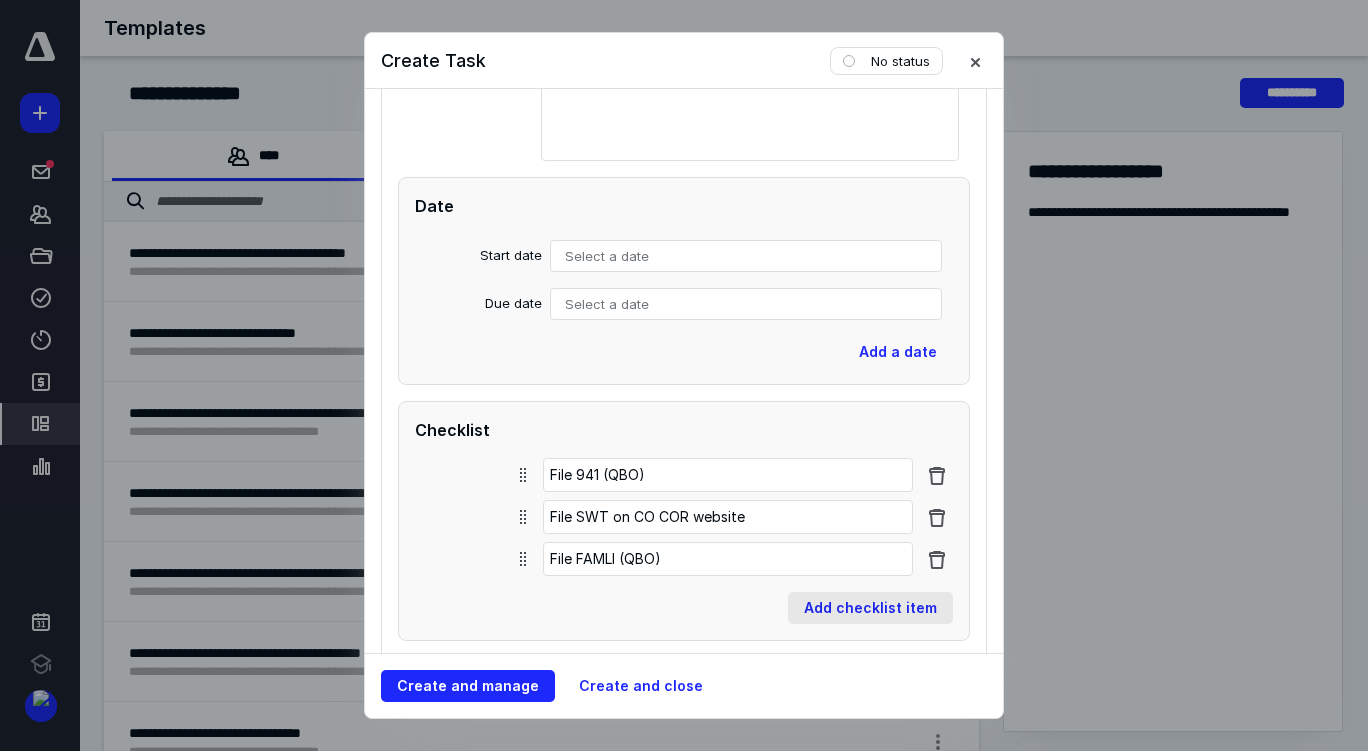 click on "Add checklist item" at bounding box center (870, 608) 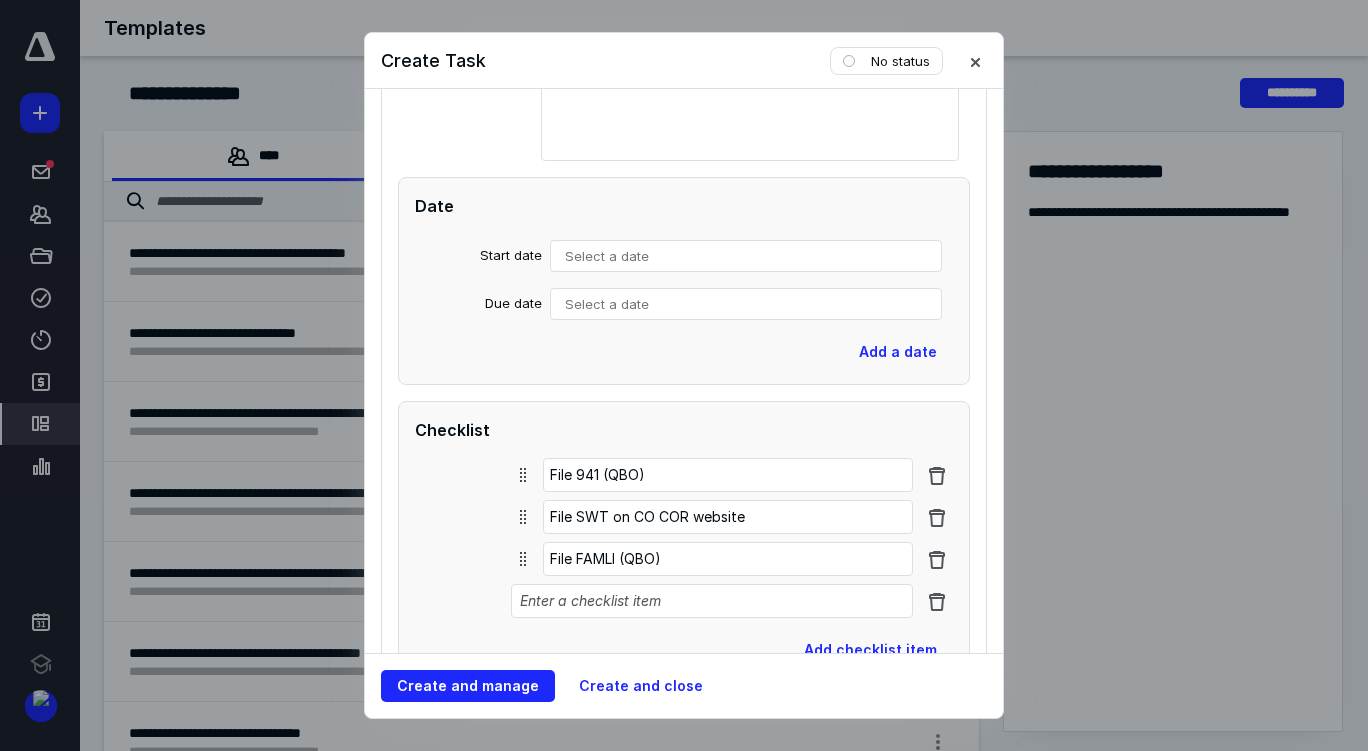 click at bounding box center [712, 601] 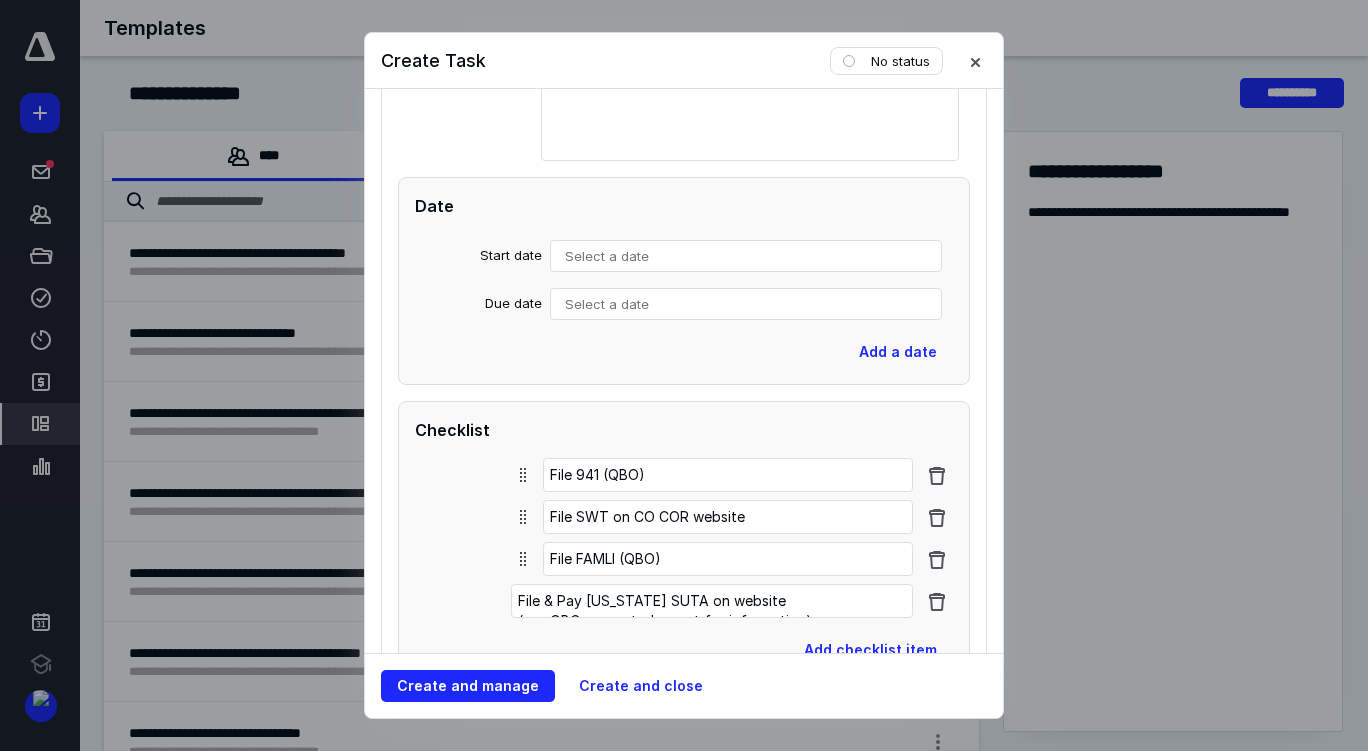scroll, scrollTop: 32, scrollLeft: 0, axis: vertical 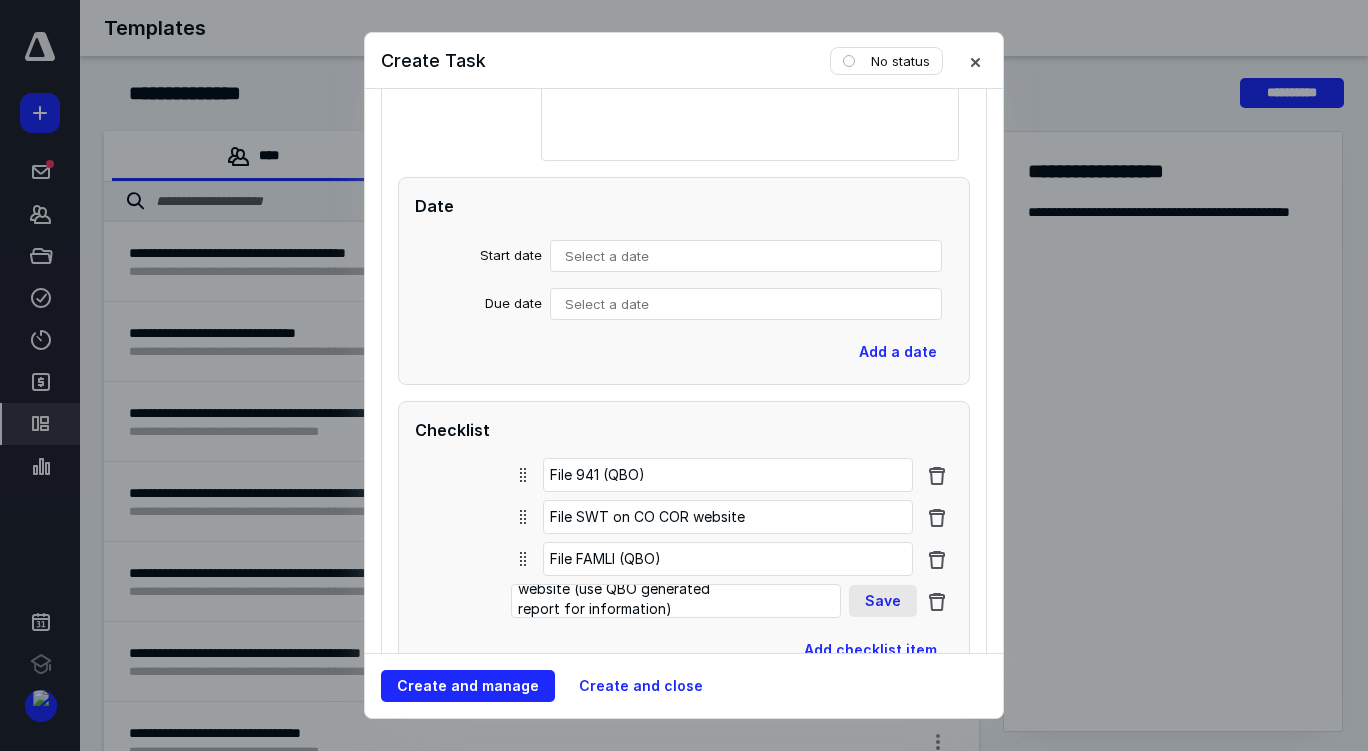 type on "File & Pay [US_STATE] SUTA on website (use QBO generated report for information)" 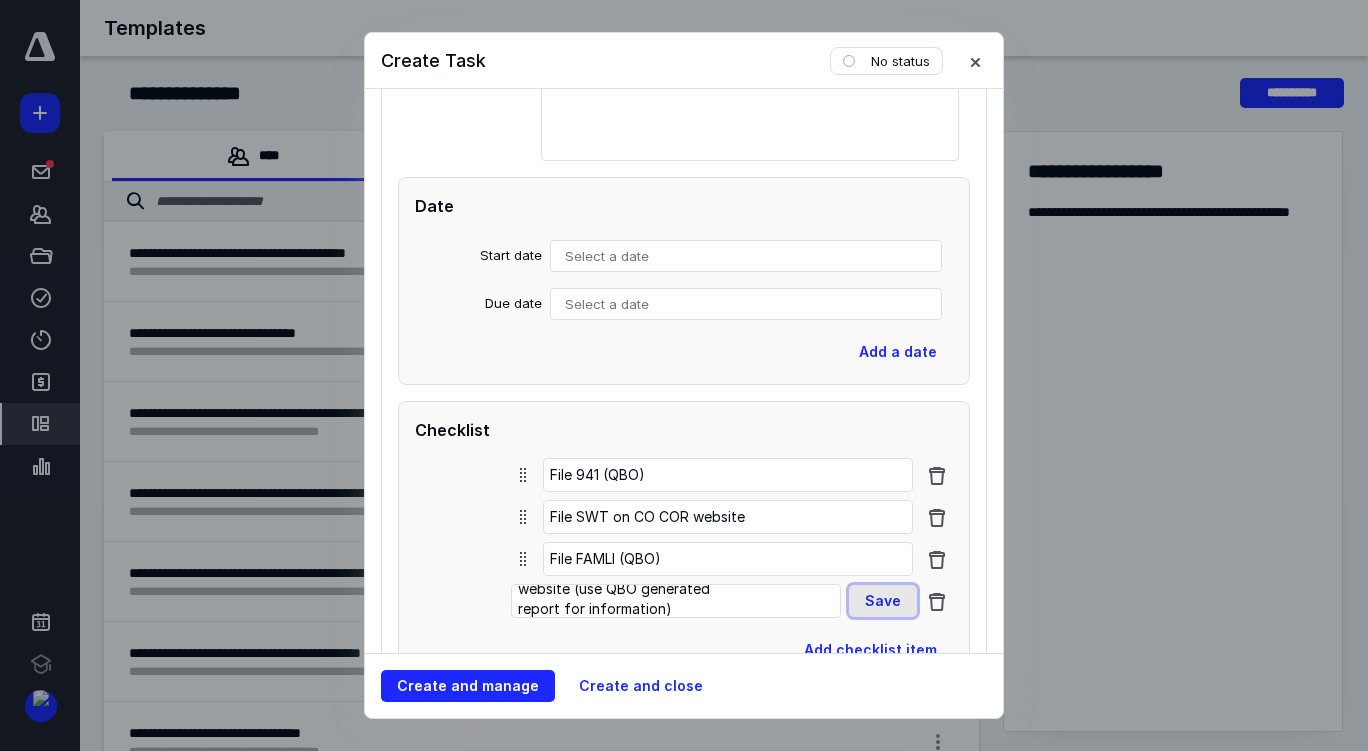 click on "Save" at bounding box center (883, 601) 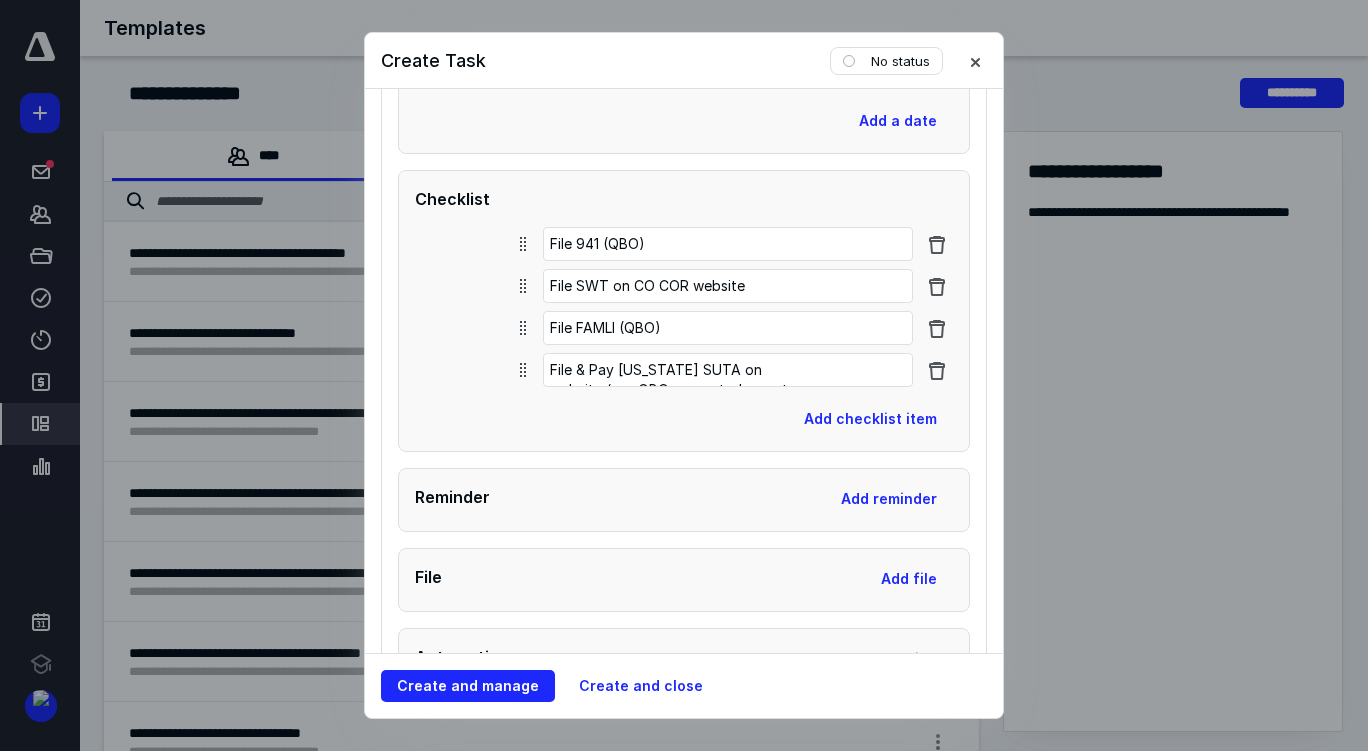scroll, scrollTop: 3170, scrollLeft: 0, axis: vertical 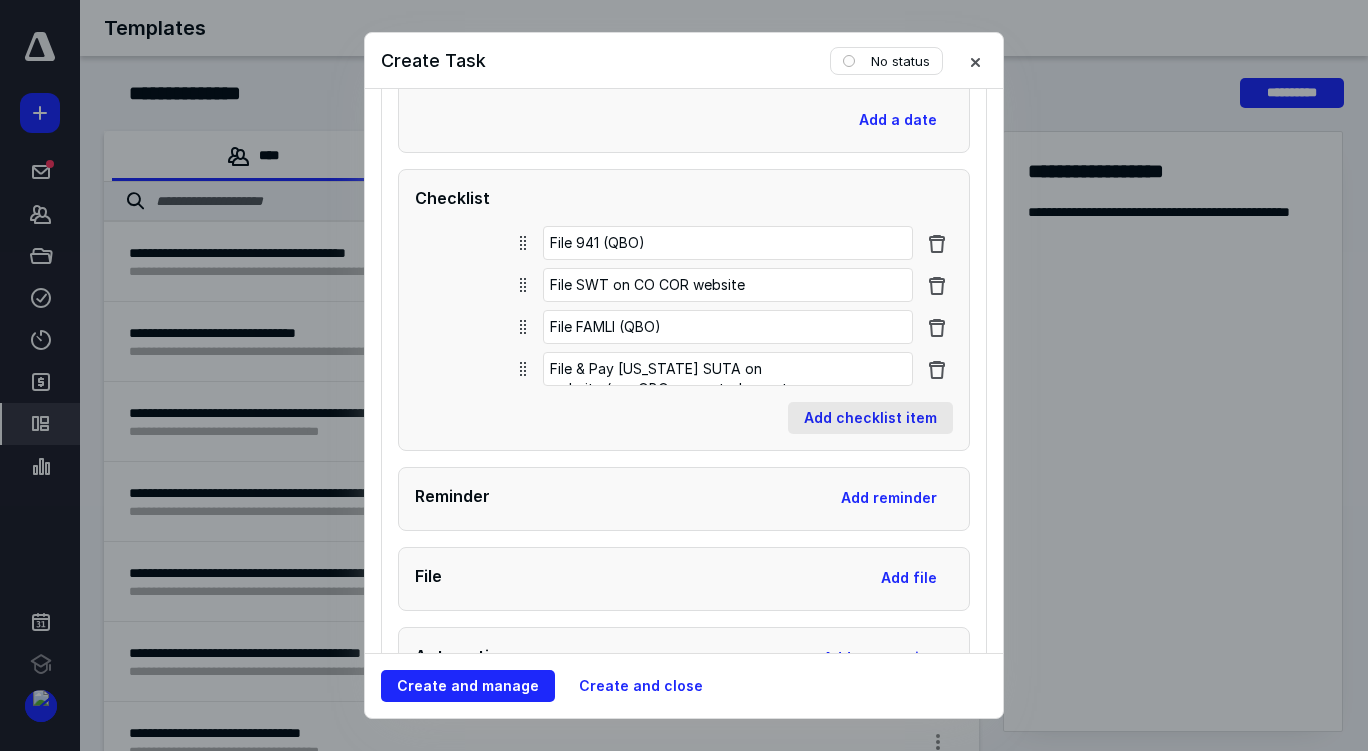 click on "Add checklist item" at bounding box center (870, 418) 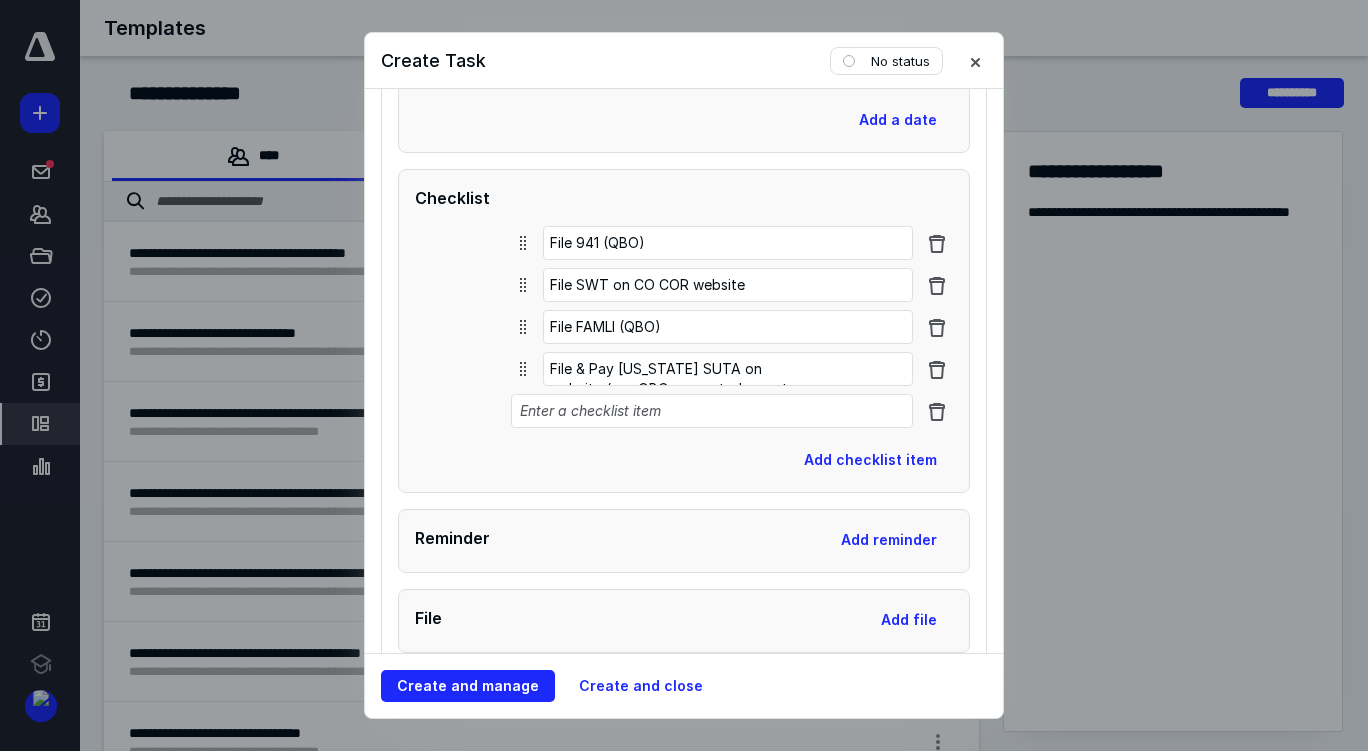 click at bounding box center (712, 411) 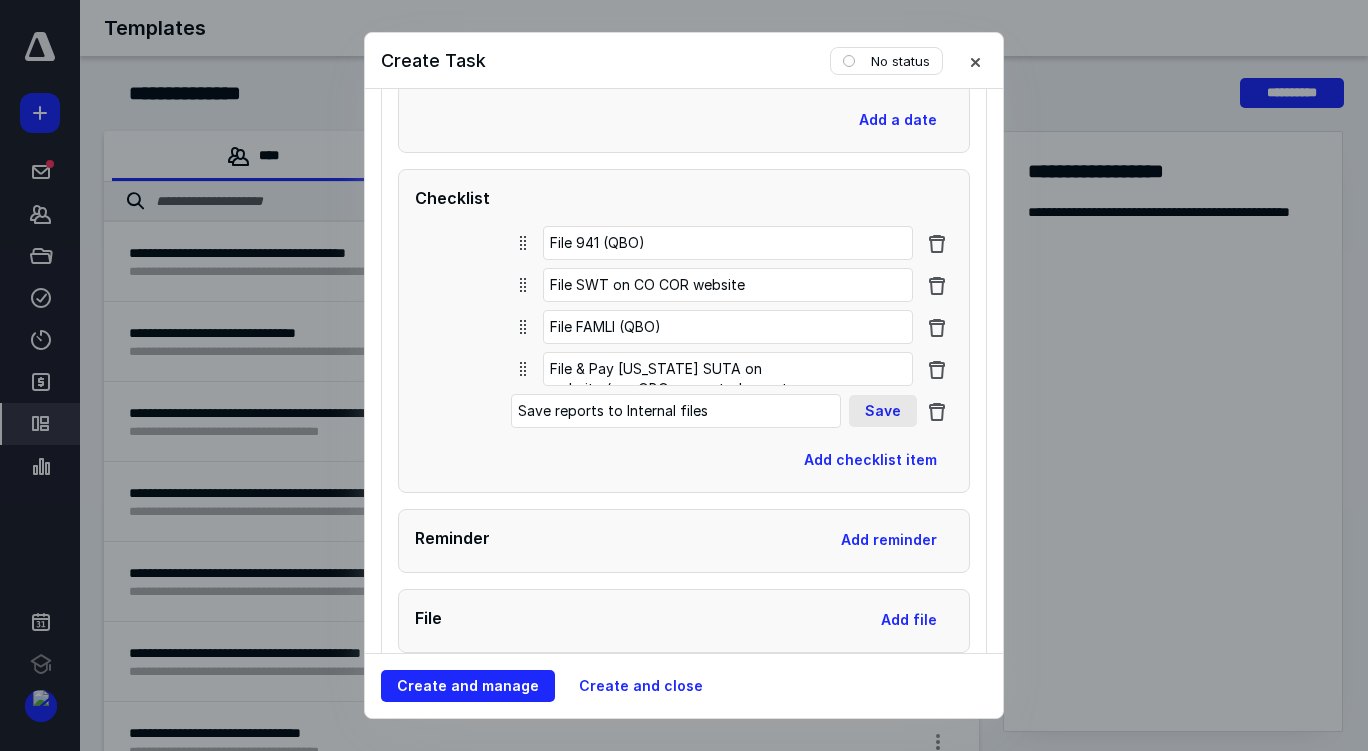 type on "Save reports to Internal files" 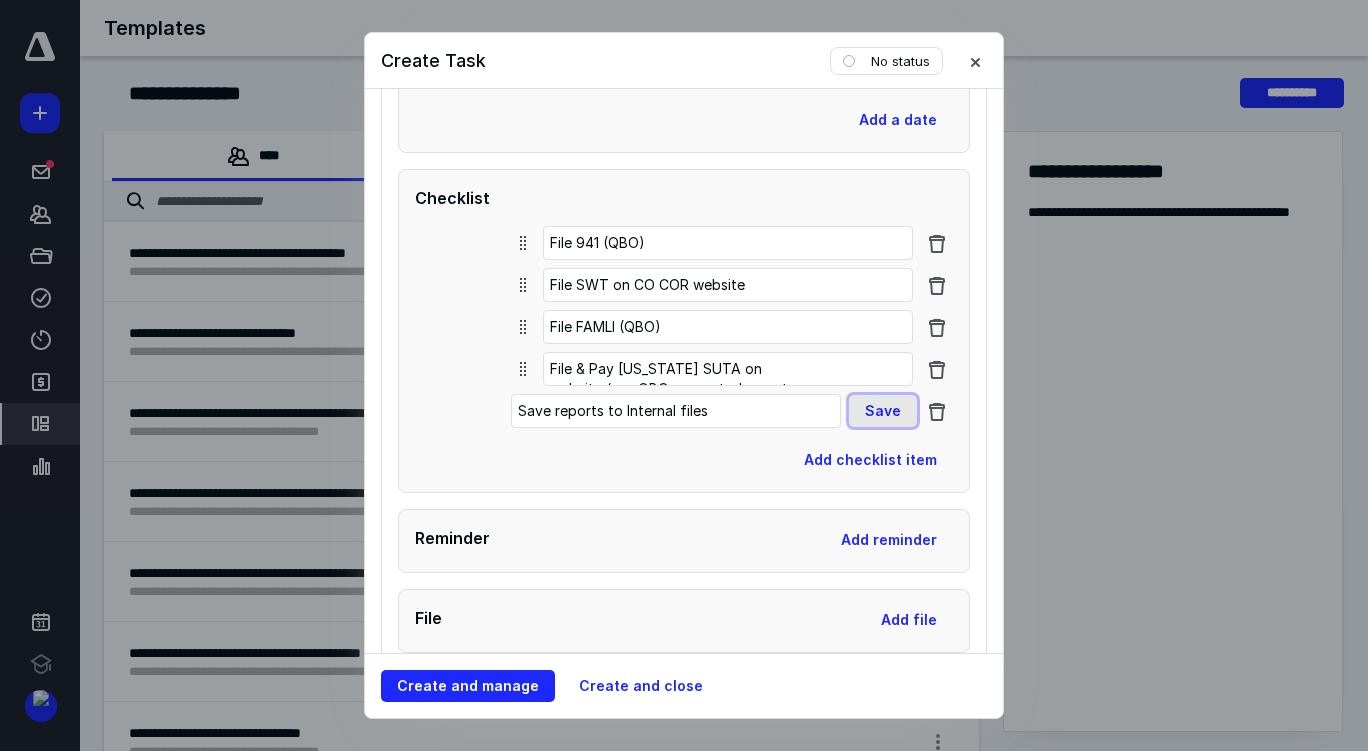 click on "Save" at bounding box center [883, 411] 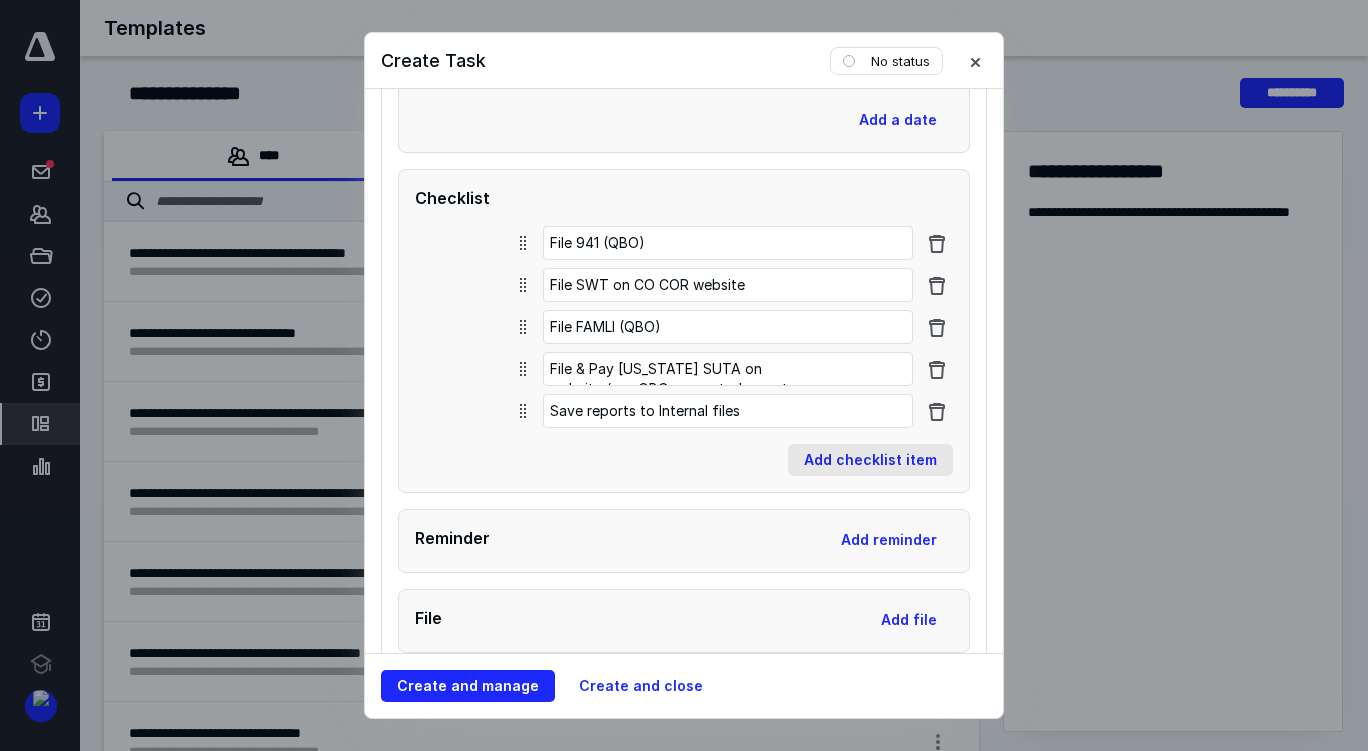 click on "Add checklist item" at bounding box center [870, 460] 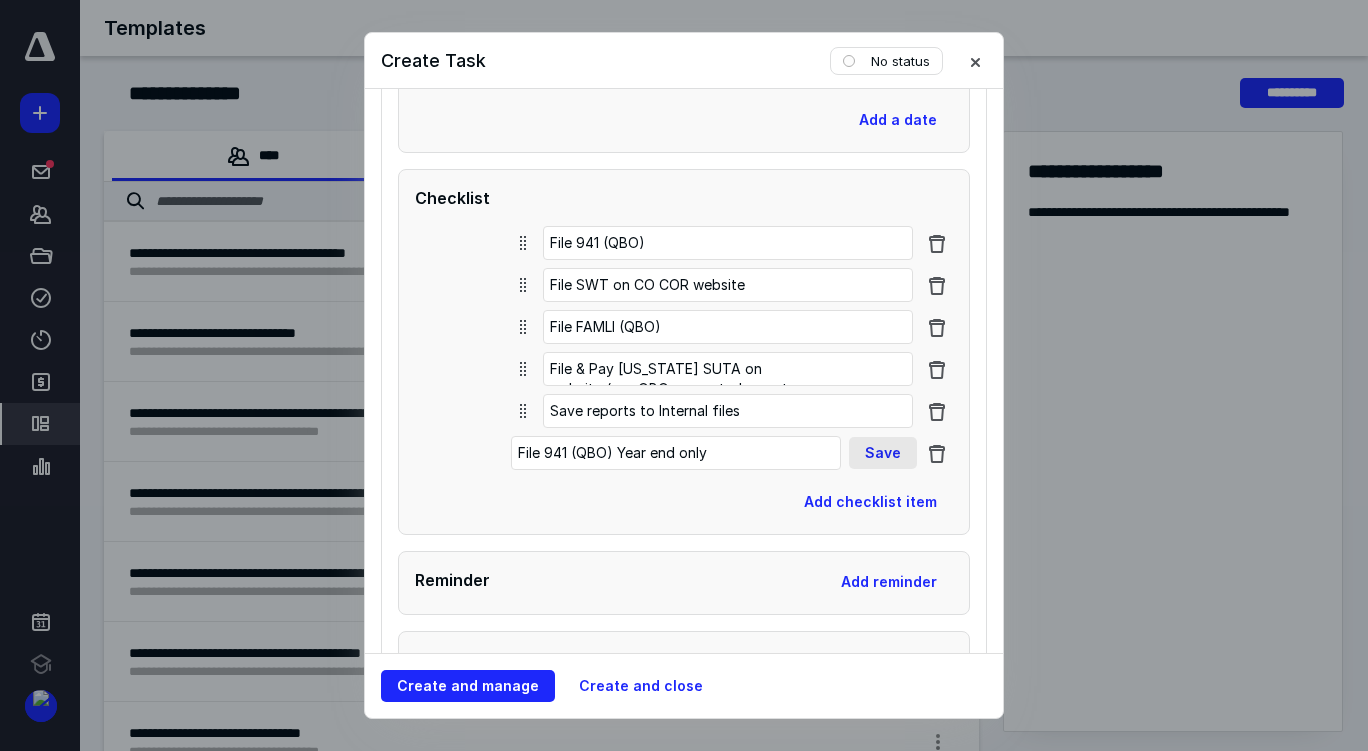 type on "File 941 (QBO) Year end only" 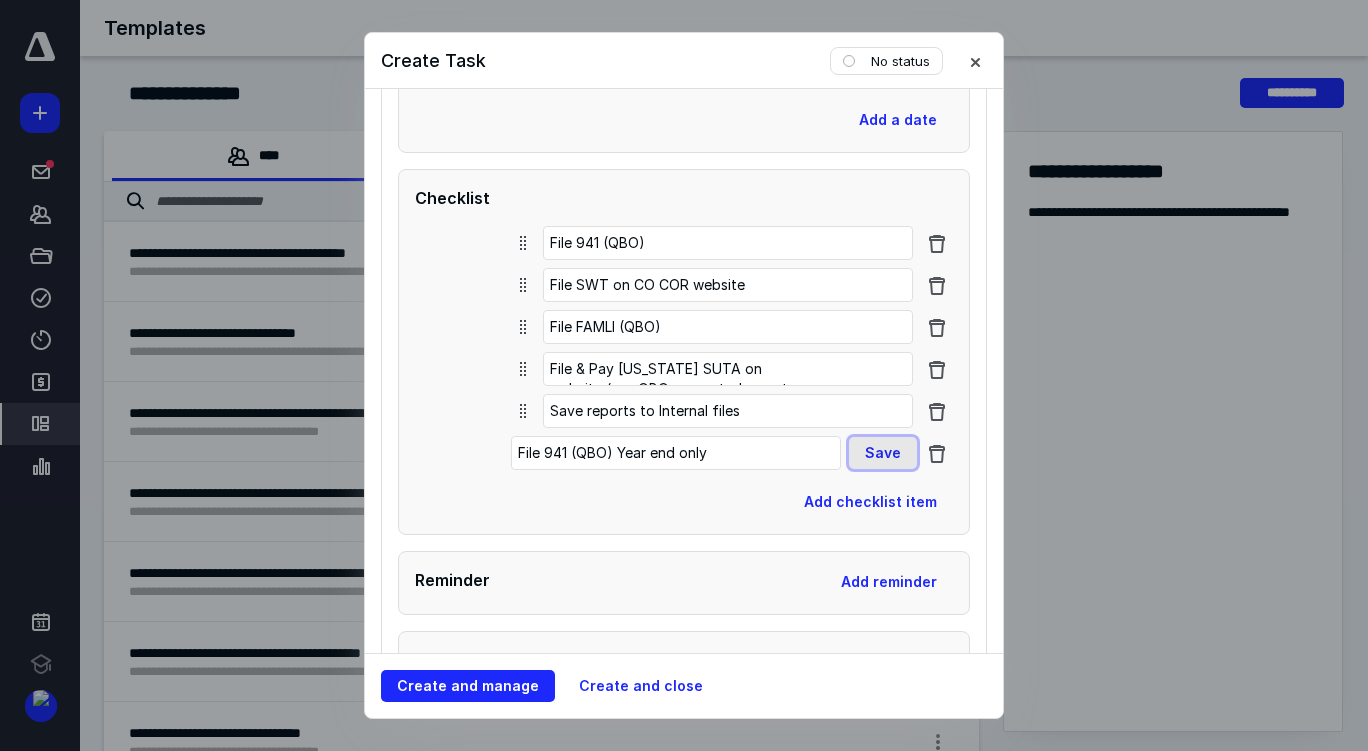click on "Save" at bounding box center [883, 453] 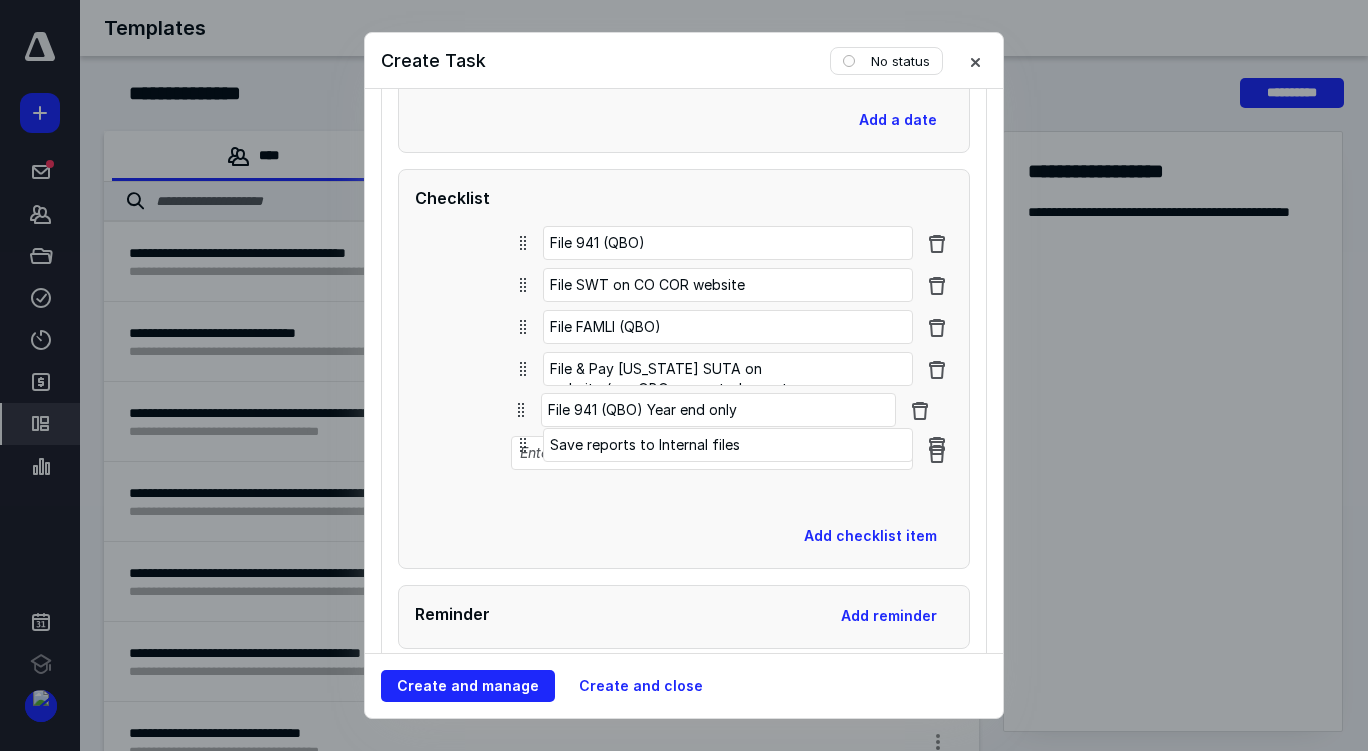 drag, startPoint x: 521, startPoint y: 457, endPoint x: 519, endPoint y: 409, distance: 48.04165 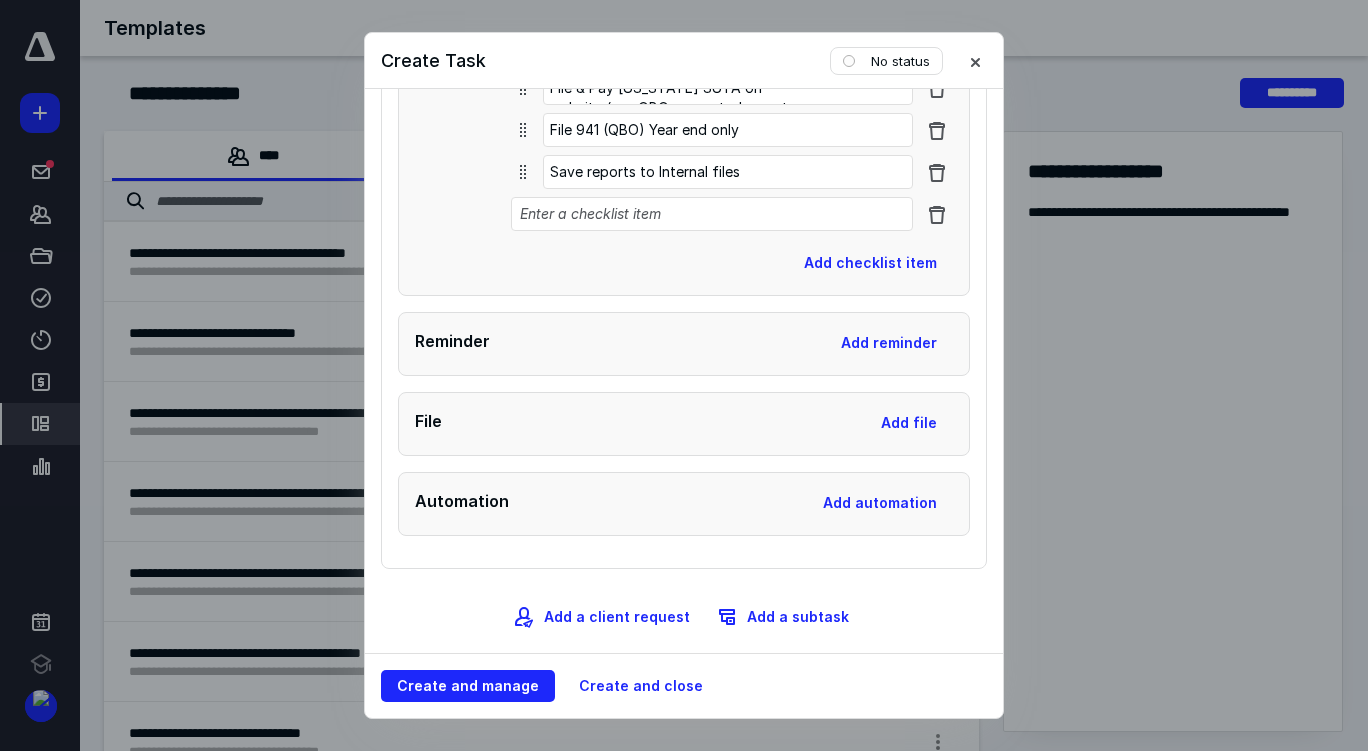 scroll, scrollTop: 3479, scrollLeft: 0, axis: vertical 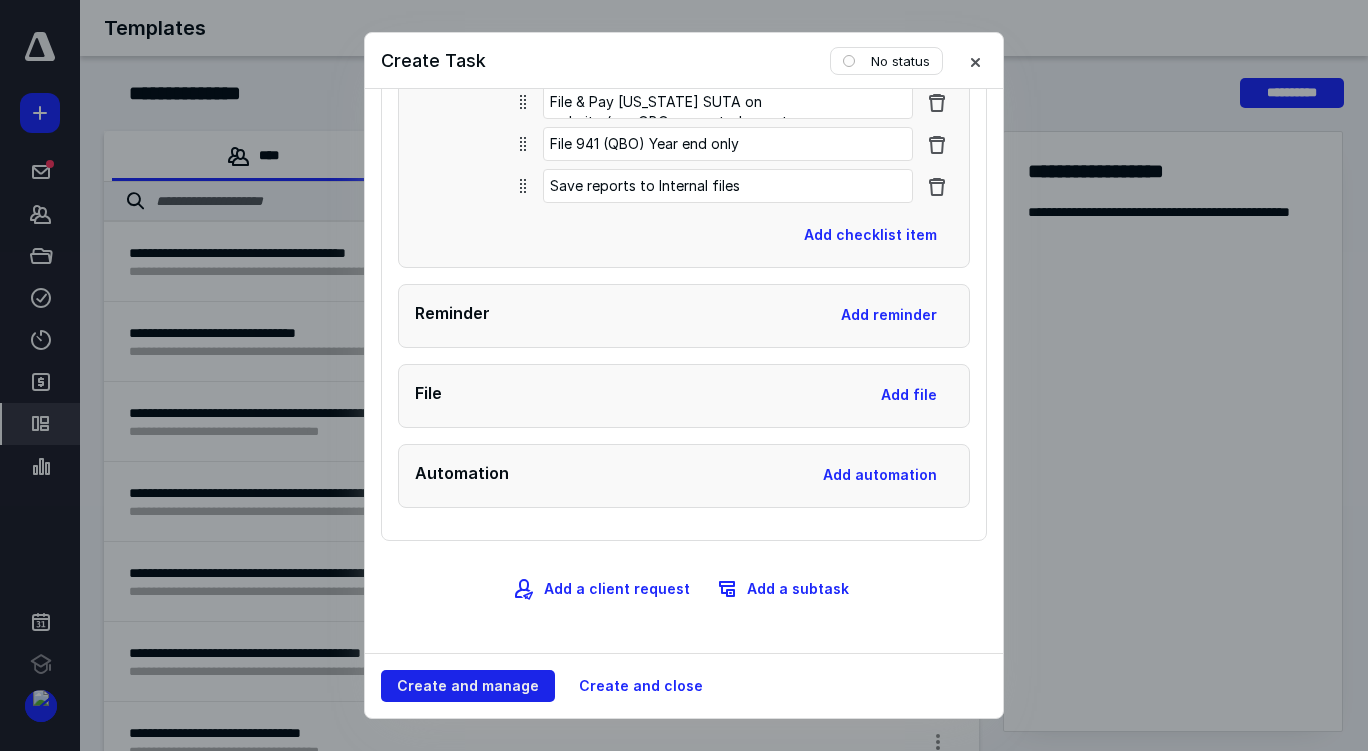 click on "Create and manage" at bounding box center (468, 686) 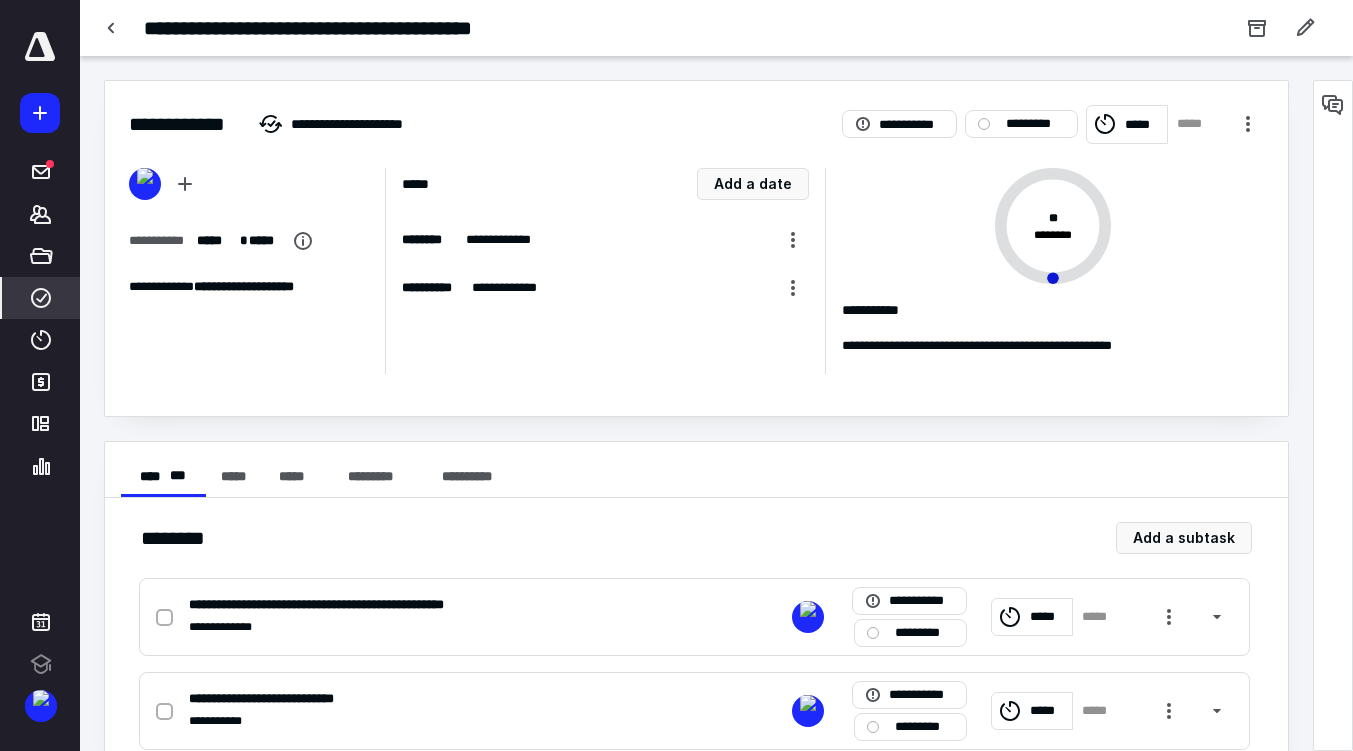 scroll, scrollTop: 48, scrollLeft: 0, axis: vertical 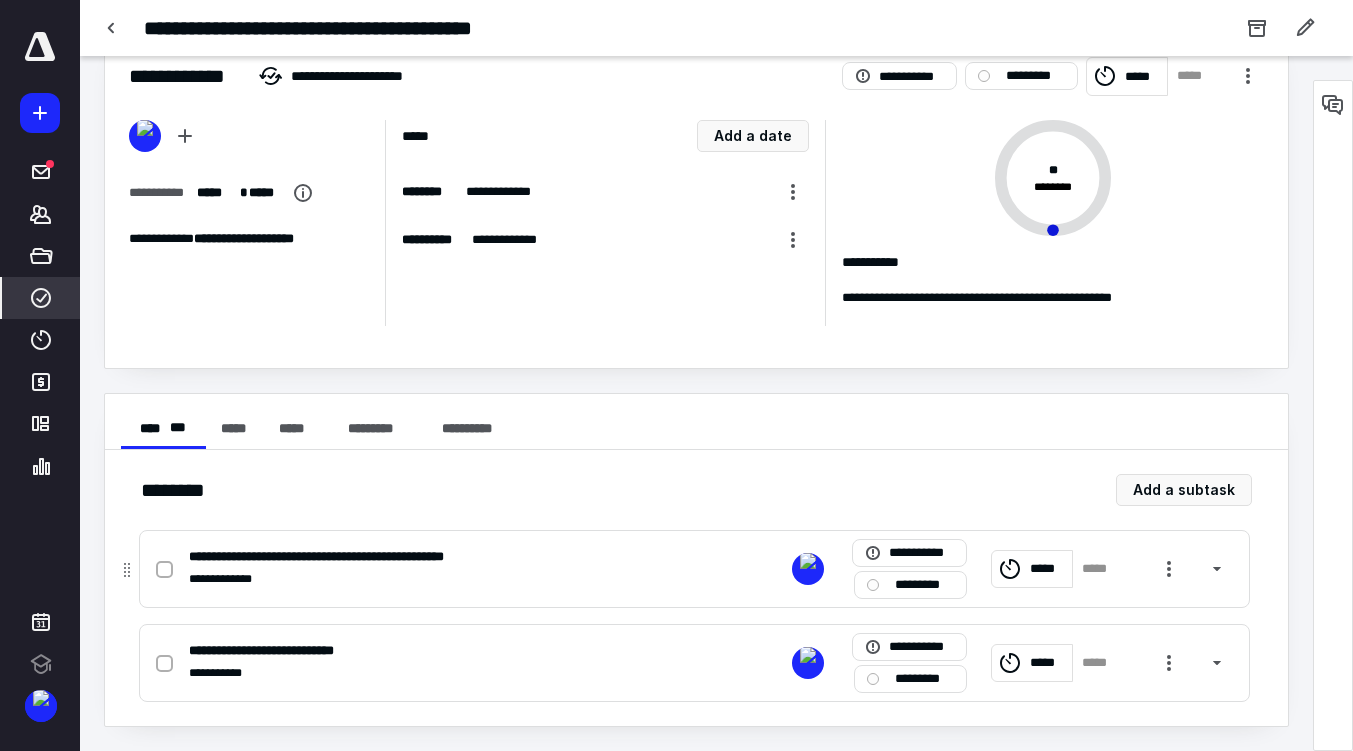click on "**********" at bounding box center (432, 579) 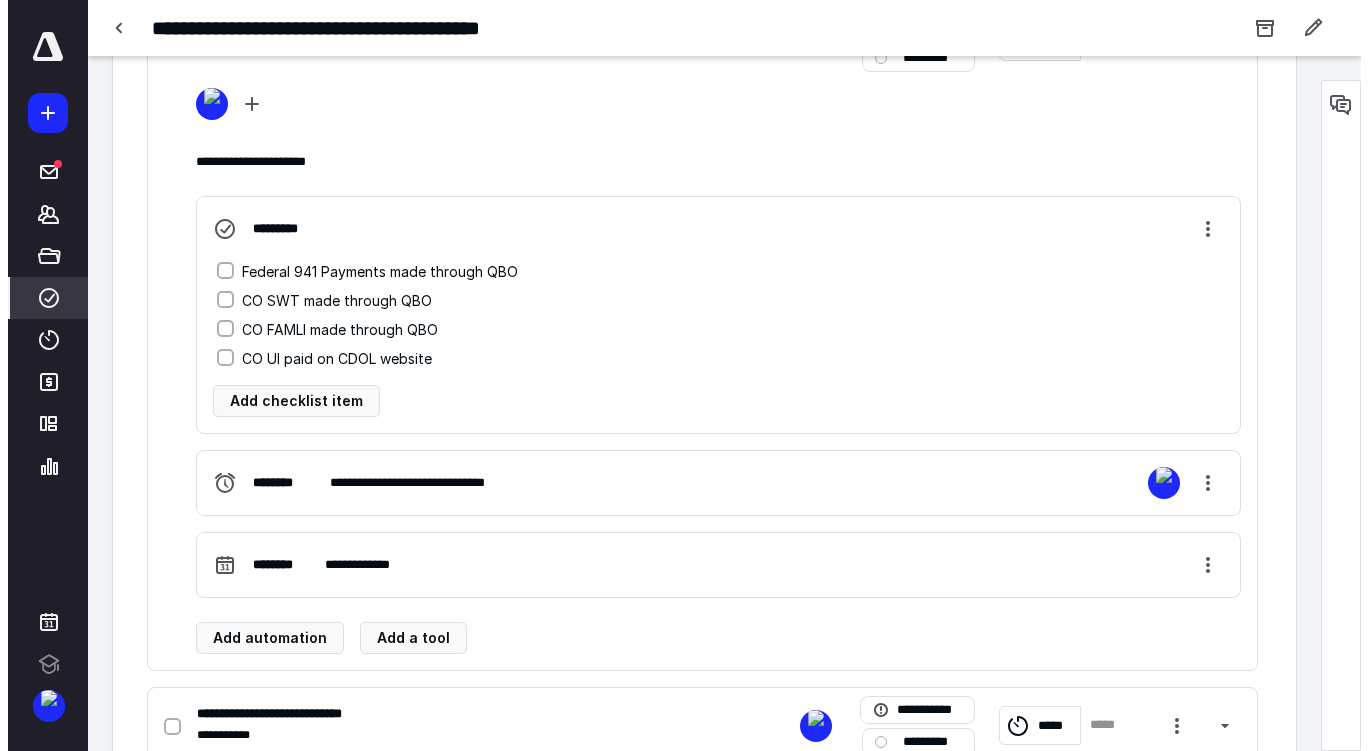 scroll, scrollTop: 637, scrollLeft: 0, axis: vertical 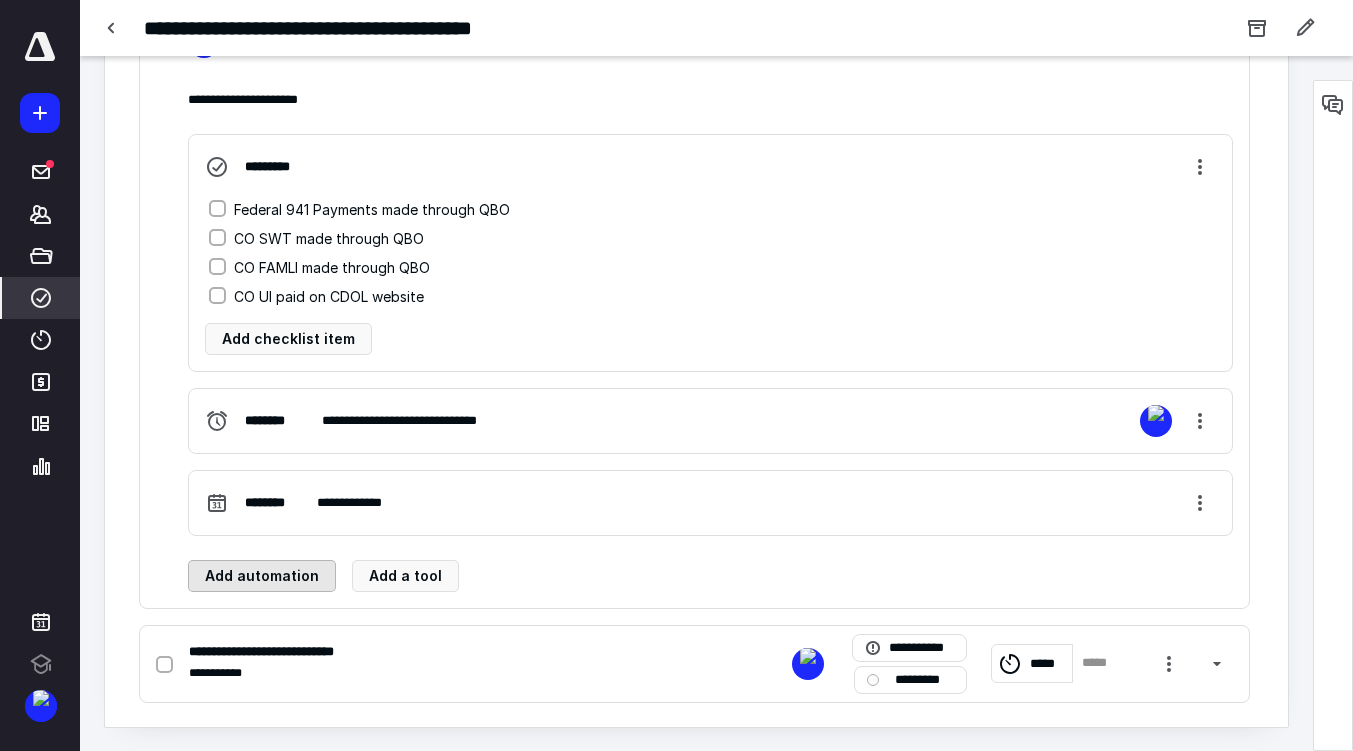 click on "Add automation" at bounding box center (262, 576) 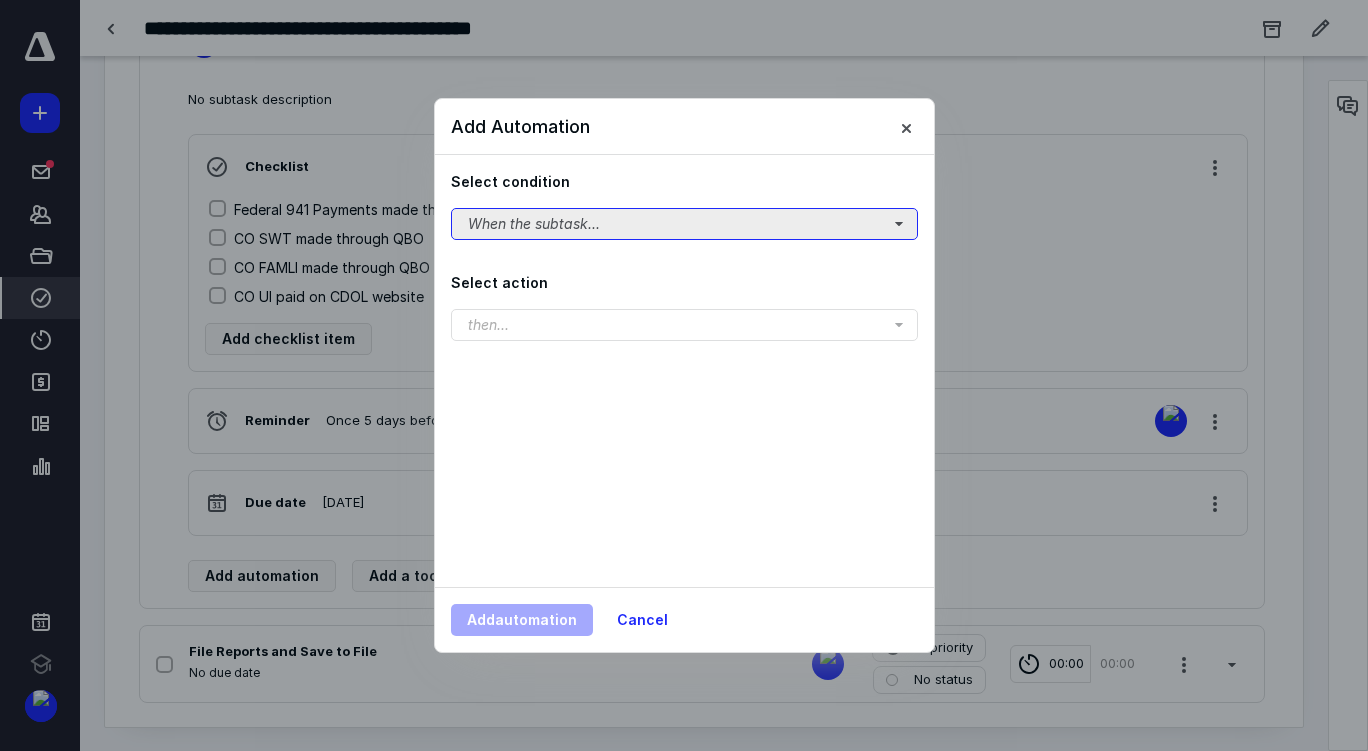 click on "When the subtask..." at bounding box center [684, 224] 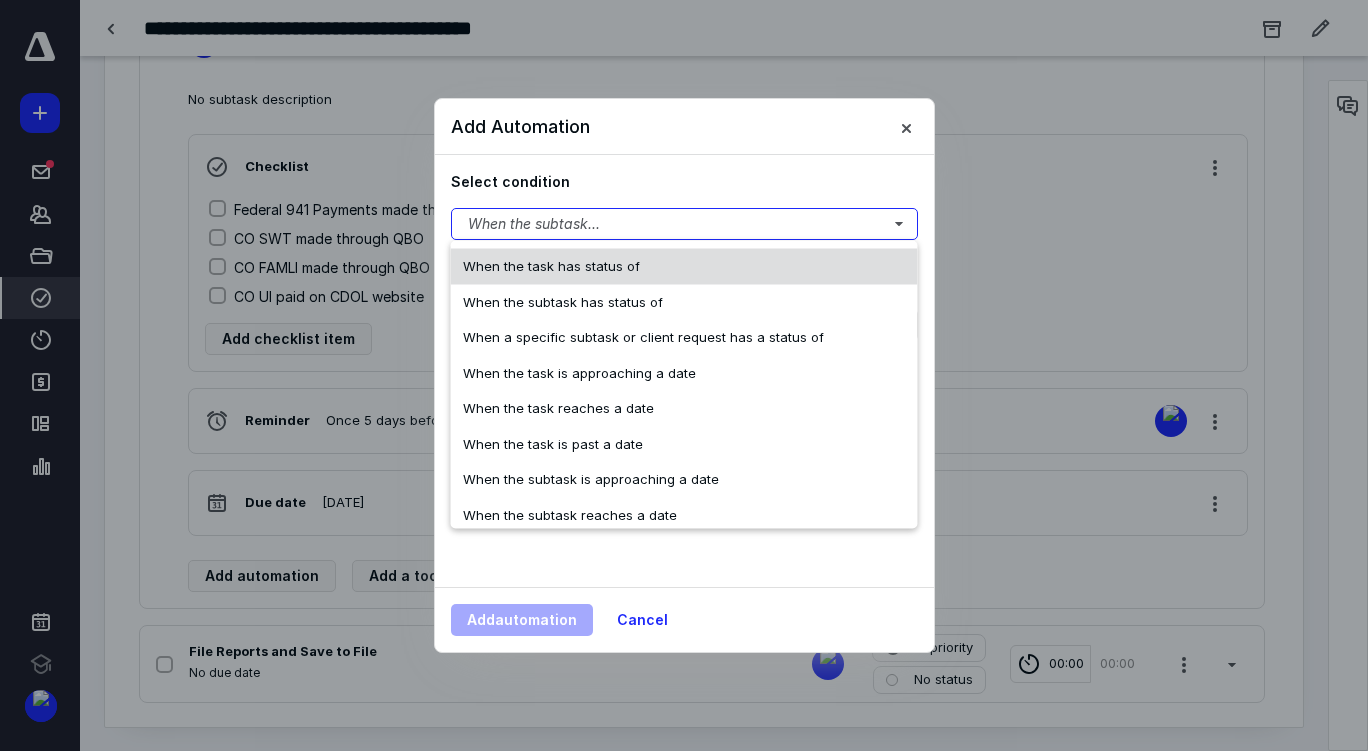 click on "When the task has status of" at bounding box center (684, 267) 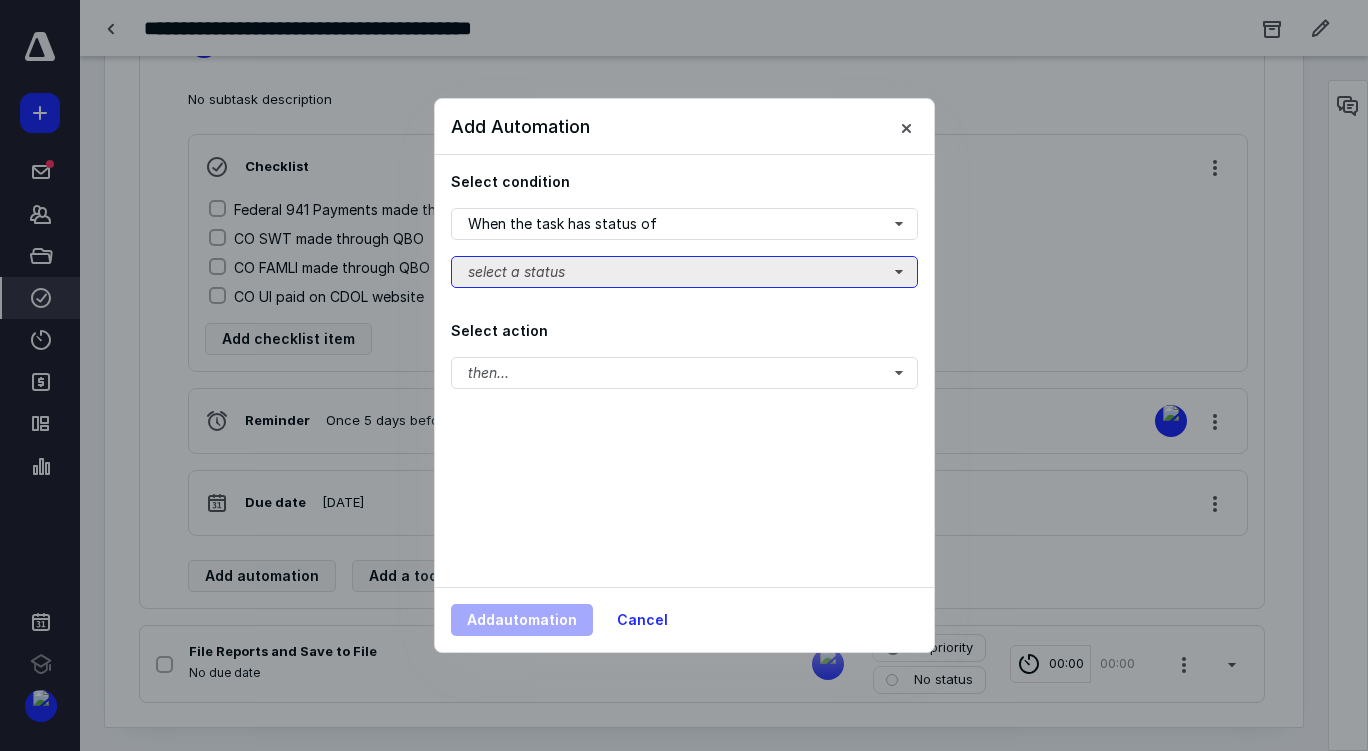 click on "select a status" at bounding box center [684, 272] 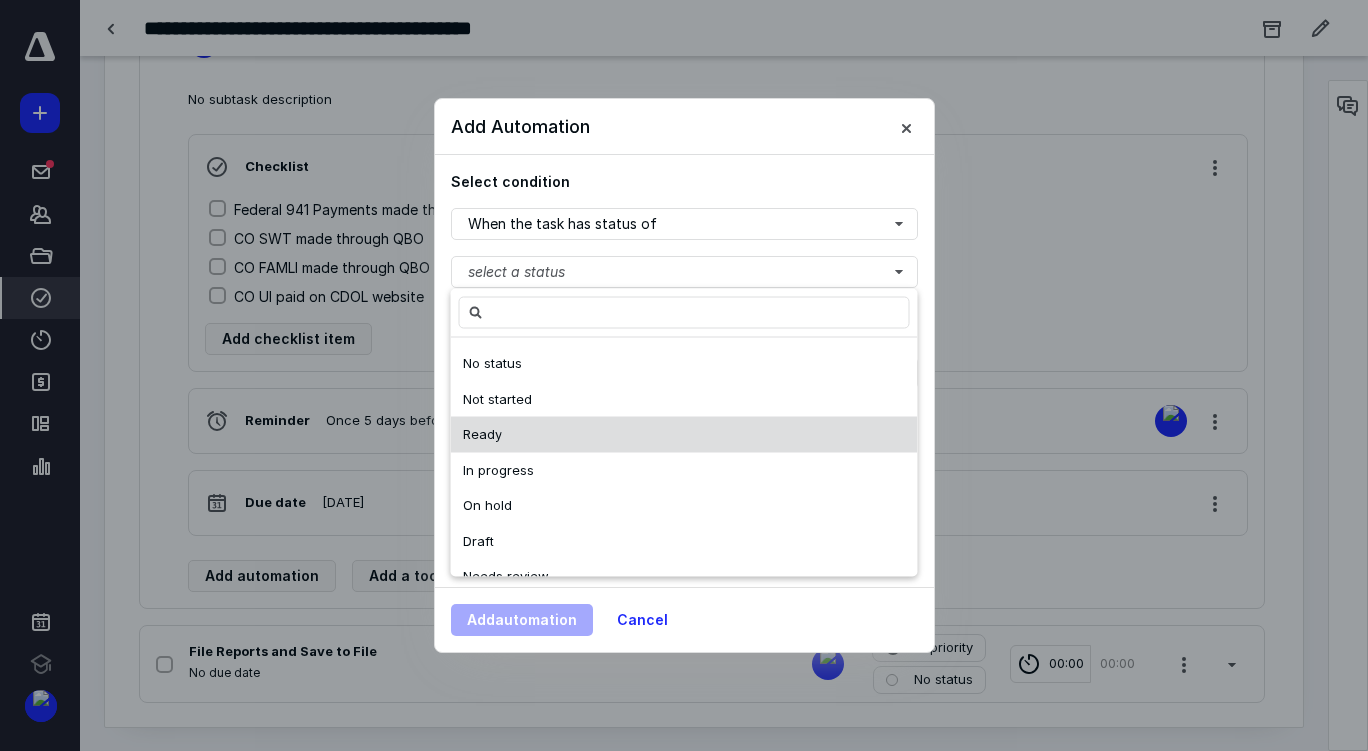 click on "Ready" at bounding box center [684, 435] 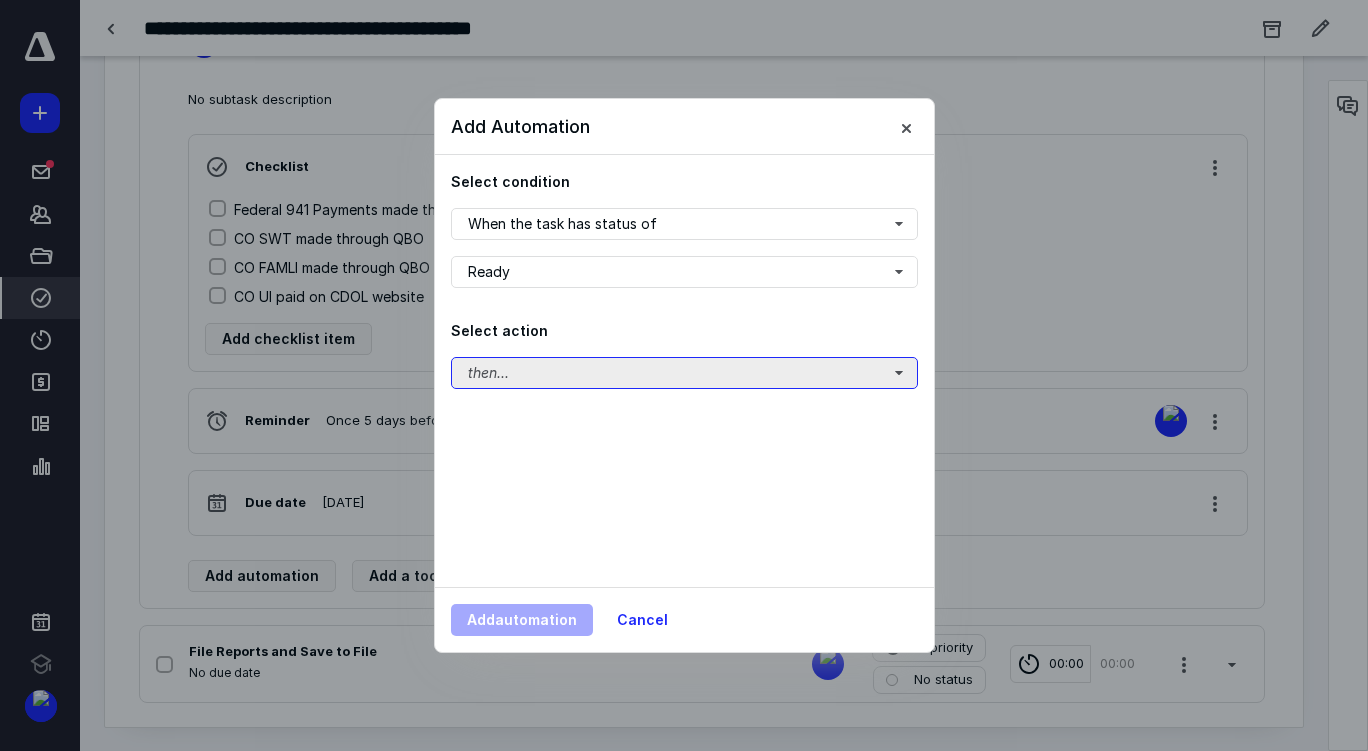click on "then..." at bounding box center (684, 373) 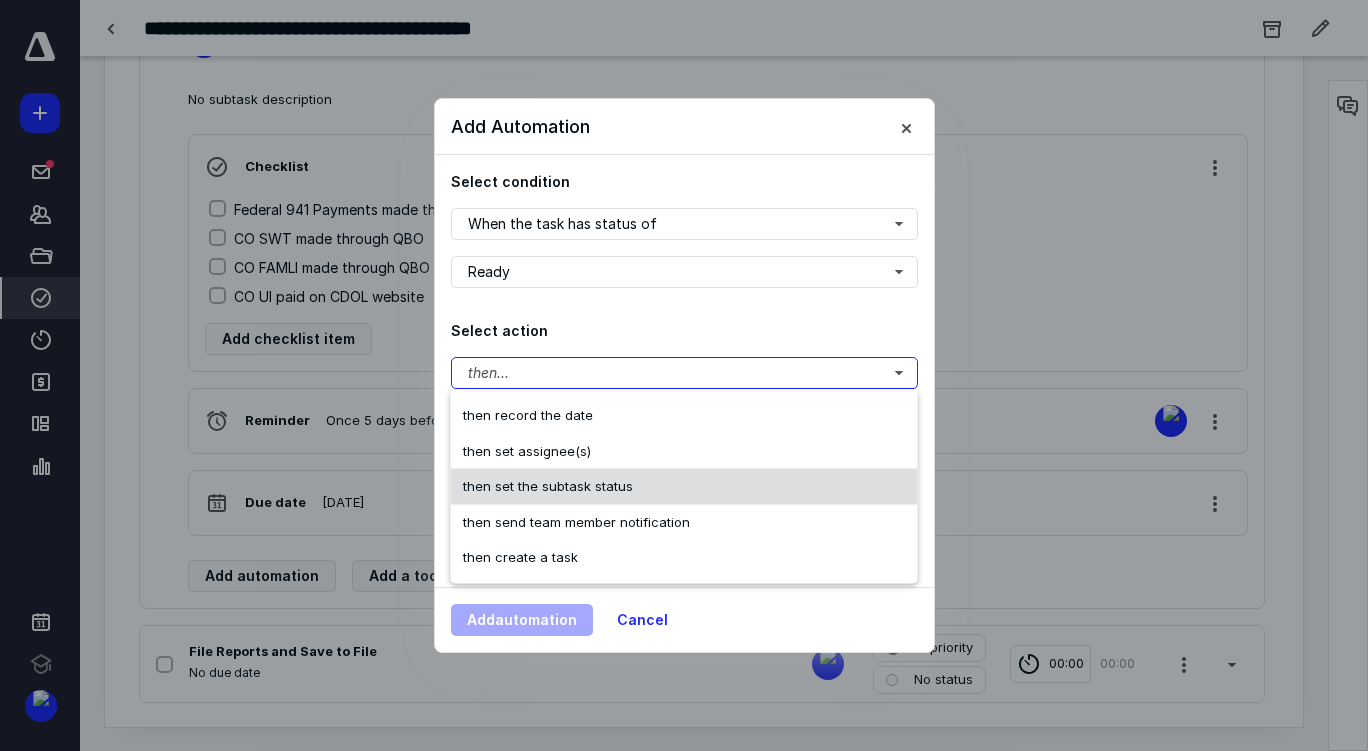 click on "then set the subtask status" at bounding box center [684, 487] 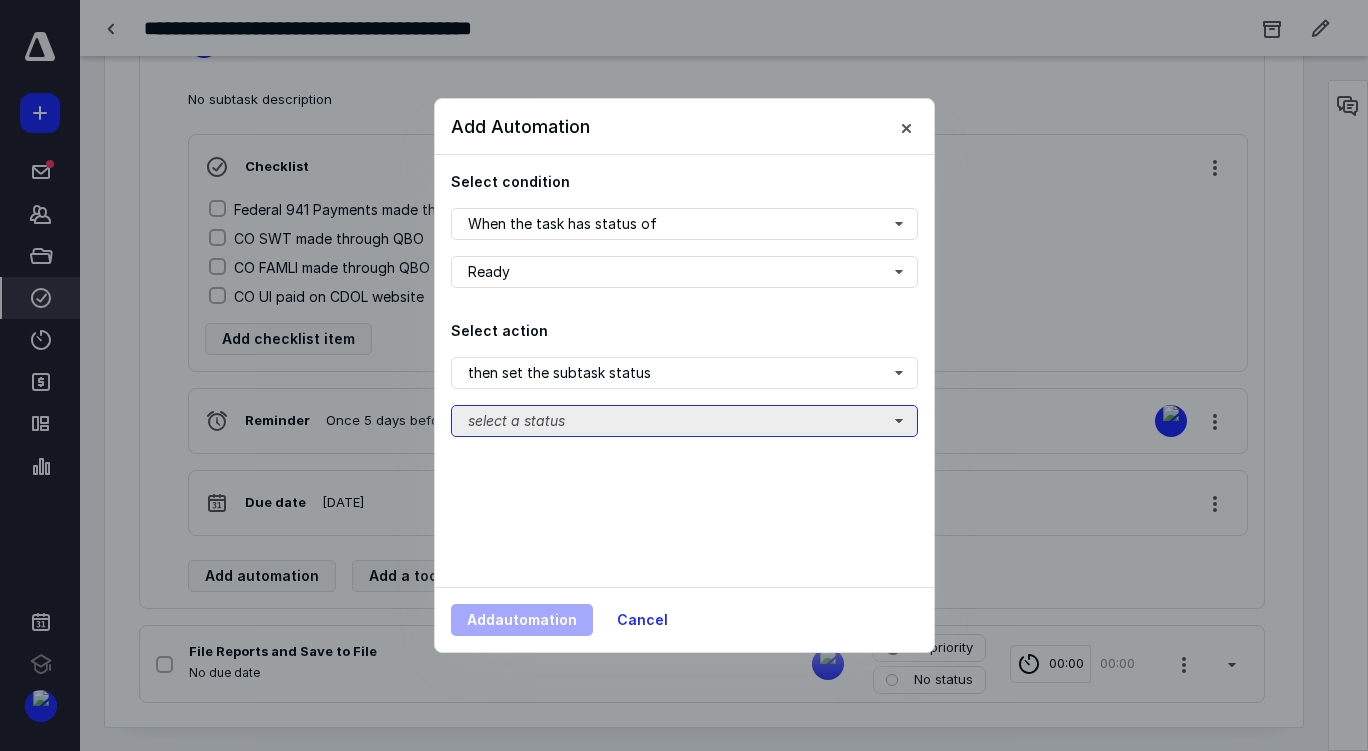 click on "select a status" at bounding box center (684, 421) 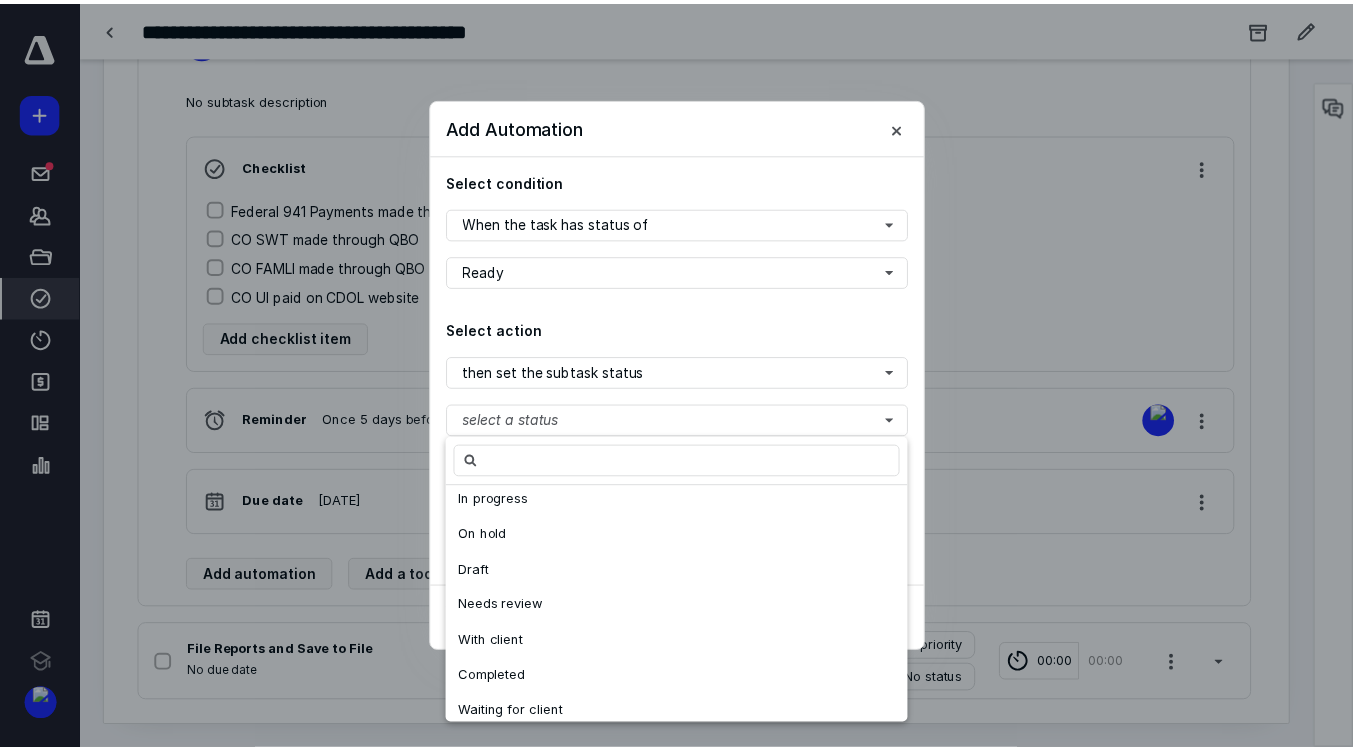 scroll, scrollTop: 0, scrollLeft: 0, axis: both 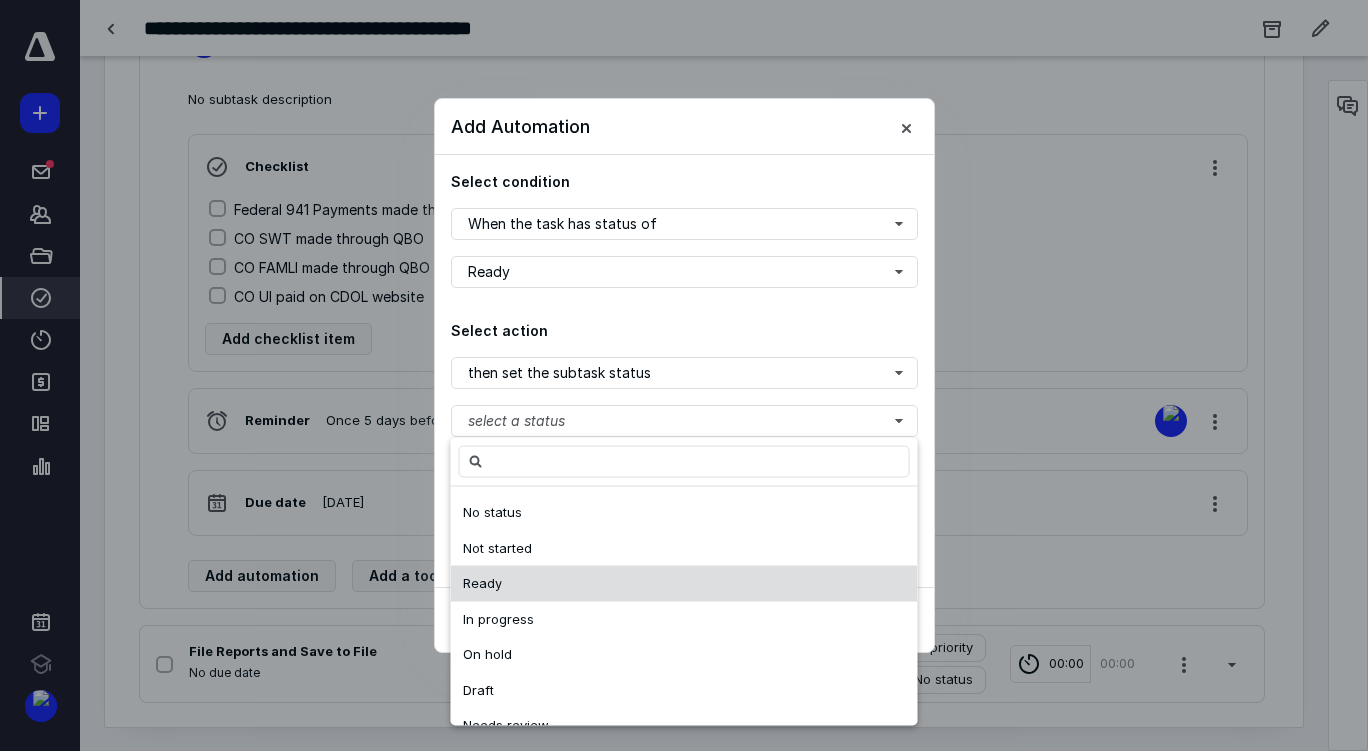 click on "Ready" at bounding box center (684, 584) 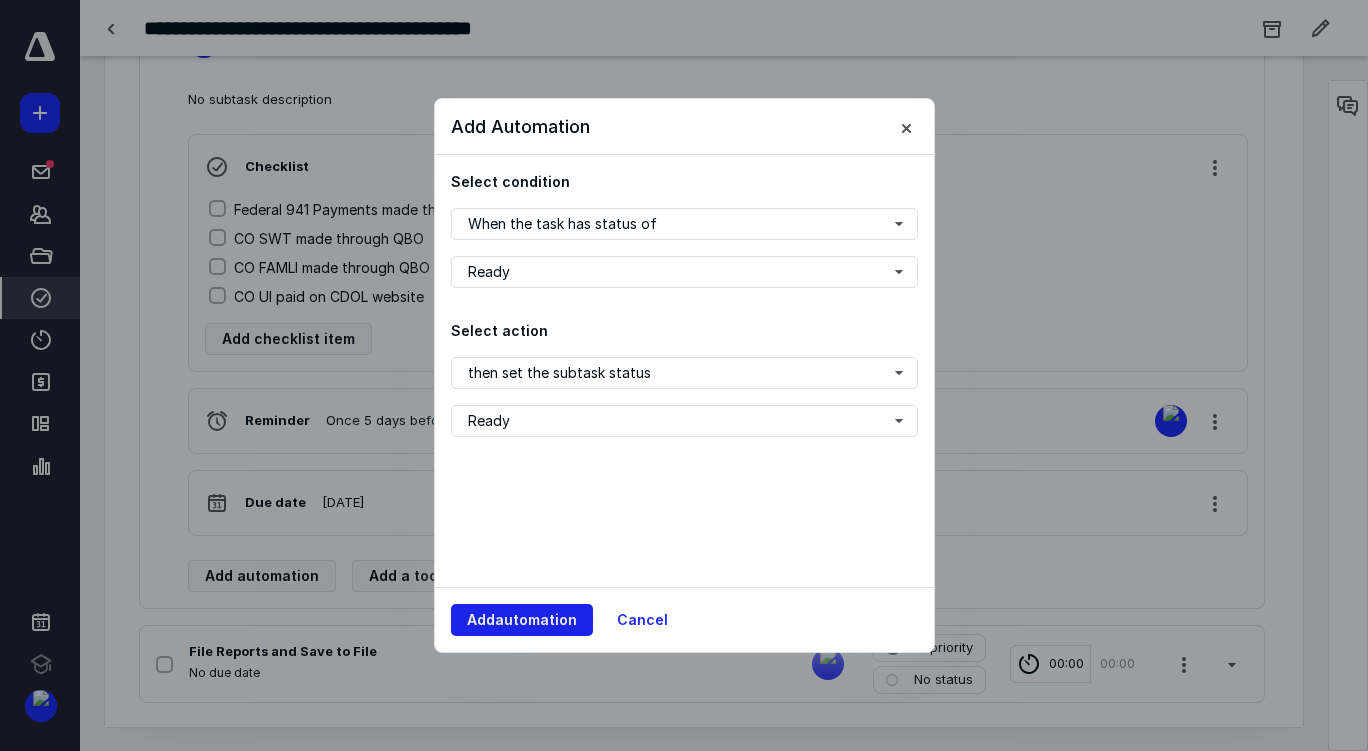 click on "Add  automation" at bounding box center (522, 620) 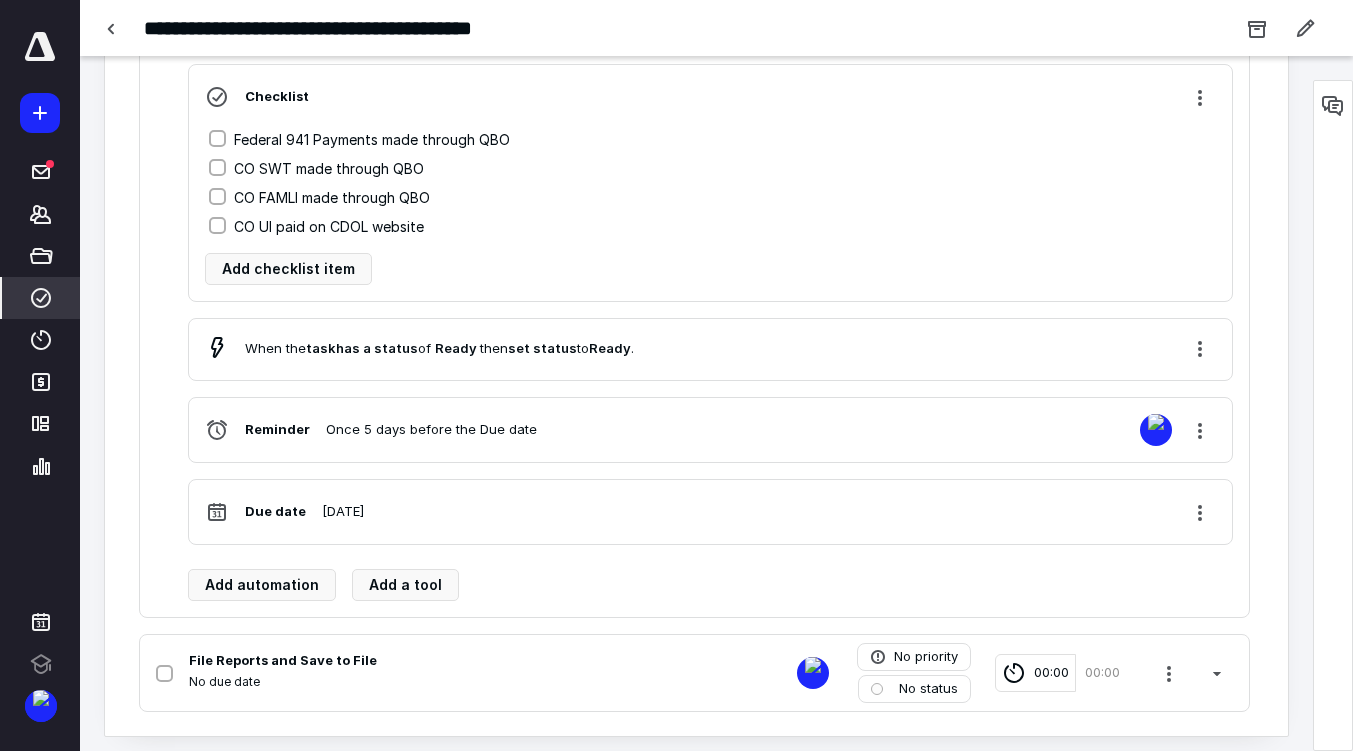 scroll, scrollTop: 716, scrollLeft: 0, axis: vertical 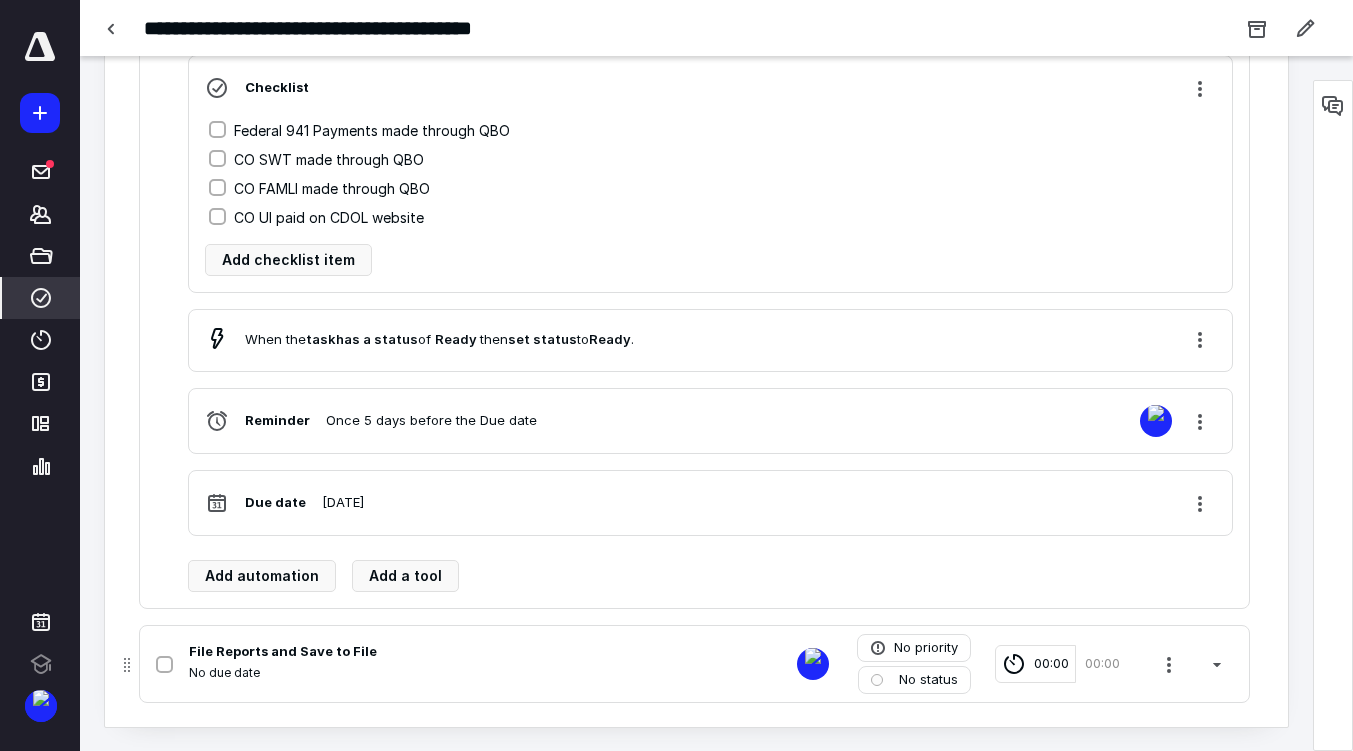 click on "File Reports and Save to File No due date No priority No status 00:00 00:00" at bounding box center (694, 664) 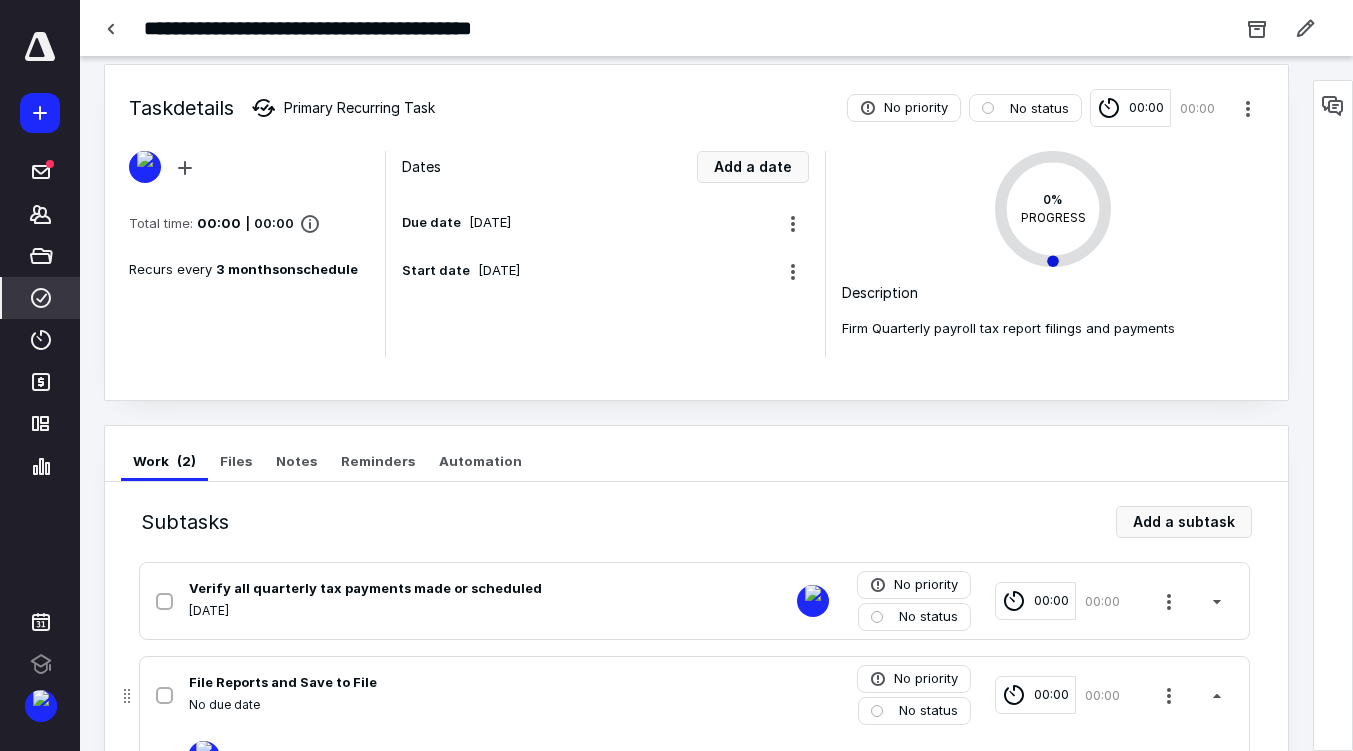 scroll, scrollTop: 0, scrollLeft: 0, axis: both 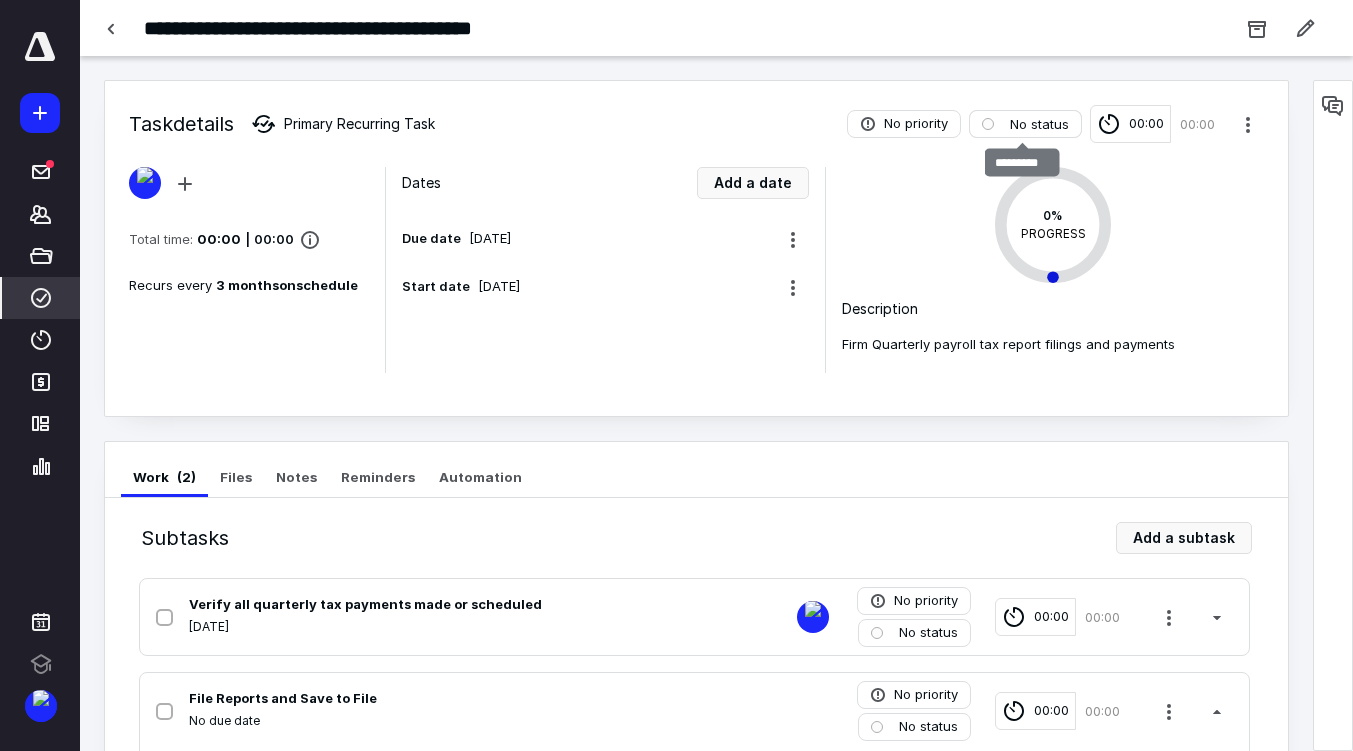 click on "No status" at bounding box center [1025, 124] 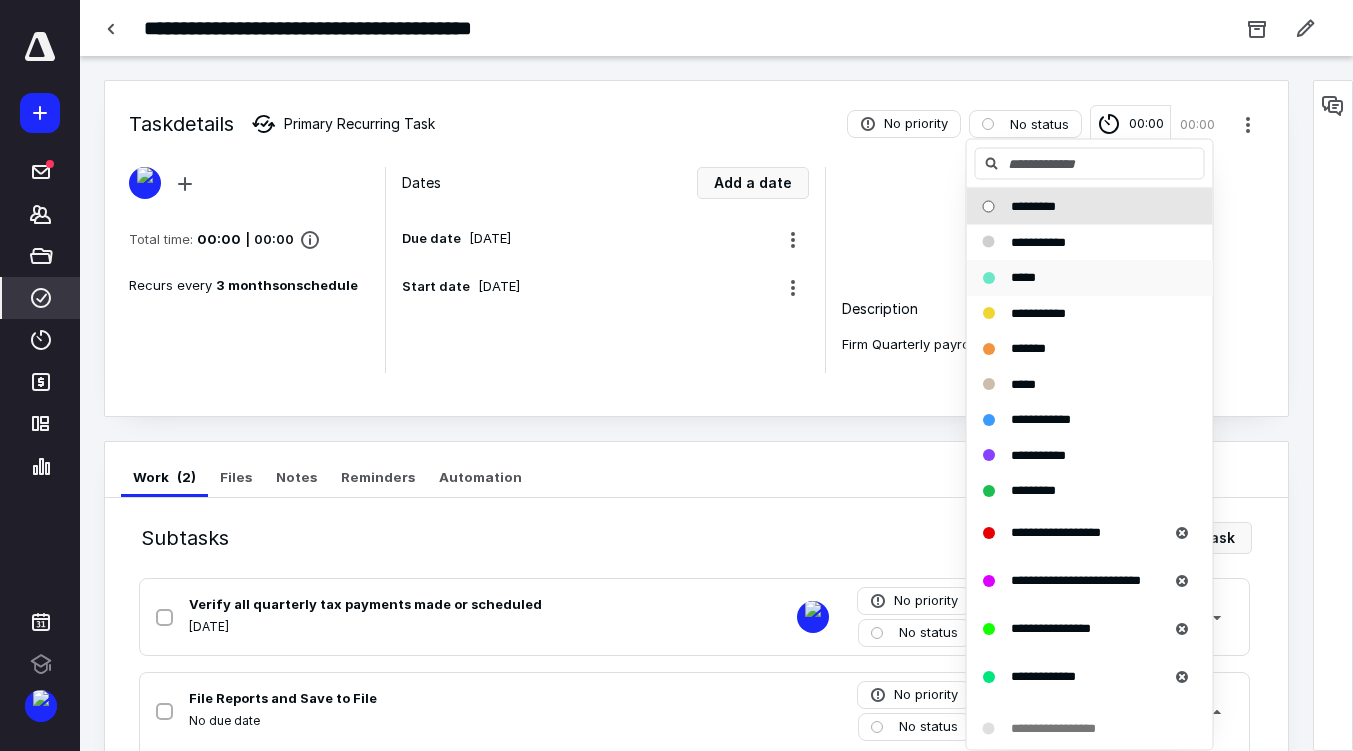 click on "*****" at bounding box center [1090, 278] 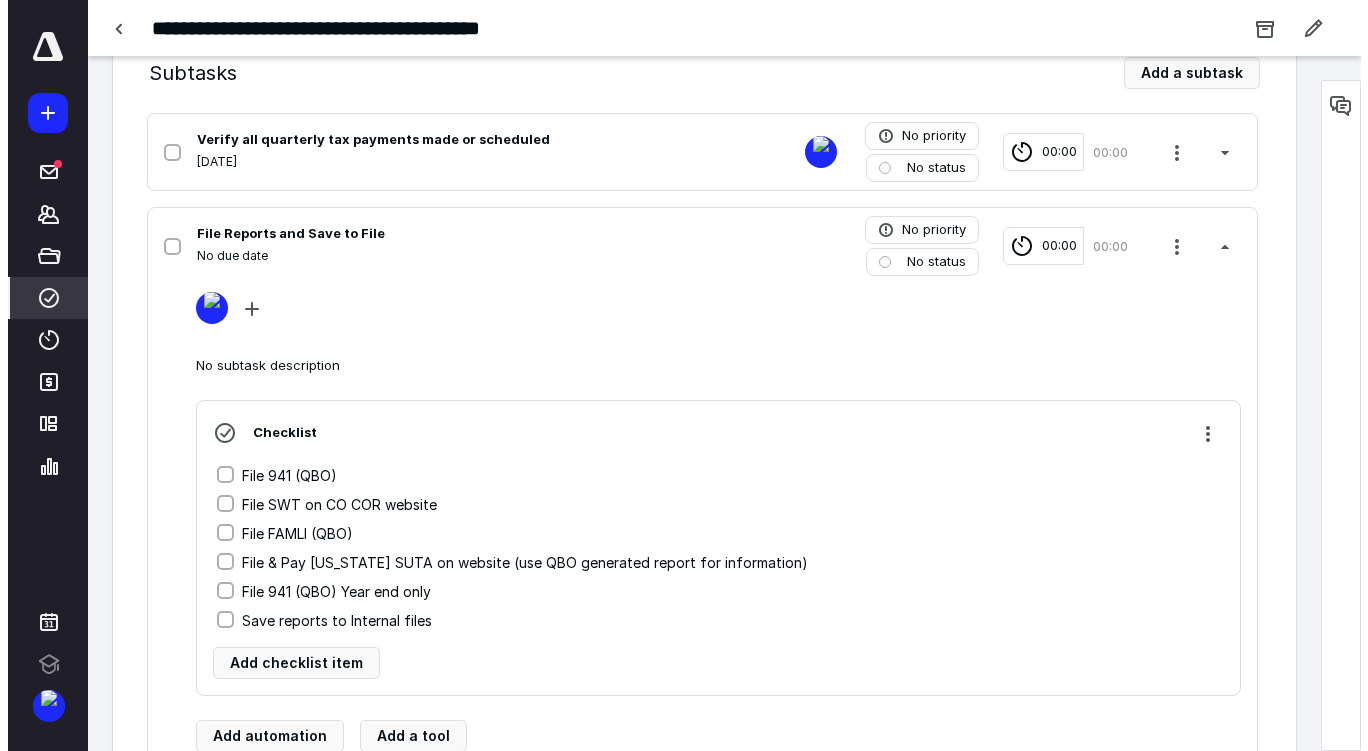 scroll, scrollTop: 531, scrollLeft: 0, axis: vertical 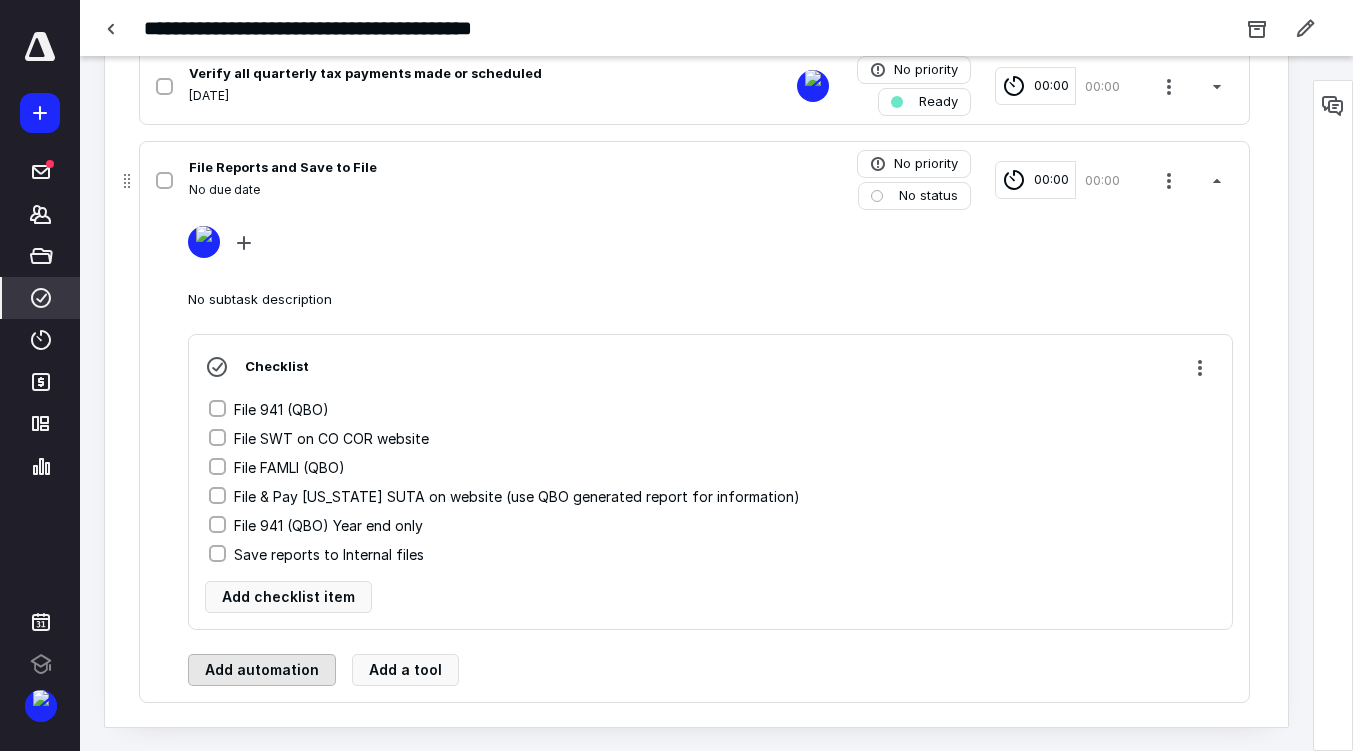 click on "Add automation" at bounding box center (262, 670) 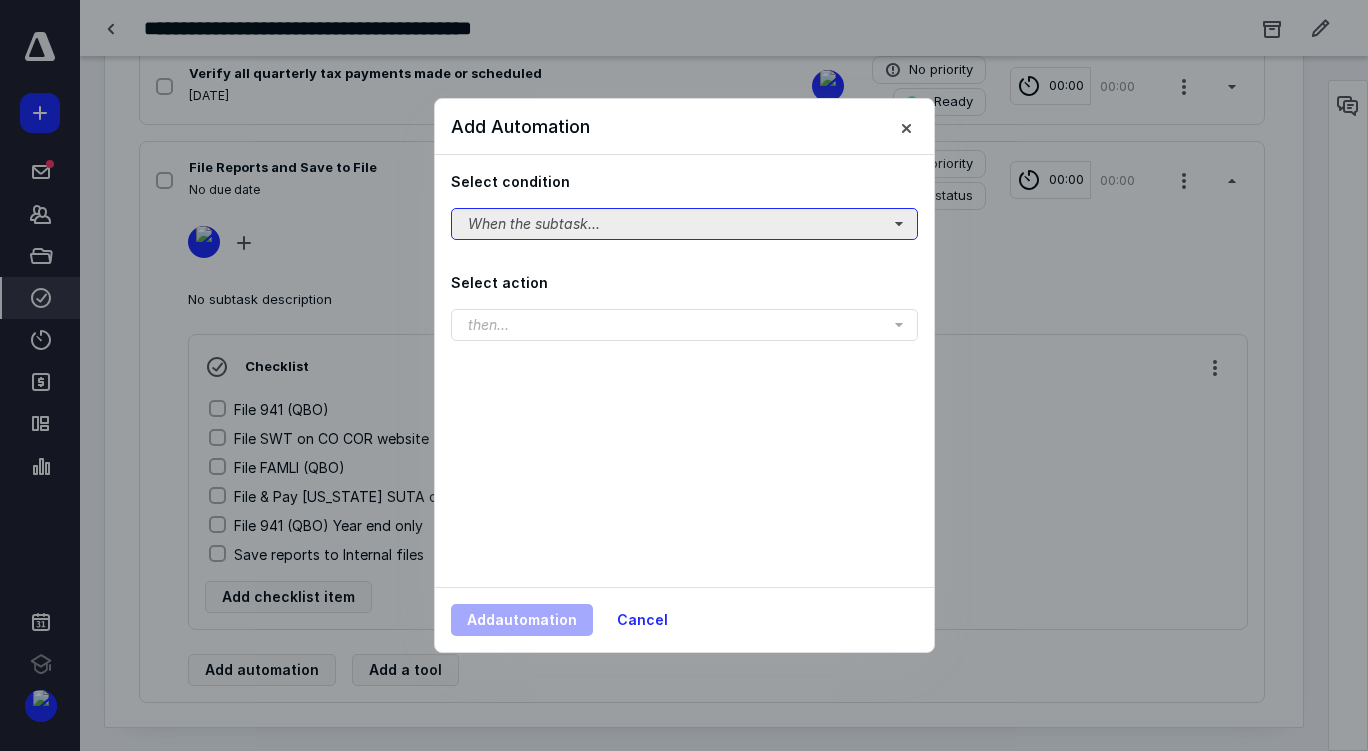 click on "When the subtask..." at bounding box center (684, 224) 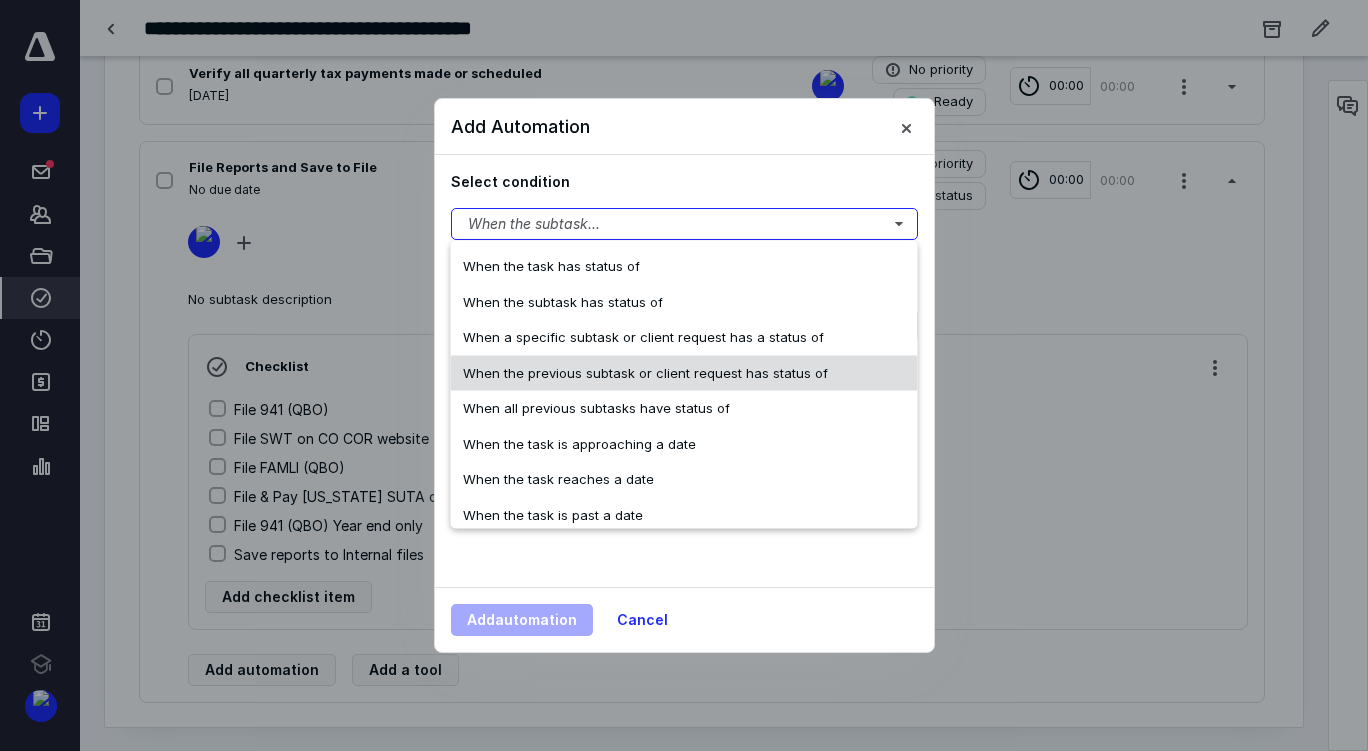 click on "When the previous subtask or client request has status of" at bounding box center (645, 372) 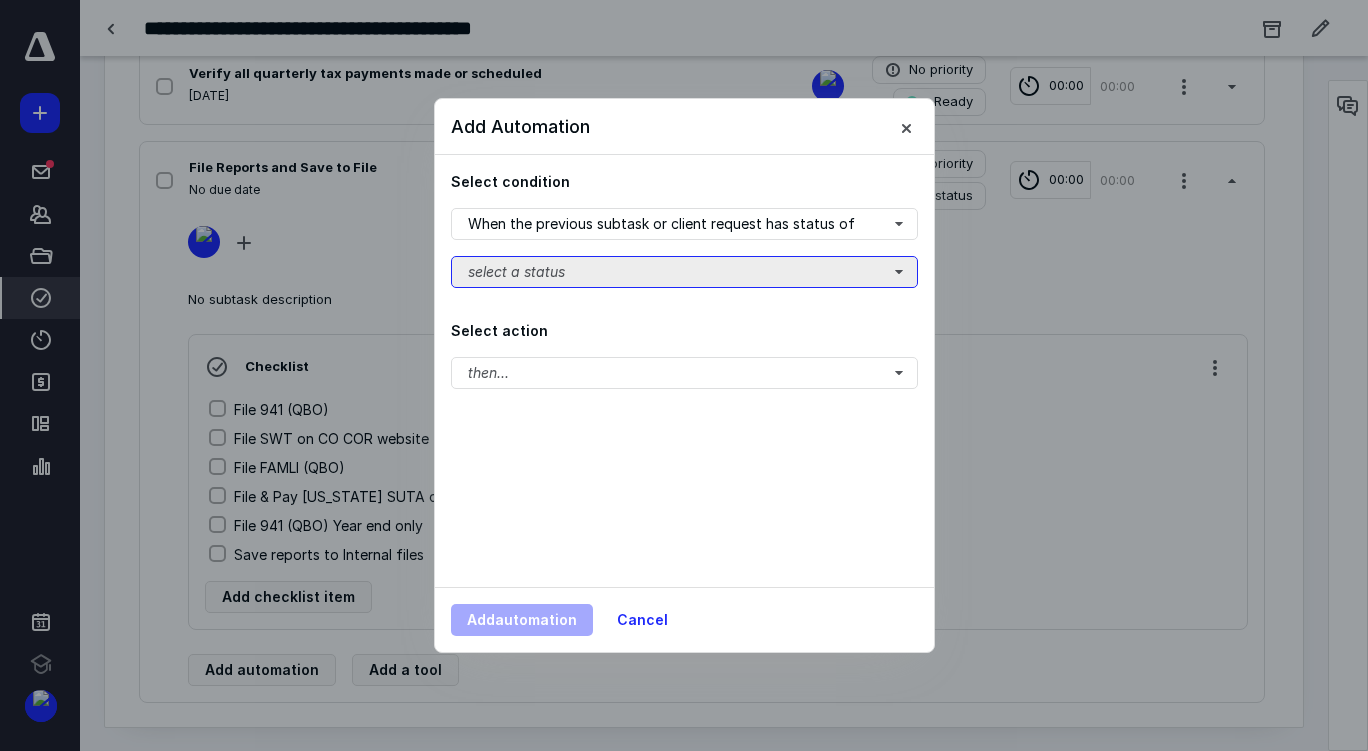 click on "select a status" at bounding box center (684, 272) 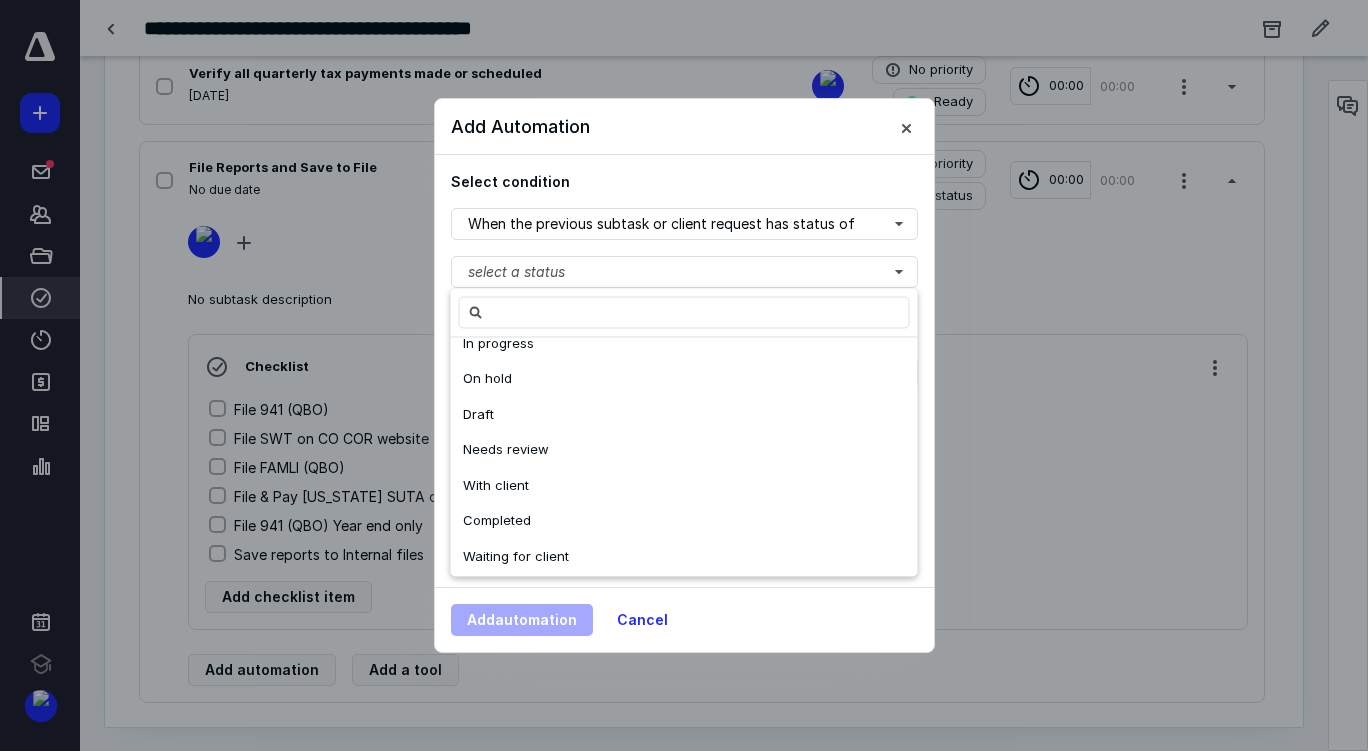 scroll, scrollTop: 137, scrollLeft: 0, axis: vertical 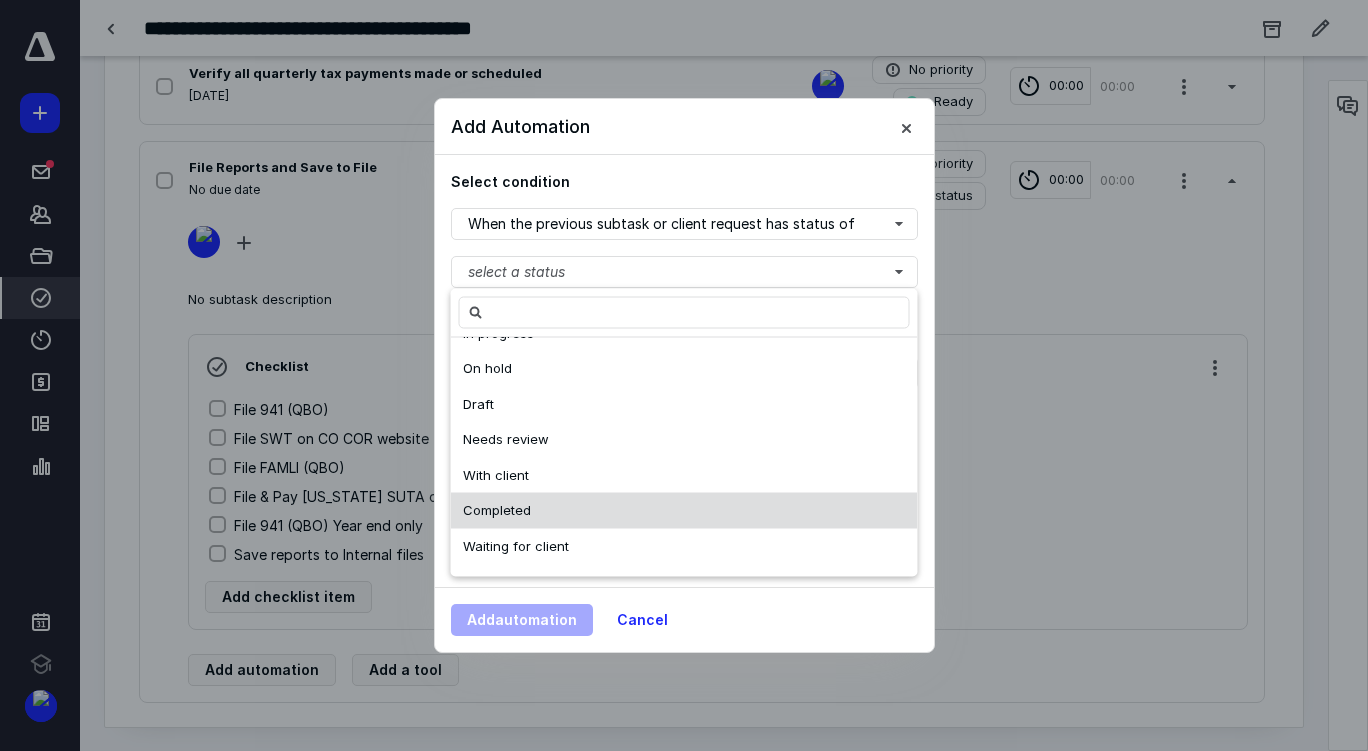 click on "Completed" at bounding box center (497, 510) 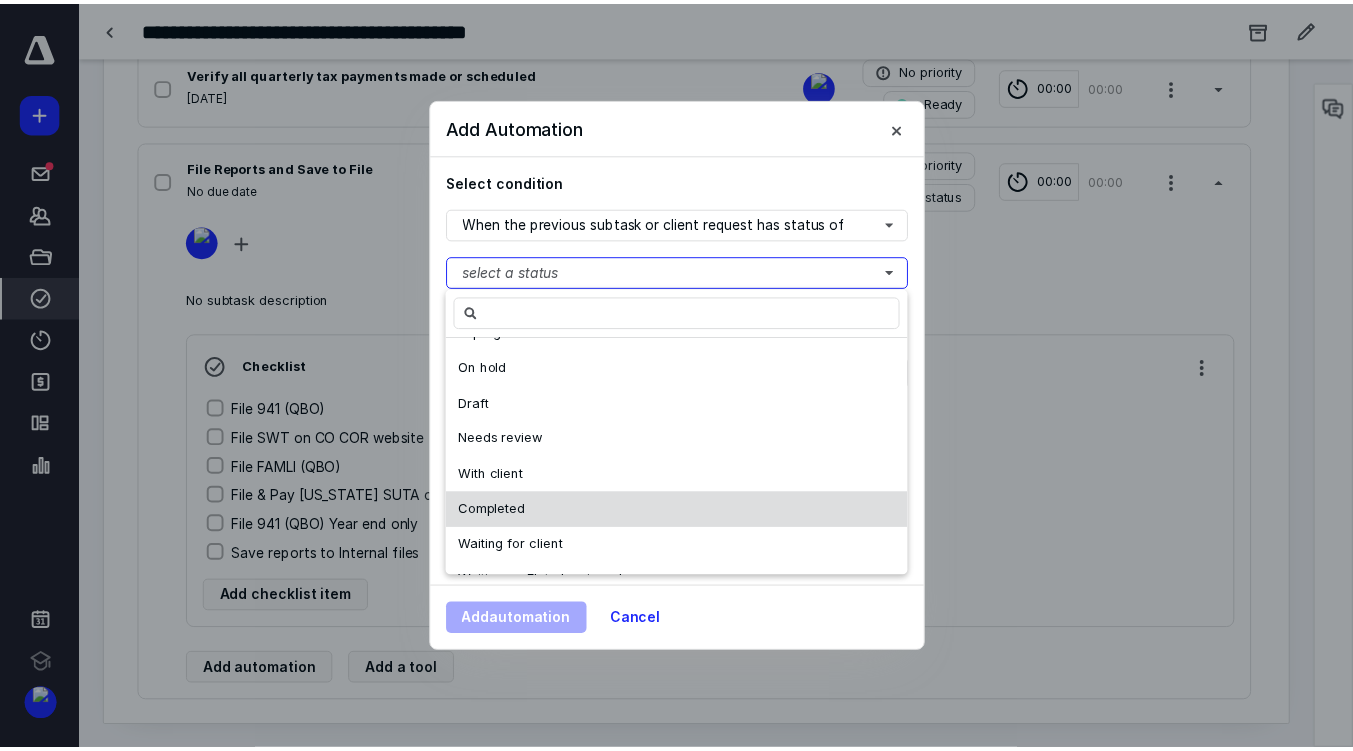 scroll, scrollTop: 0, scrollLeft: 0, axis: both 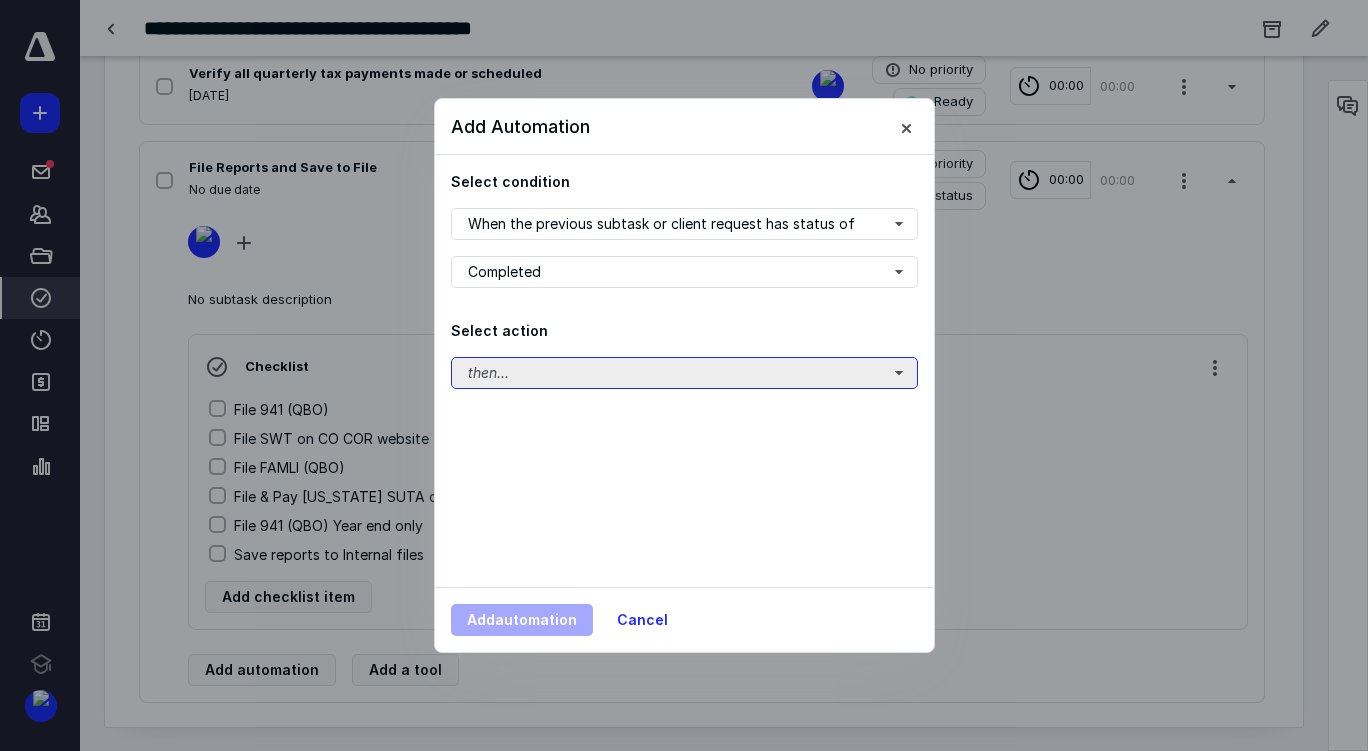 click on "then..." at bounding box center (684, 373) 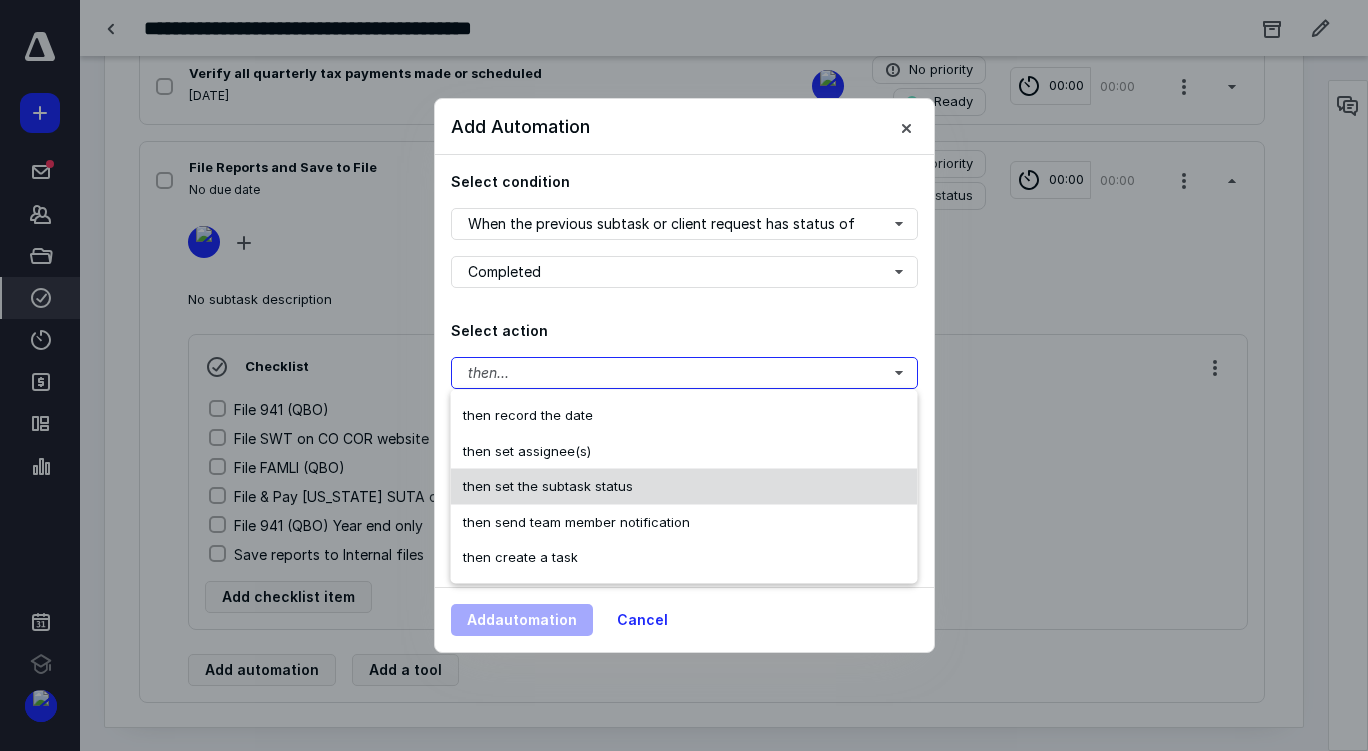 click on "then set the subtask status" at bounding box center (548, 486) 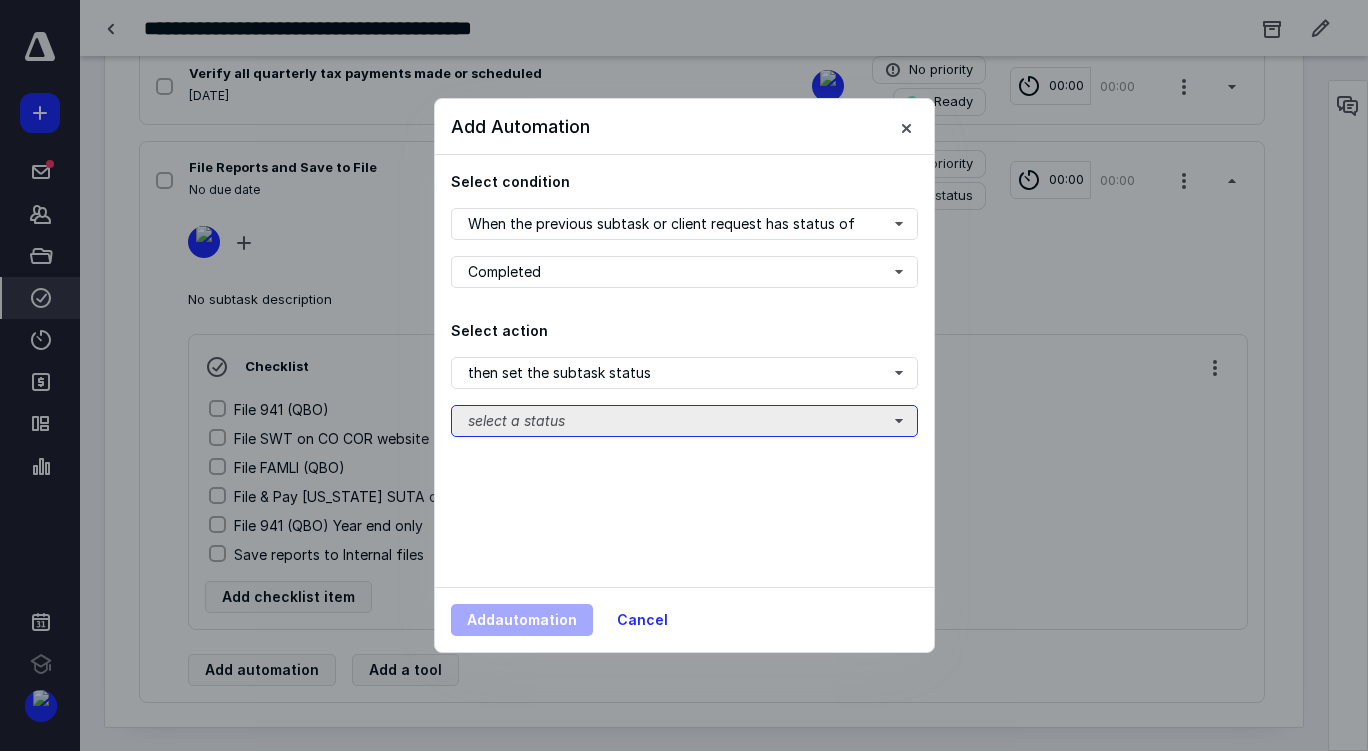 click on "select a status" at bounding box center (684, 421) 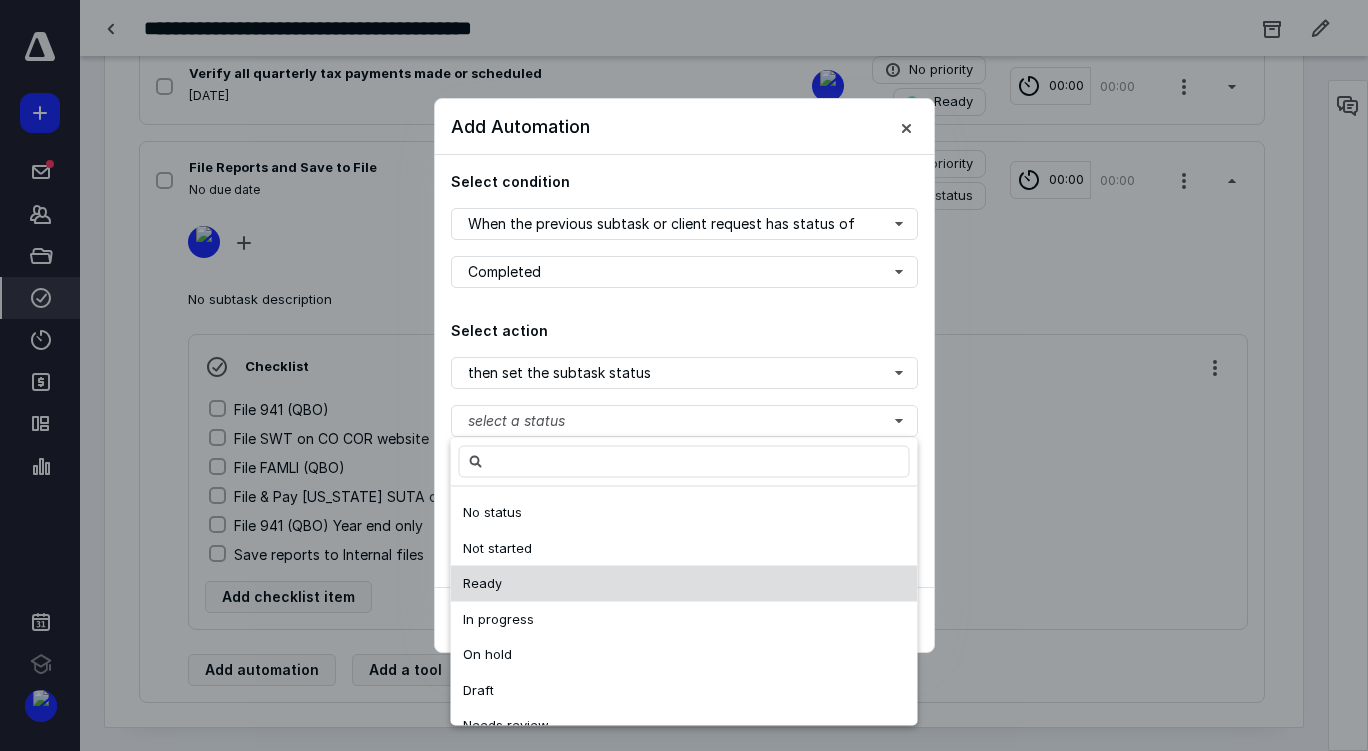 click on "Ready" at bounding box center [684, 584] 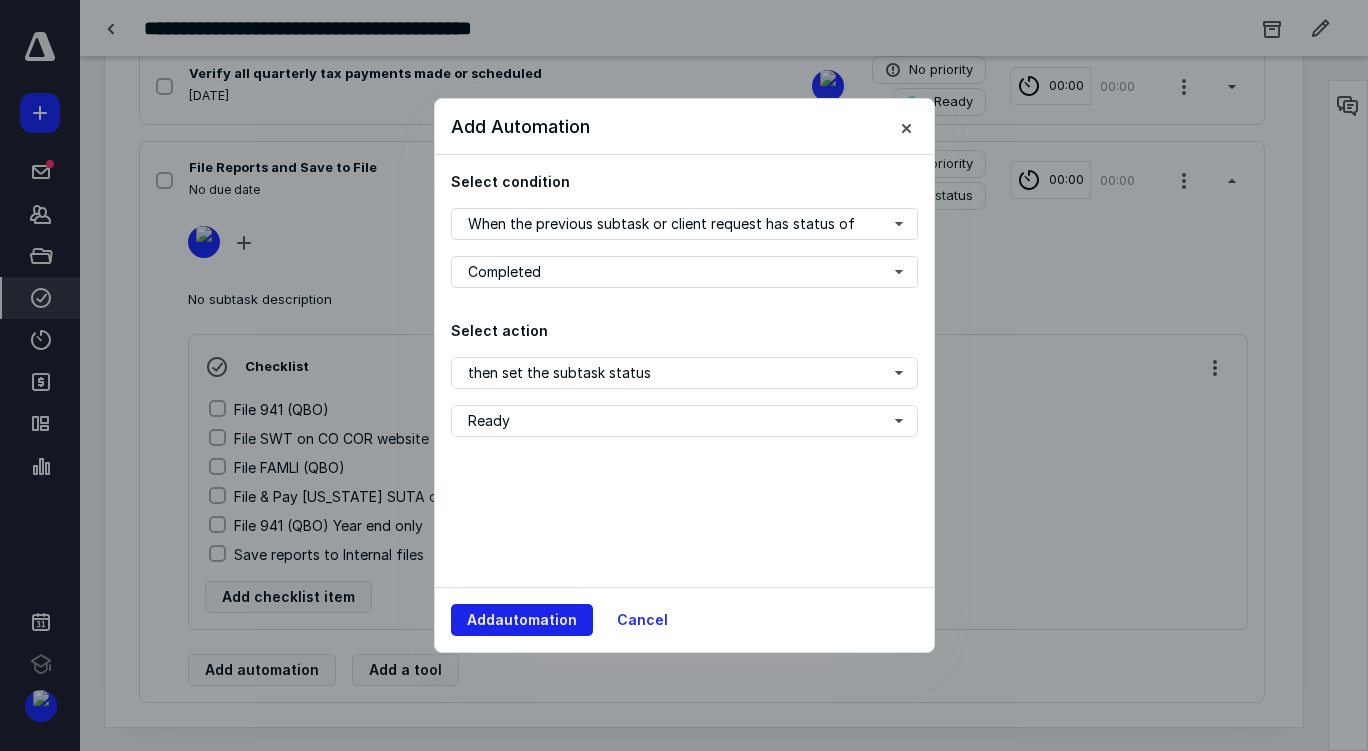 click on "Add  automation" at bounding box center (522, 620) 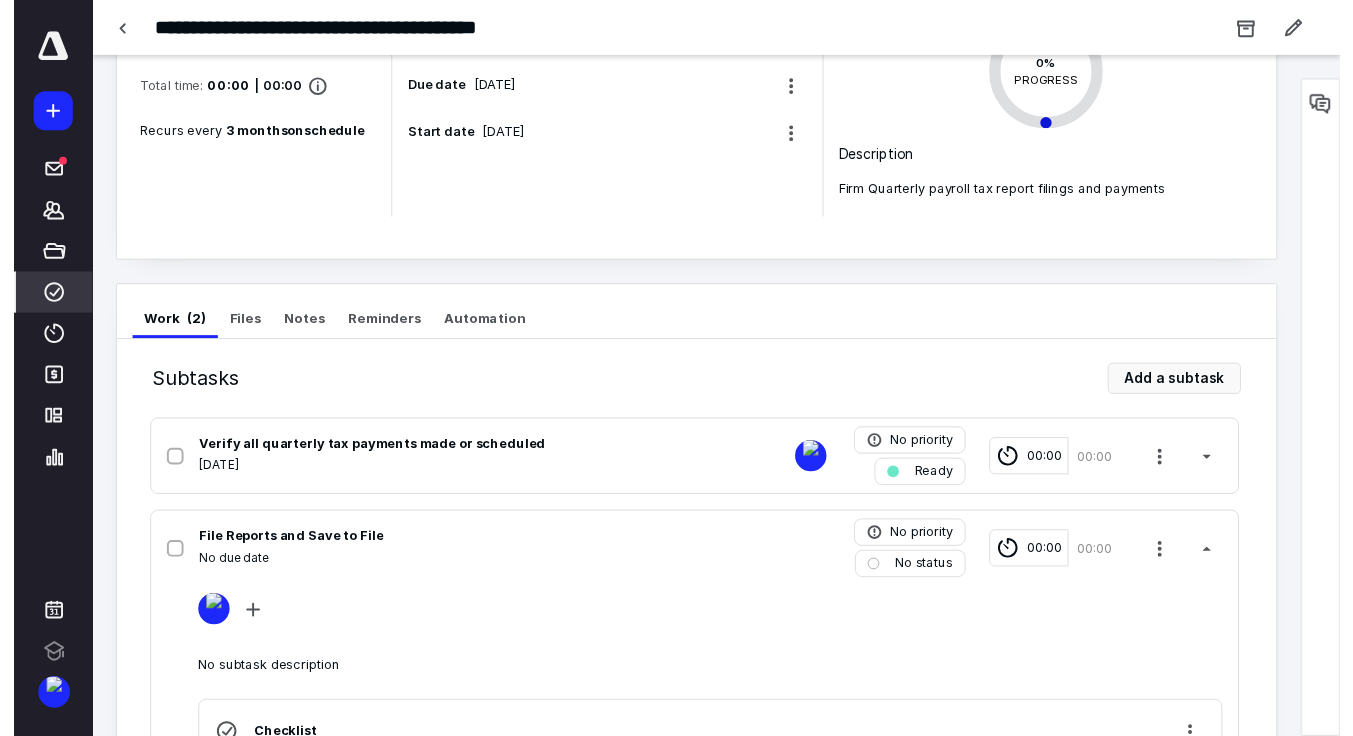 scroll, scrollTop: 0, scrollLeft: 0, axis: both 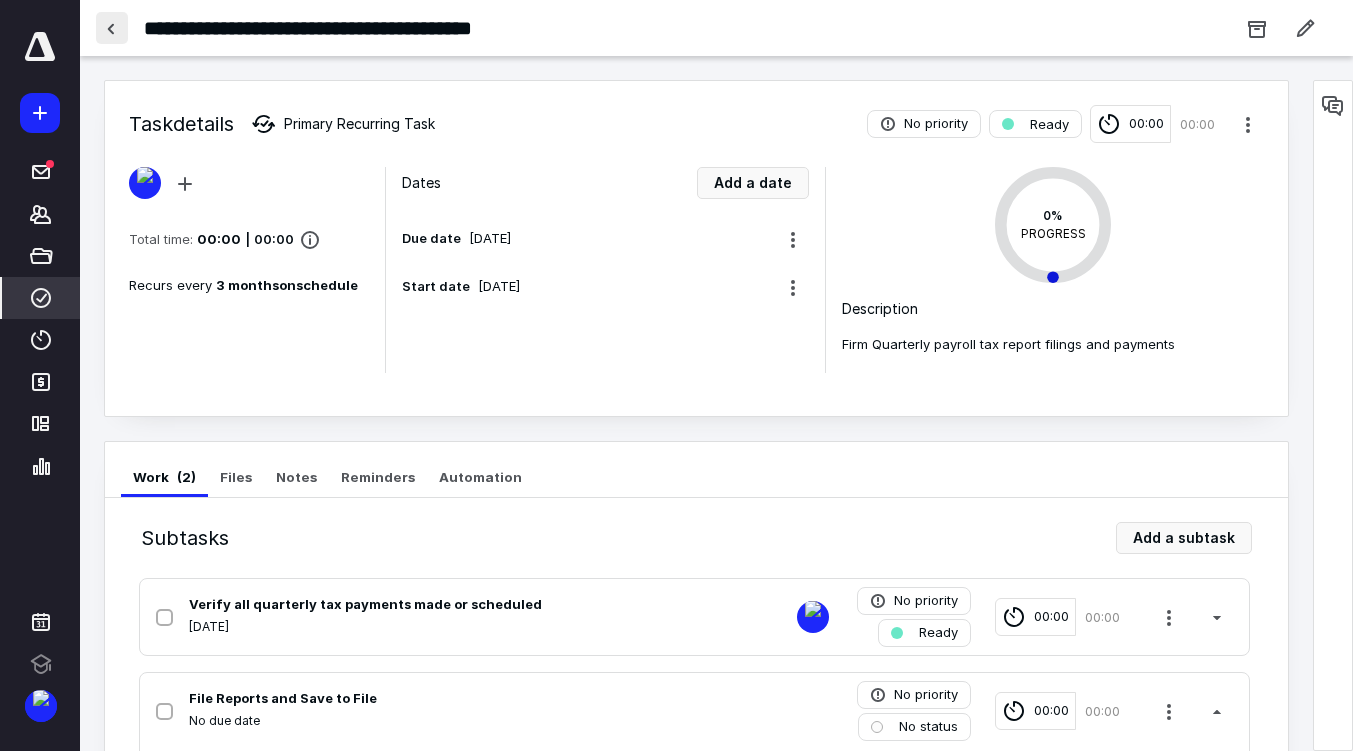 click at bounding box center (112, 28) 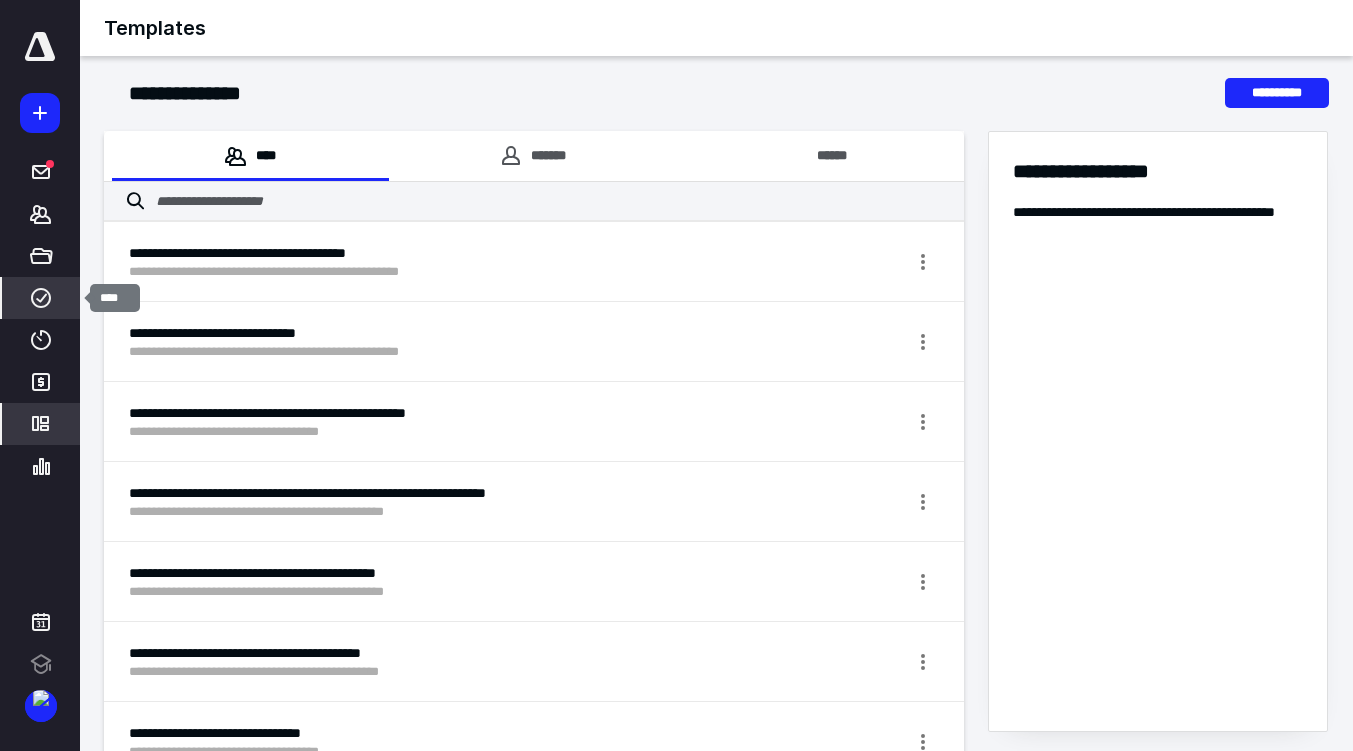 click 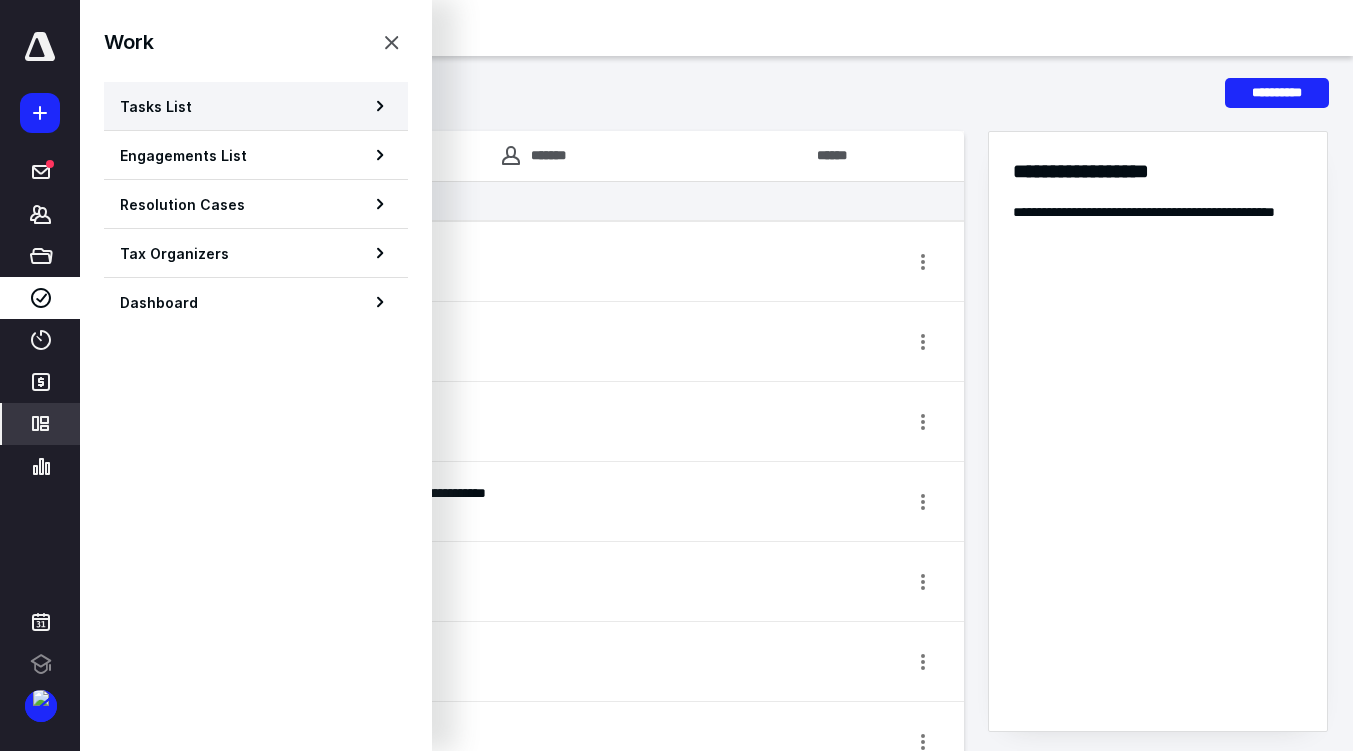 click on "Tasks List" at bounding box center (156, 106) 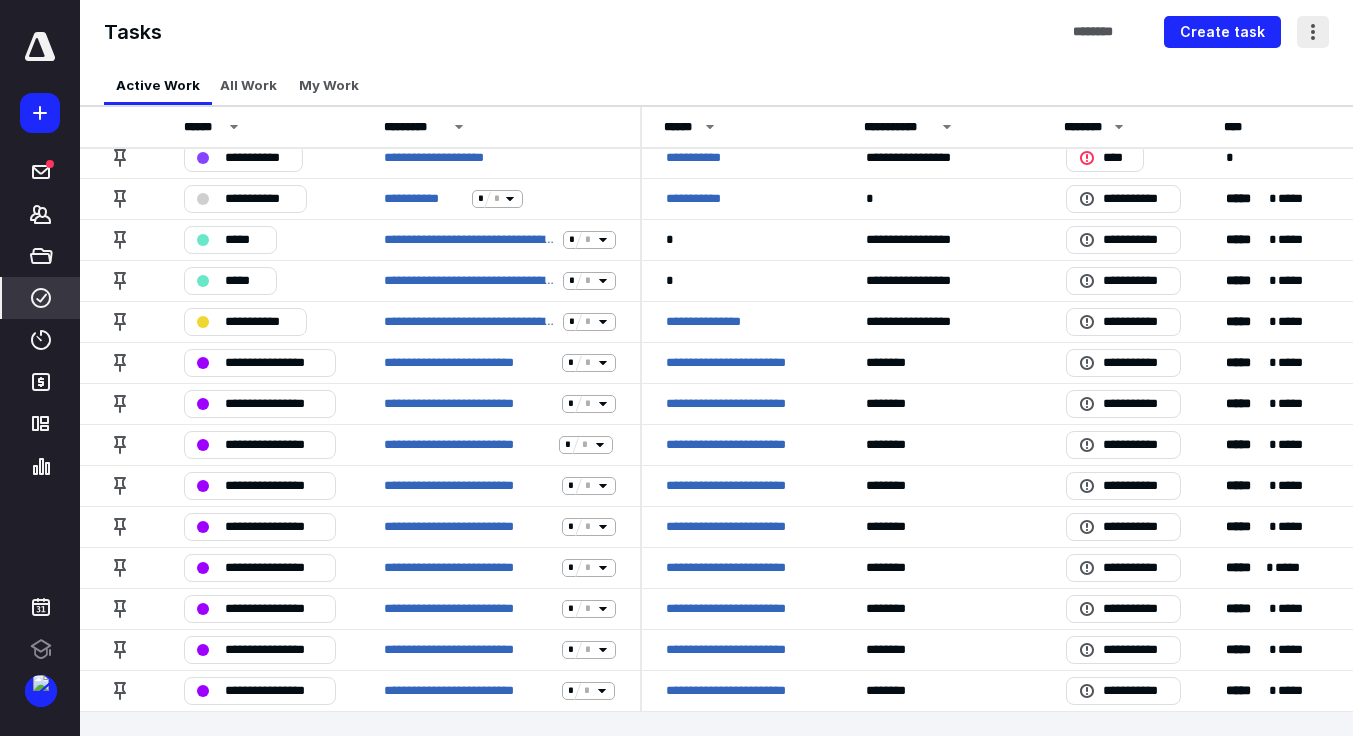 scroll, scrollTop: 0, scrollLeft: 0, axis: both 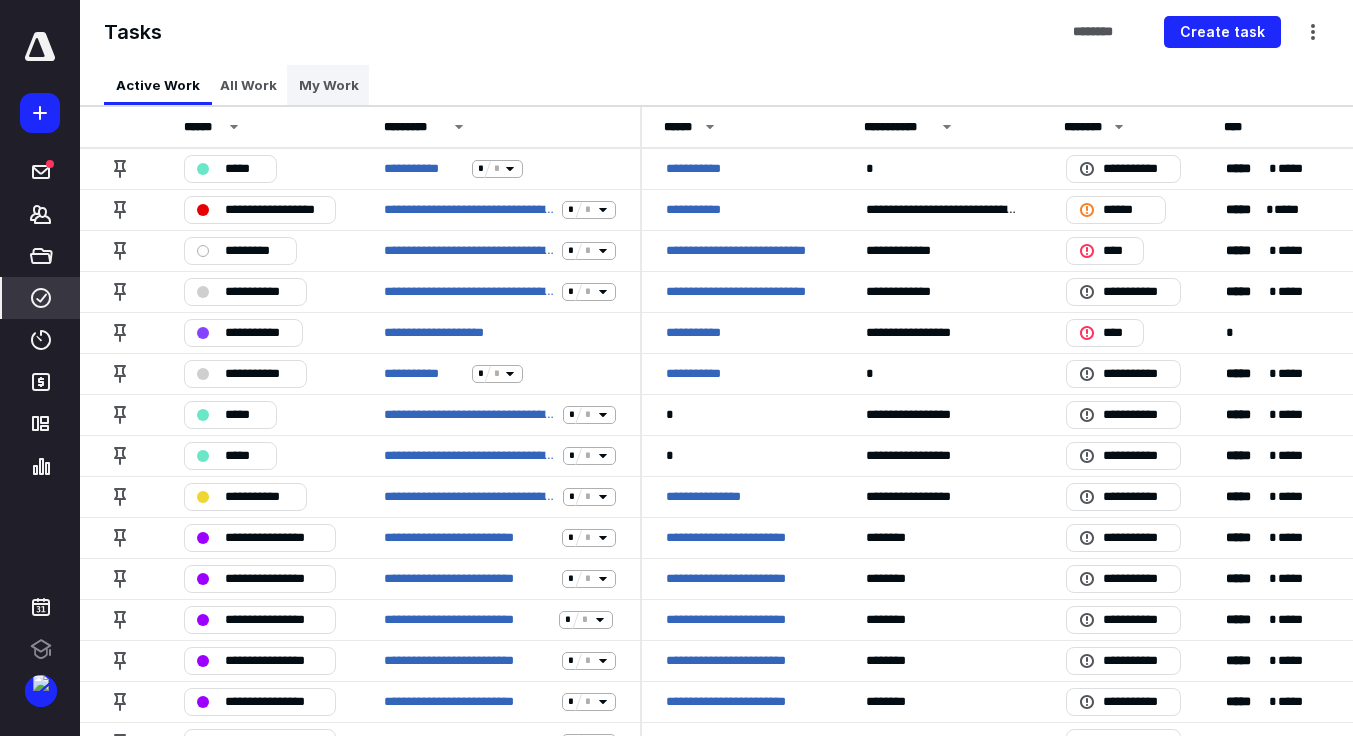 click on "My Work" at bounding box center [329, 85] 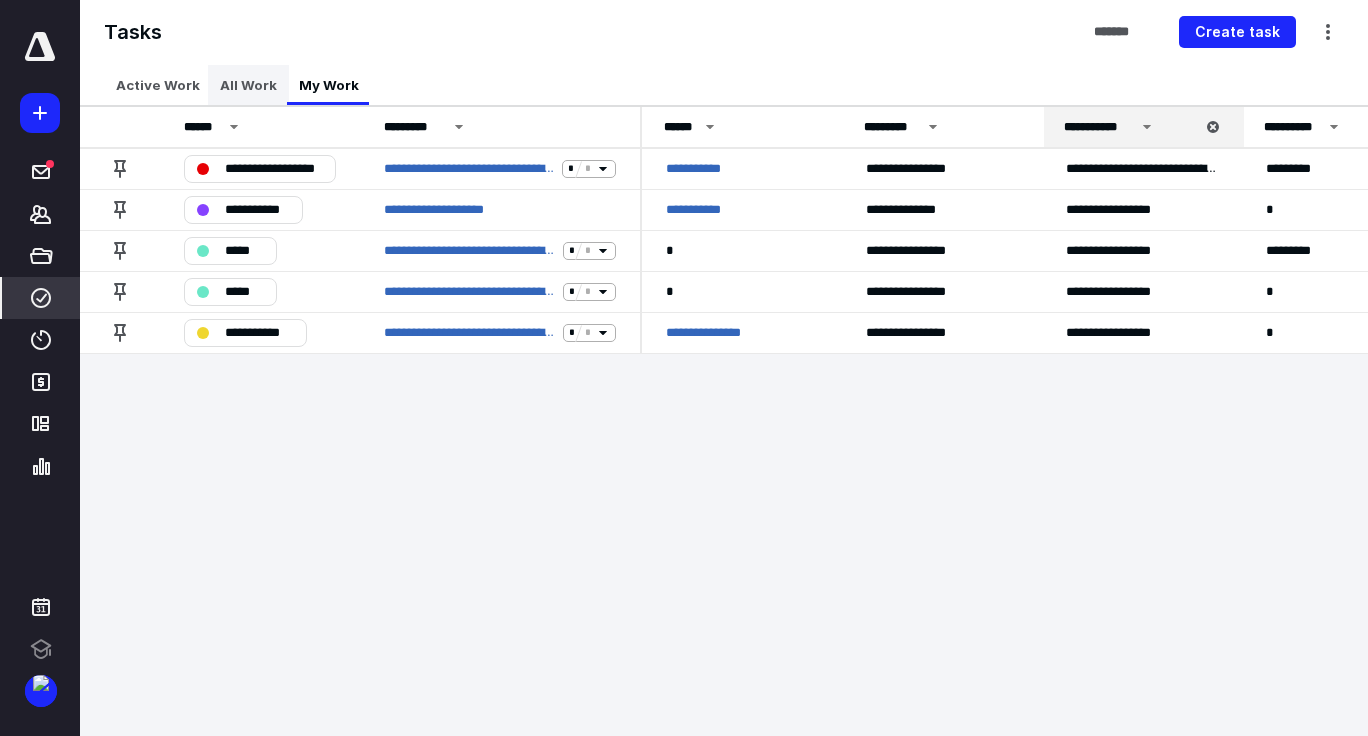 click on "All Work" at bounding box center [248, 85] 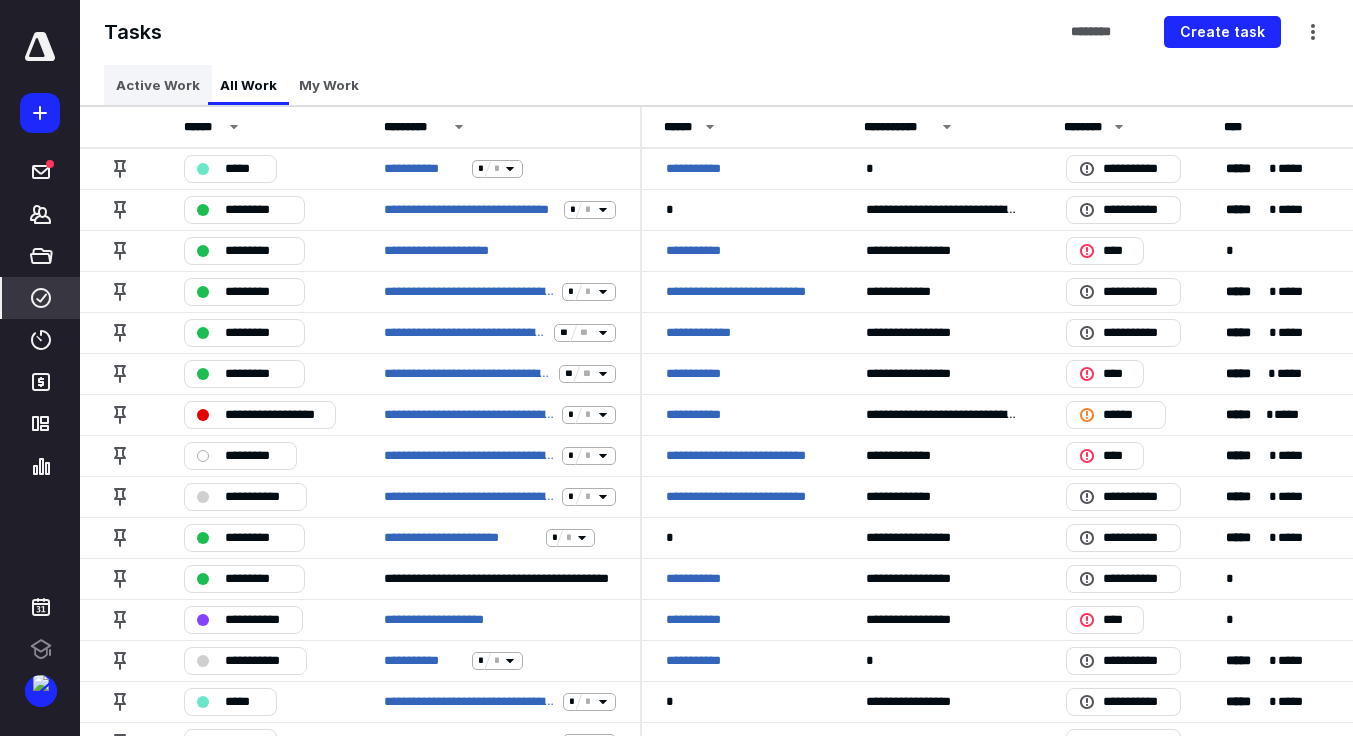 click on "Active Work" at bounding box center [158, 85] 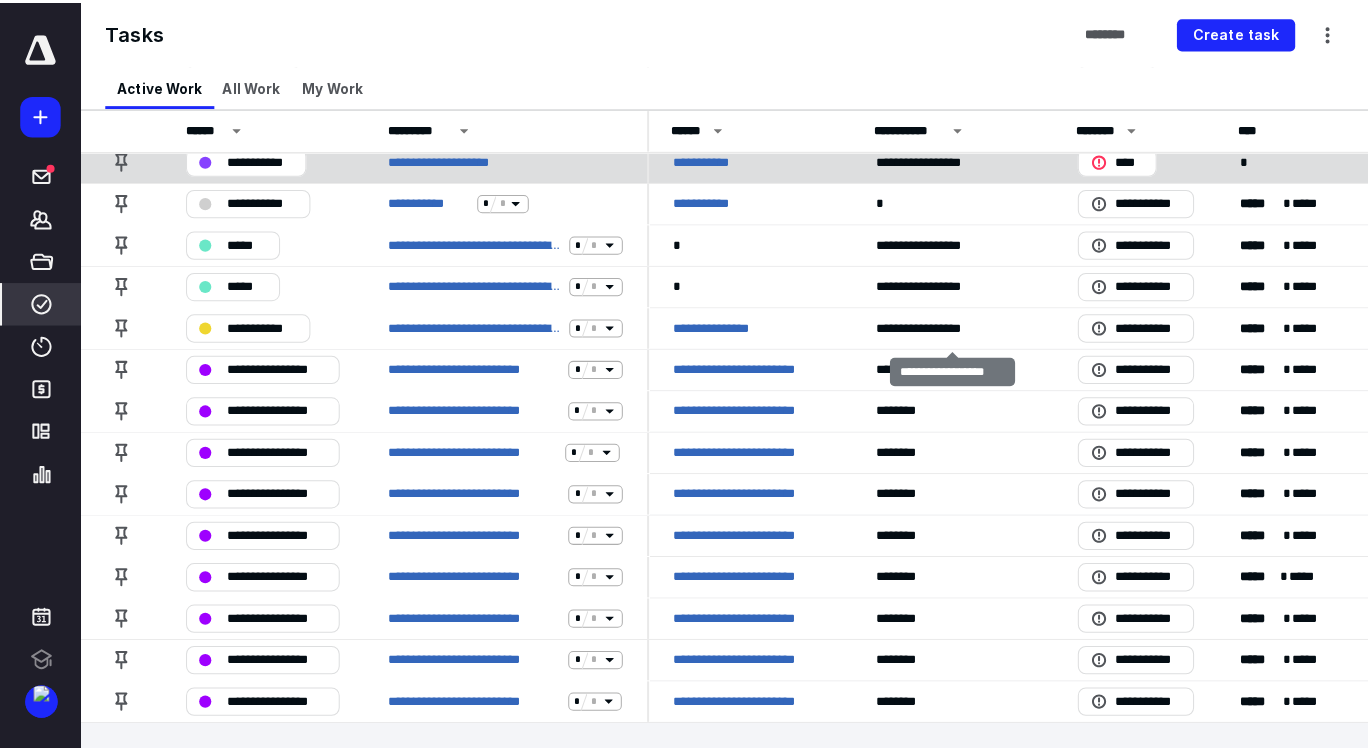 scroll, scrollTop: 0, scrollLeft: 0, axis: both 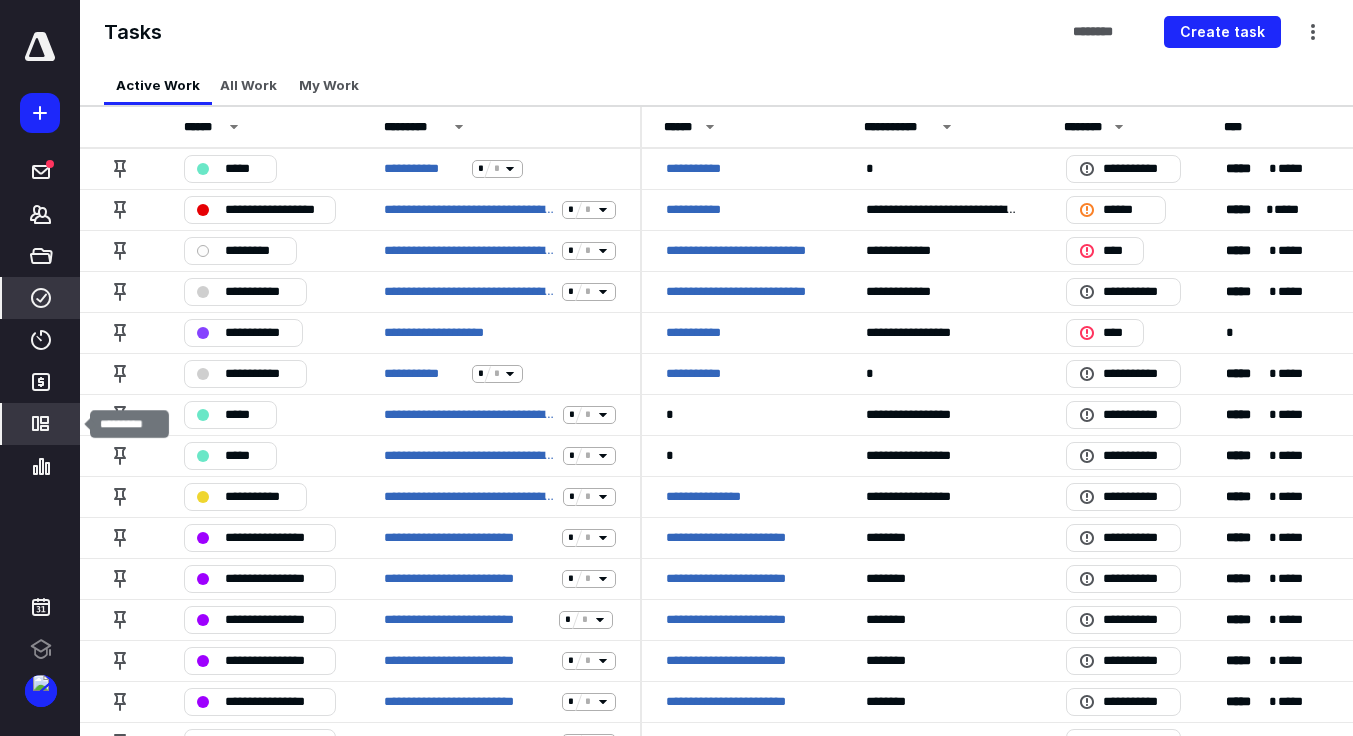 click 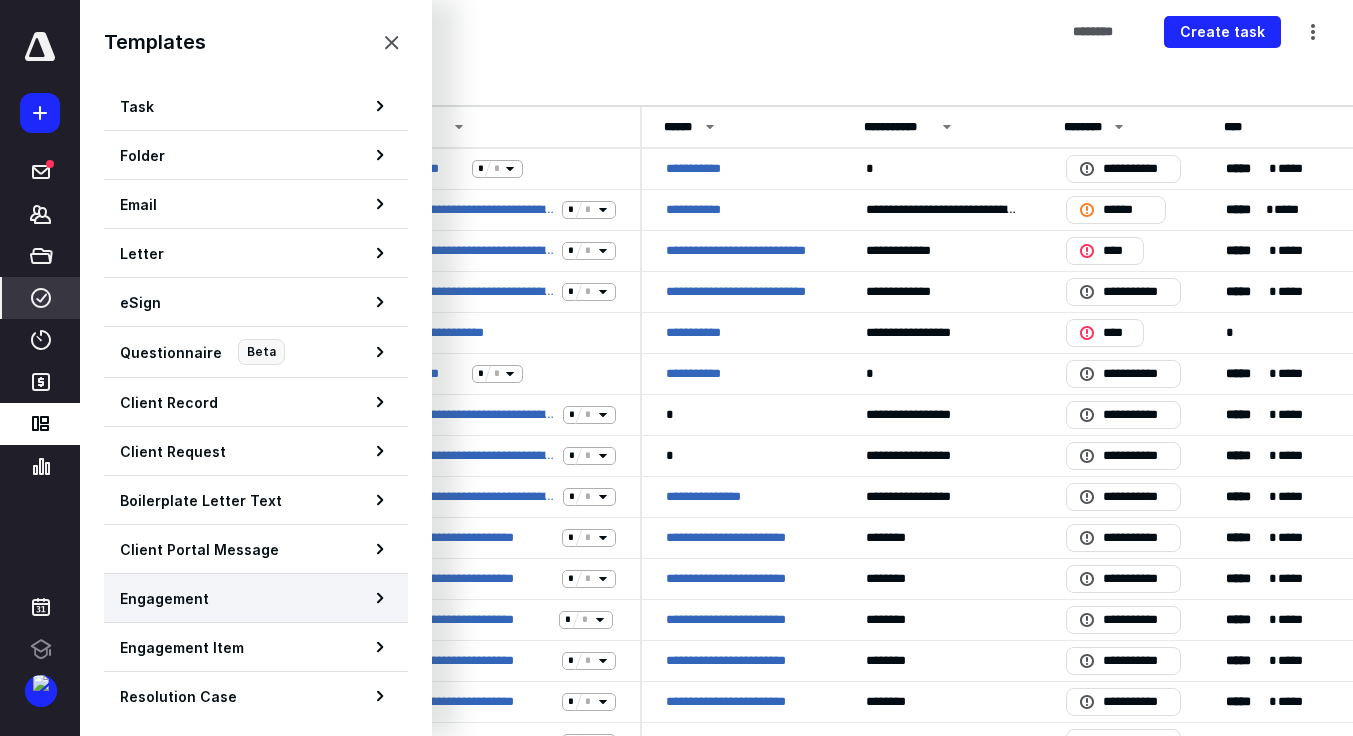 click on "Engagement" at bounding box center (164, 598) 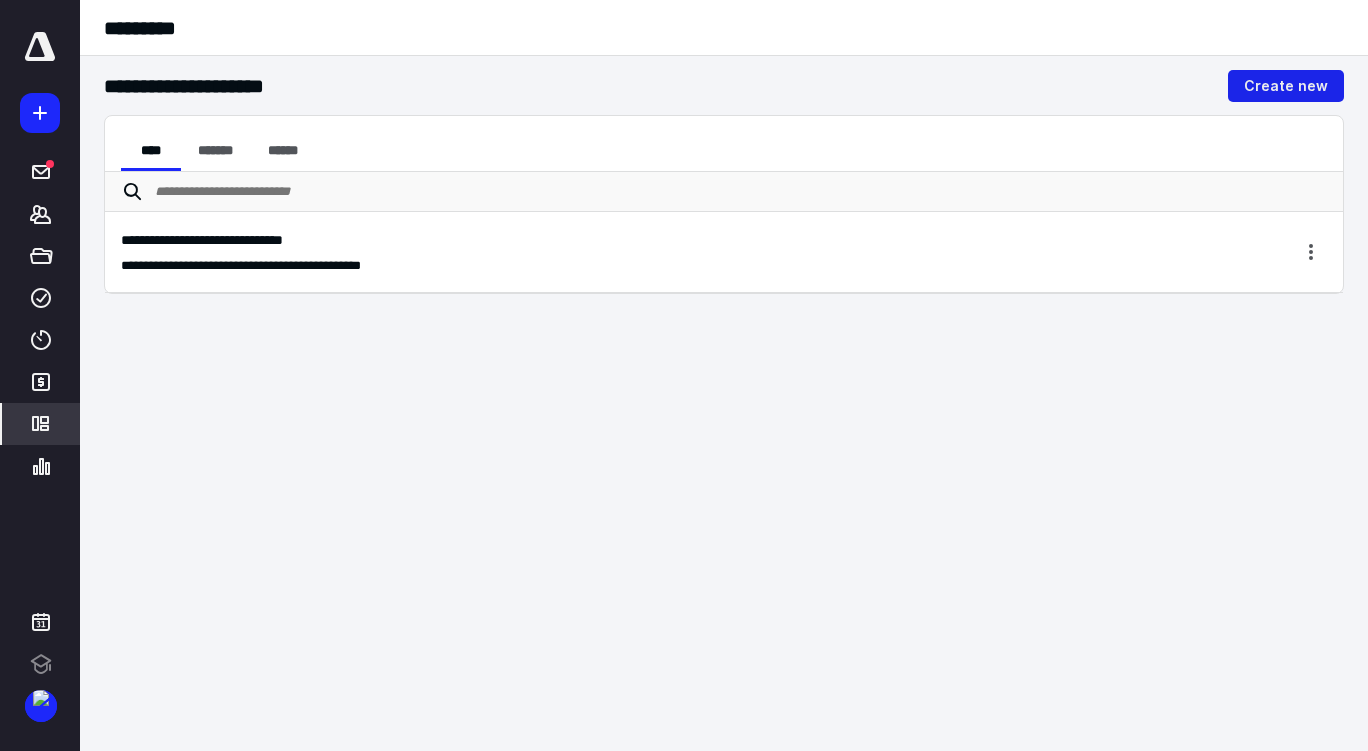 click on "Create new" at bounding box center (1286, 86) 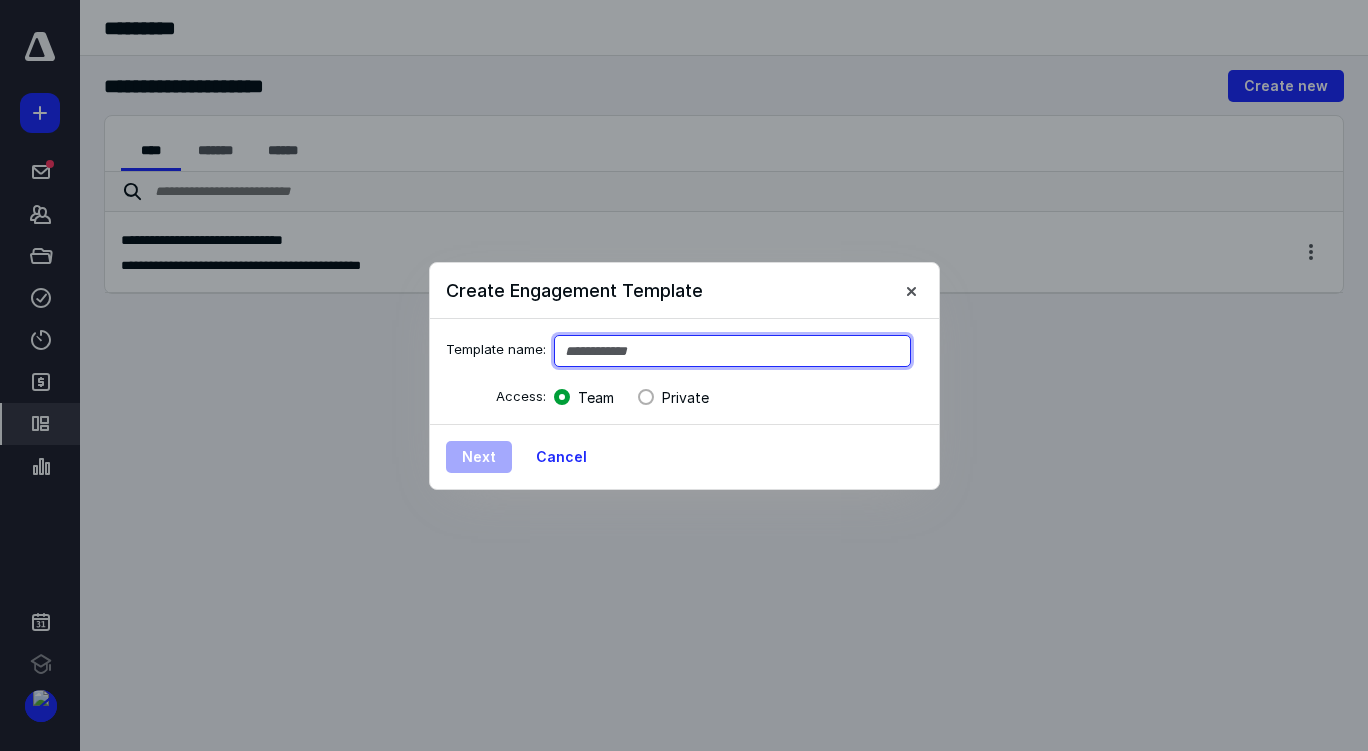 click at bounding box center [733, 351] 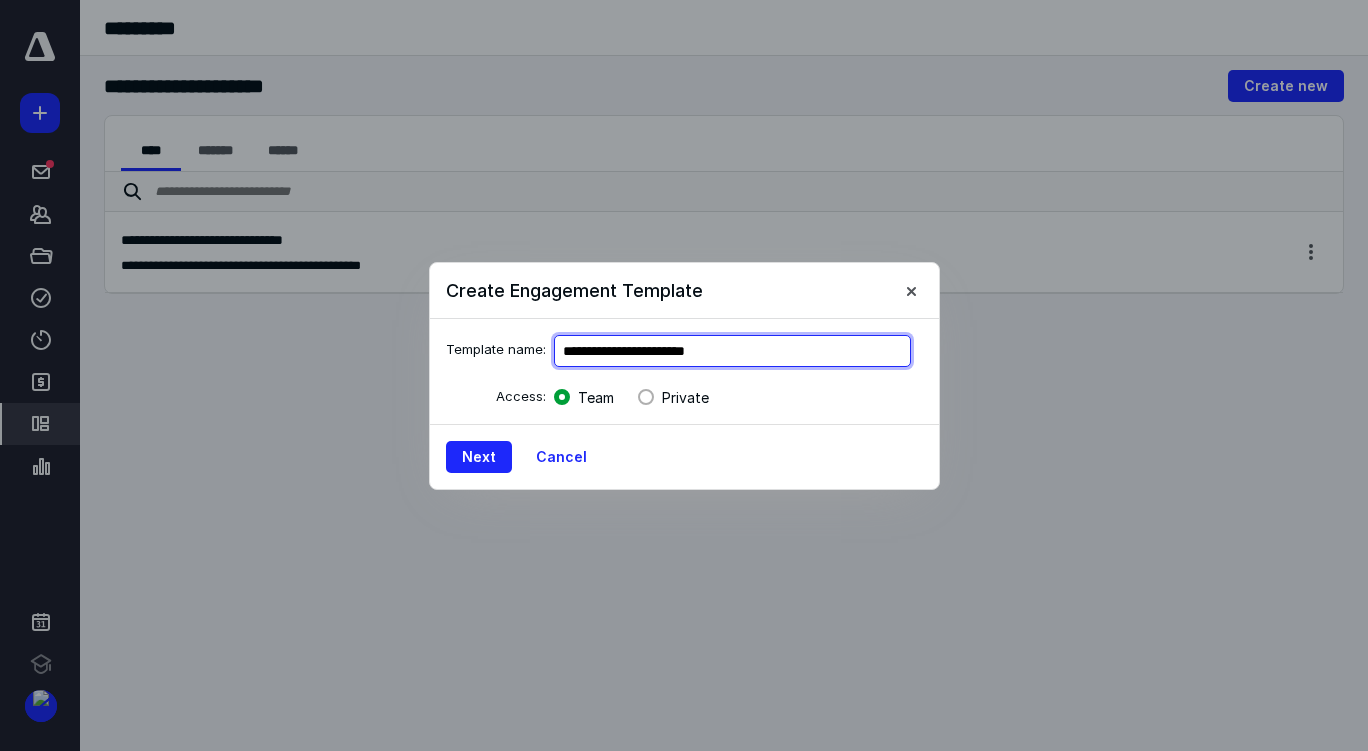 type on "**********" 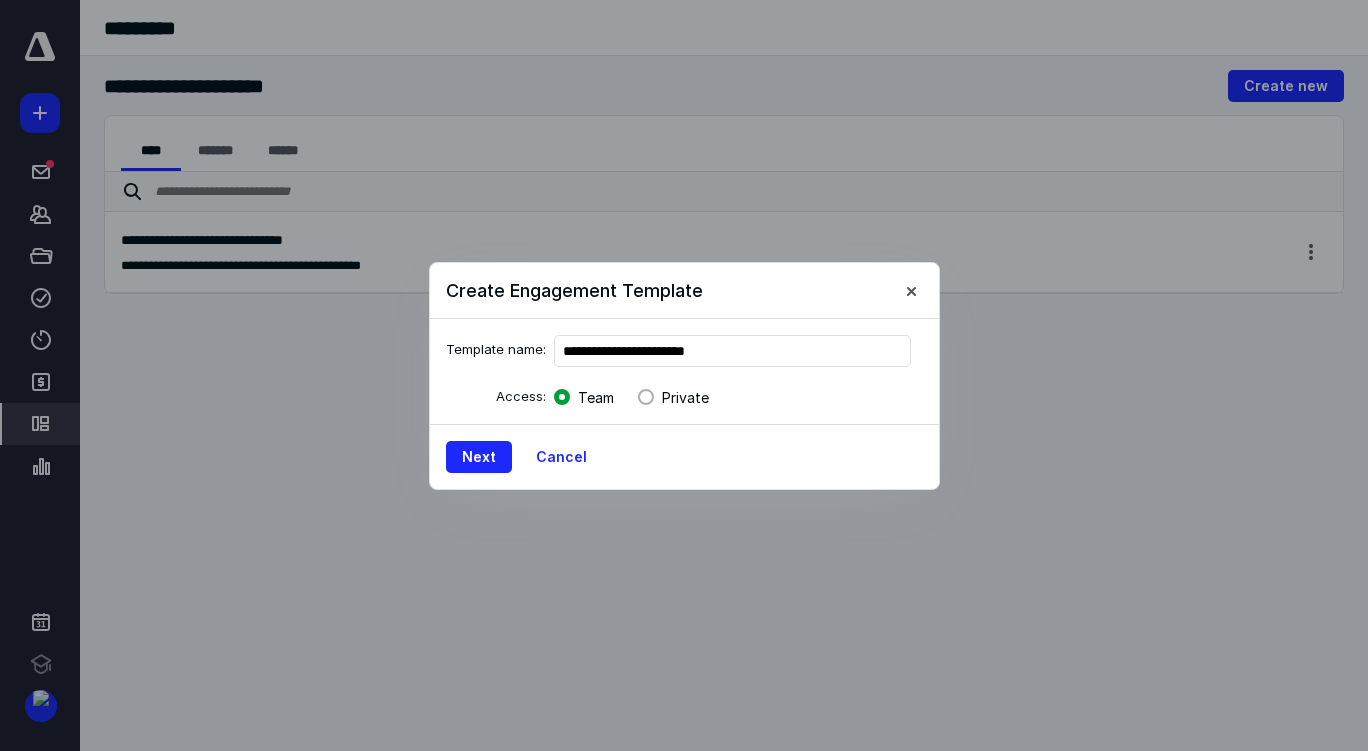 click at bounding box center (646, 397) 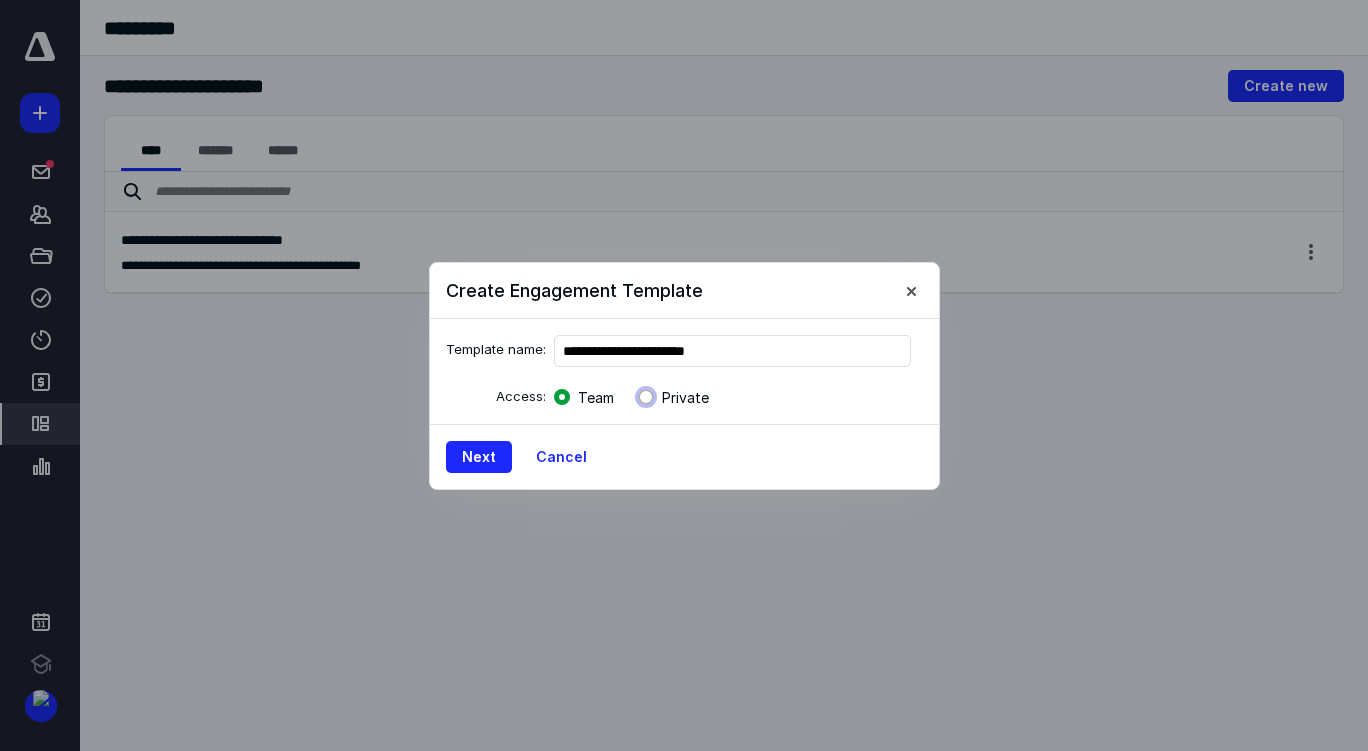 click on "Private" at bounding box center (649, -999990) 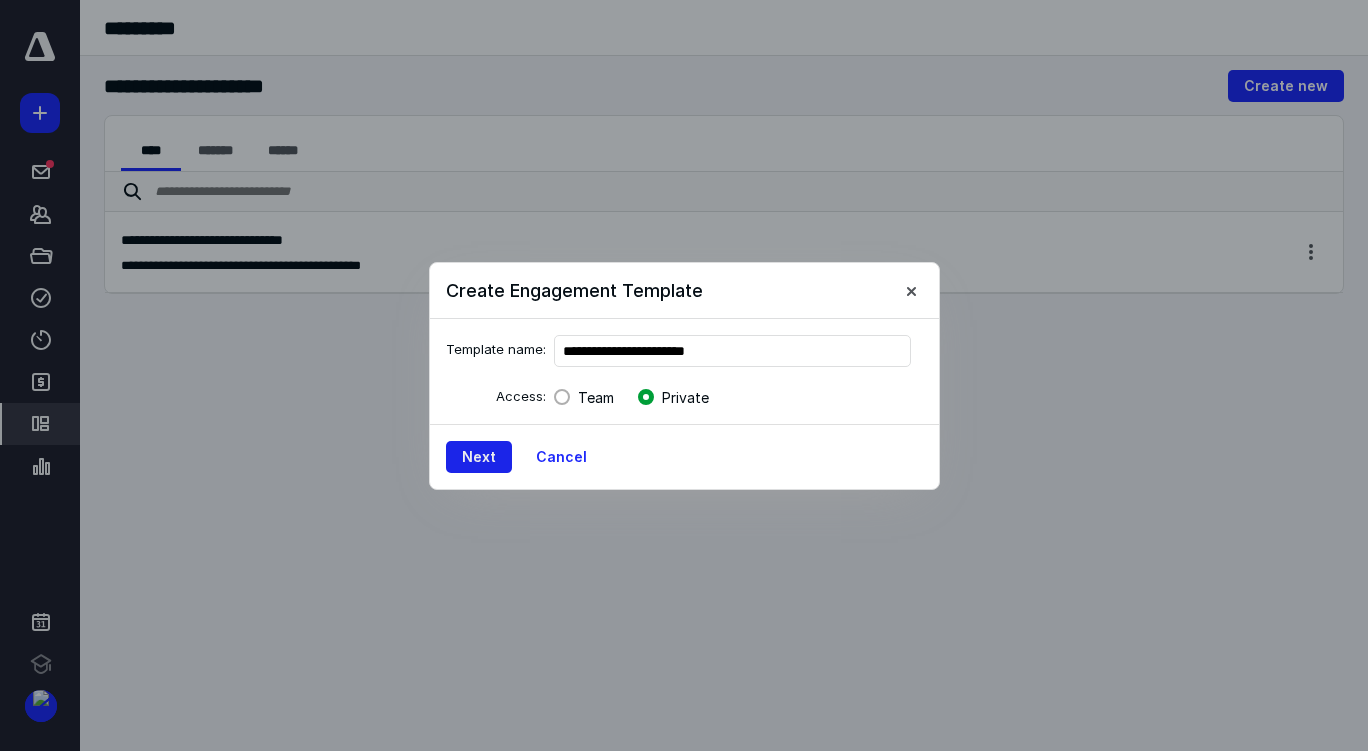 click on "Next" at bounding box center (479, 457) 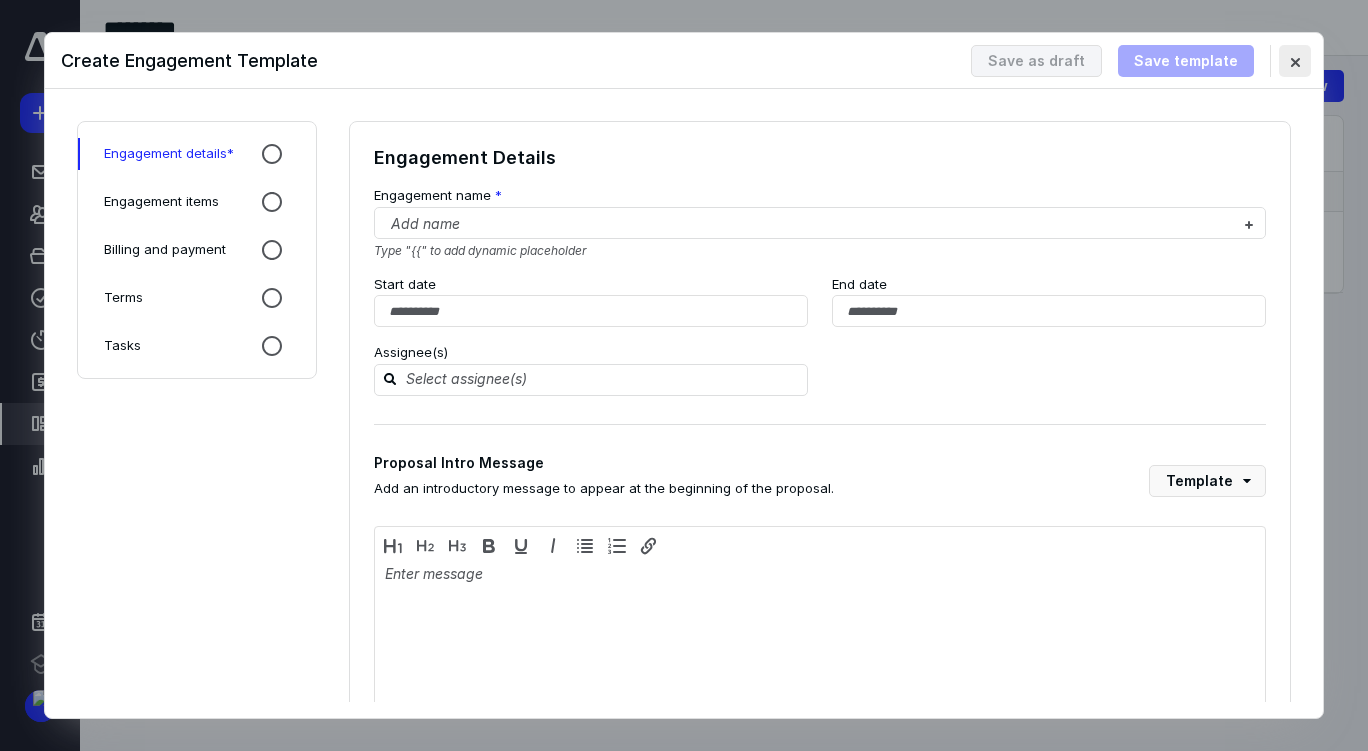 click at bounding box center (1295, 61) 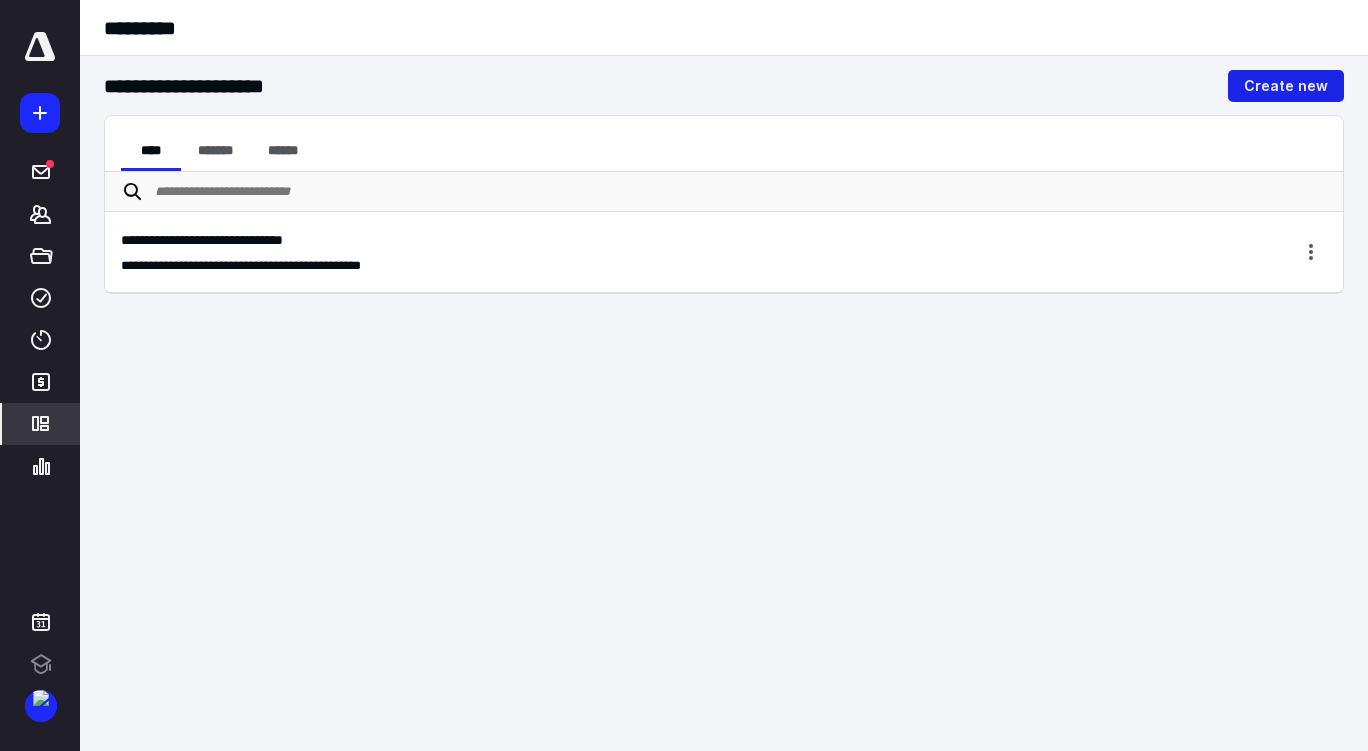 click on "Create new" at bounding box center [1286, 86] 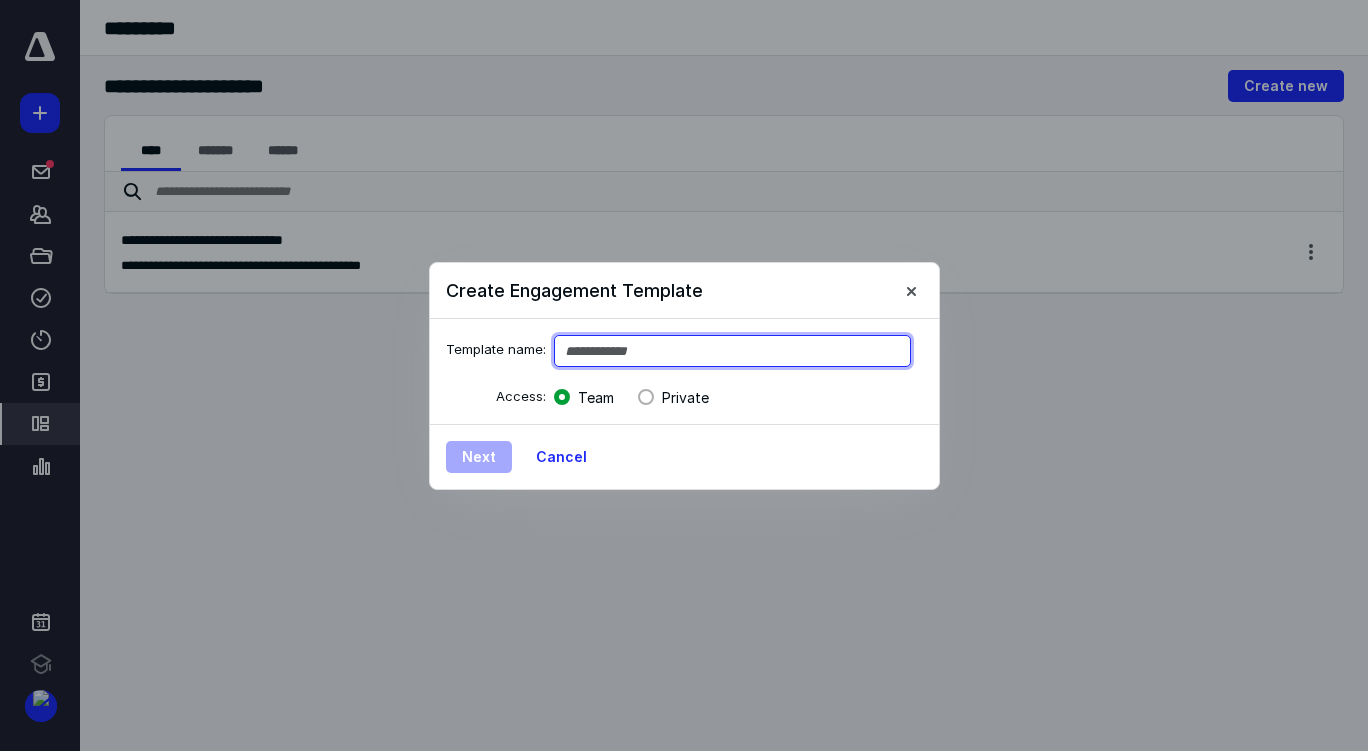 click at bounding box center (733, 351) 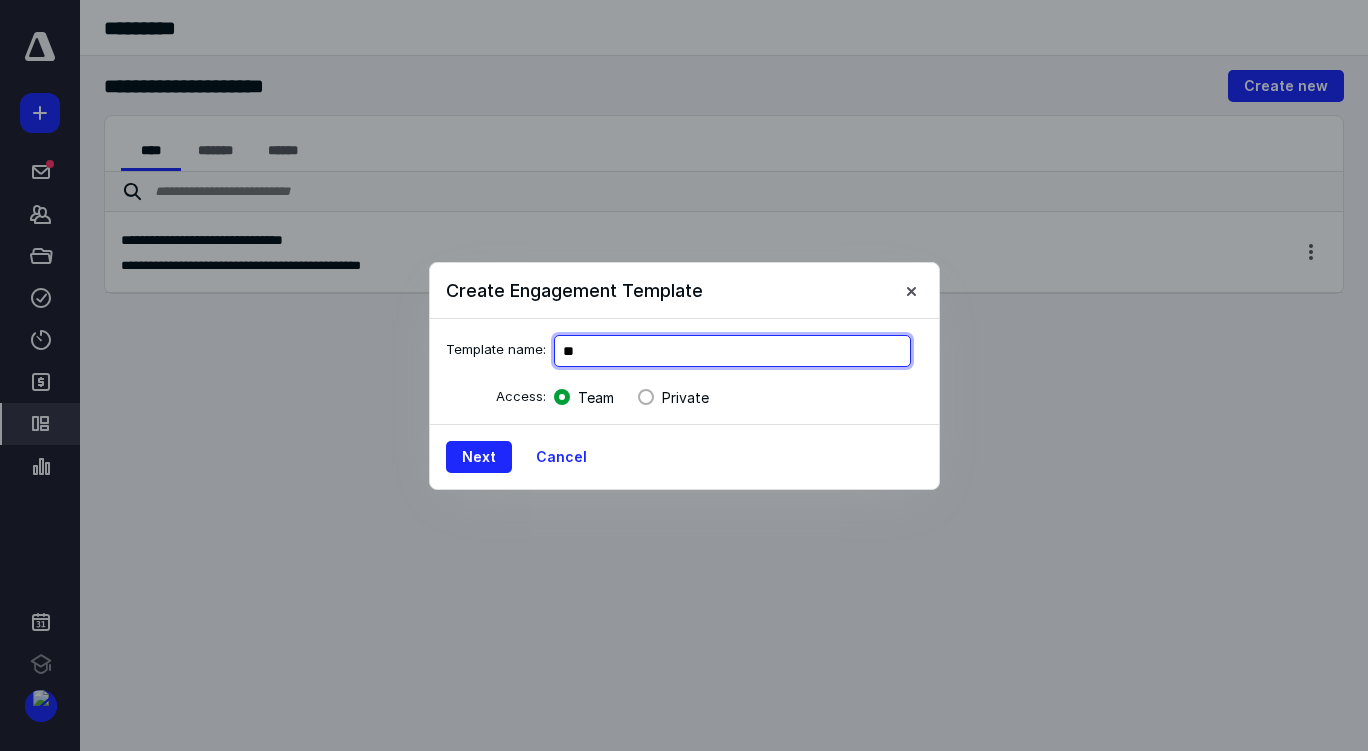 type on "*" 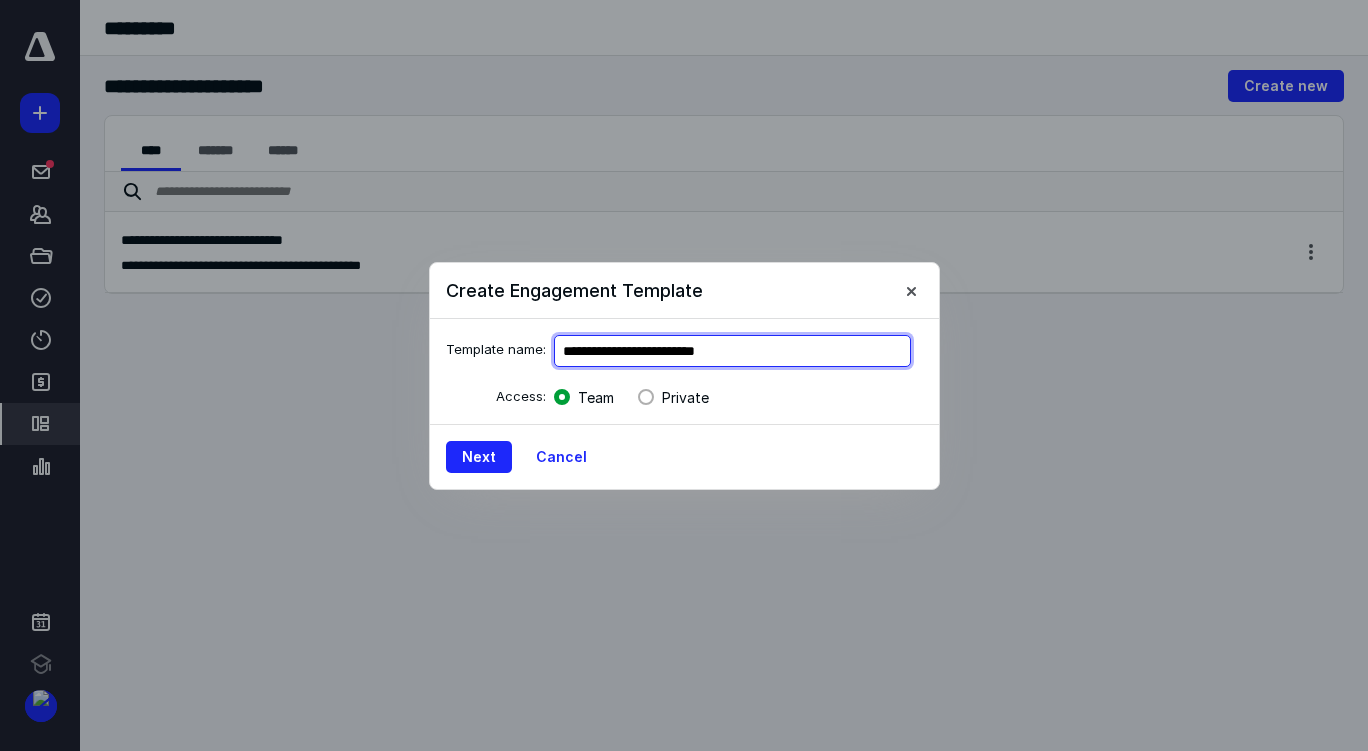 type on "**********" 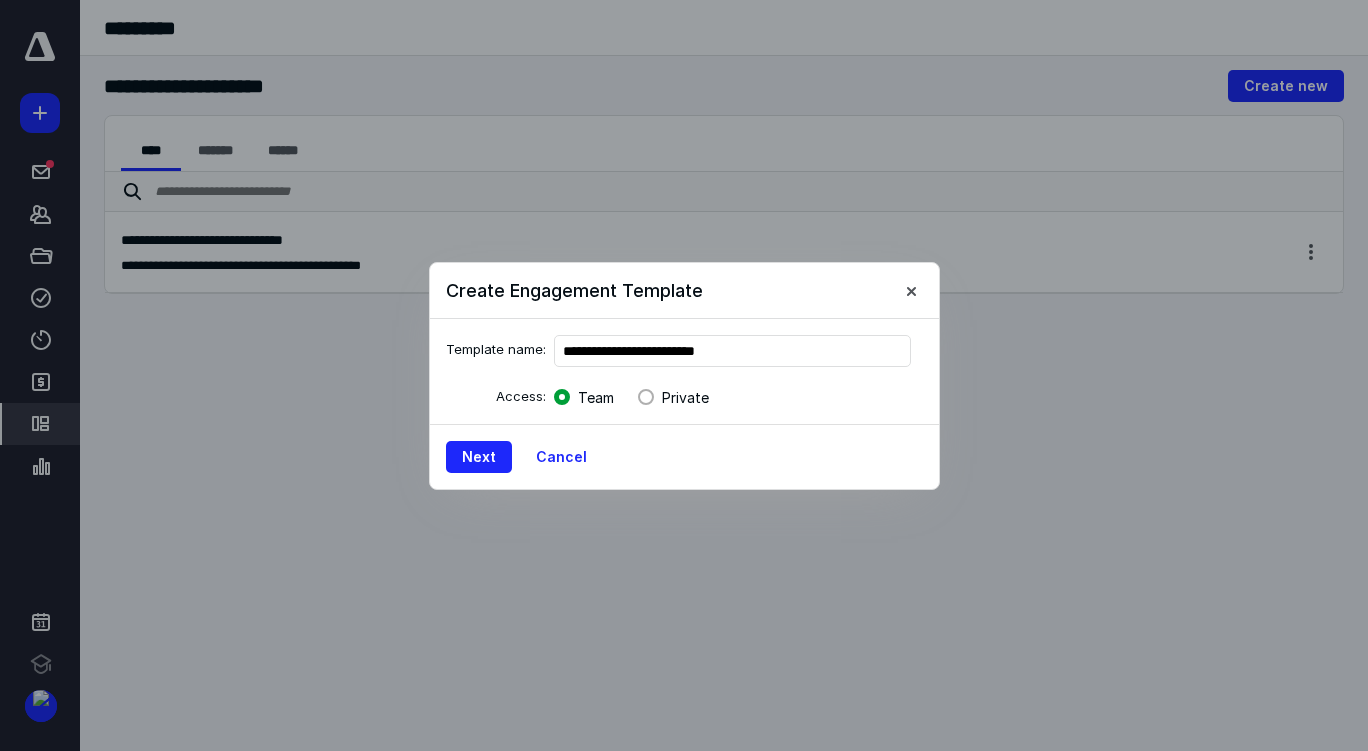 click at bounding box center (646, 397) 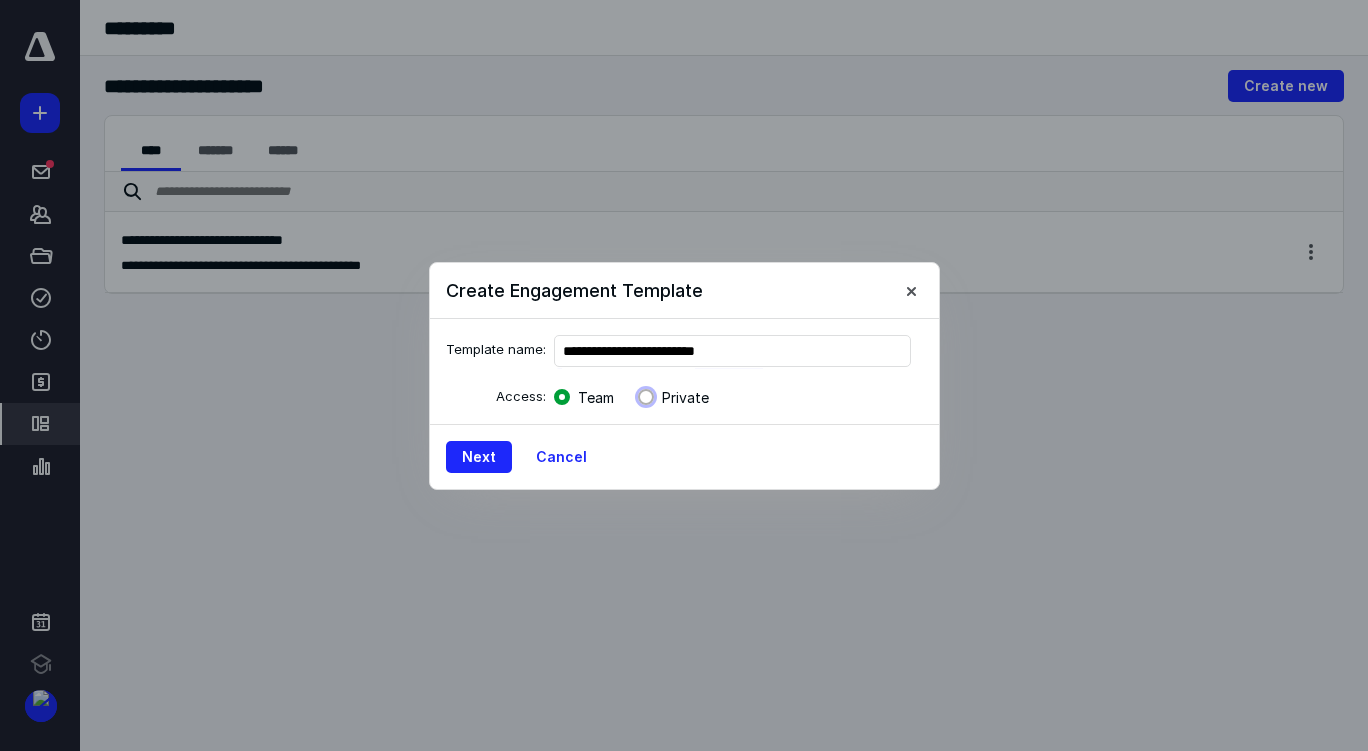 click on "Private" at bounding box center [649, -999990] 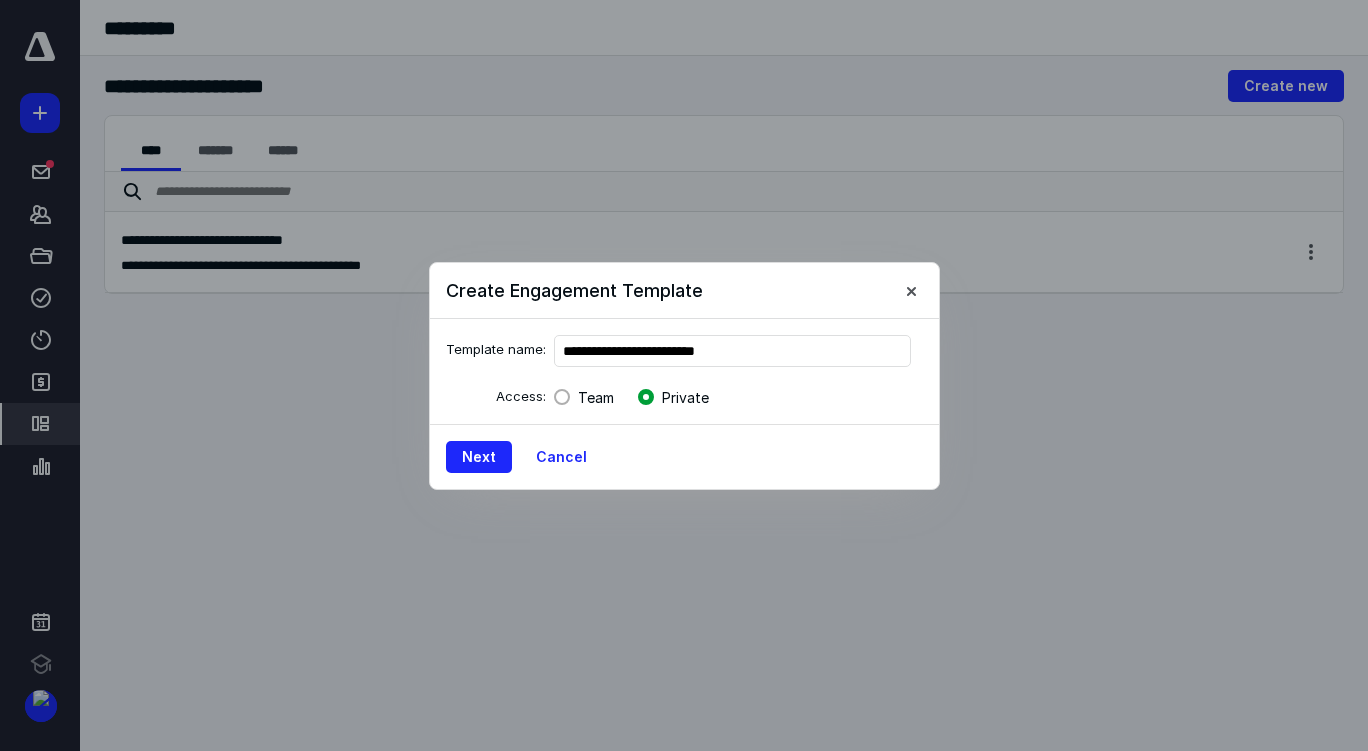 click at bounding box center (562, 397) 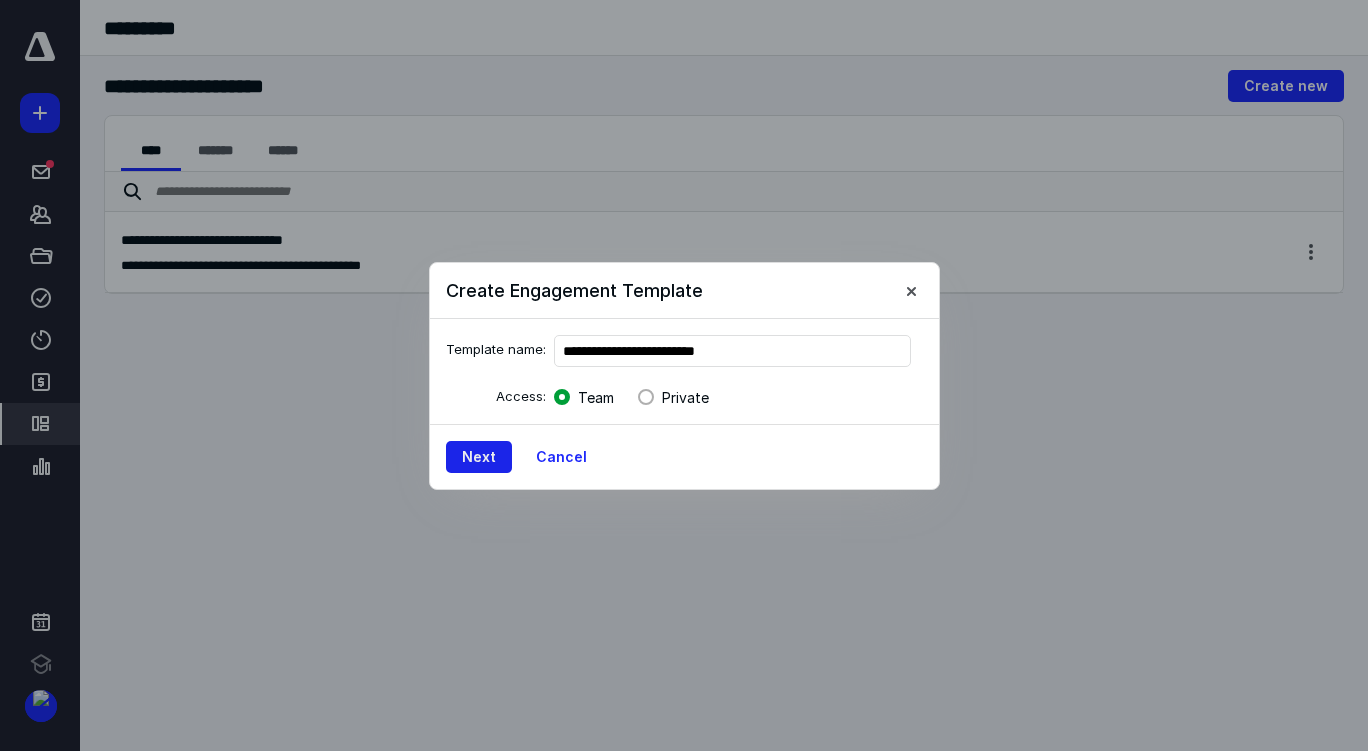 click on "Next" at bounding box center [479, 457] 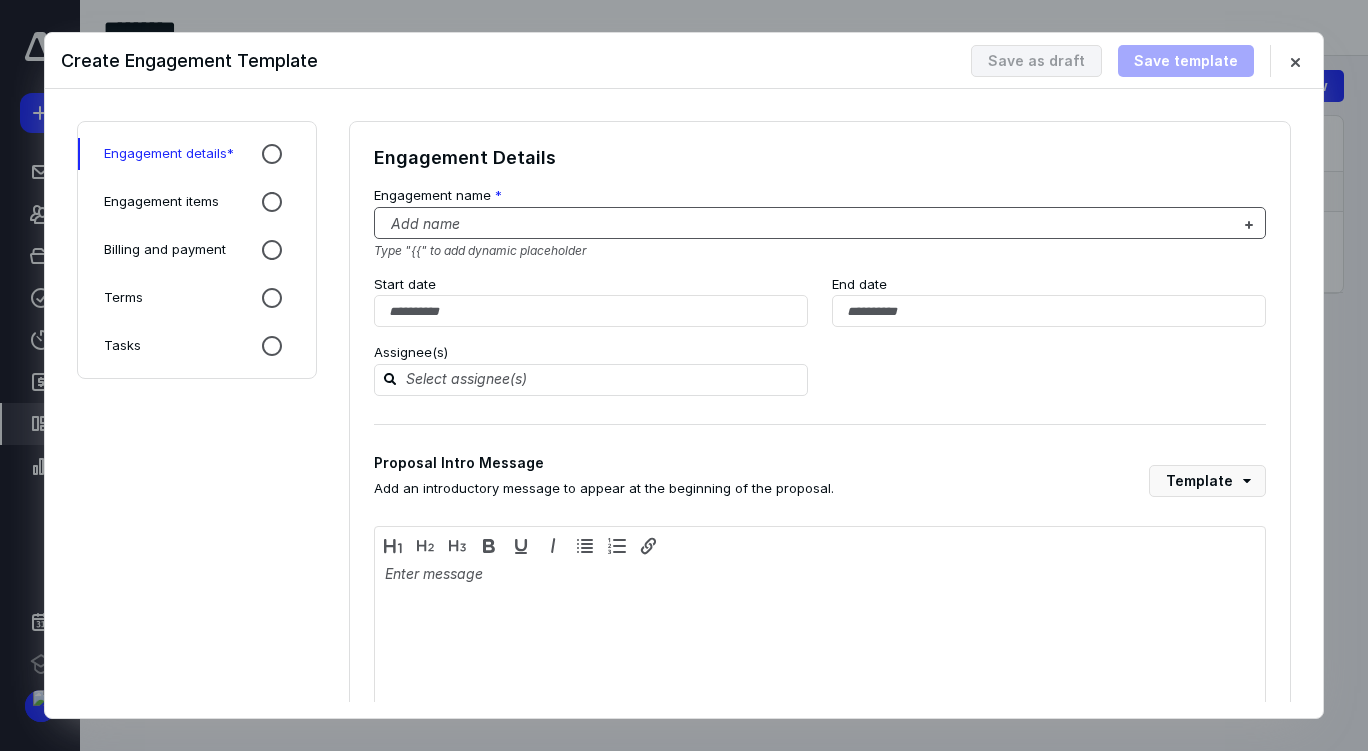 click at bounding box center (808, 224) 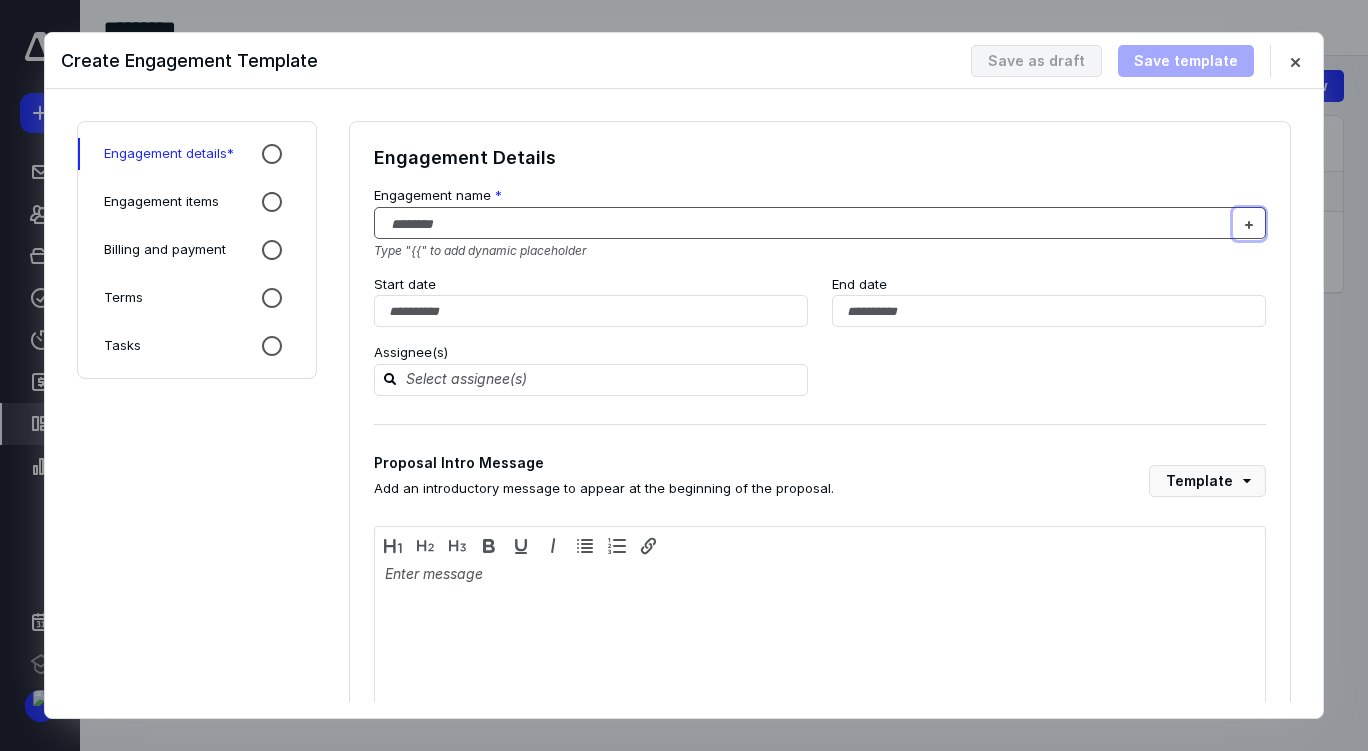 type 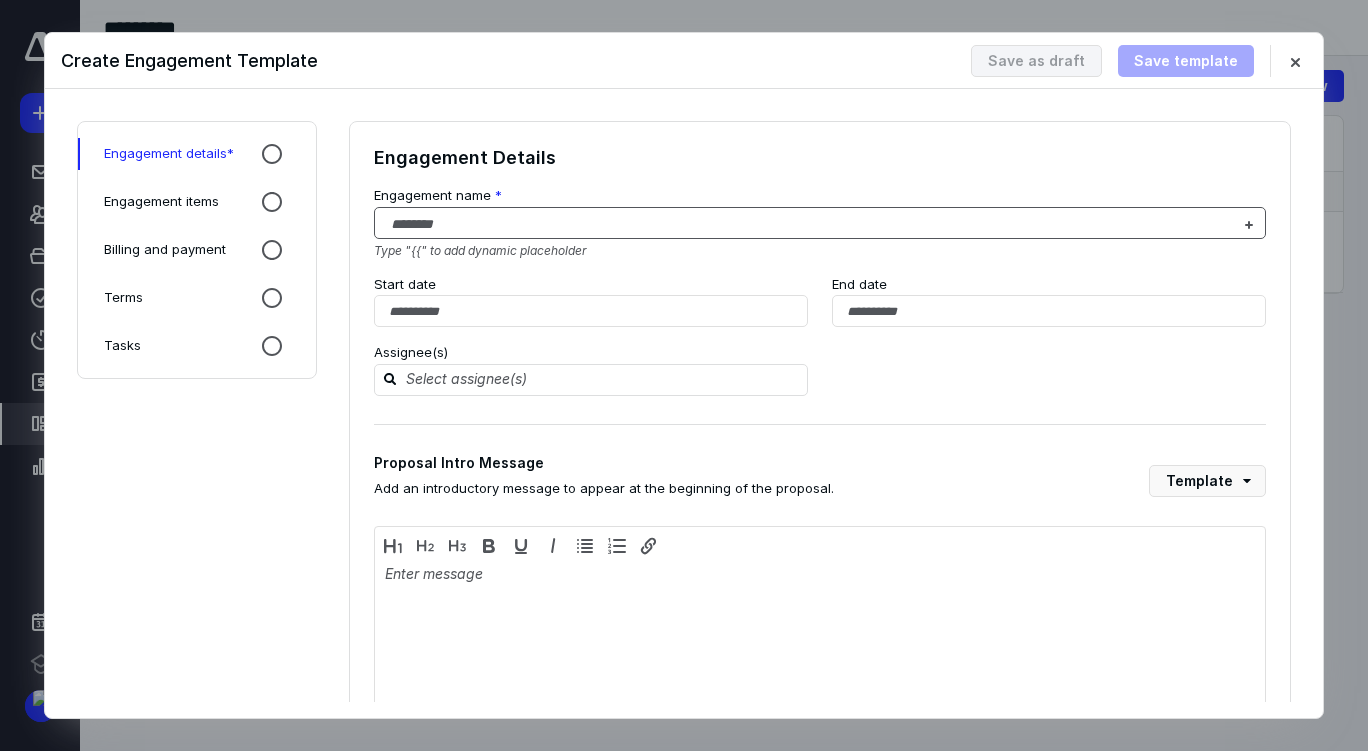 click at bounding box center [808, 224] 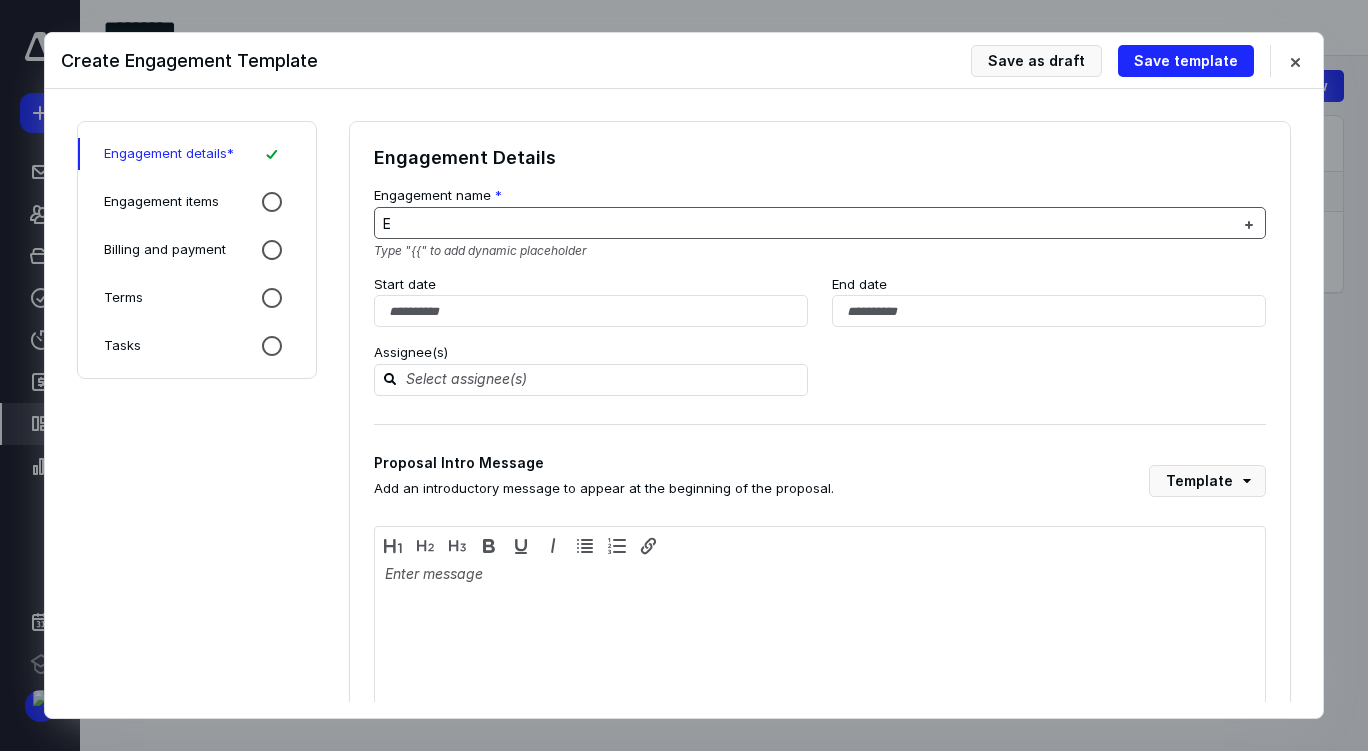 type 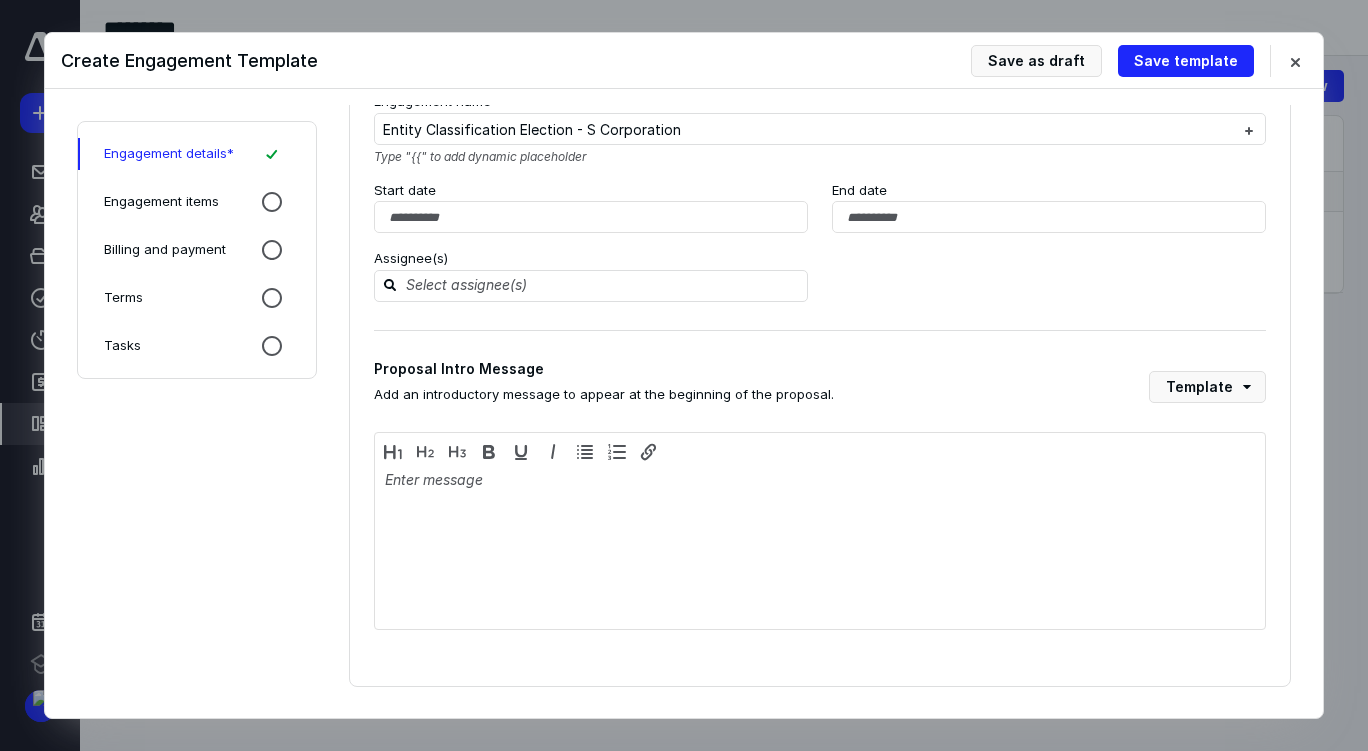 scroll, scrollTop: 0, scrollLeft: 0, axis: both 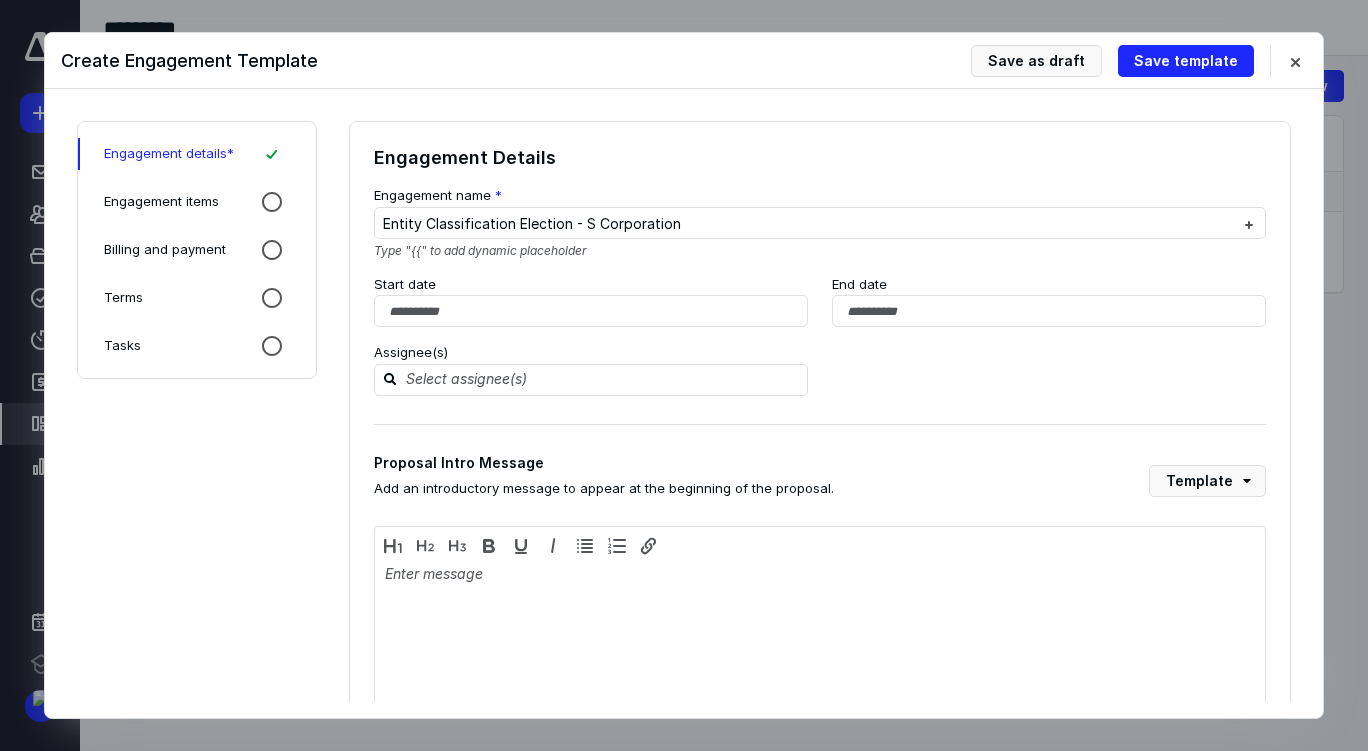 click 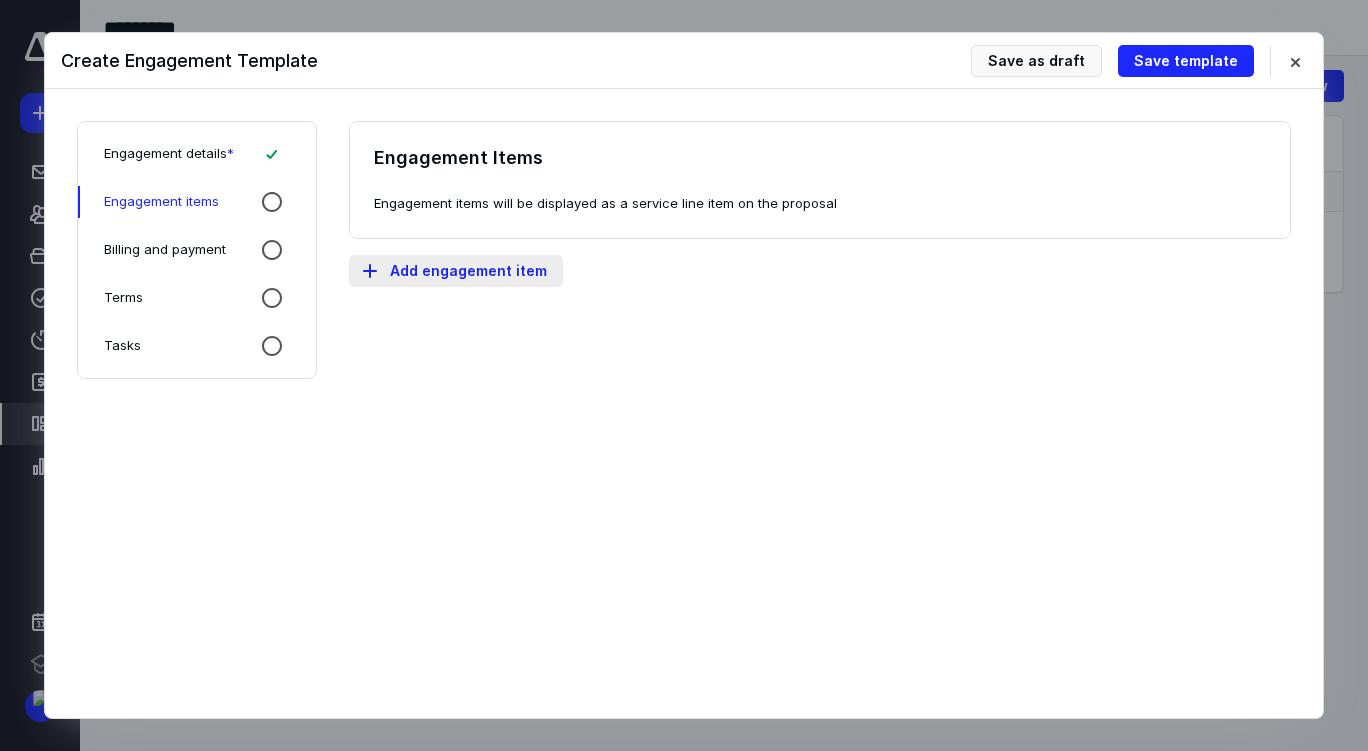 click on "Add engagement item" at bounding box center (456, 271) 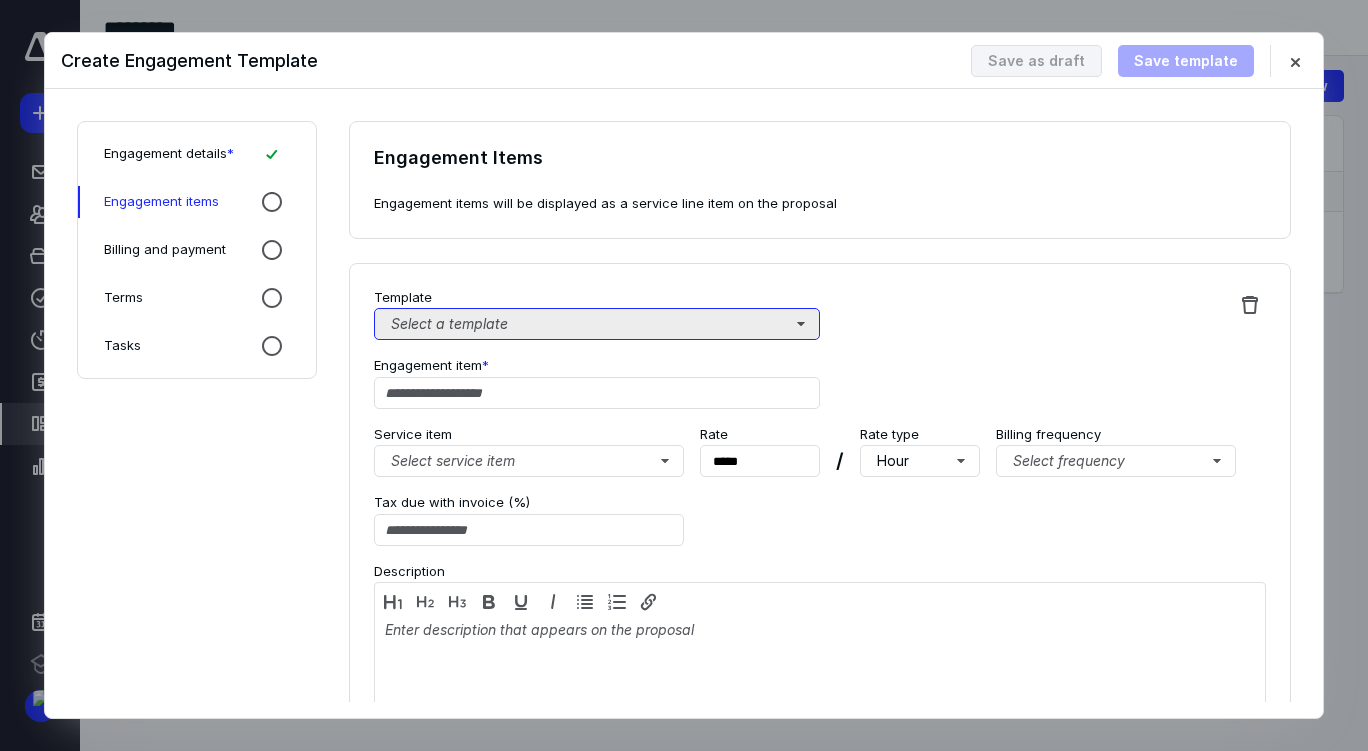 click on "Select a template" at bounding box center (597, 324) 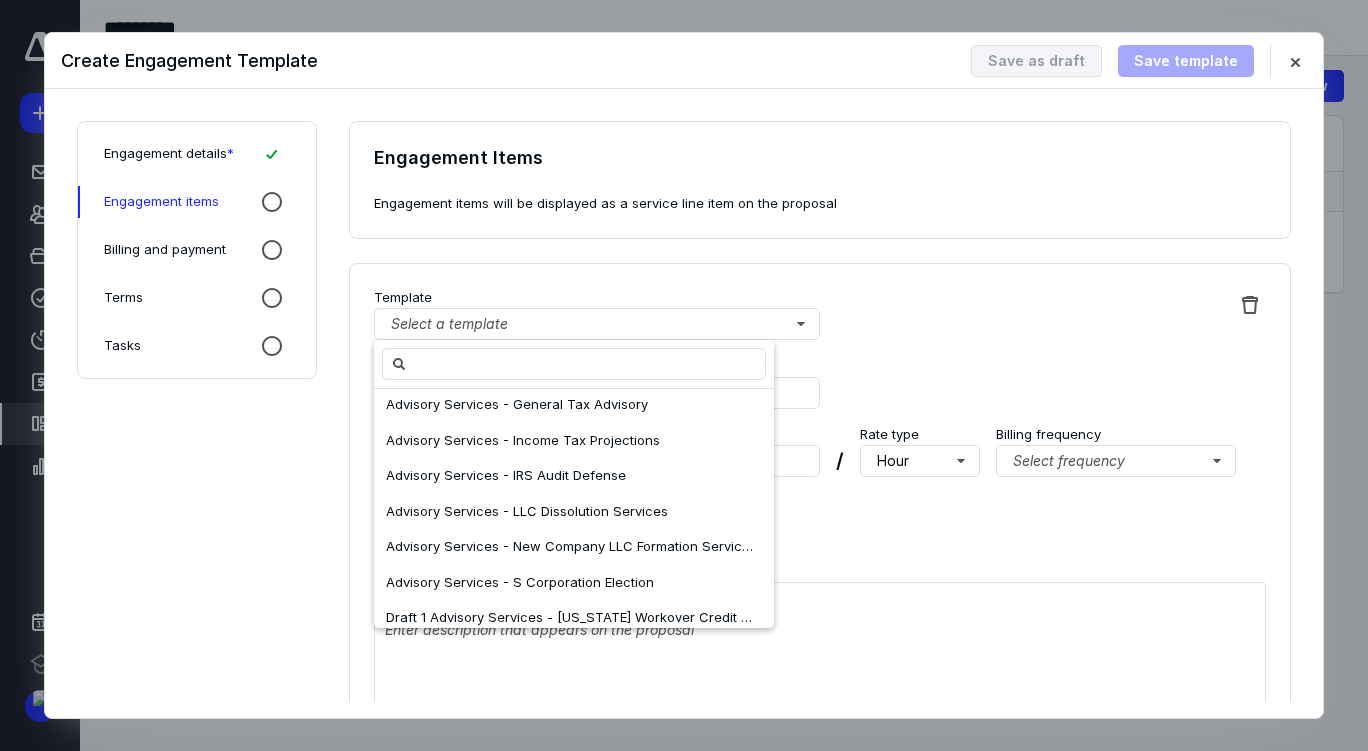 scroll, scrollTop: 208, scrollLeft: 0, axis: vertical 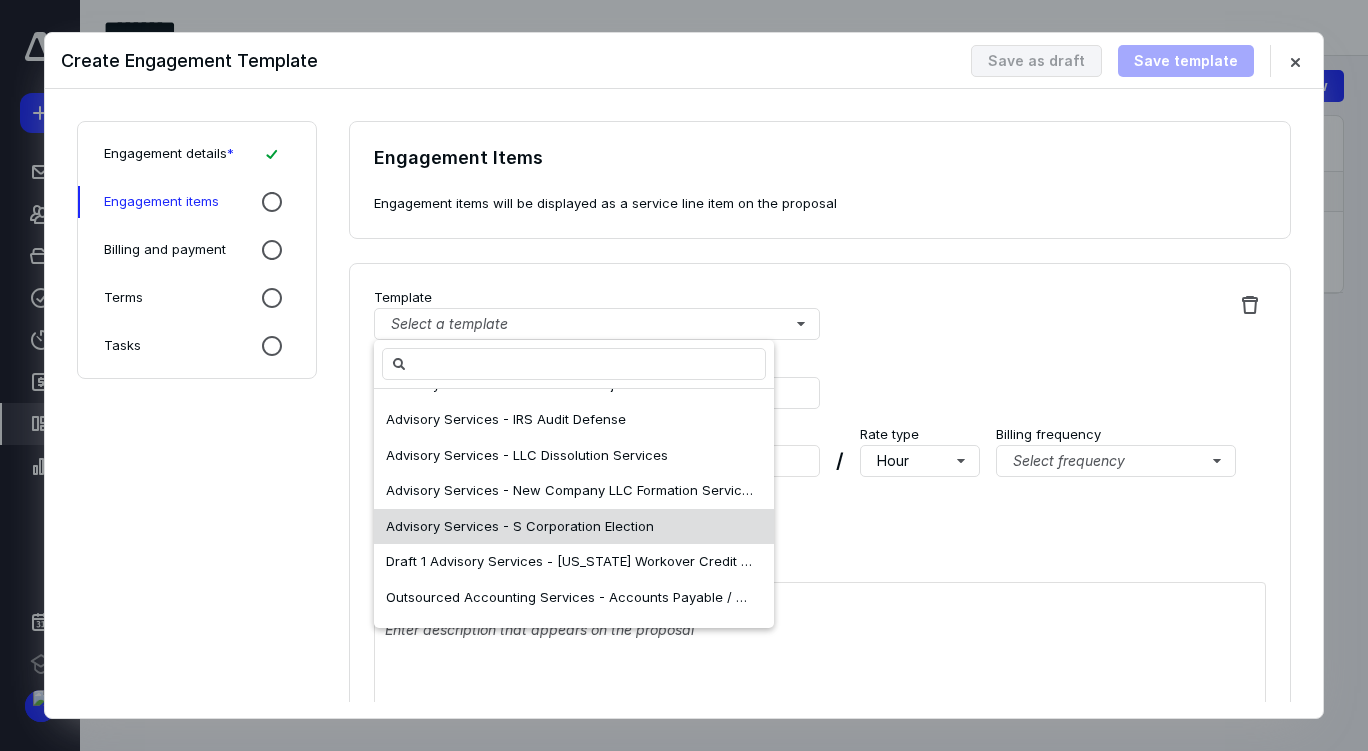 click on "Advisory Services - S Corporation Election" at bounding box center [574, 527] 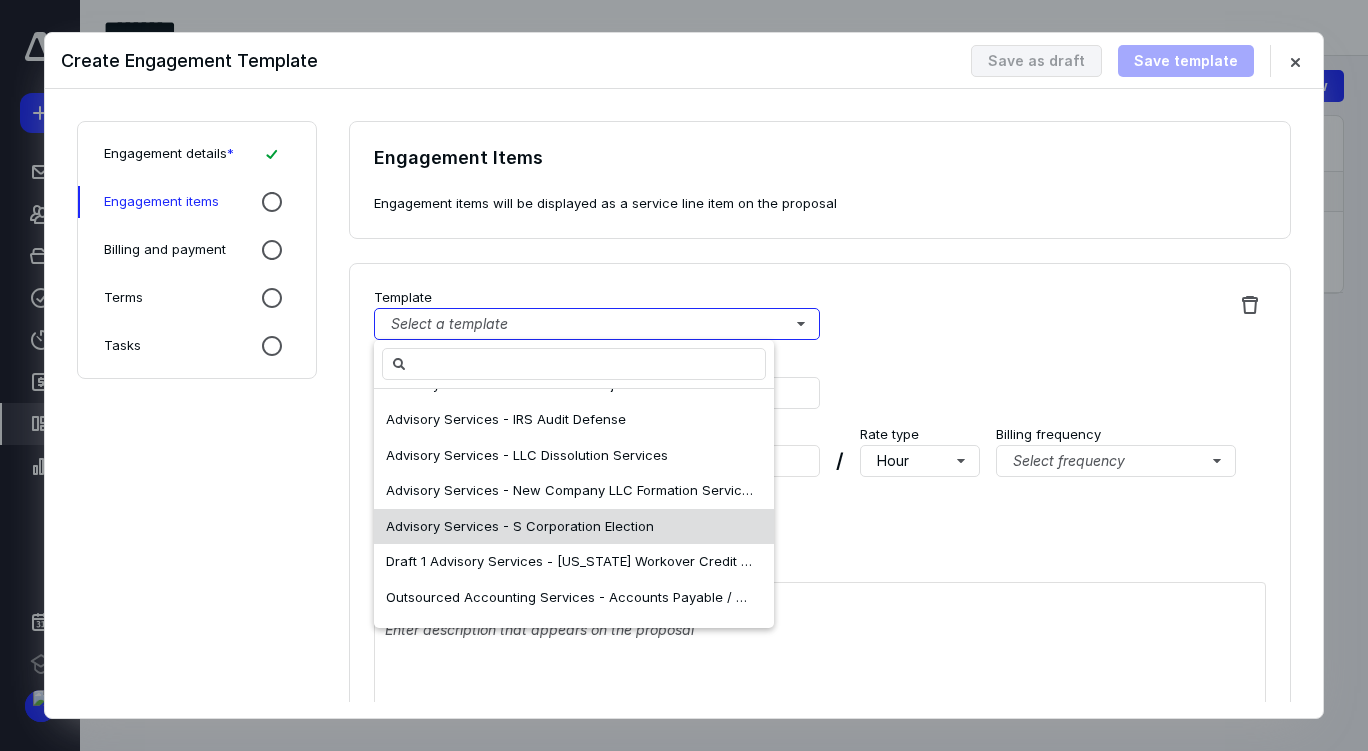 scroll, scrollTop: 0, scrollLeft: 0, axis: both 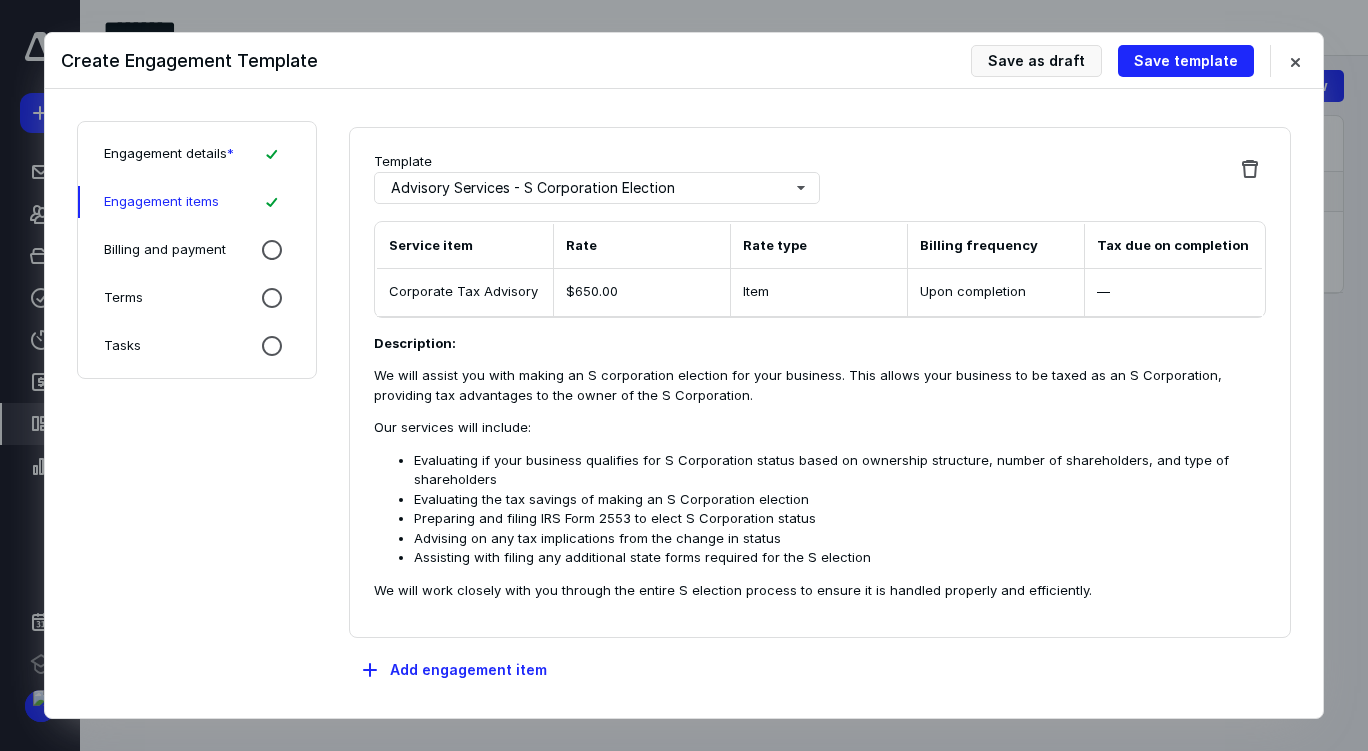 click on "Billing and payment" at bounding box center [165, 250] 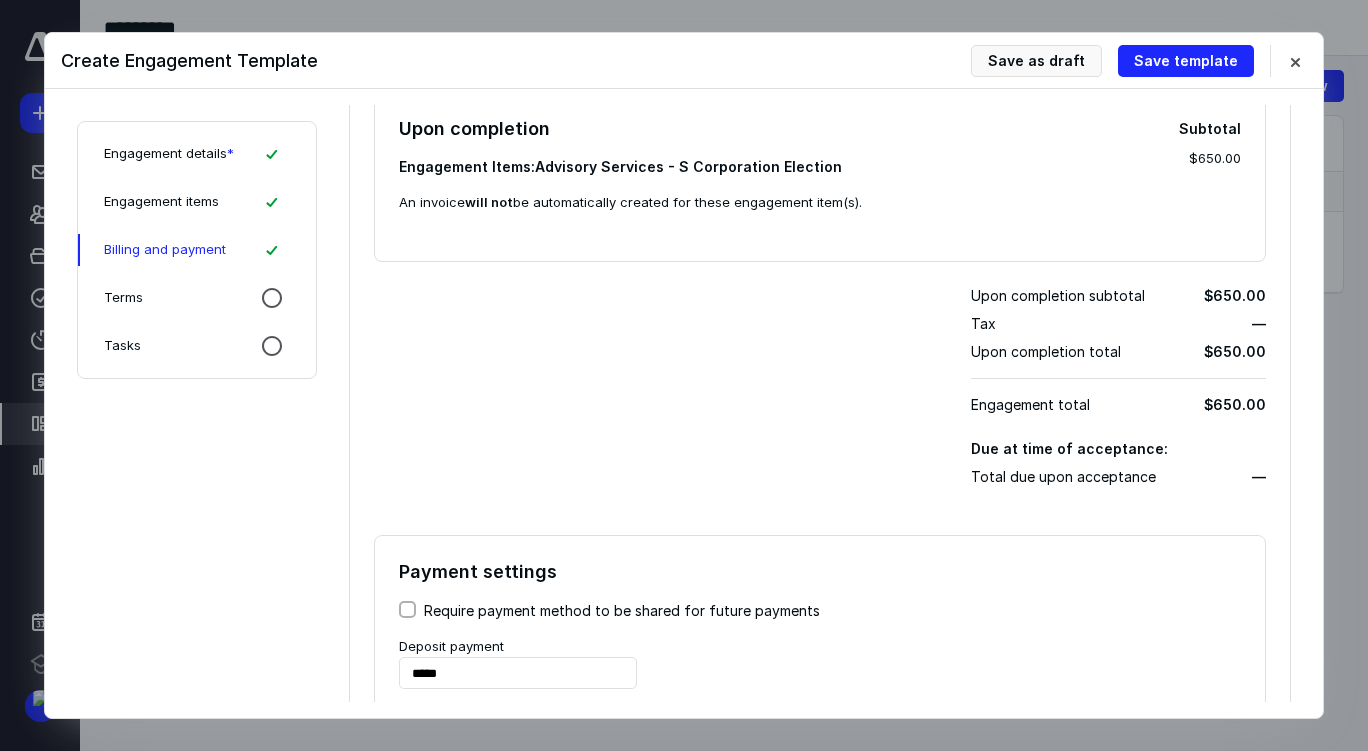 scroll, scrollTop: 143, scrollLeft: 0, axis: vertical 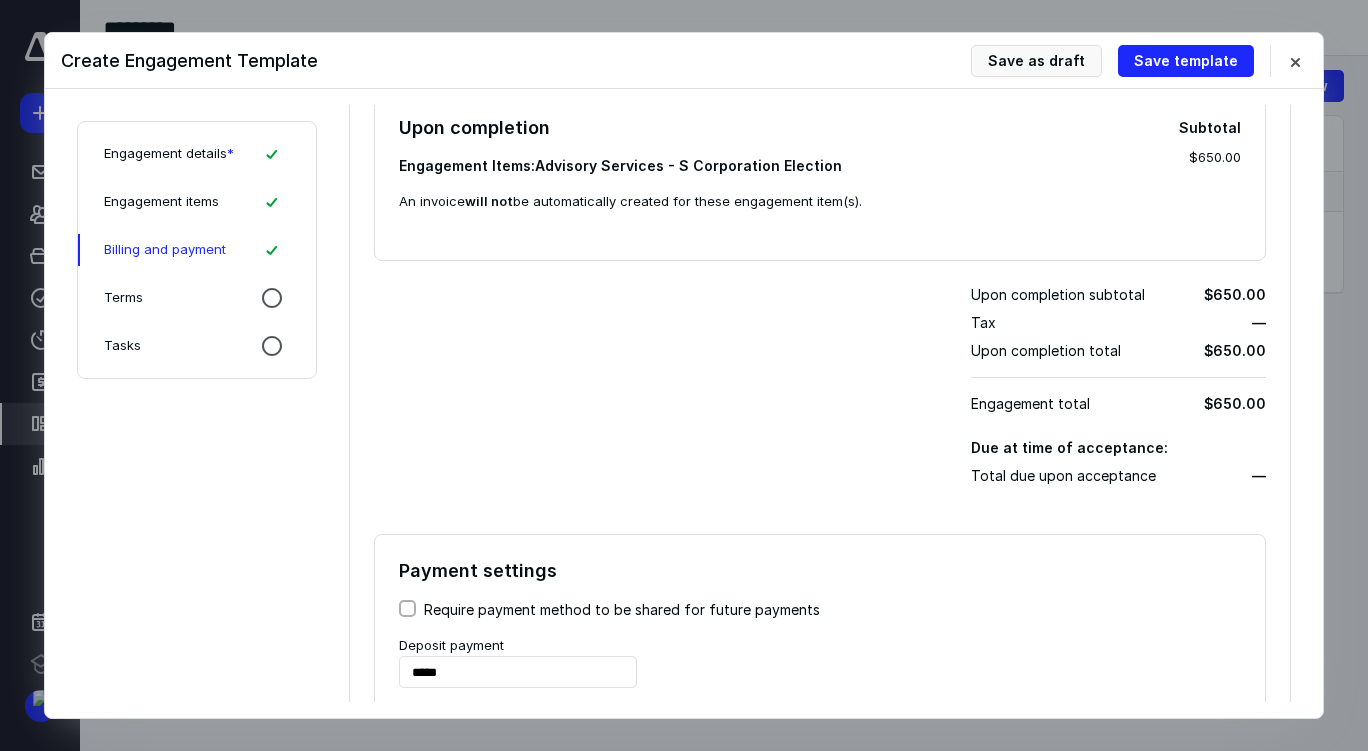 click on "Require payment method to be shared for future payments" at bounding box center (407, 609) 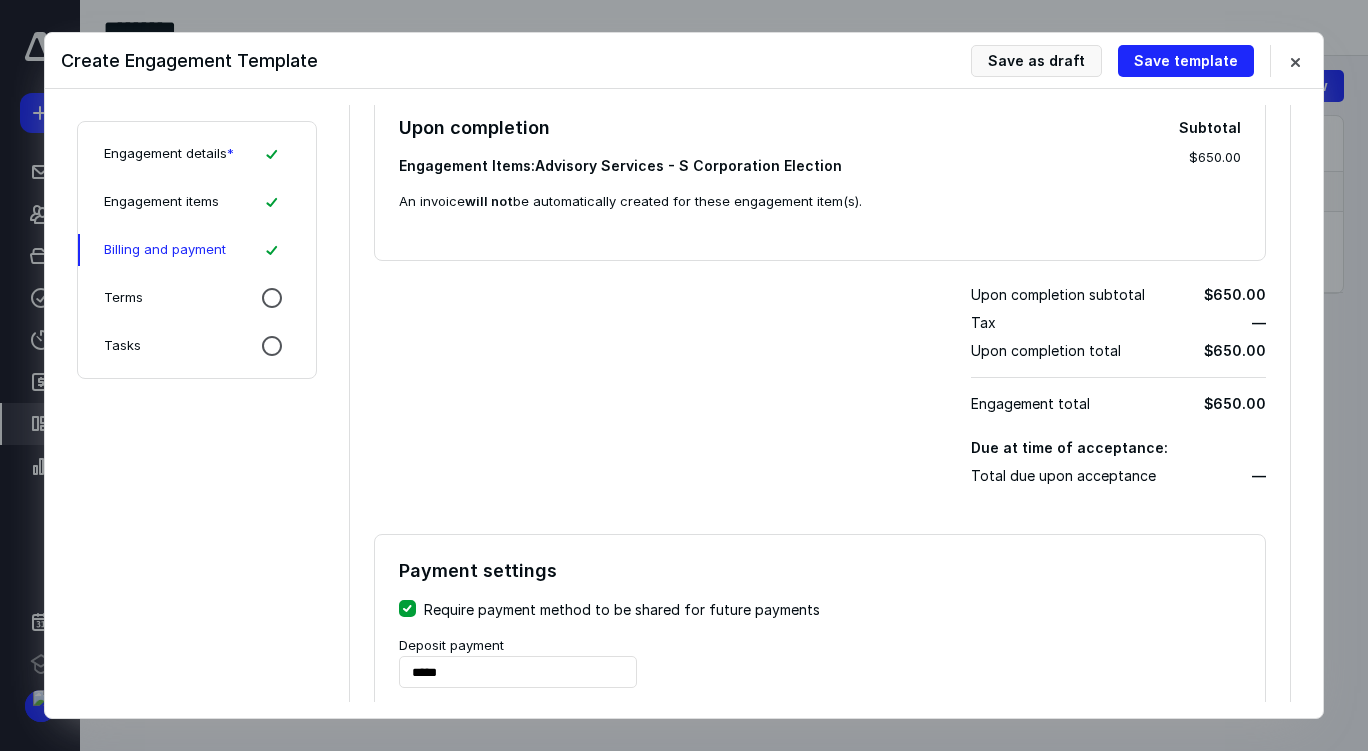 scroll, scrollTop: 195, scrollLeft: 0, axis: vertical 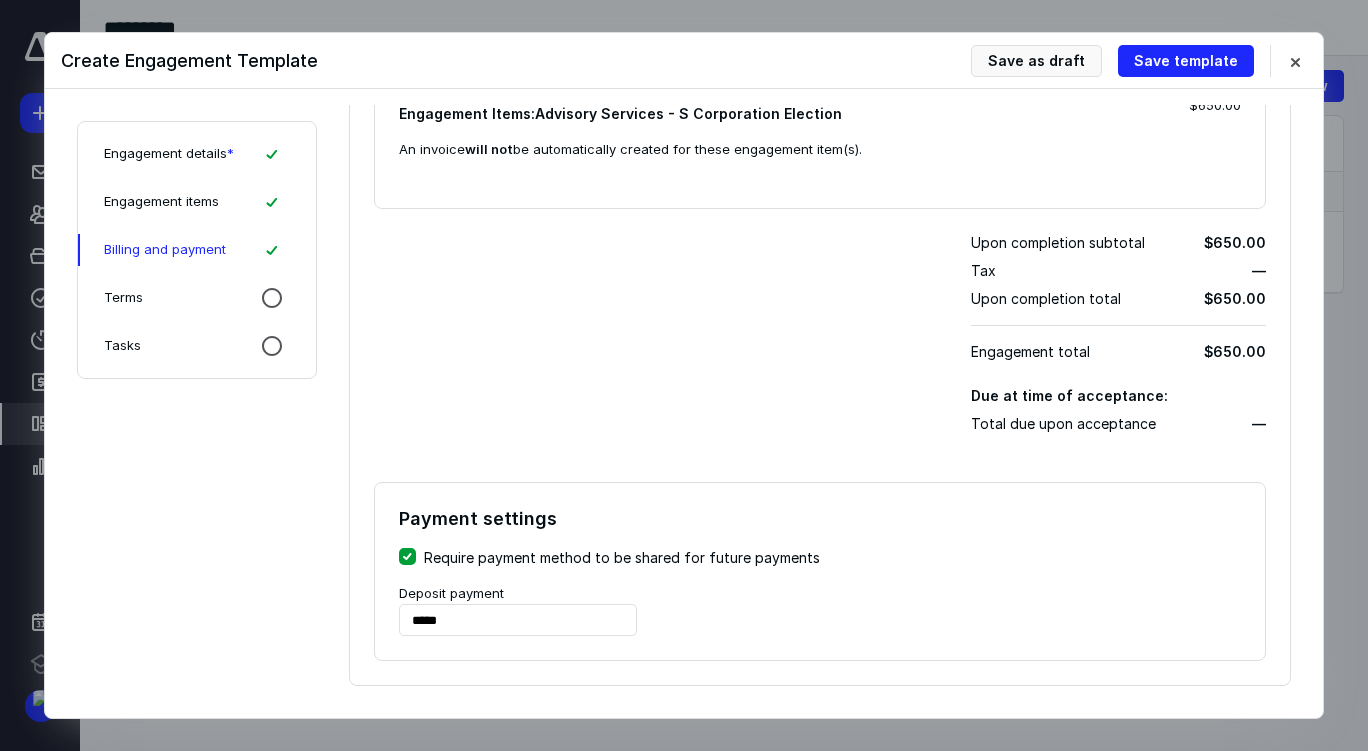 click on "Require payment method to be shared for future payments" at bounding box center [407, 557] 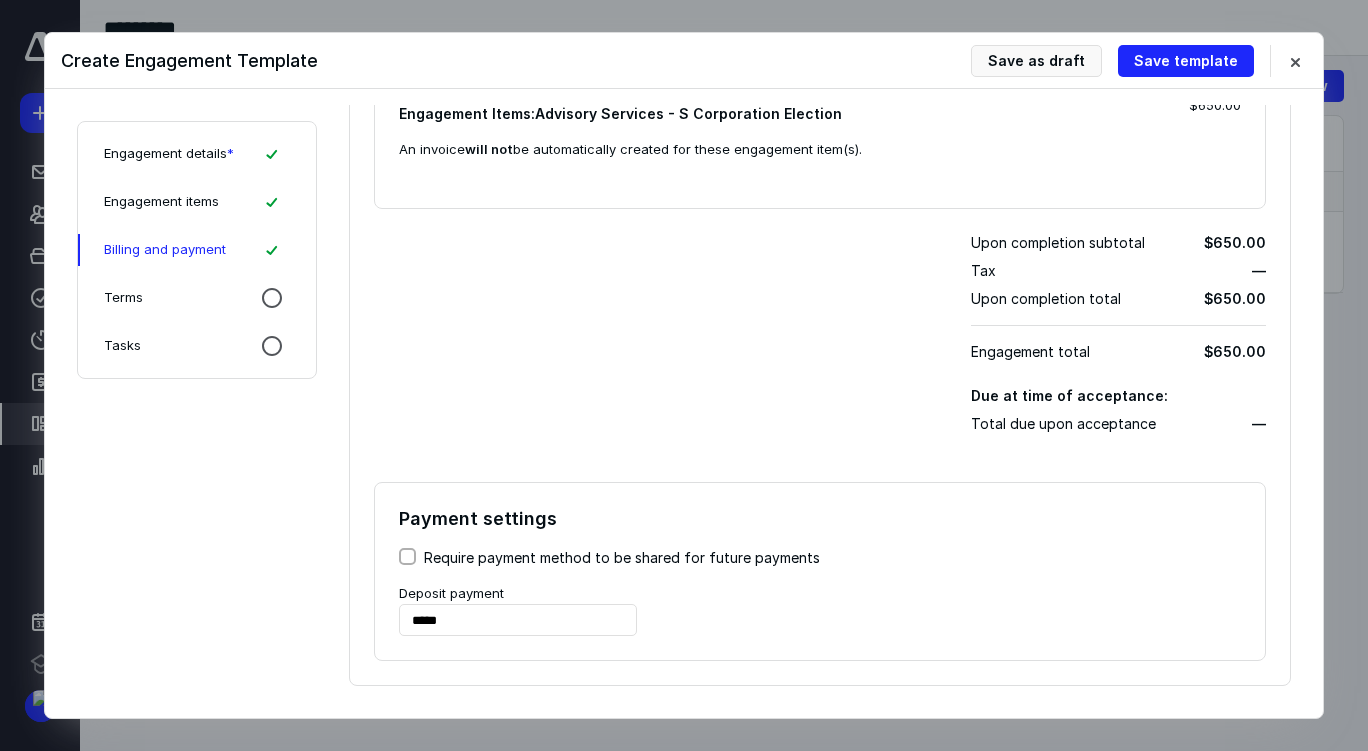 click 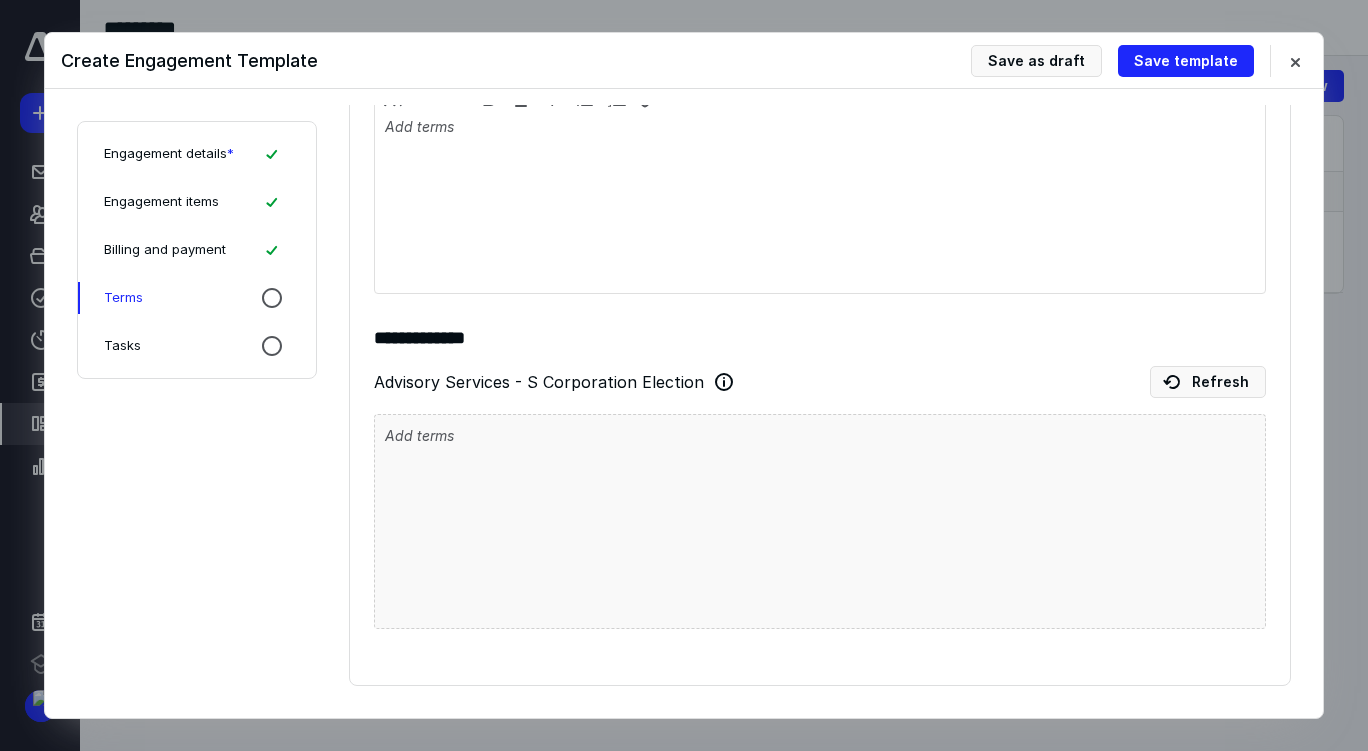 scroll, scrollTop: 175, scrollLeft: 0, axis: vertical 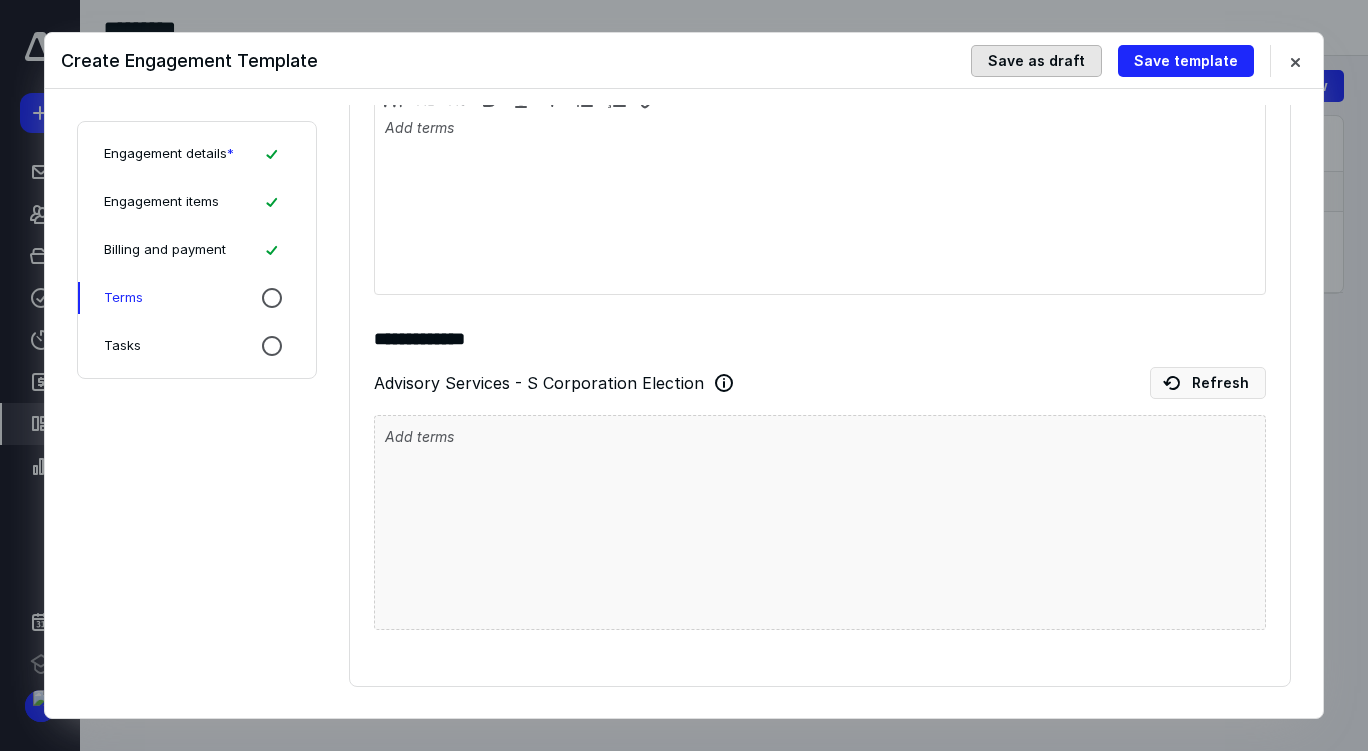 click on "Save as draft" at bounding box center [1036, 61] 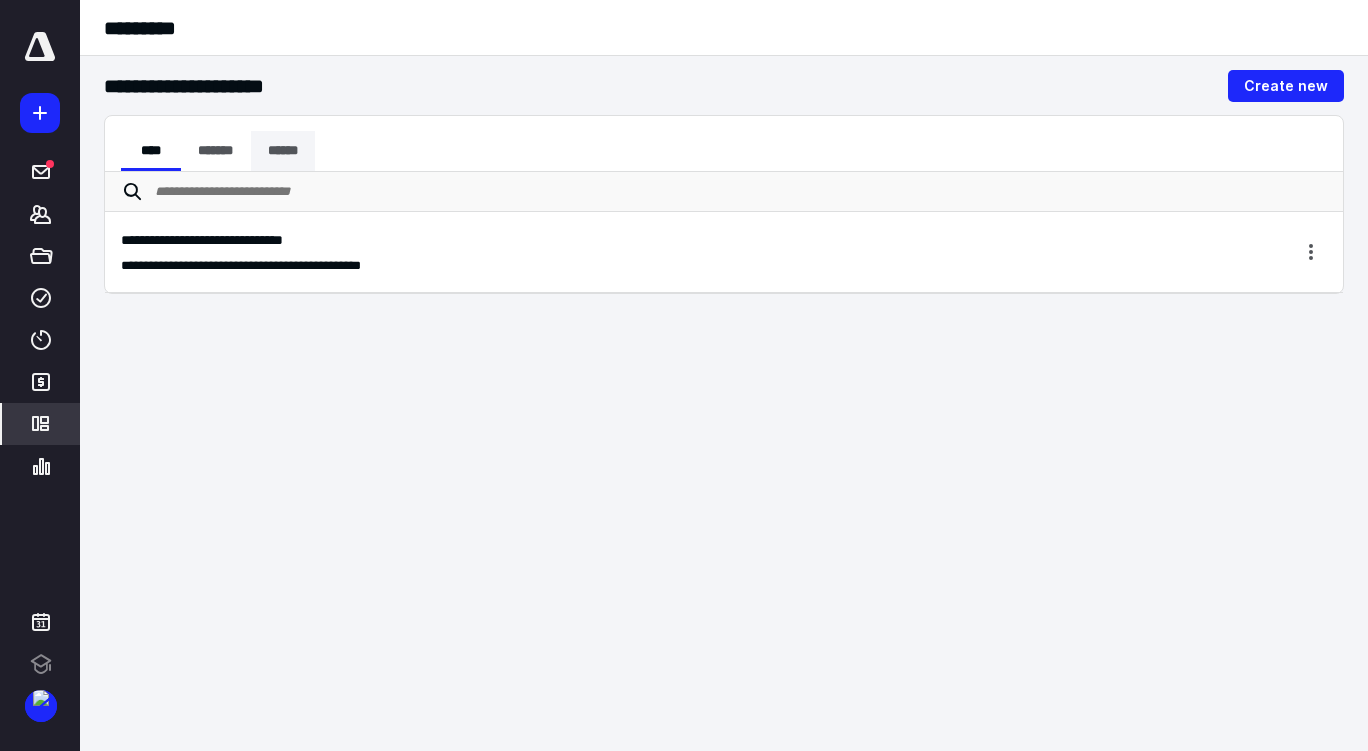click on "******" at bounding box center [283, 151] 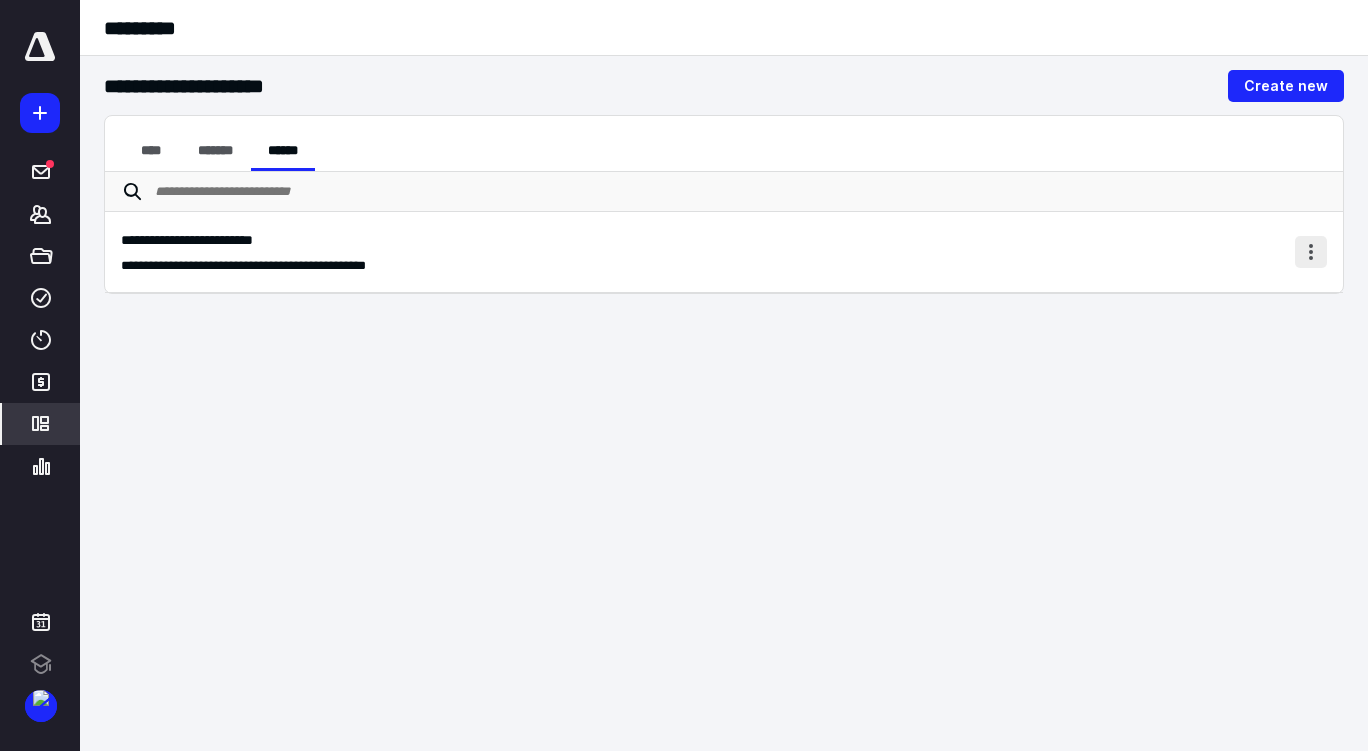 click at bounding box center (1311, 252) 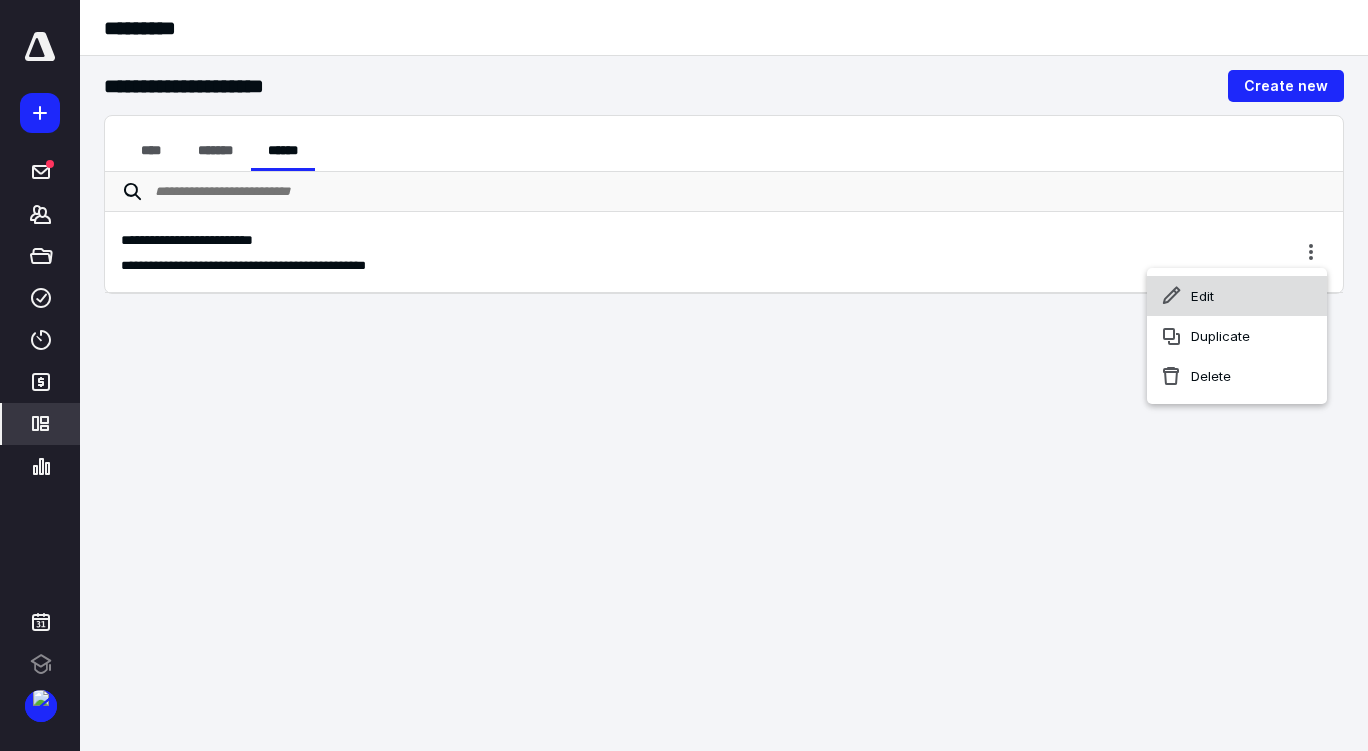 click on "Edit" at bounding box center (1237, 296) 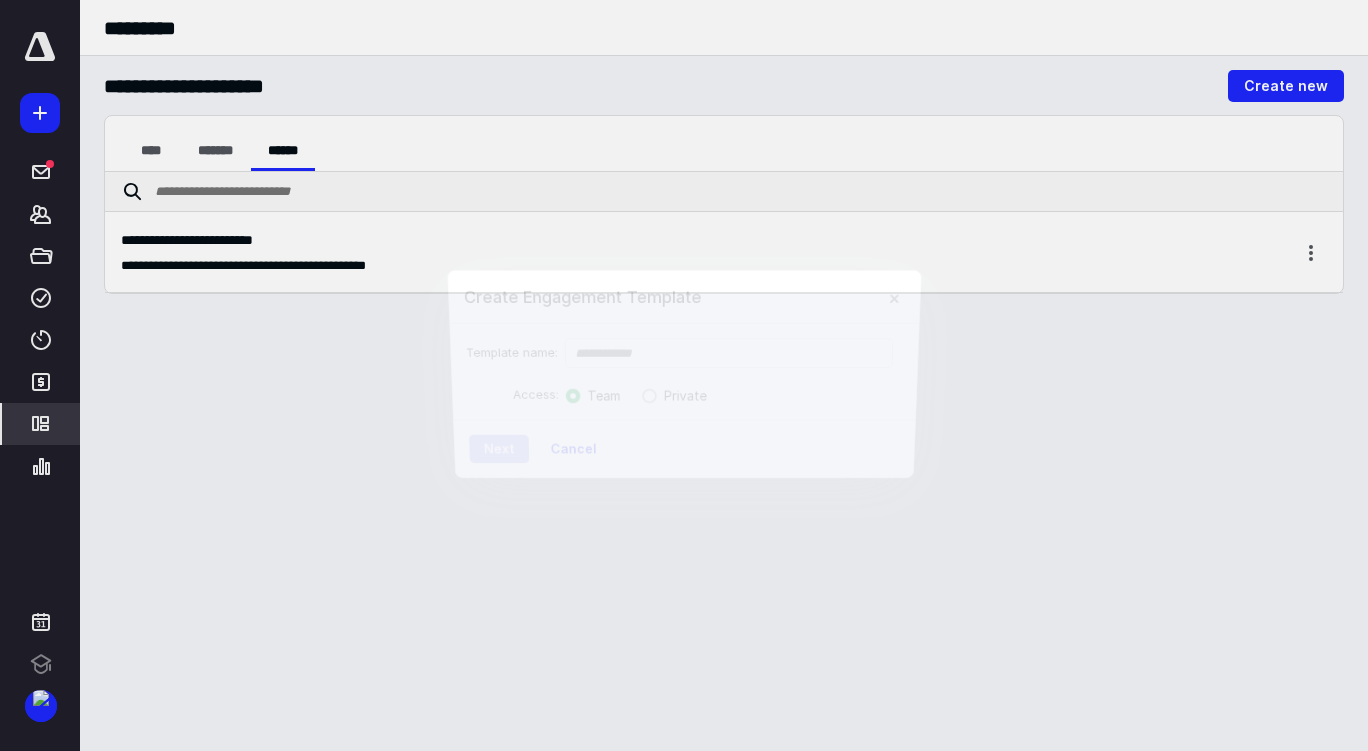 type on "**********" 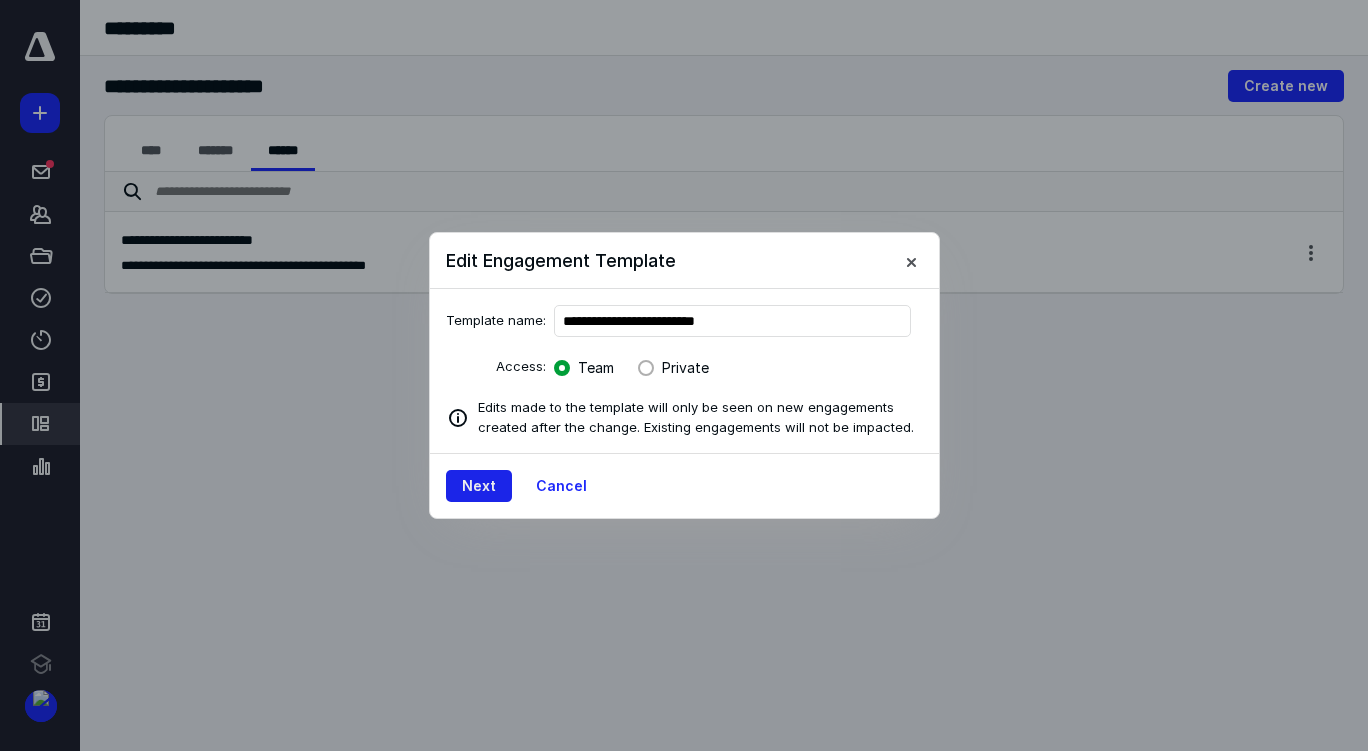 click on "Next" at bounding box center [479, 486] 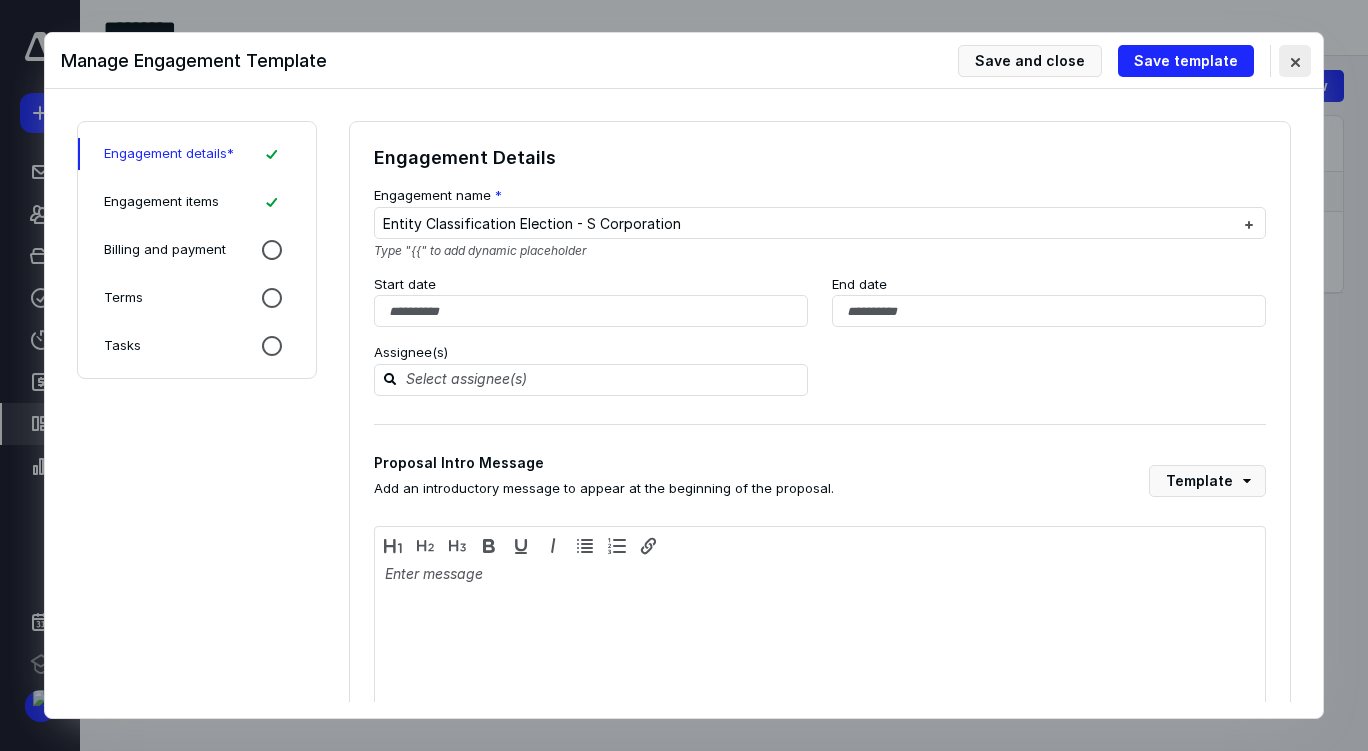 click at bounding box center [1295, 61] 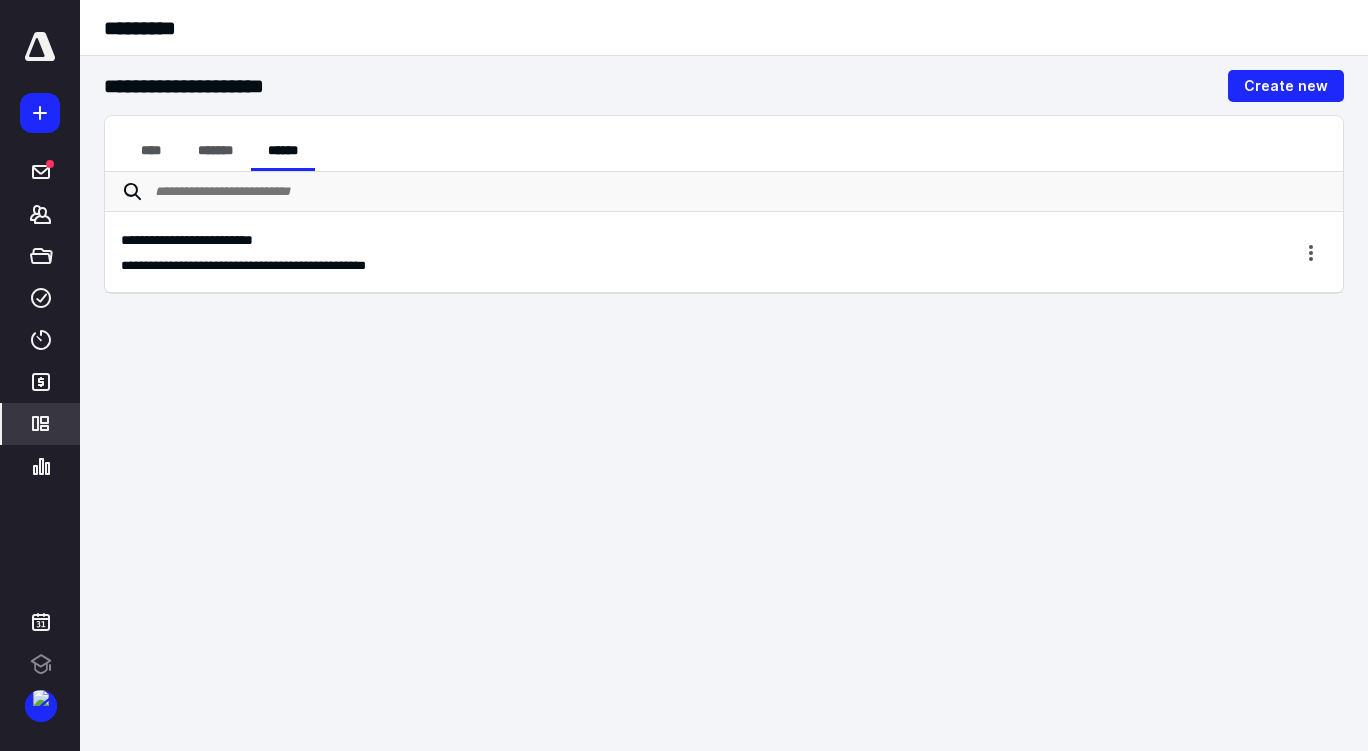 click on "**********" at bounding box center (724, 252) 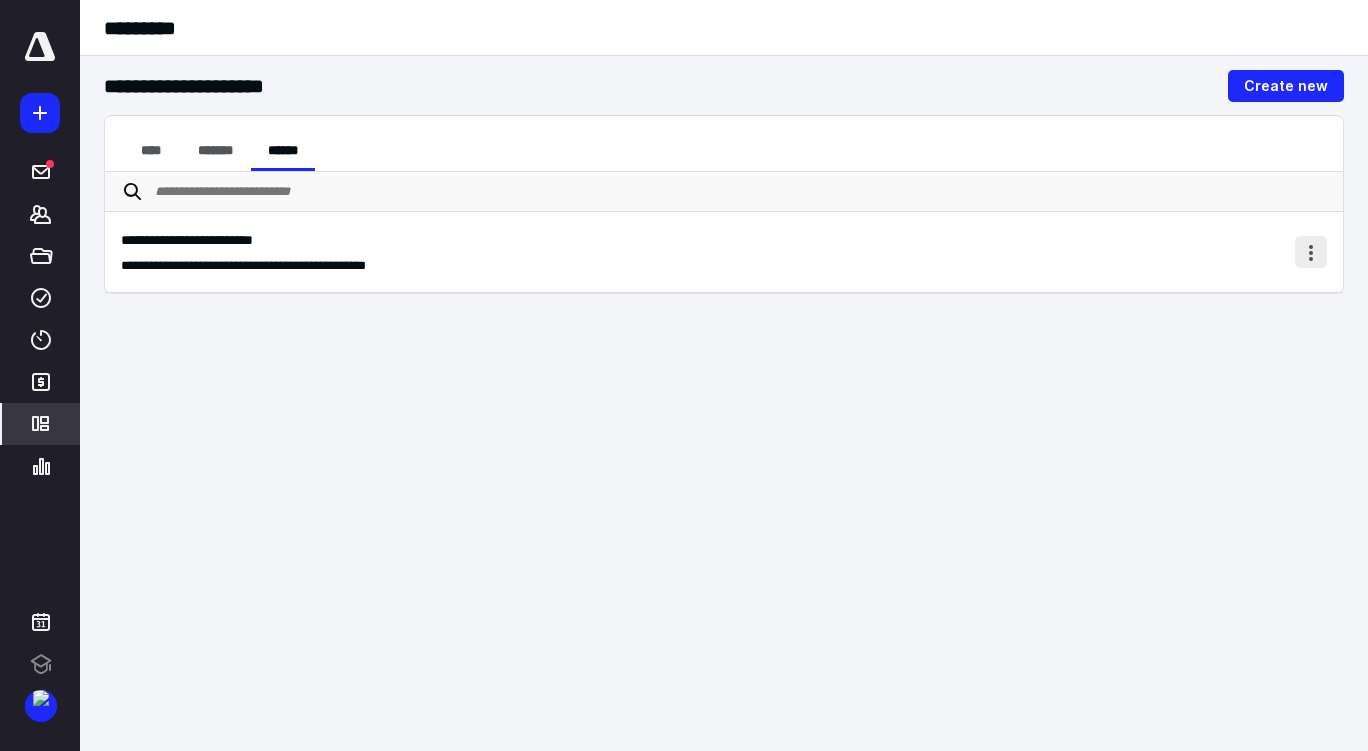click at bounding box center (1311, 252) 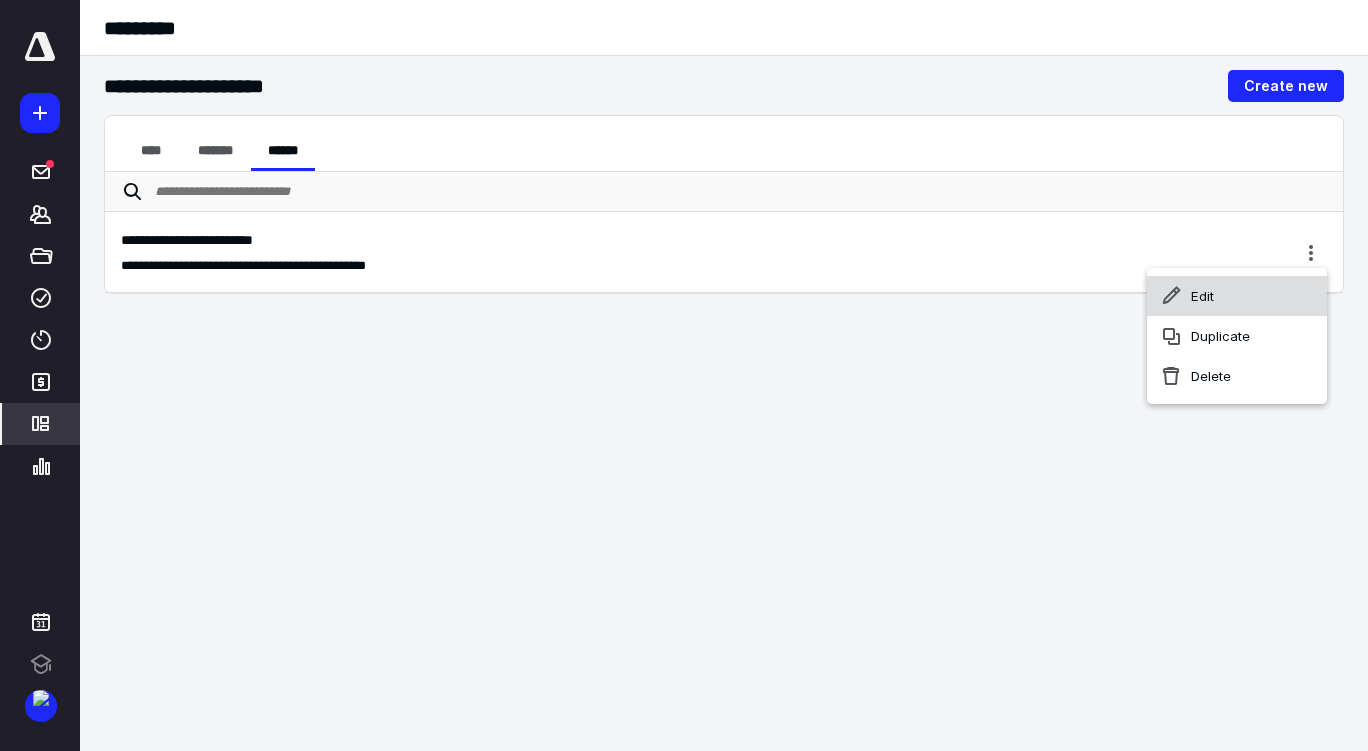 click on "Edit" at bounding box center (1237, 296) 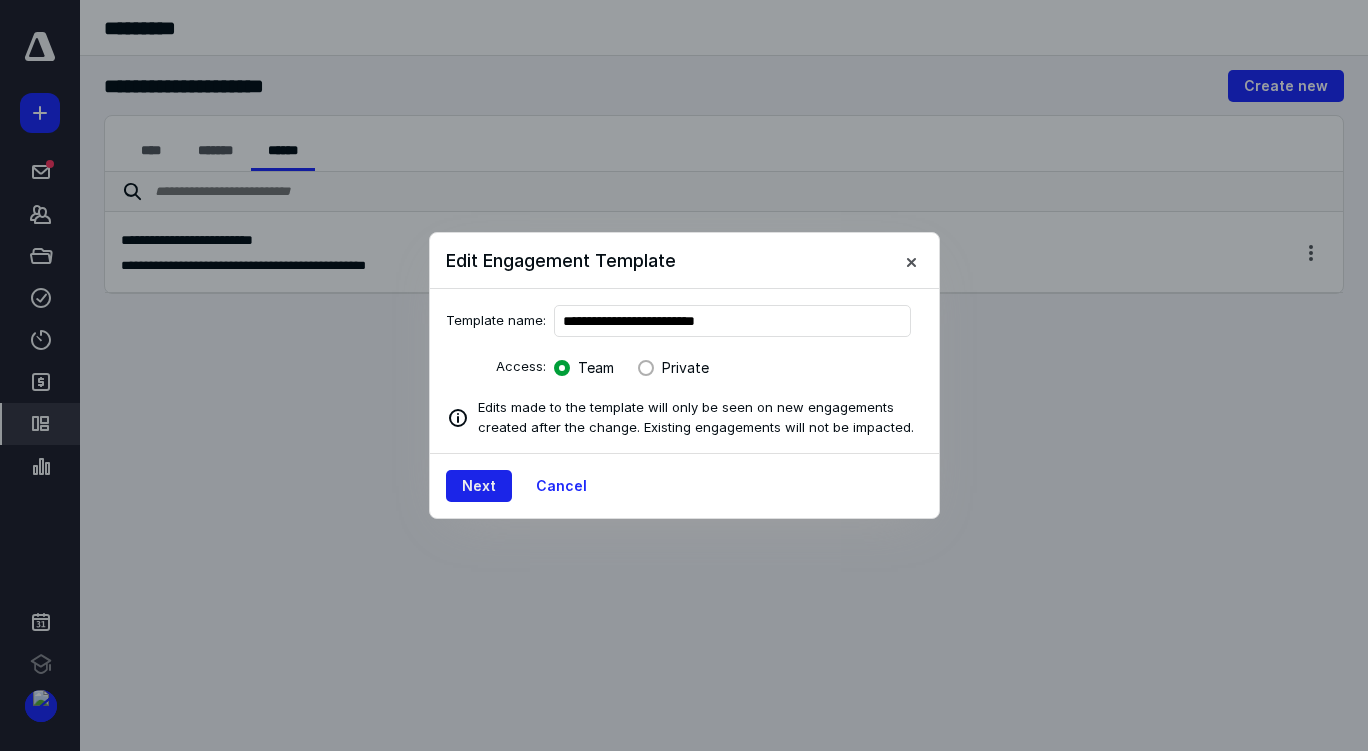 click on "Next" at bounding box center (479, 486) 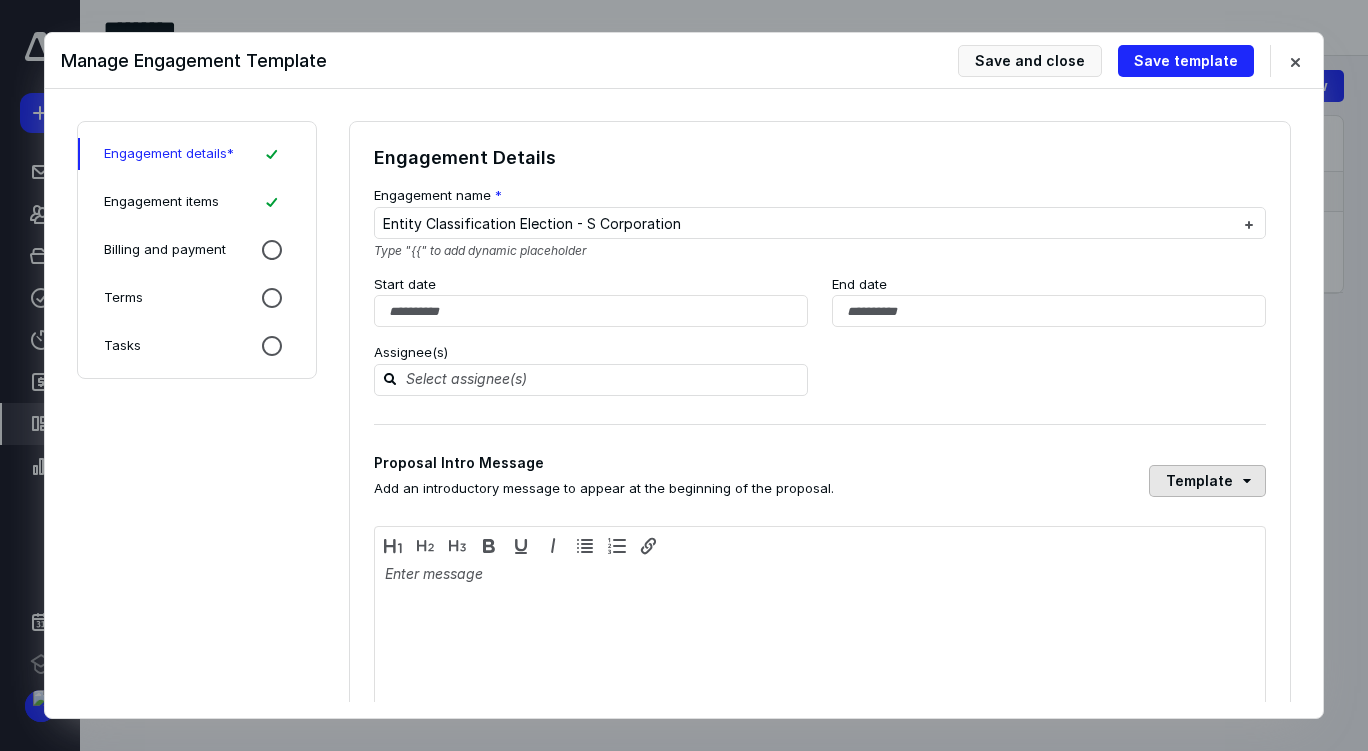 click on "Template" at bounding box center [1207, 481] 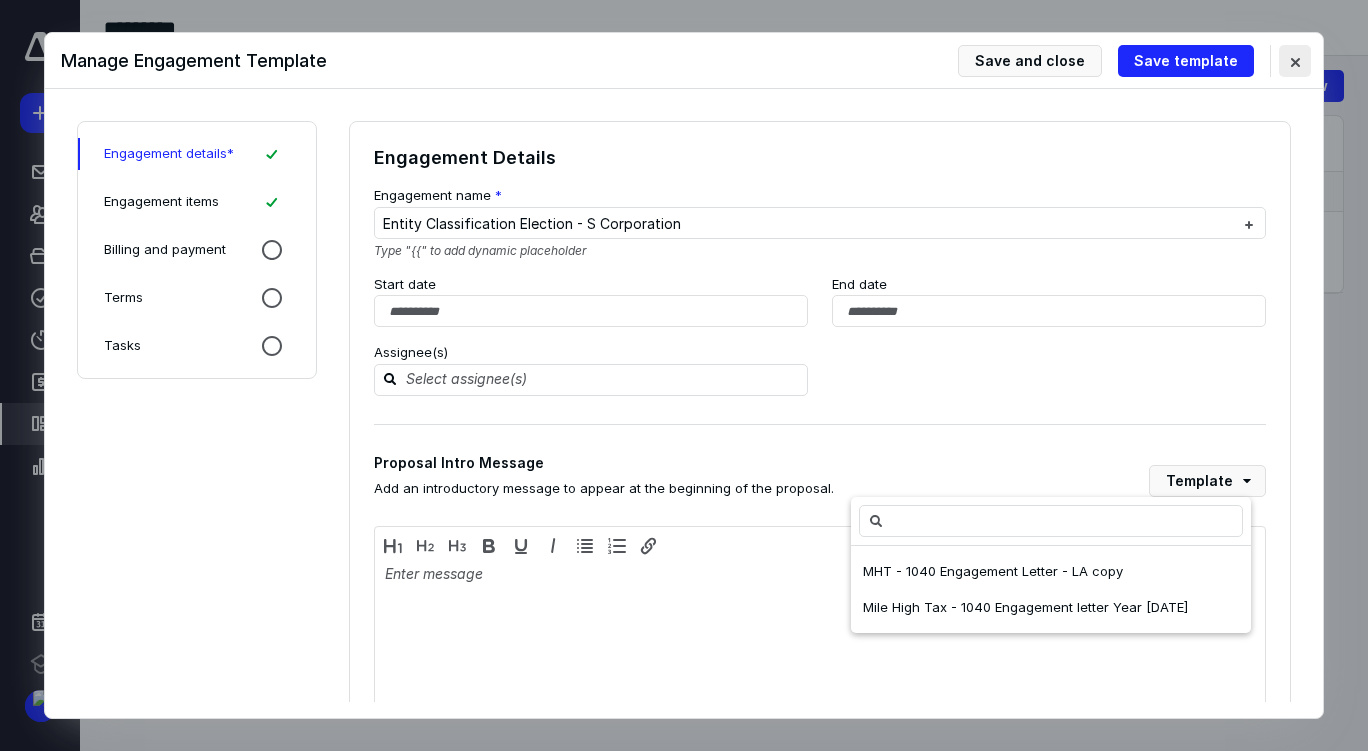 click at bounding box center (1295, 61) 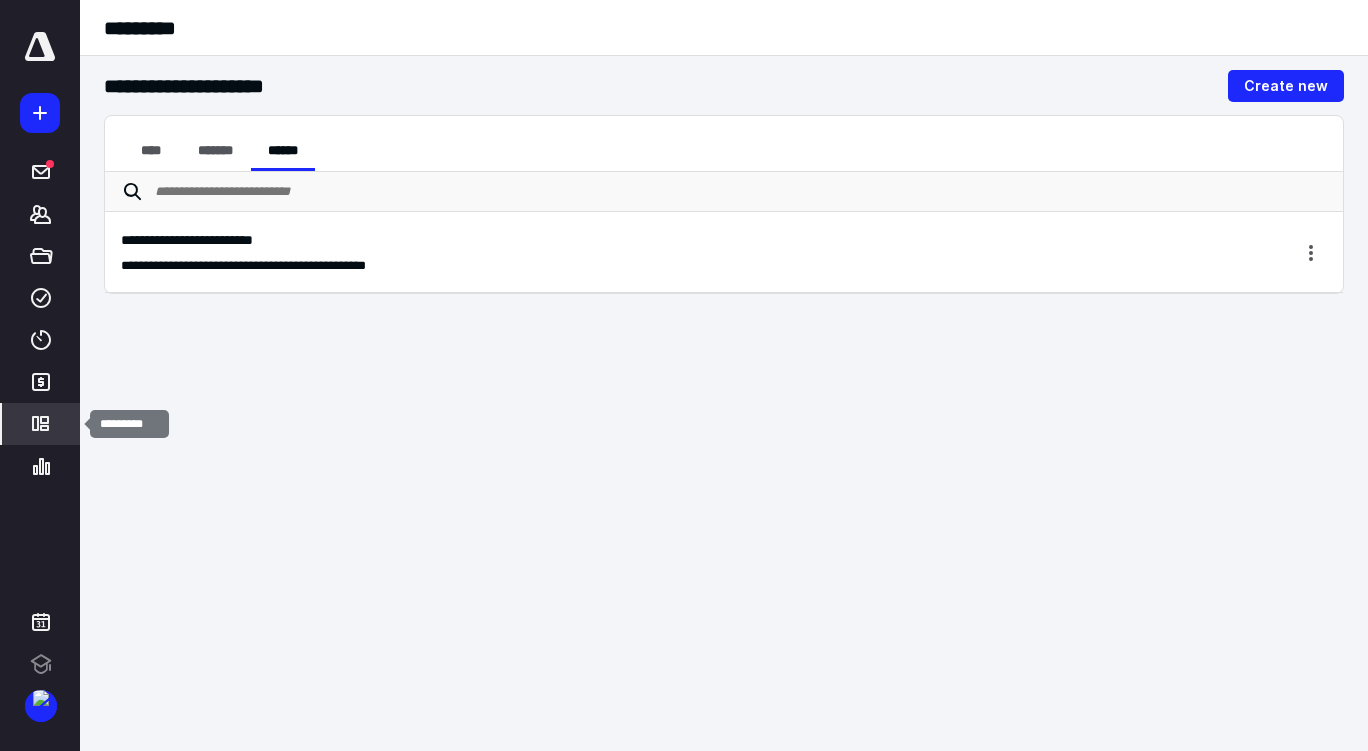 click 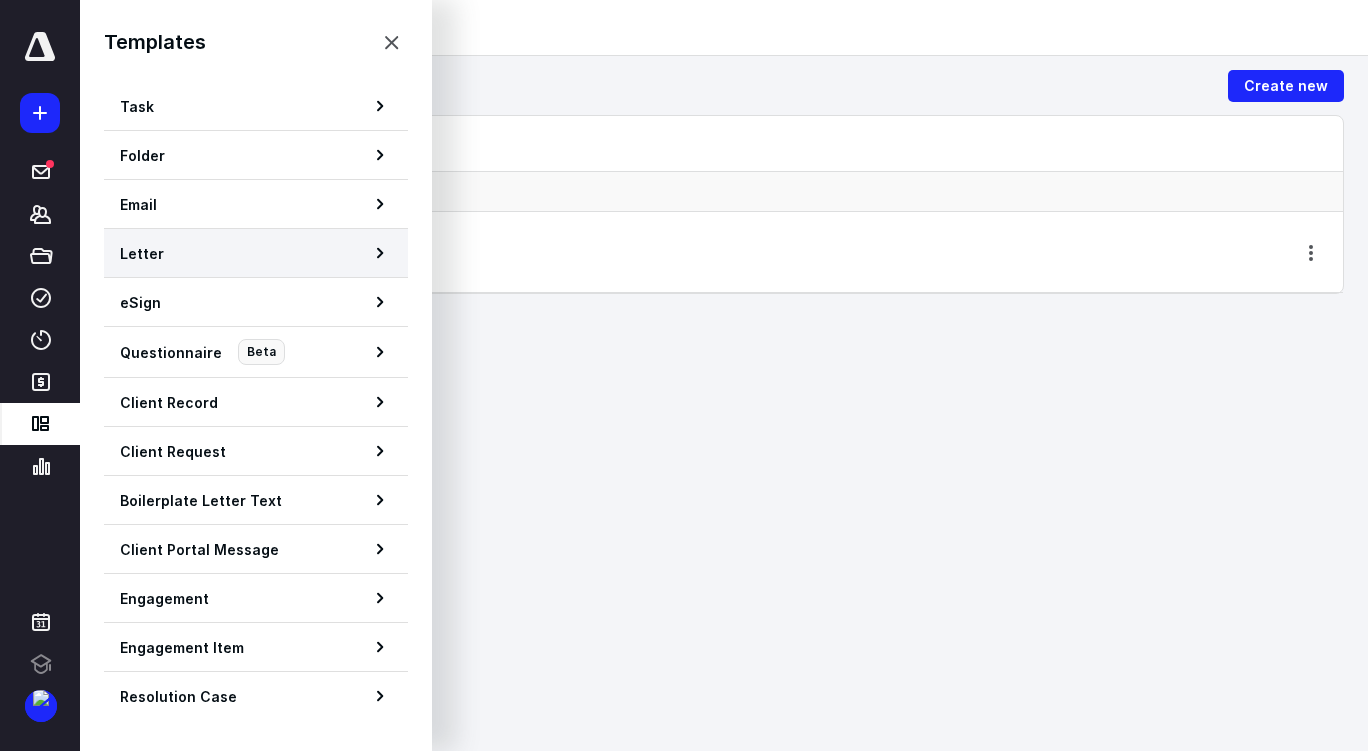 click on "Letter" at bounding box center (256, 253) 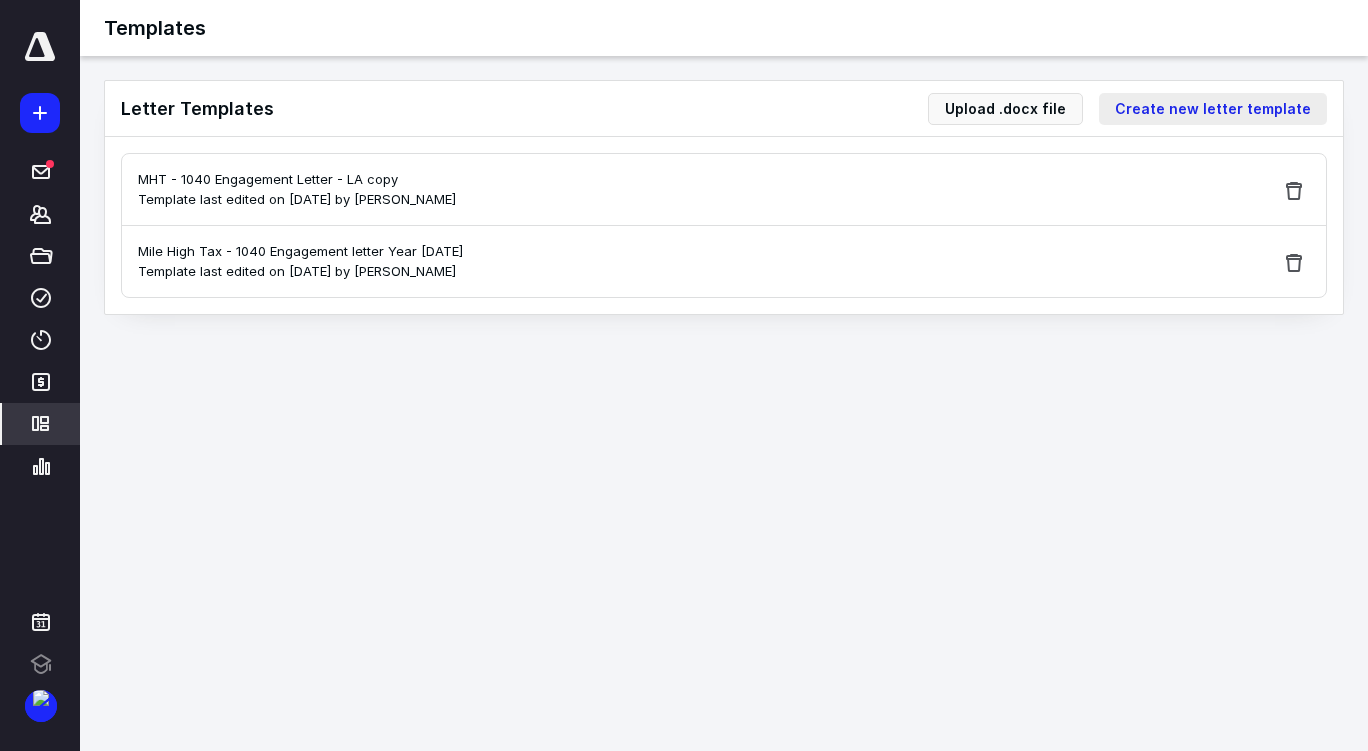 click on "Create new letter template" at bounding box center (1213, 109) 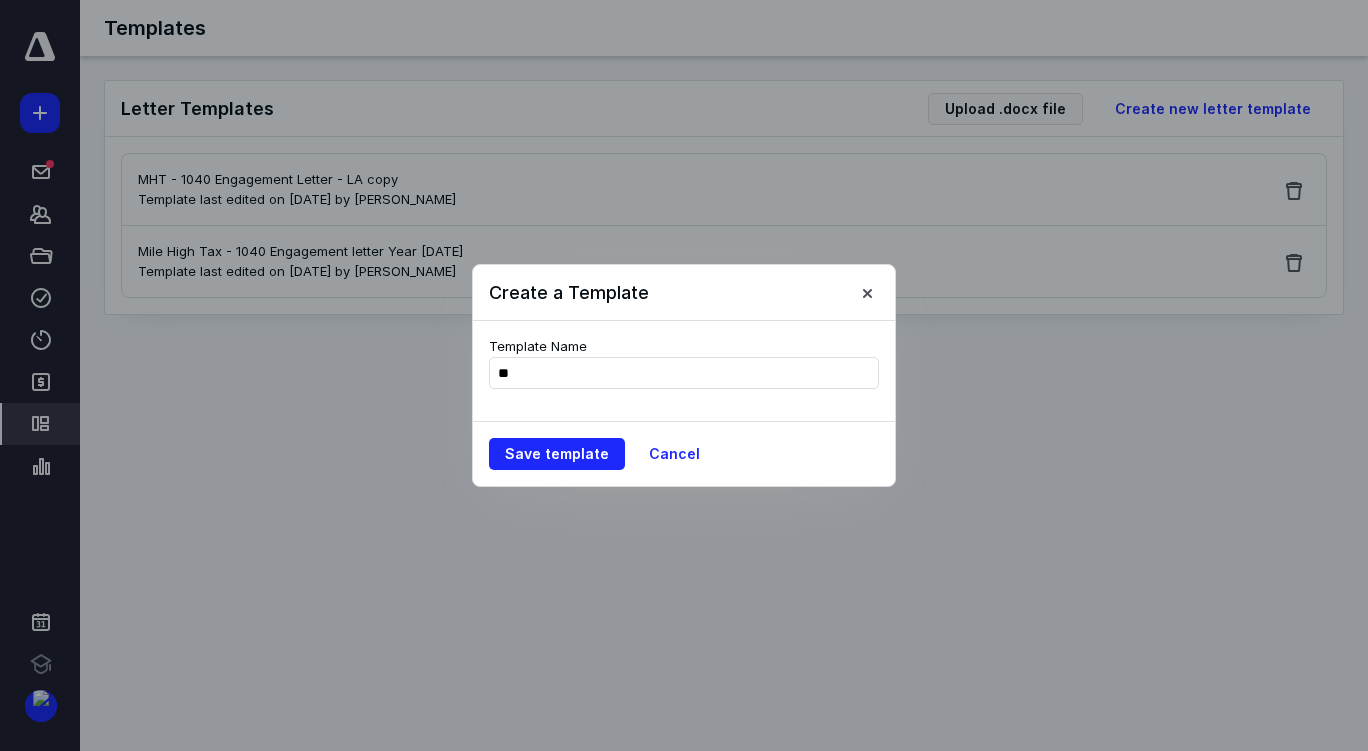 type on "*" 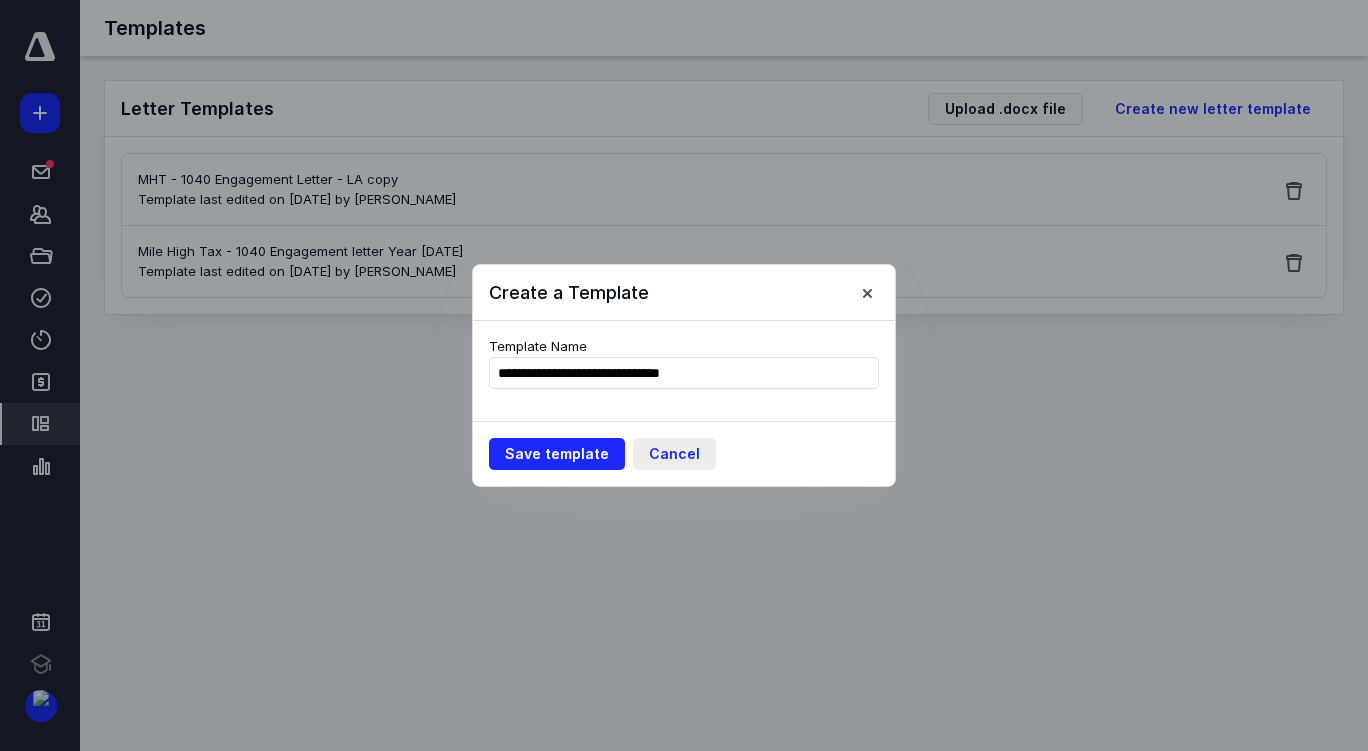 type on "**********" 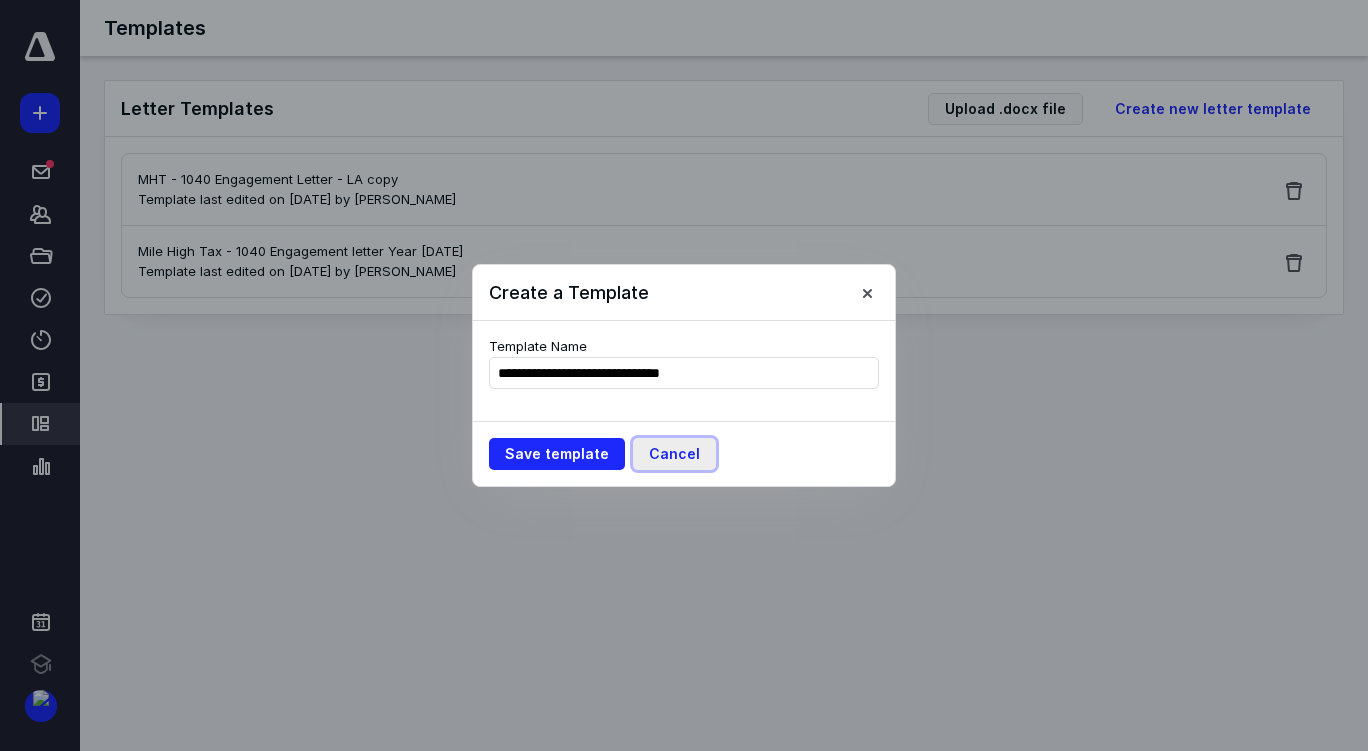 click on "Cancel" at bounding box center [674, 454] 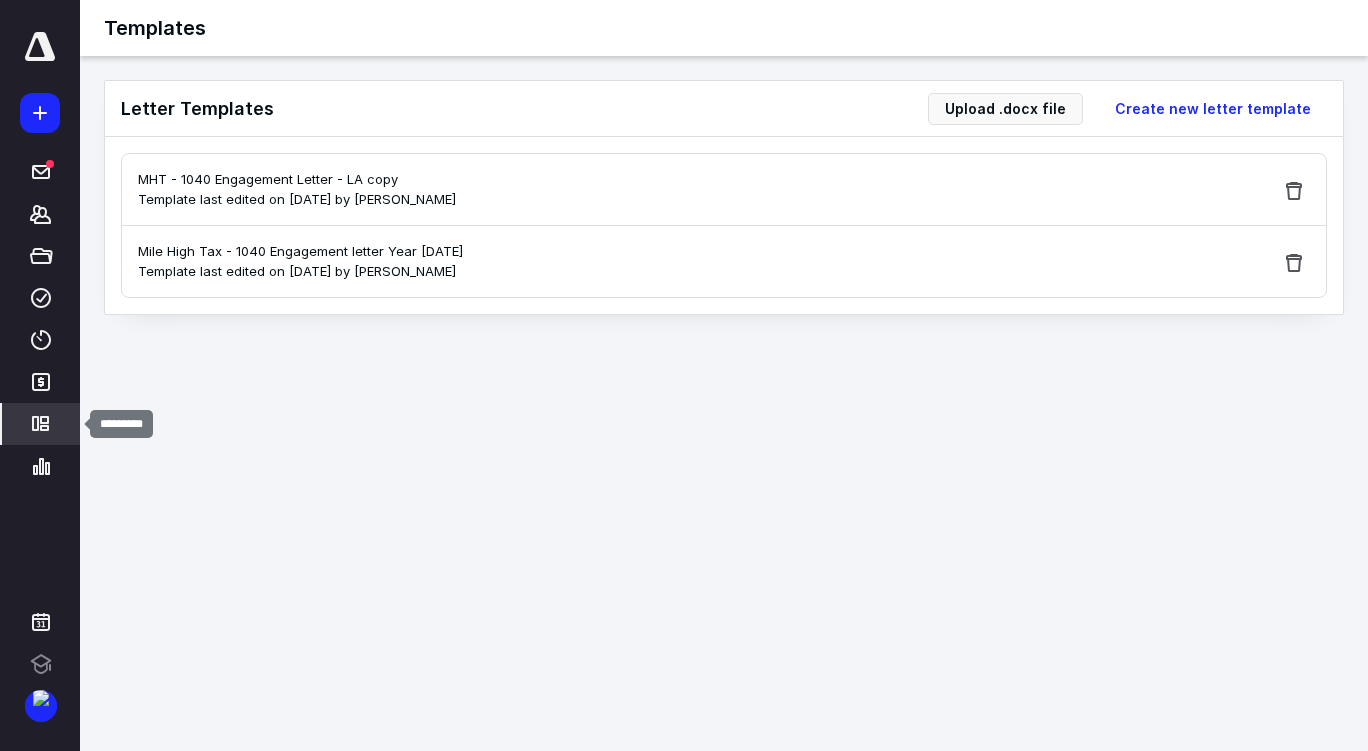 click 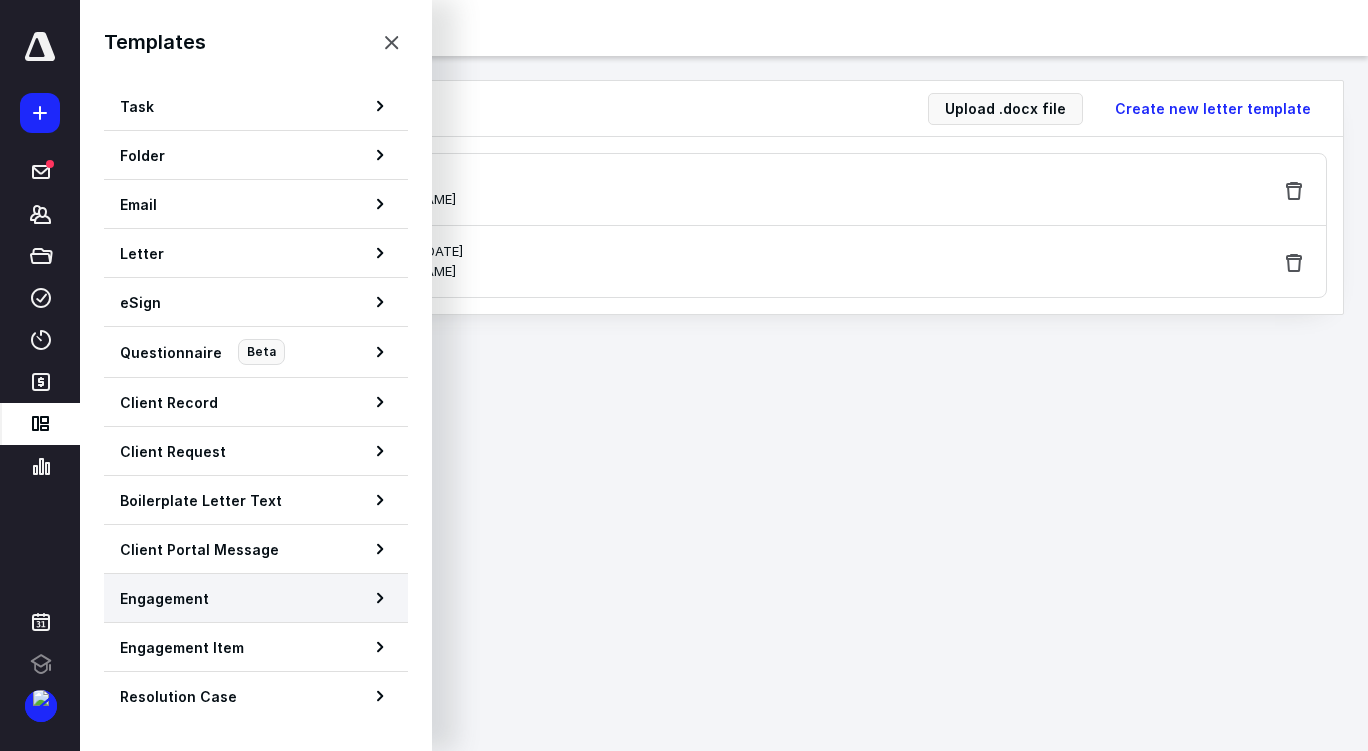 click on "Engagement" at bounding box center [164, 598] 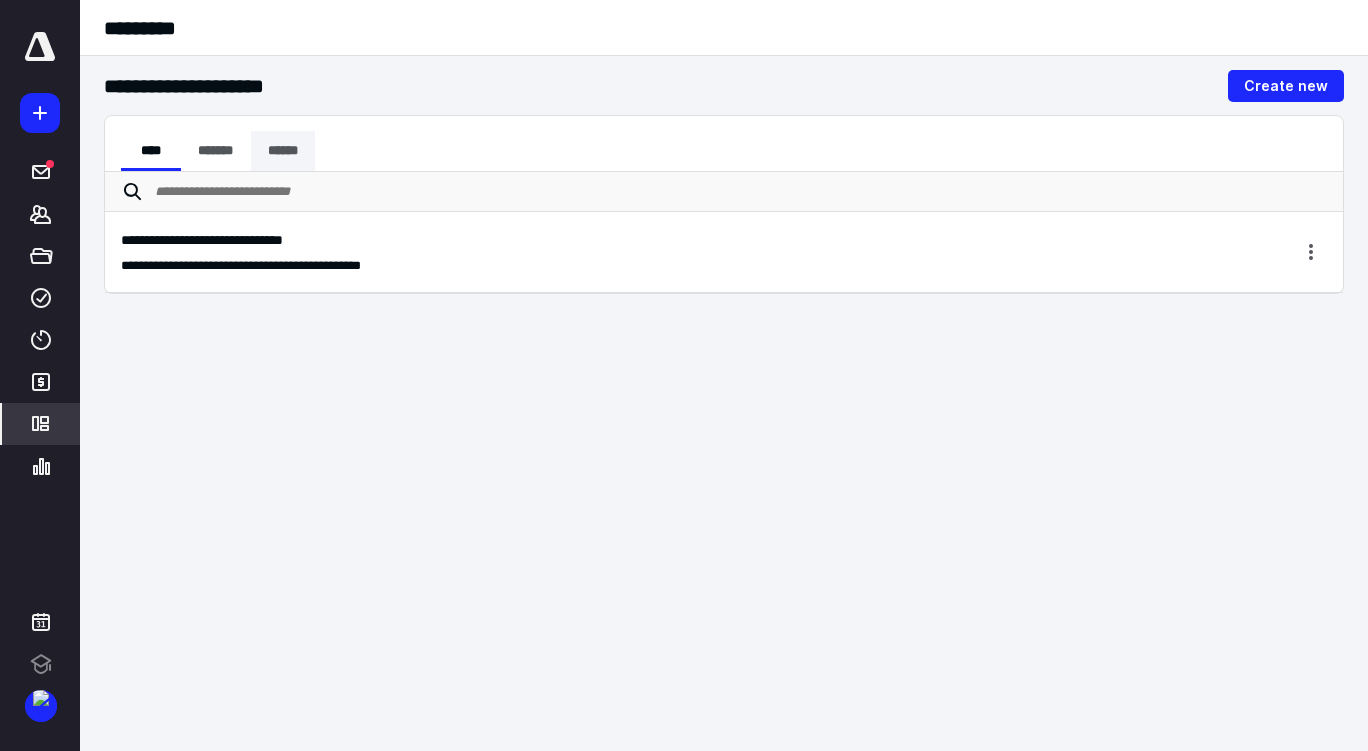 click on "******" at bounding box center (283, 151) 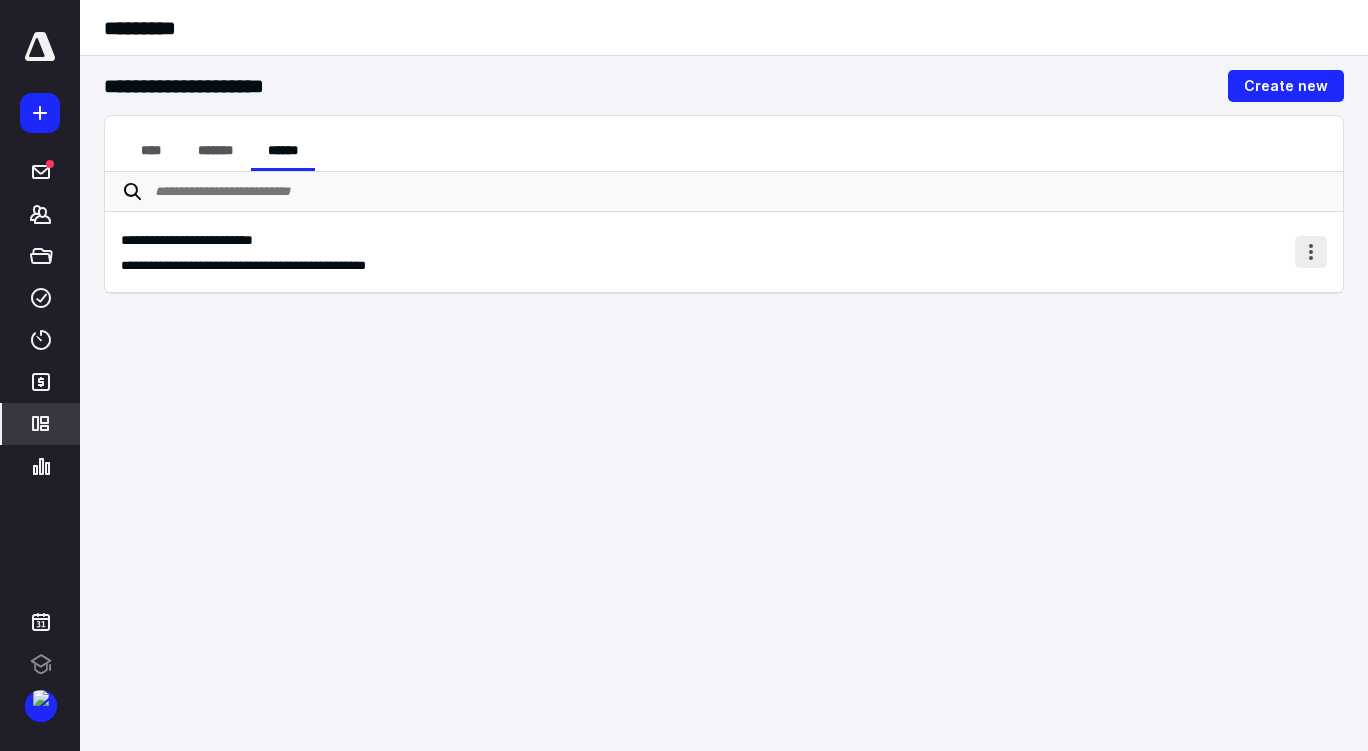 click at bounding box center [1311, 252] 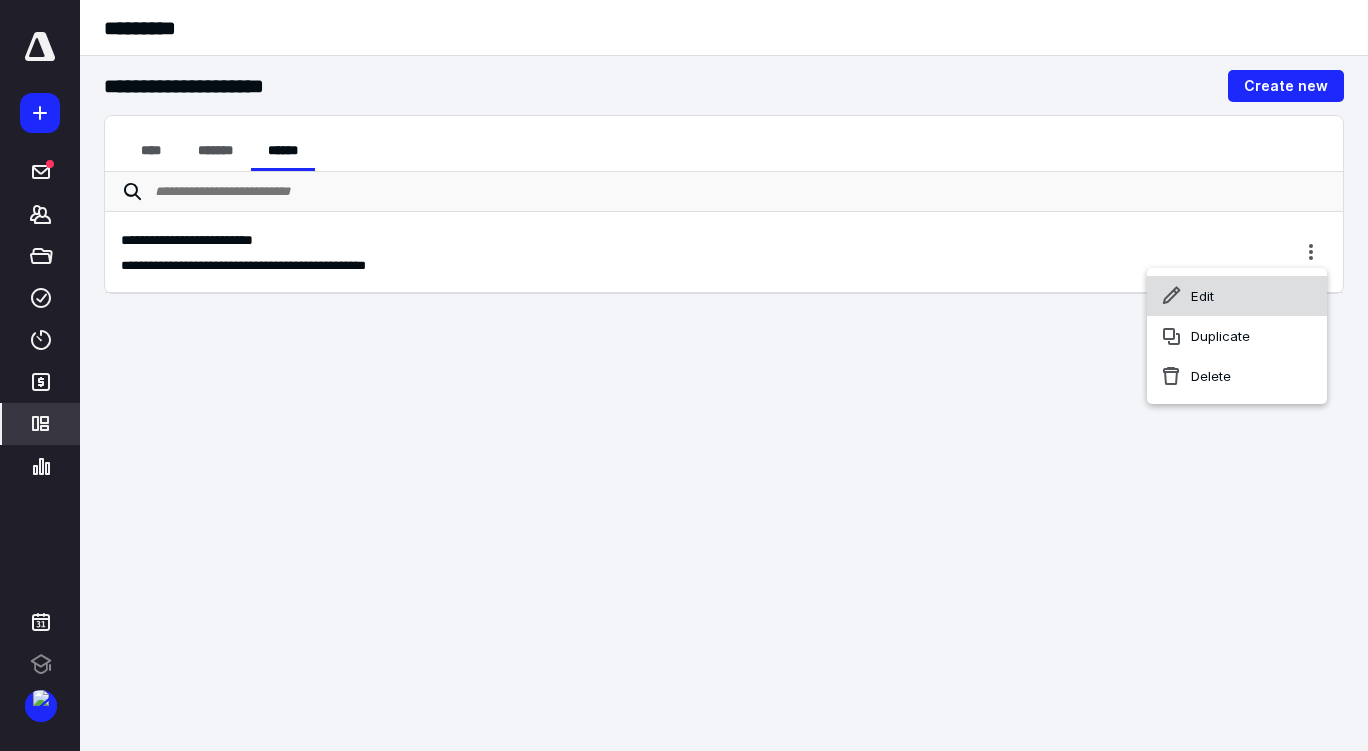 click on "Edit" at bounding box center (1237, 296) 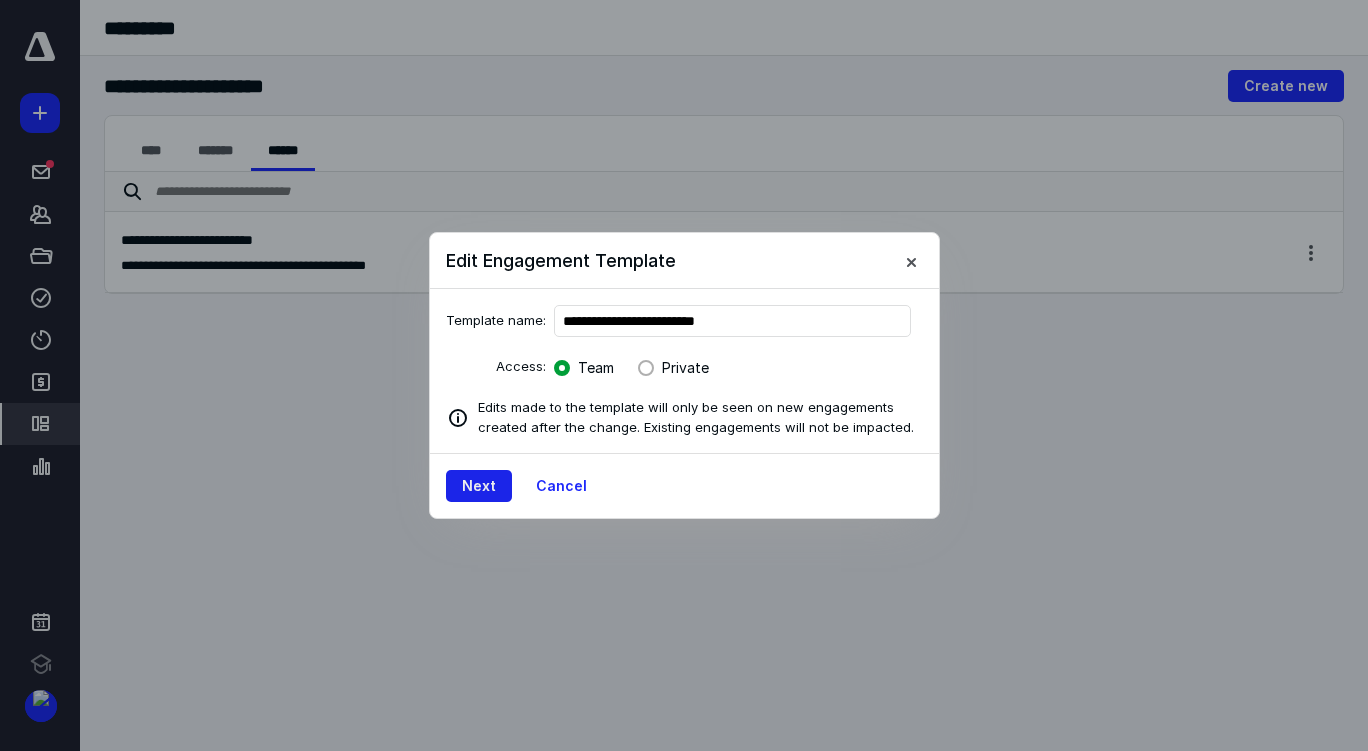 click on "Next" at bounding box center (479, 486) 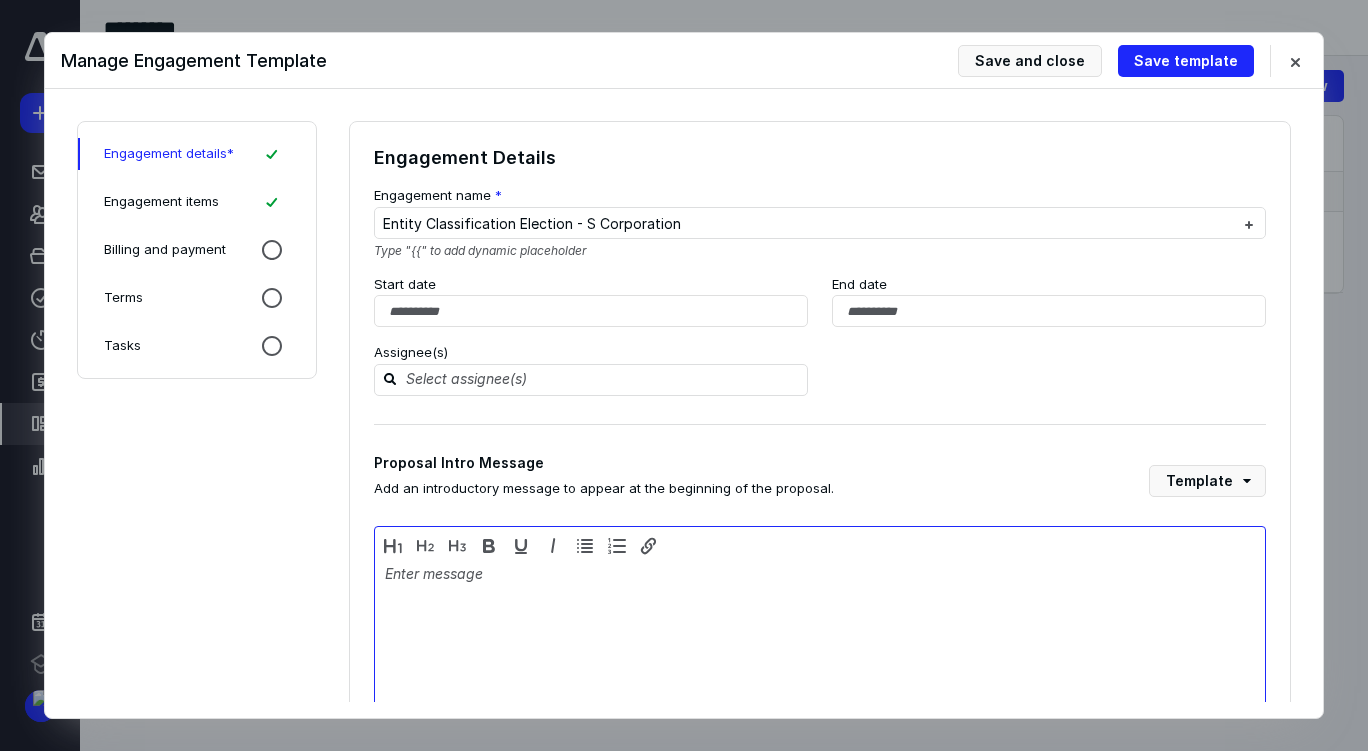 click at bounding box center (820, 640) 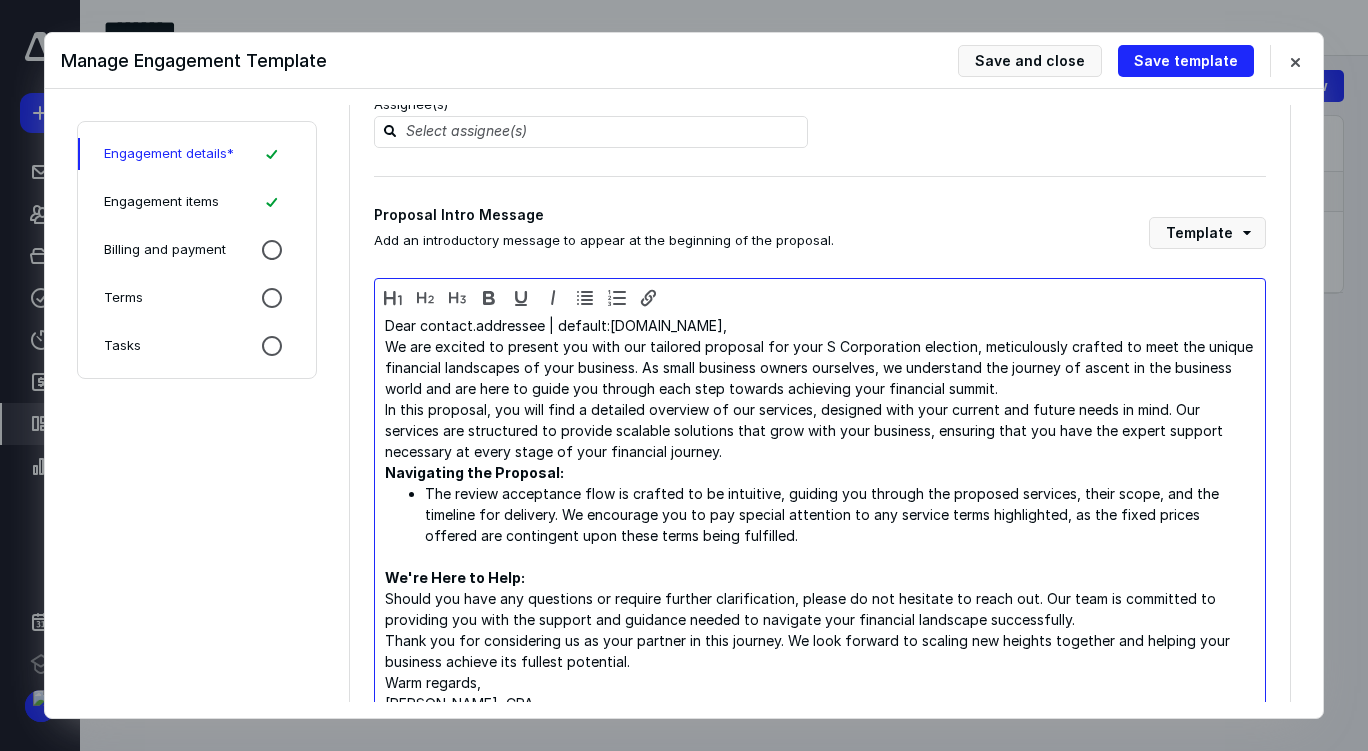 scroll, scrollTop: 247, scrollLeft: 0, axis: vertical 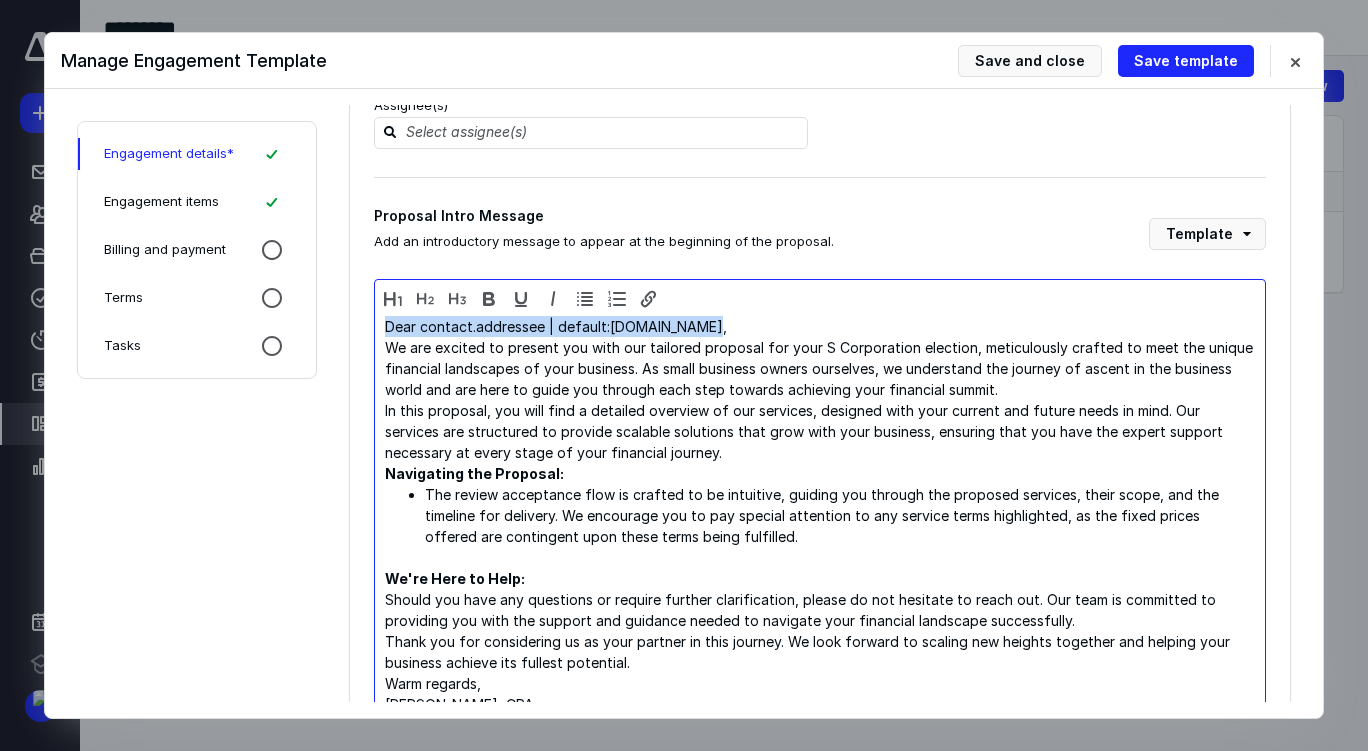 drag, startPoint x: 707, startPoint y: 319, endPoint x: 374, endPoint y: 317, distance: 333.006 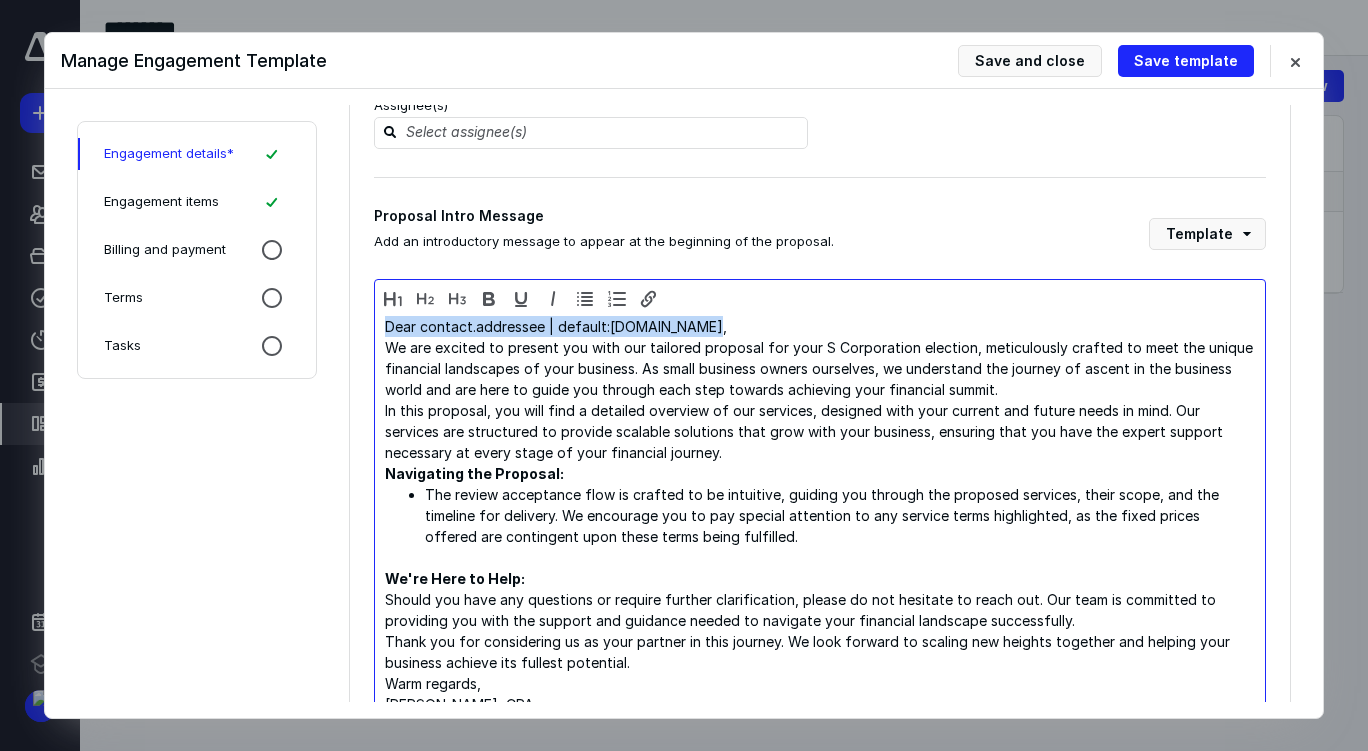click on "Dear contact.addressee | default:[DOMAIN_NAME], We are excited to present you with our tailored proposal for your S Corporation election, meticulously crafted to meet the unique financial landscapes of your business. As small business owners ourselves, we understand the journey of ascent in the business world and are here to guide you through each step towards achieving your financial summit. In this proposal, you will find a detailed overview of our services, designed with your current and future needs in mind. Our services are structured to provide scalable solutions that grow with your business, ensuring that you have the expert support necessary at every stage of your financial journey. Navigating the Proposal: The review acceptance flow is crafted to be intuitive, guiding you through the proposed services, their scope, and the timeline for delivery. We encourage you to pay special attention to any service terms highlighted, as the fixed prices offered are contingent upon these terms being fulfilled." at bounding box center [820, 511] 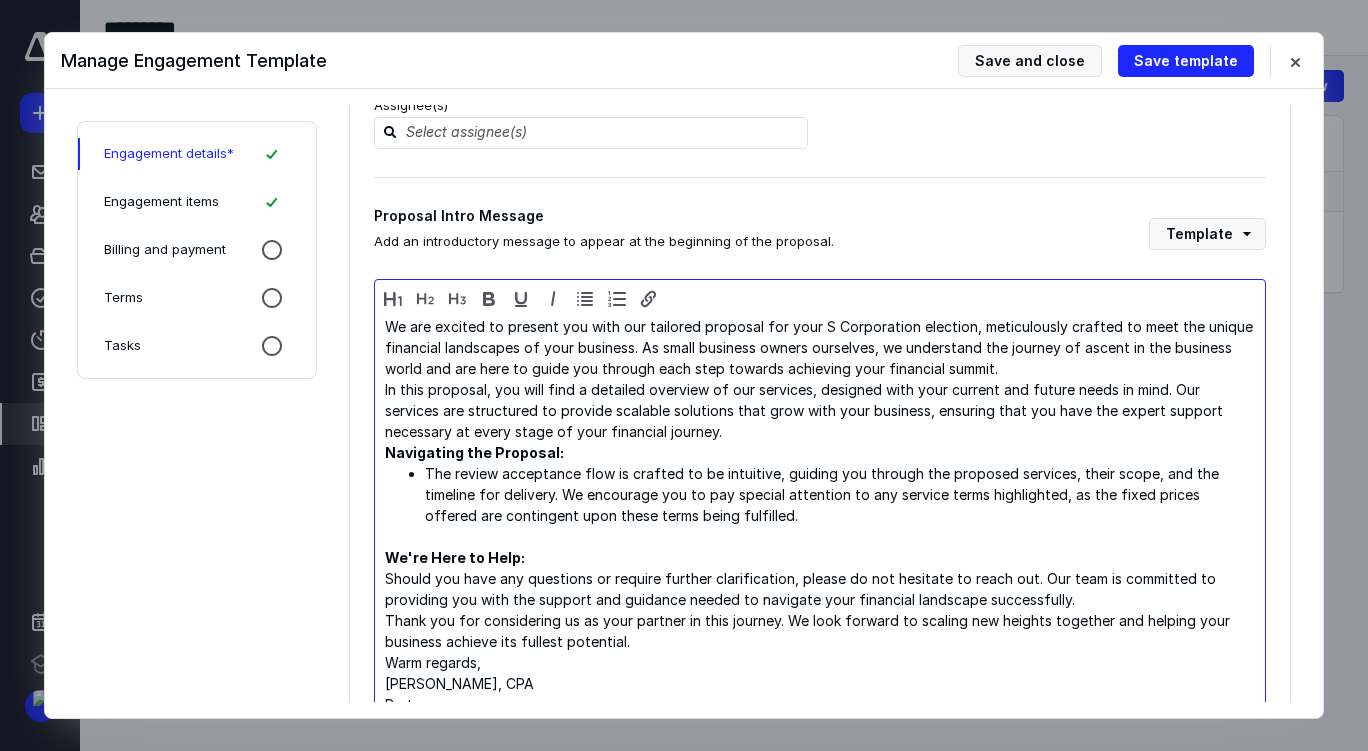 scroll, scrollTop: 339, scrollLeft: 0, axis: vertical 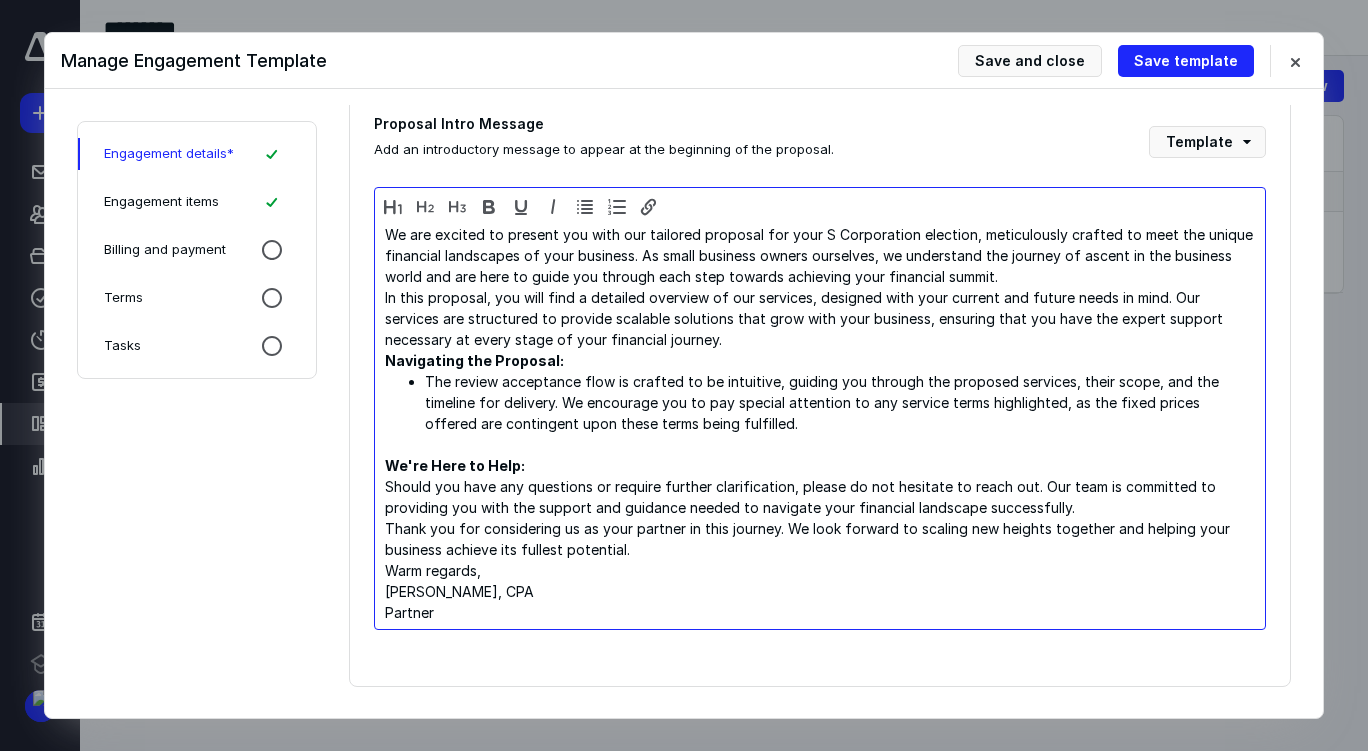 click on "We are excited to present you with our tailored proposal for your S Corporation election, meticulously crafted to meet the unique financial landscapes of your business. As small business owners ourselves, we understand the journey of ascent in the business world and are here to guide you through each step towards achieving your financial summit." at bounding box center [820, 255] 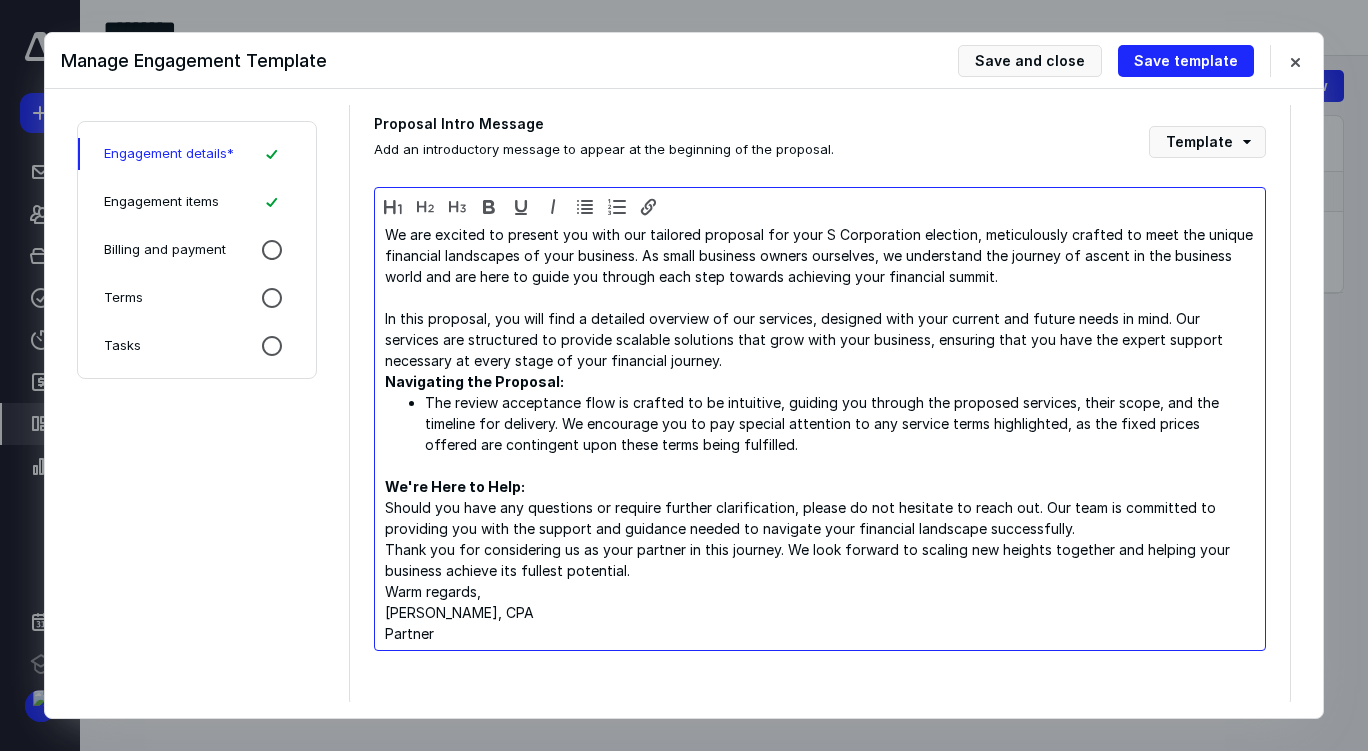 click on "In this proposal, you will find a detailed overview of our services, designed with your current and future needs in mind. Our services are structured to provide scalable solutions that grow with your business, ensuring that you have the expert support necessary at every stage of your financial journey." at bounding box center [820, 339] 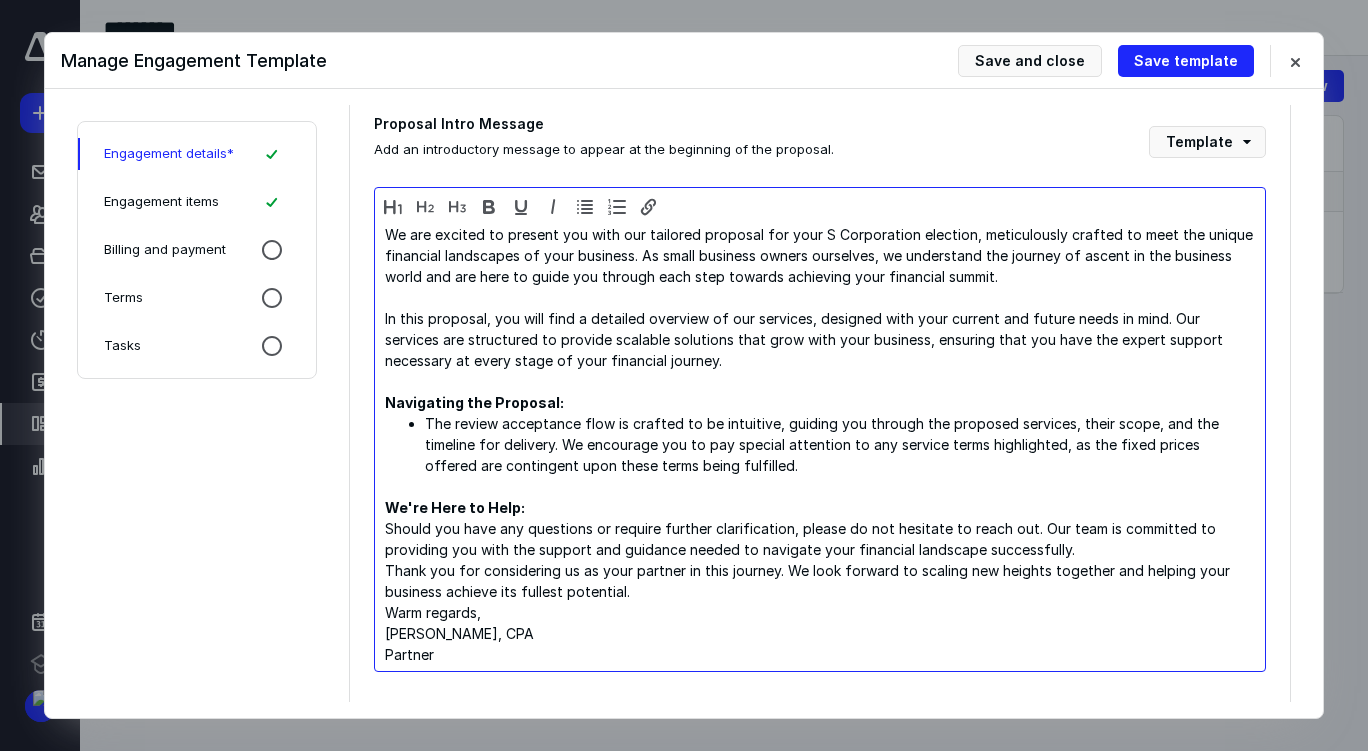 click on "Thank you for considering us as your partner in this journey. We look forward to scaling new heights together and helping your business achieve its fullest potential." at bounding box center (820, 581) 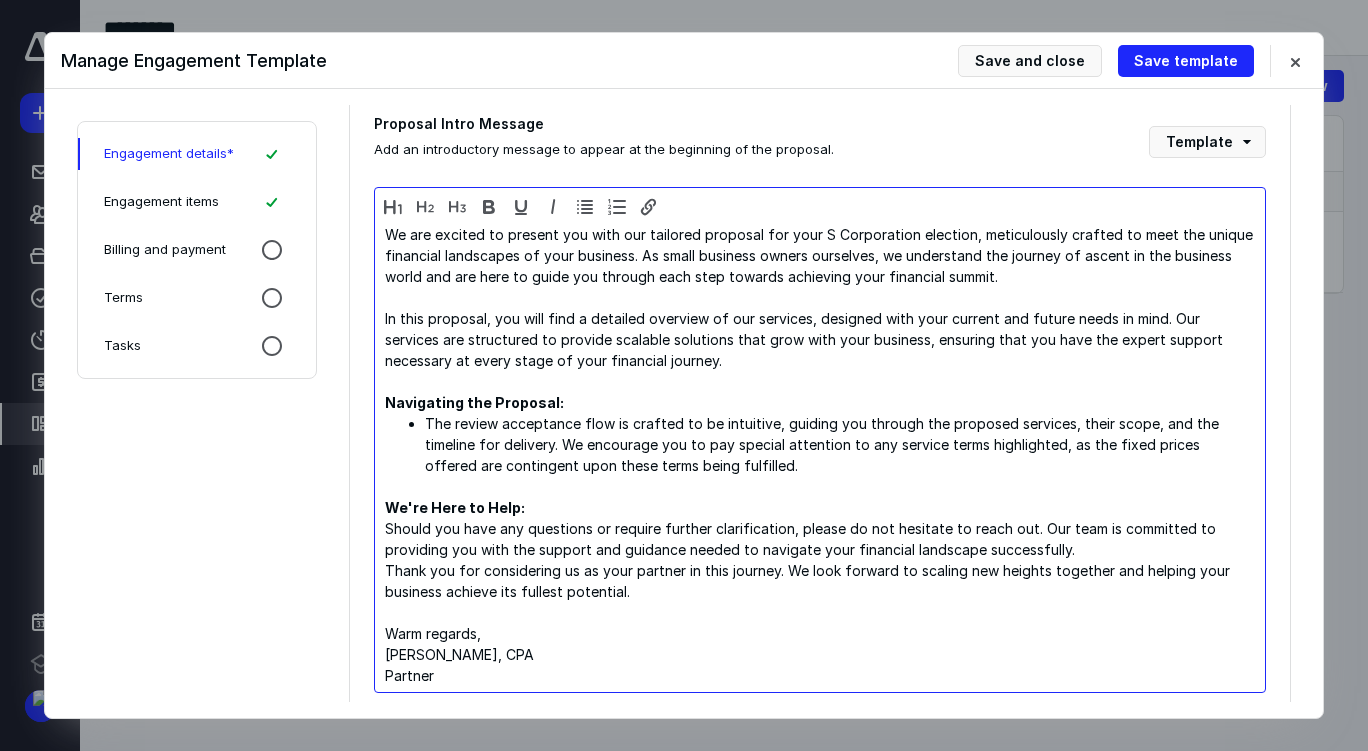 click on "Warm regards," at bounding box center (820, 633) 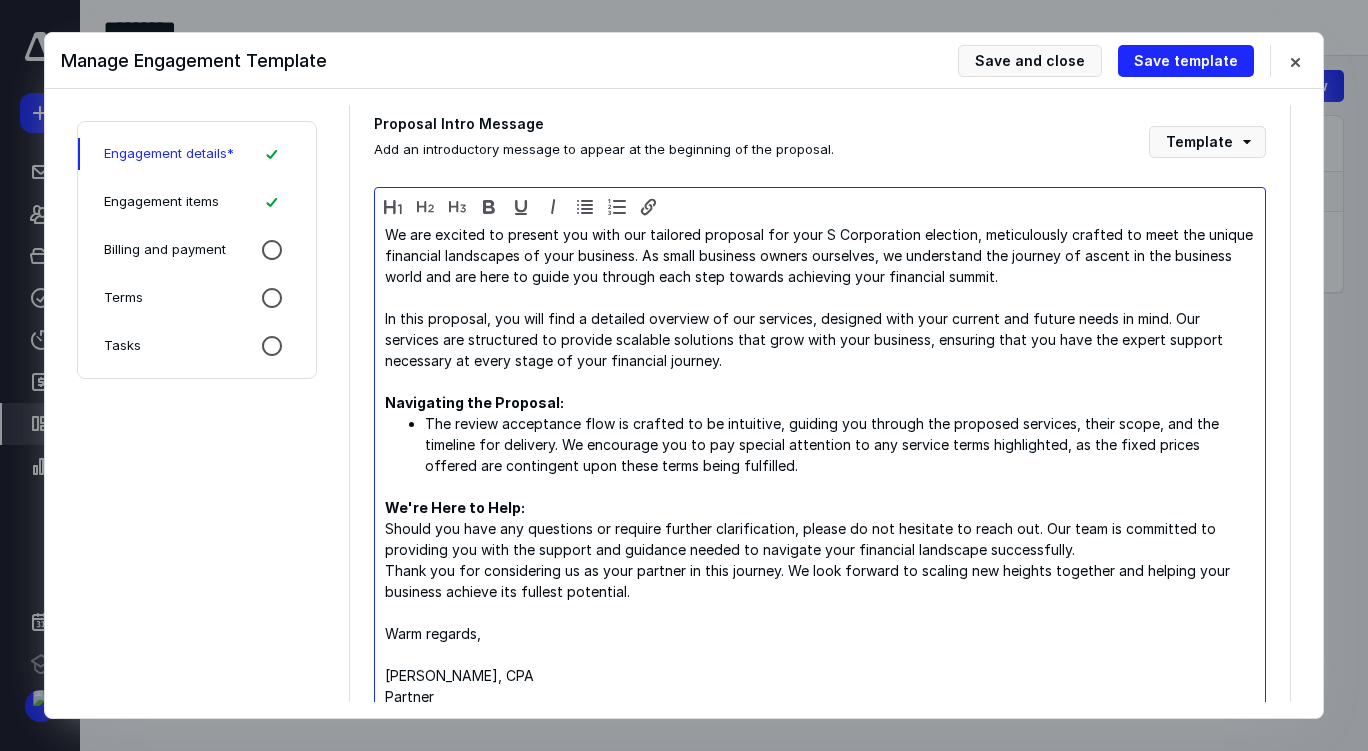scroll, scrollTop: 423, scrollLeft: 0, axis: vertical 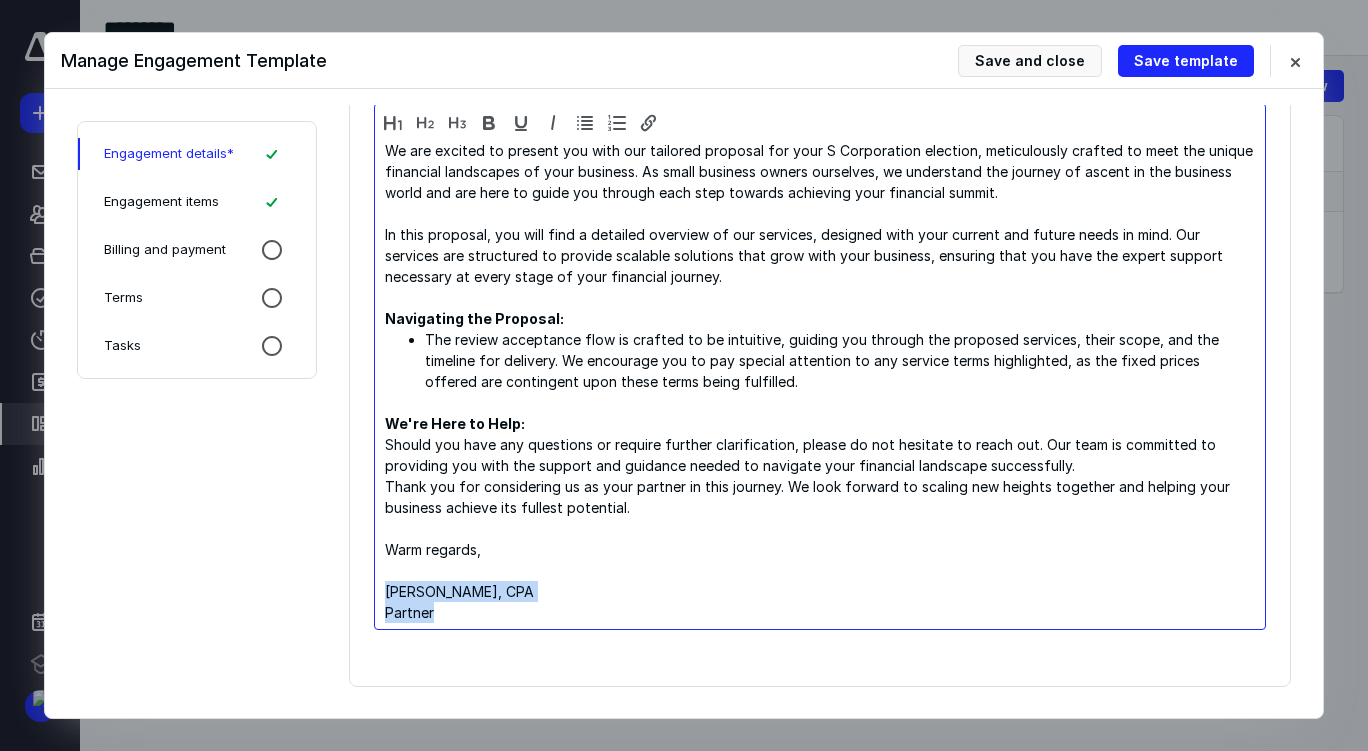 drag, startPoint x: 464, startPoint y: 606, endPoint x: 370, endPoint y: 591, distance: 95.189285 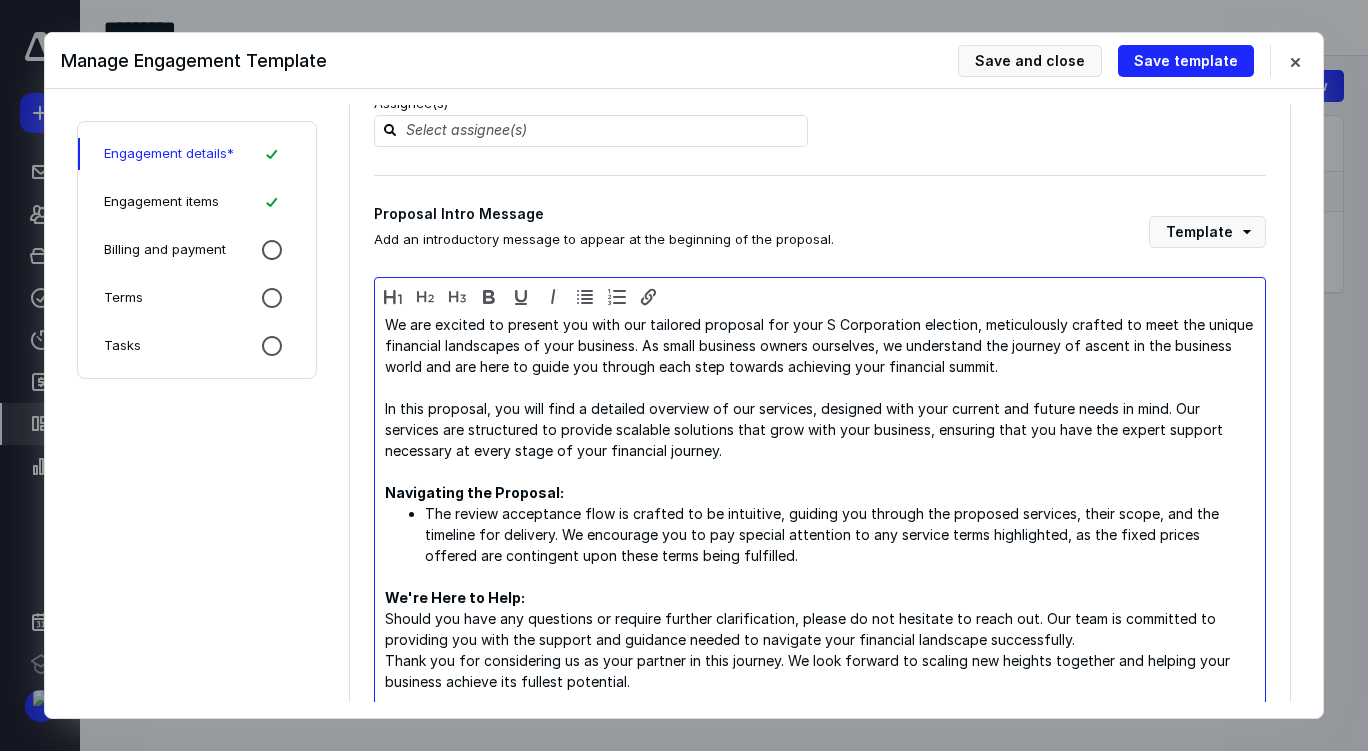 scroll, scrollTop: 249, scrollLeft: 0, axis: vertical 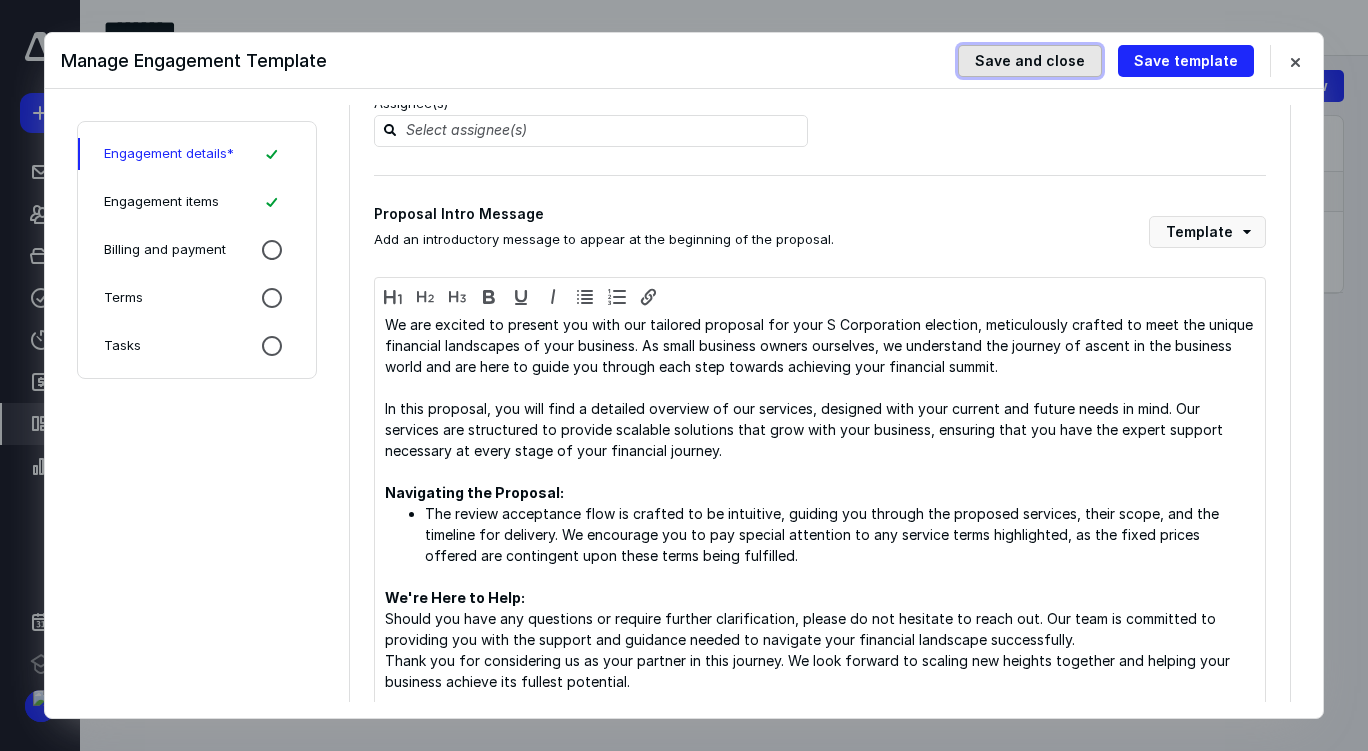 click on "Save and close" at bounding box center [1030, 61] 